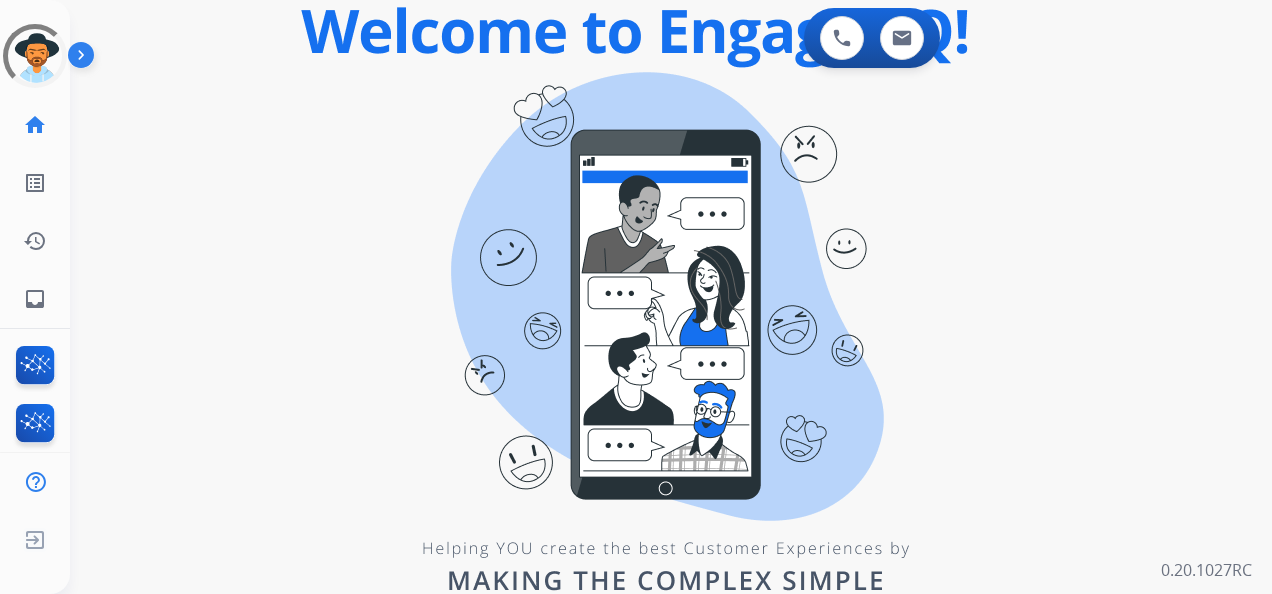 scroll, scrollTop: 0, scrollLeft: 0, axis: both 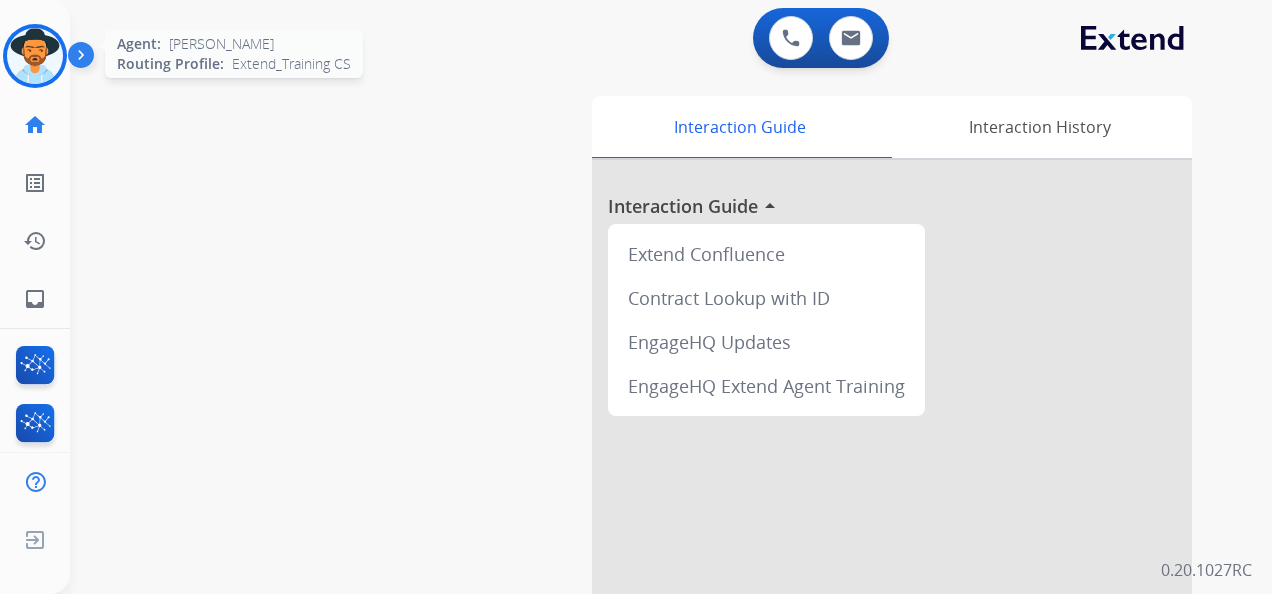click at bounding box center [35, 56] 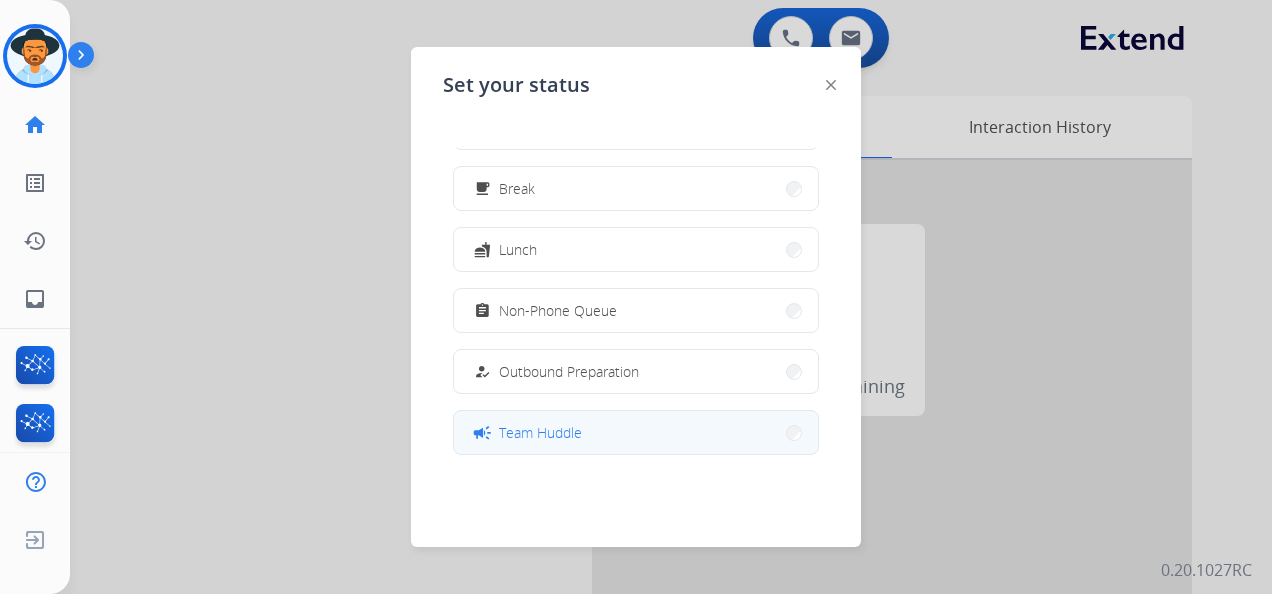 scroll, scrollTop: 100, scrollLeft: 0, axis: vertical 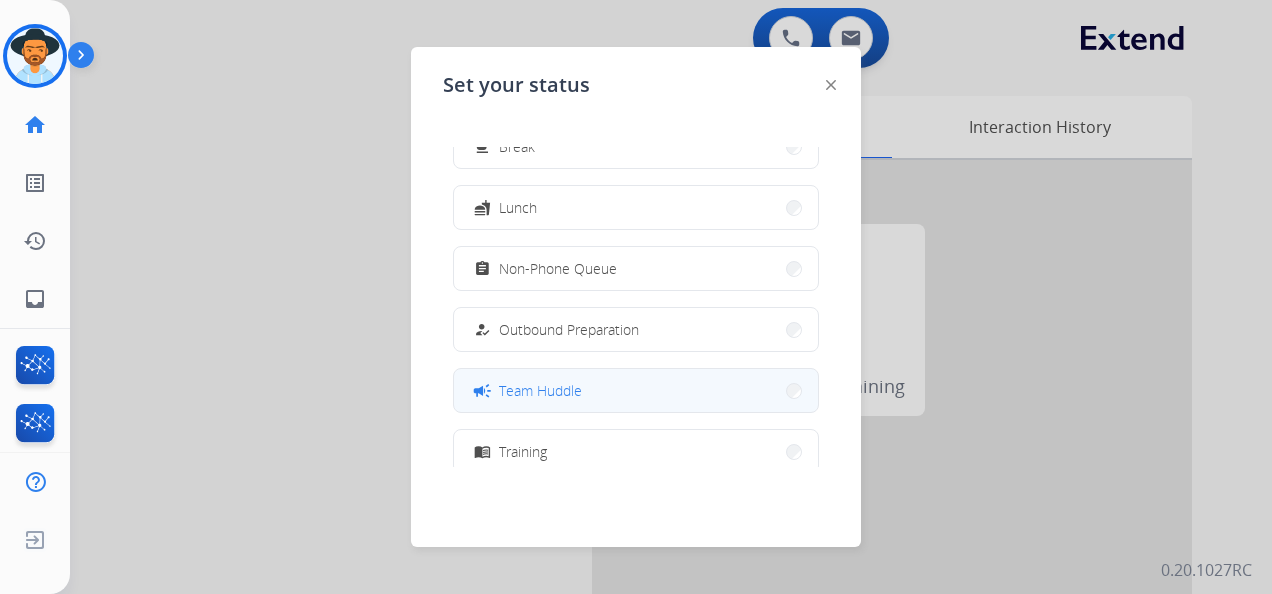 click on "campaign Team Huddle" at bounding box center [636, 390] 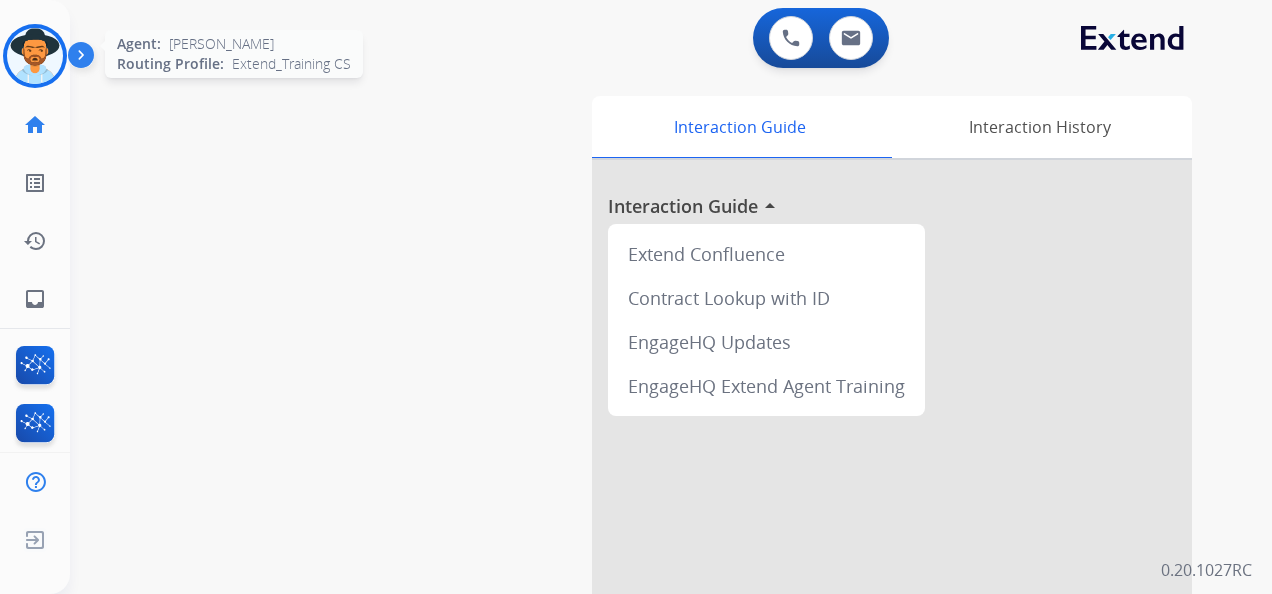 click at bounding box center [35, 56] 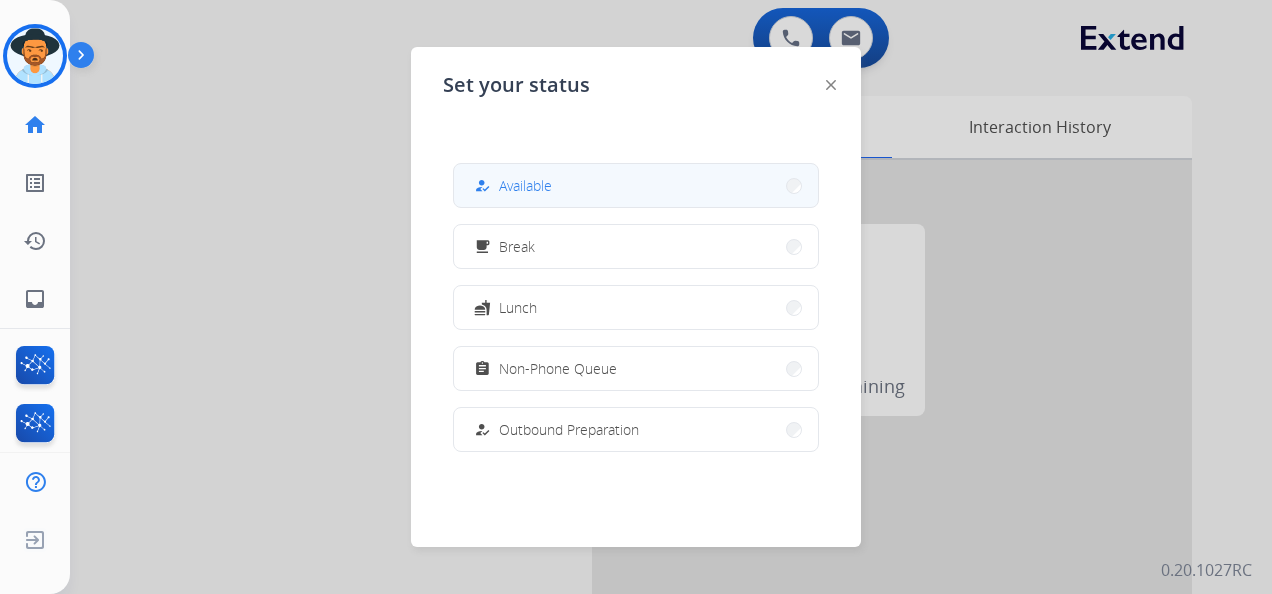 click on "Available" at bounding box center (525, 185) 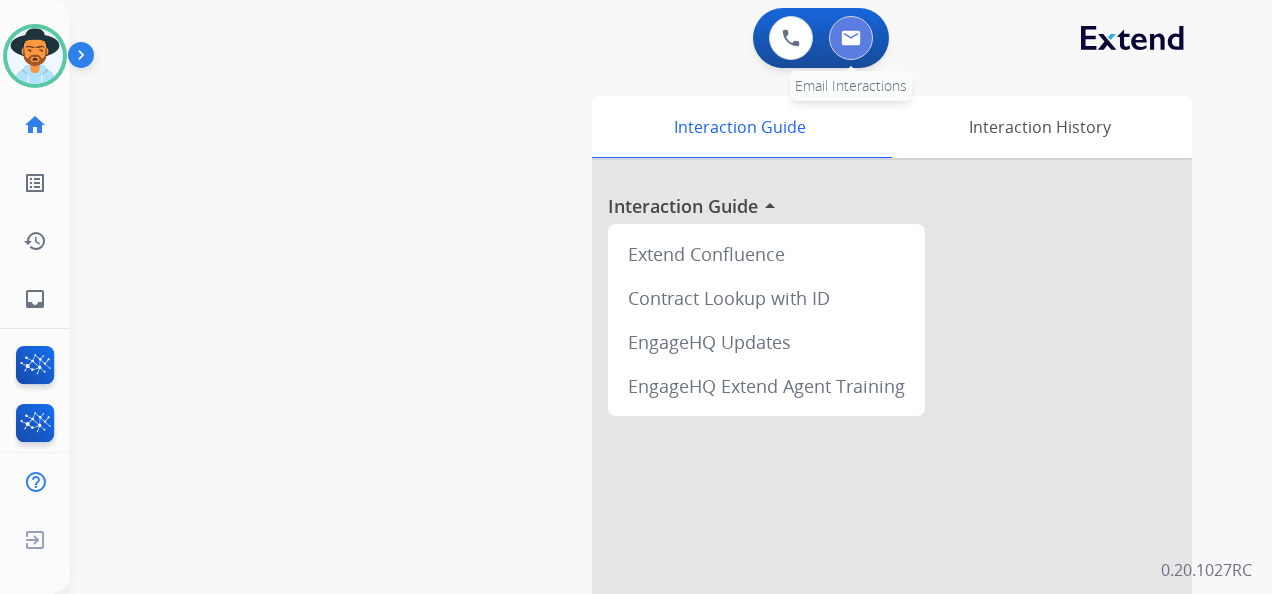 click at bounding box center (851, 38) 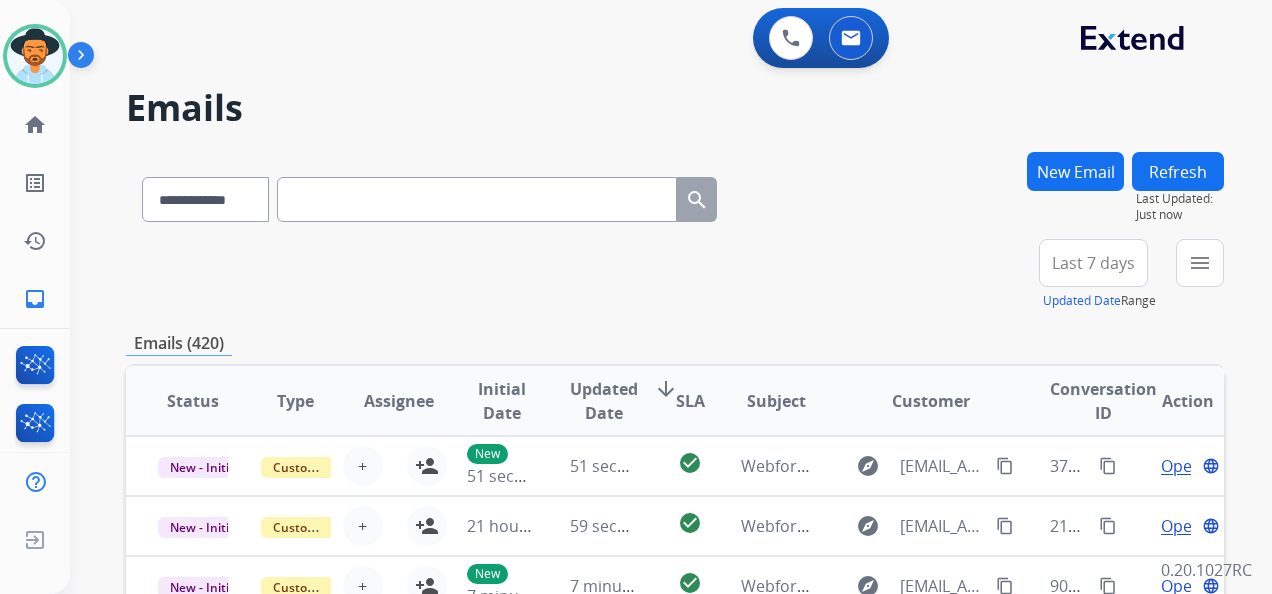 click on "Last 7 days" at bounding box center (1093, 263) 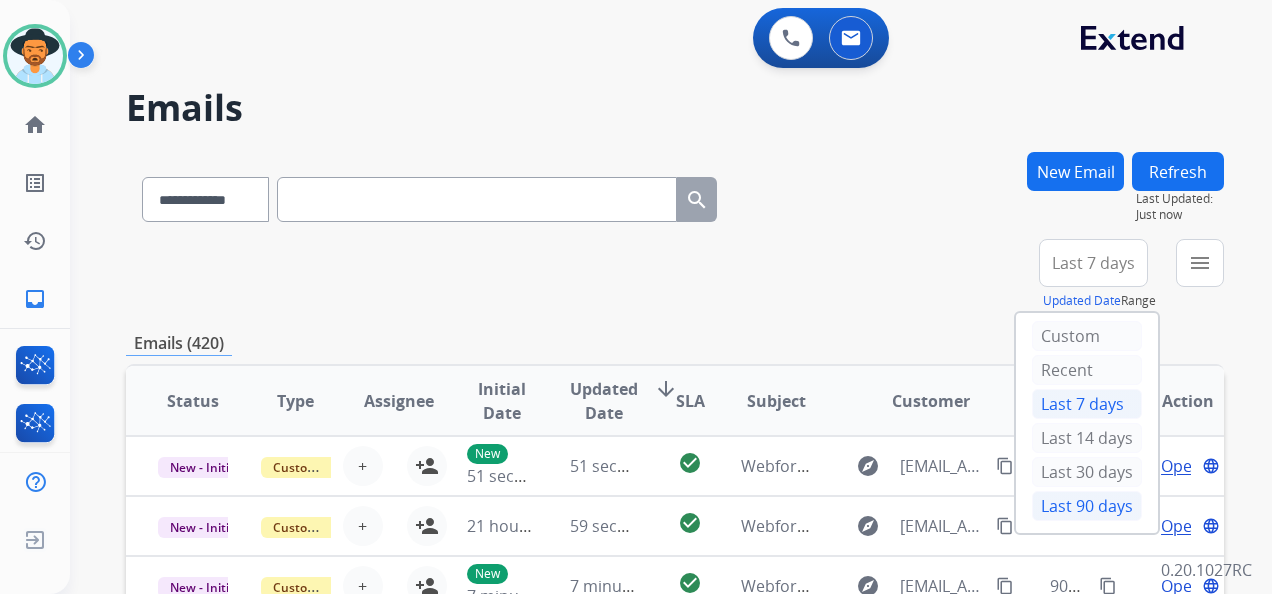 drag, startPoint x: 1084, startPoint y: 505, endPoint x: 1083, endPoint y: 494, distance: 11.045361 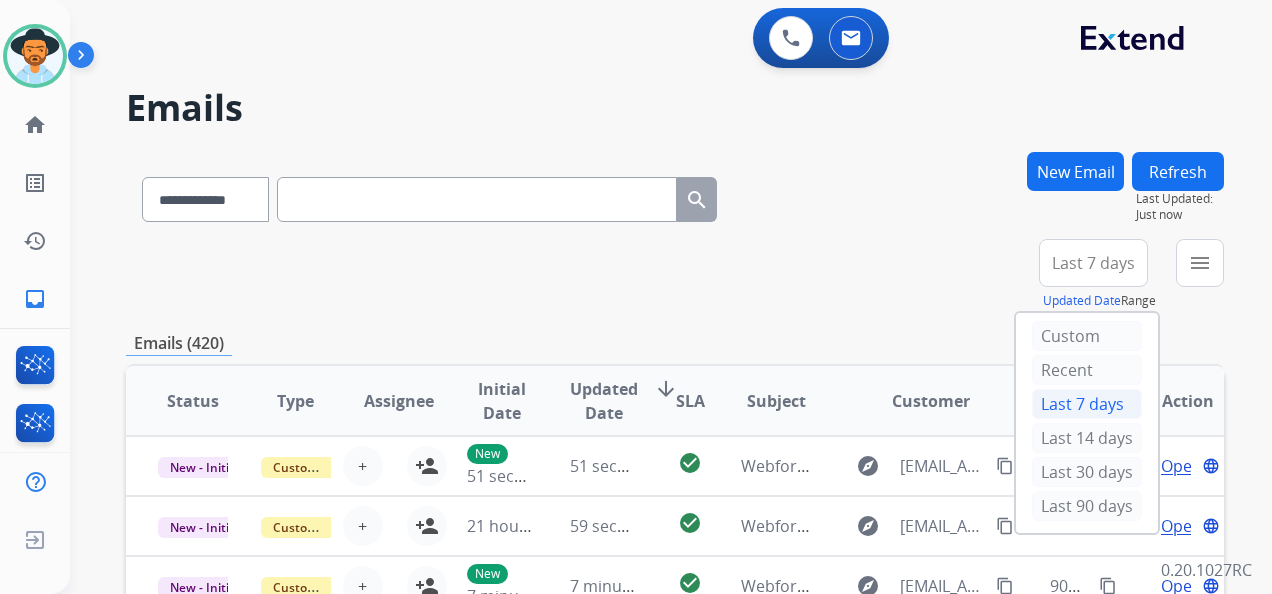 click on "Last 90 days" at bounding box center [1087, 506] 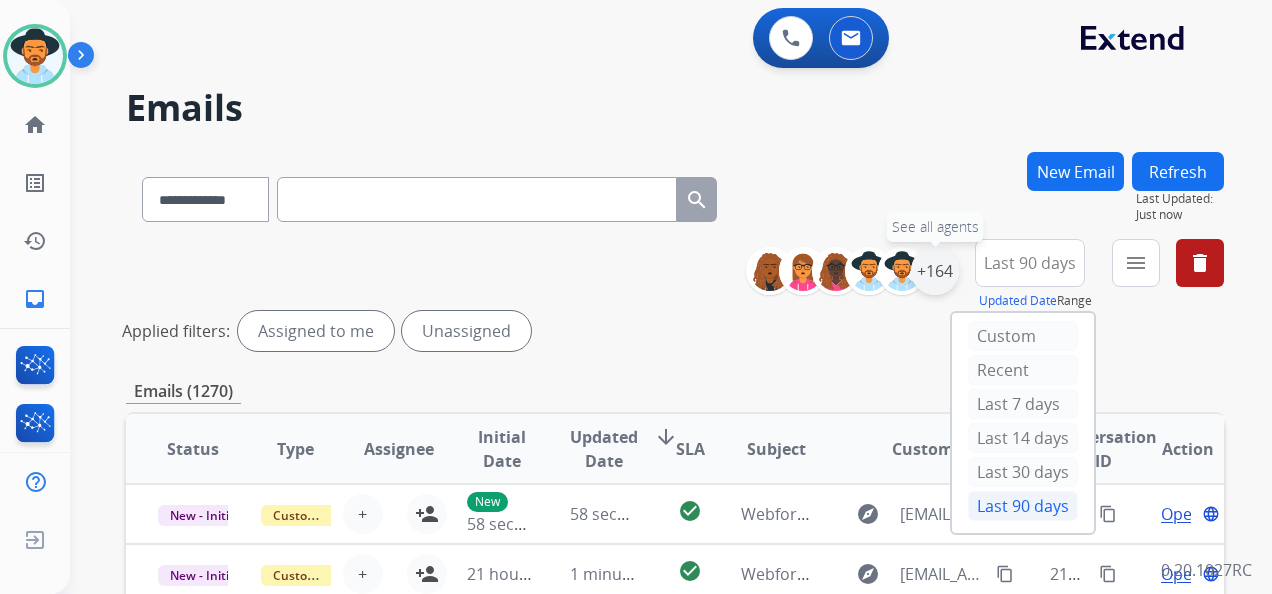 click on "+164" at bounding box center [935, 271] 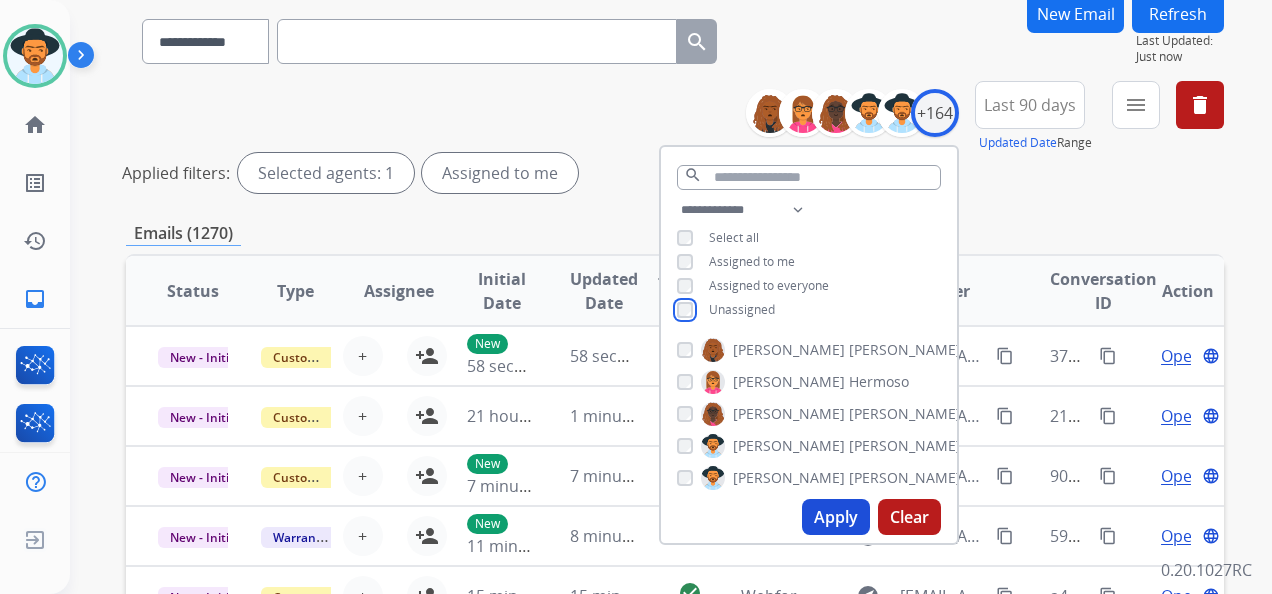 scroll, scrollTop: 200, scrollLeft: 0, axis: vertical 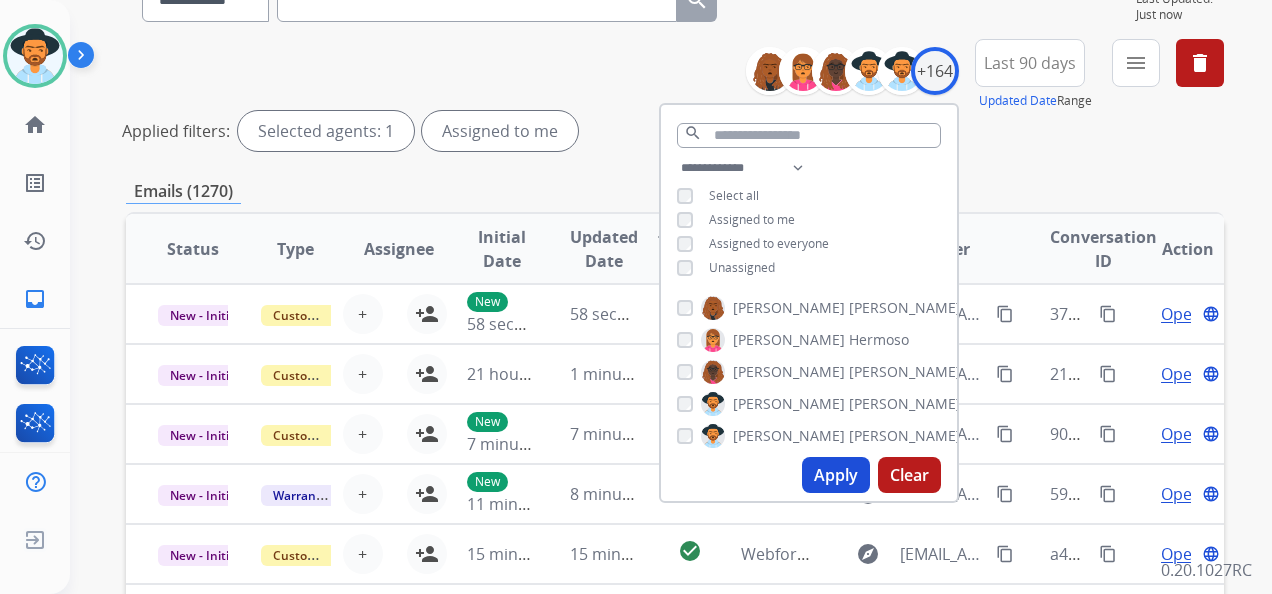 click on "Apply" at bounding box center (836, 475) 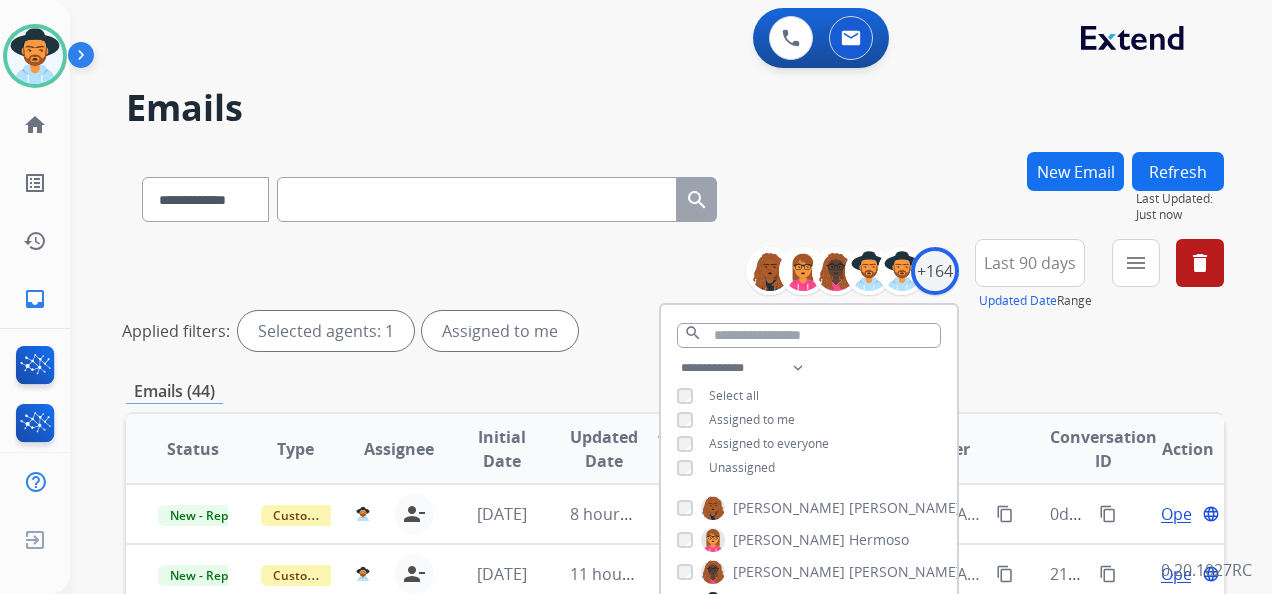 click on "**********" at bounding box center [675, 299] 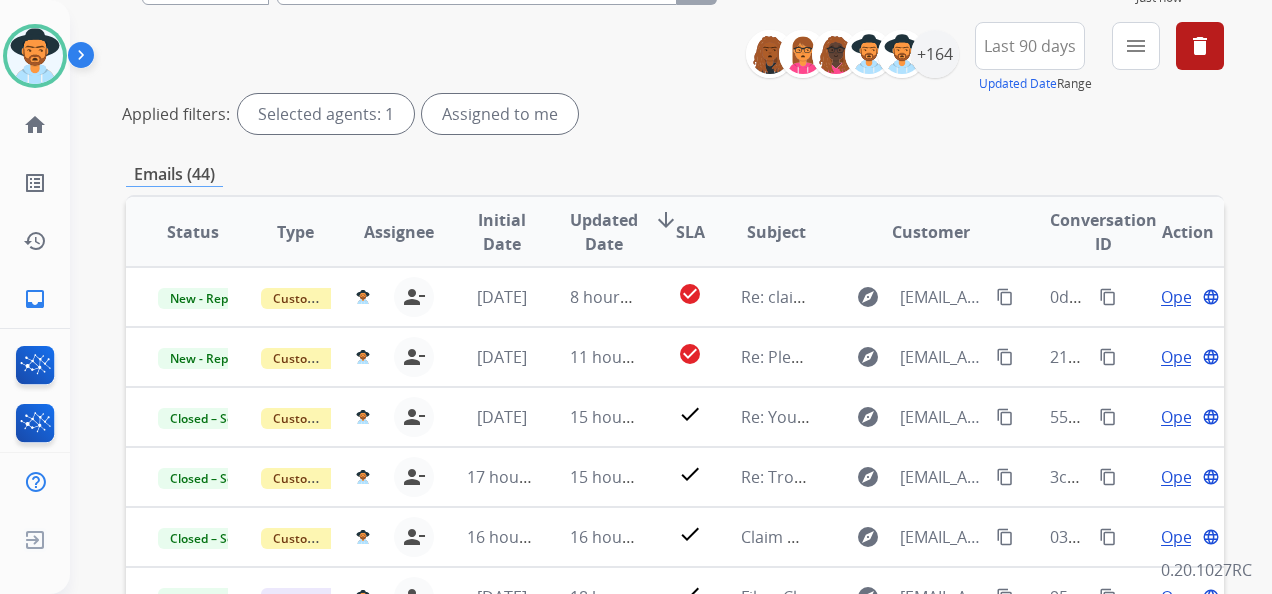 scroll, scrollTop: 300, scrollLeft: 0, axis: vertical 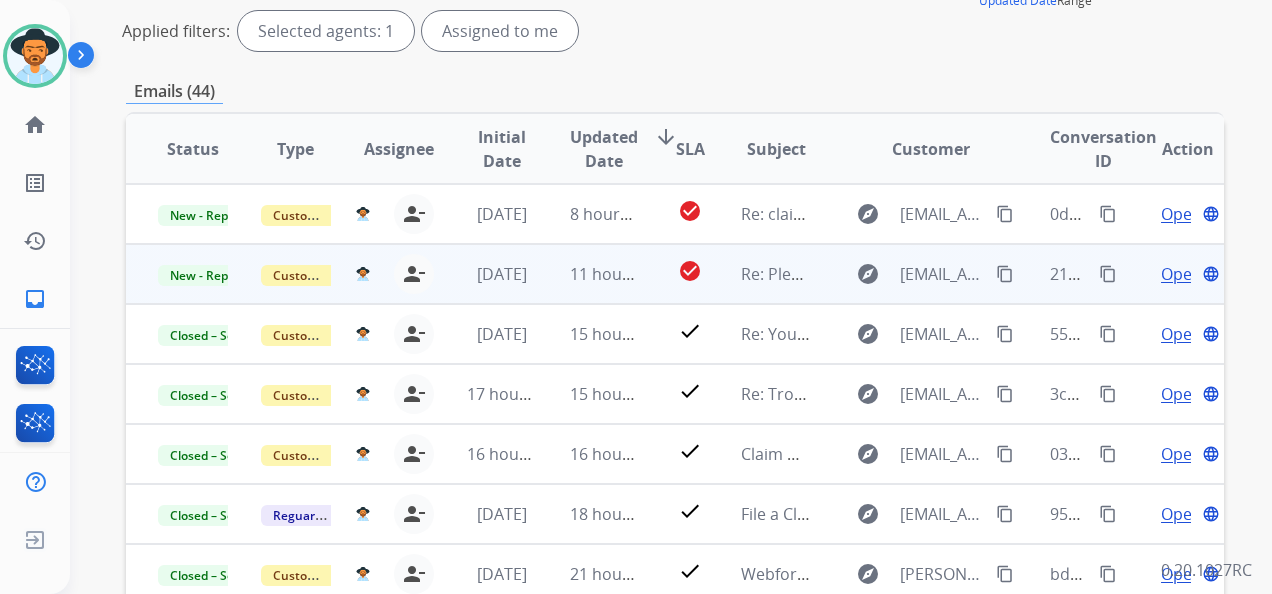 click on "Open" at bounding box center (1181, 274) 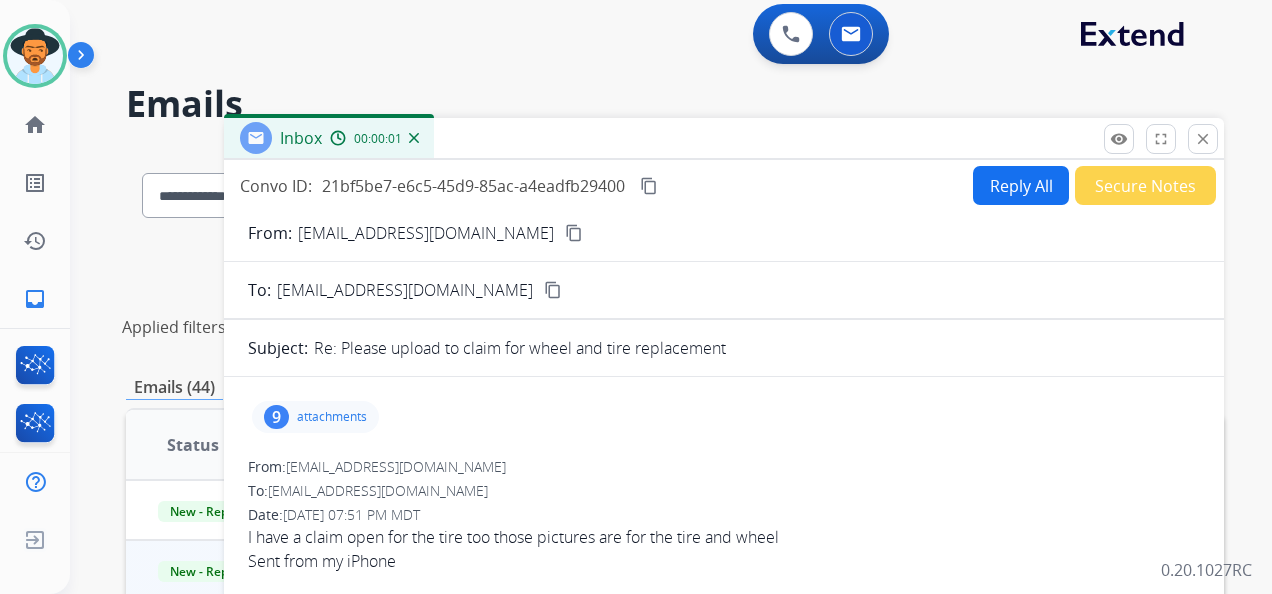 scroll, scrollTop: 0, scrollLeft: 0, axis: both 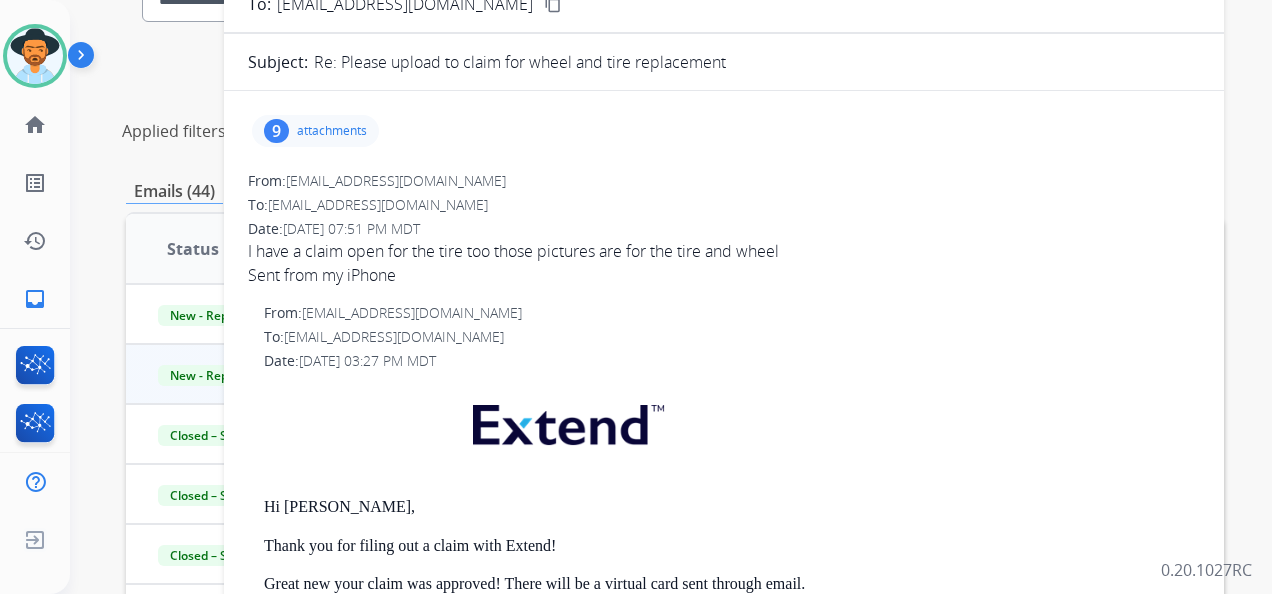 click on "attachments" at bounding box center [332, 131] 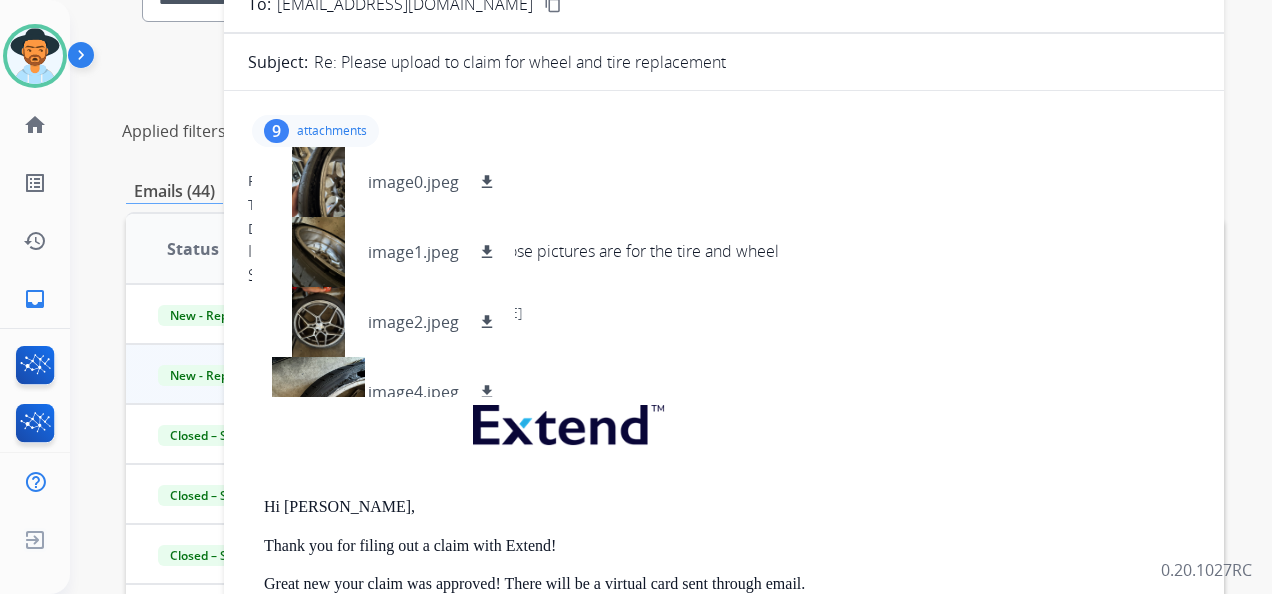 click on "To:  support@extend.com" at bounding box center [724, 205] 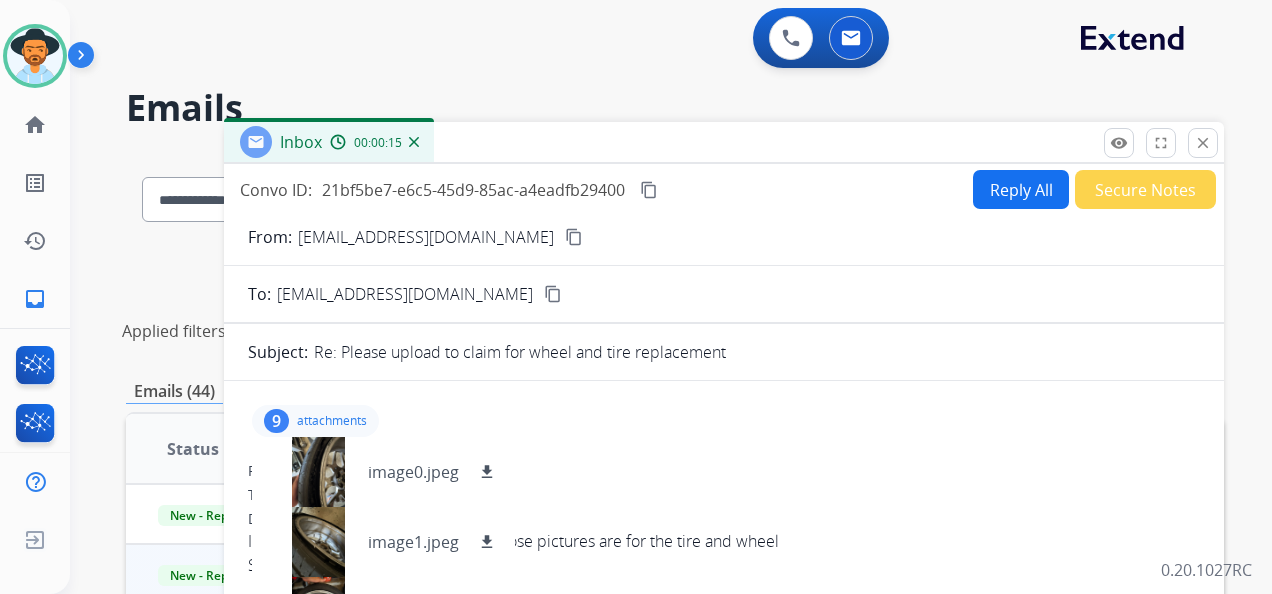 scroll, scrollTop: 0, scrollLeft: 0, axis: both 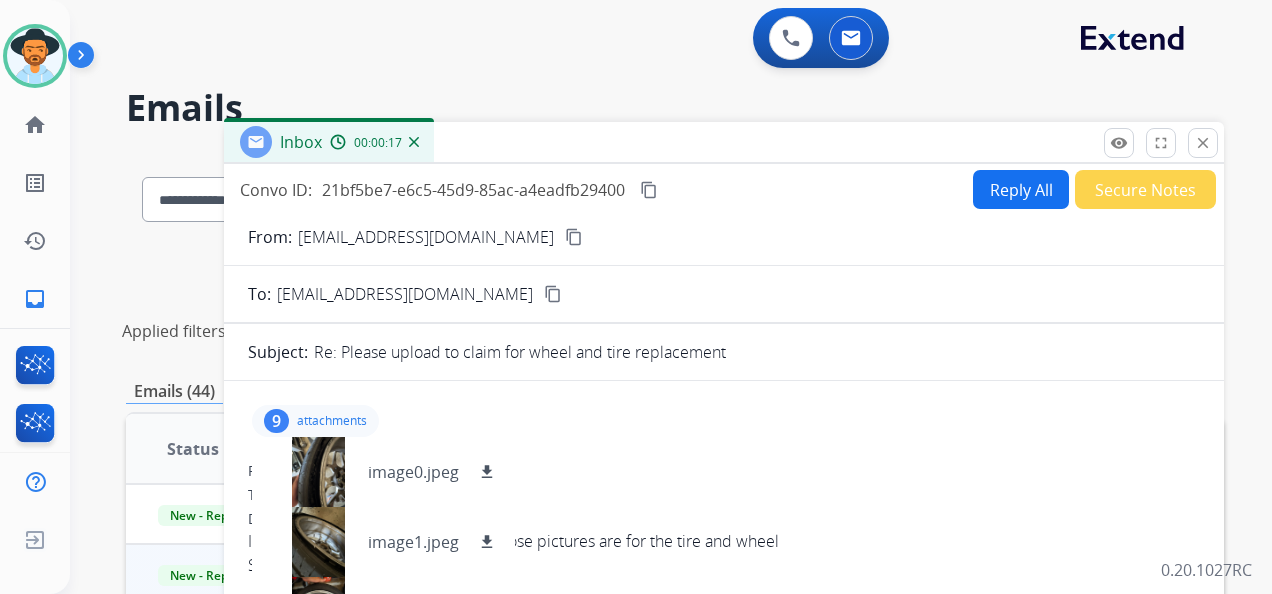click on "content_copy" at bounding box center [574, 237] 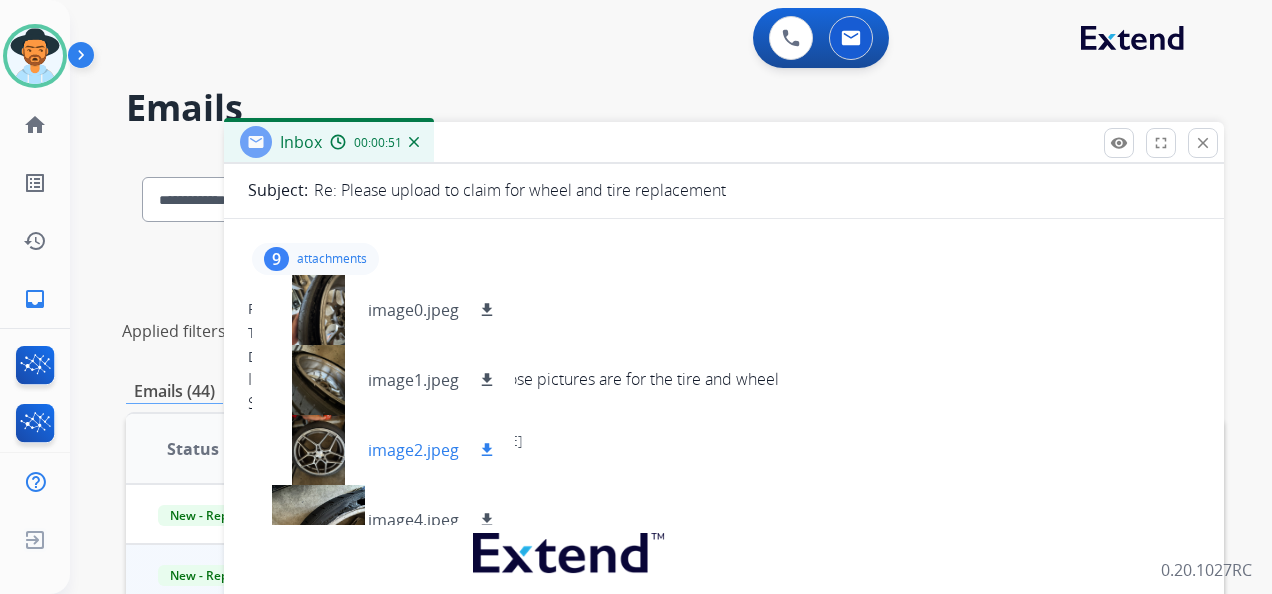 scroll, scrollTop: 200, scrollLeft: 0, axis: vertical 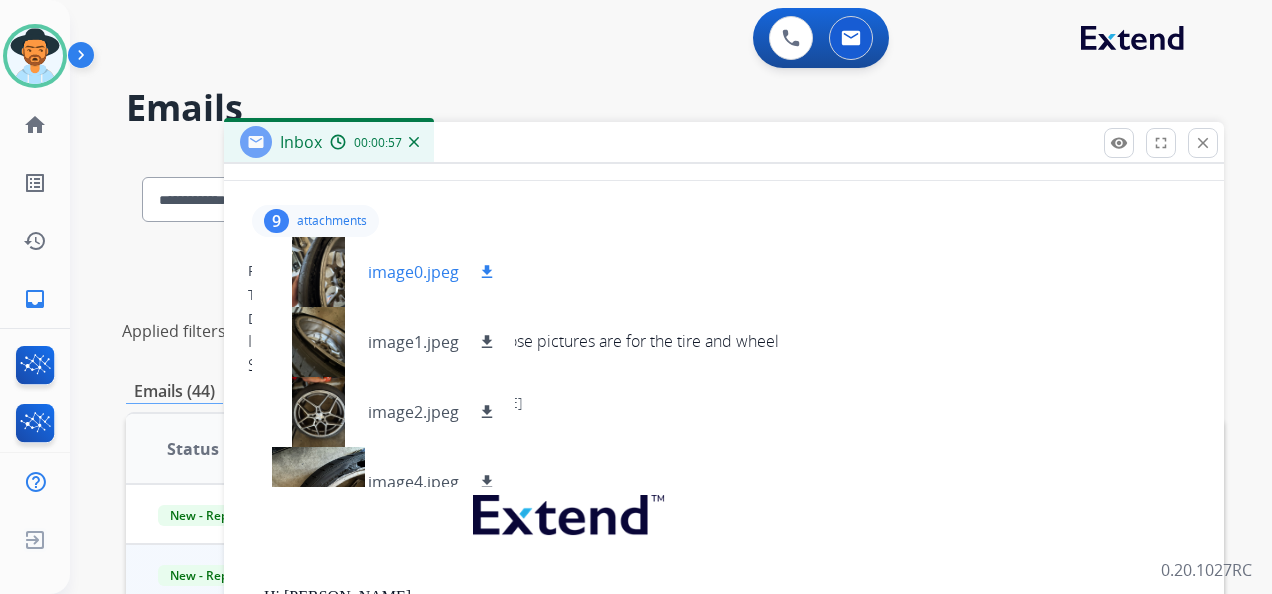 click on "download" at bounding box center [487, 272] 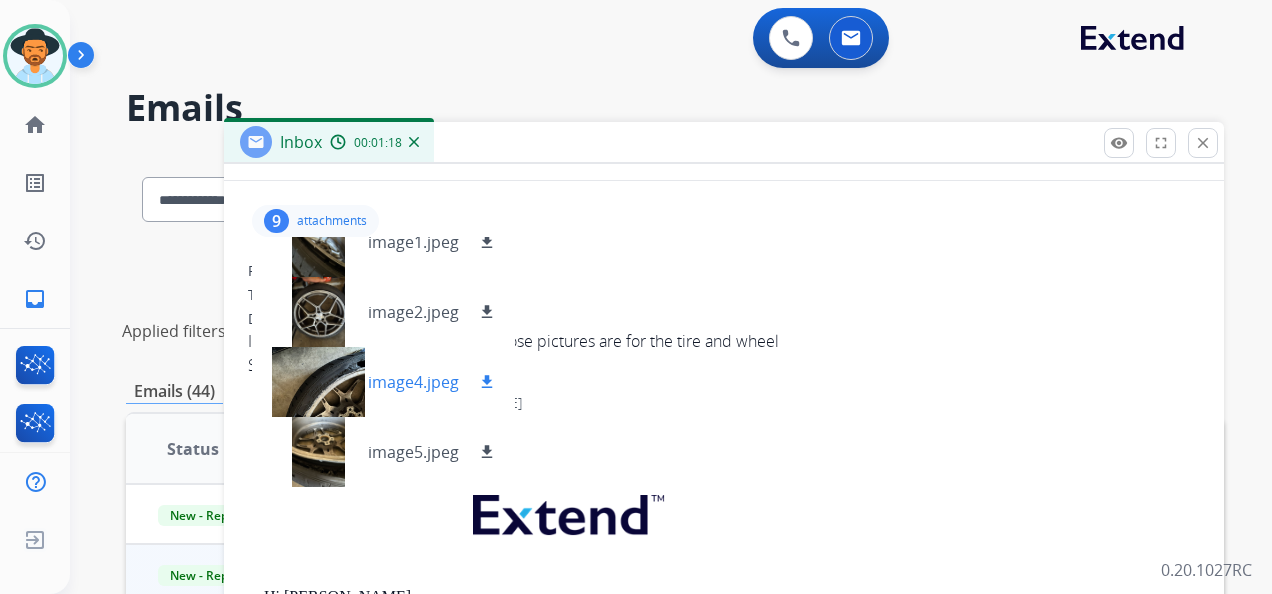 scroll, scrollTop: 200, scrollLeft: 0, axis: vertical 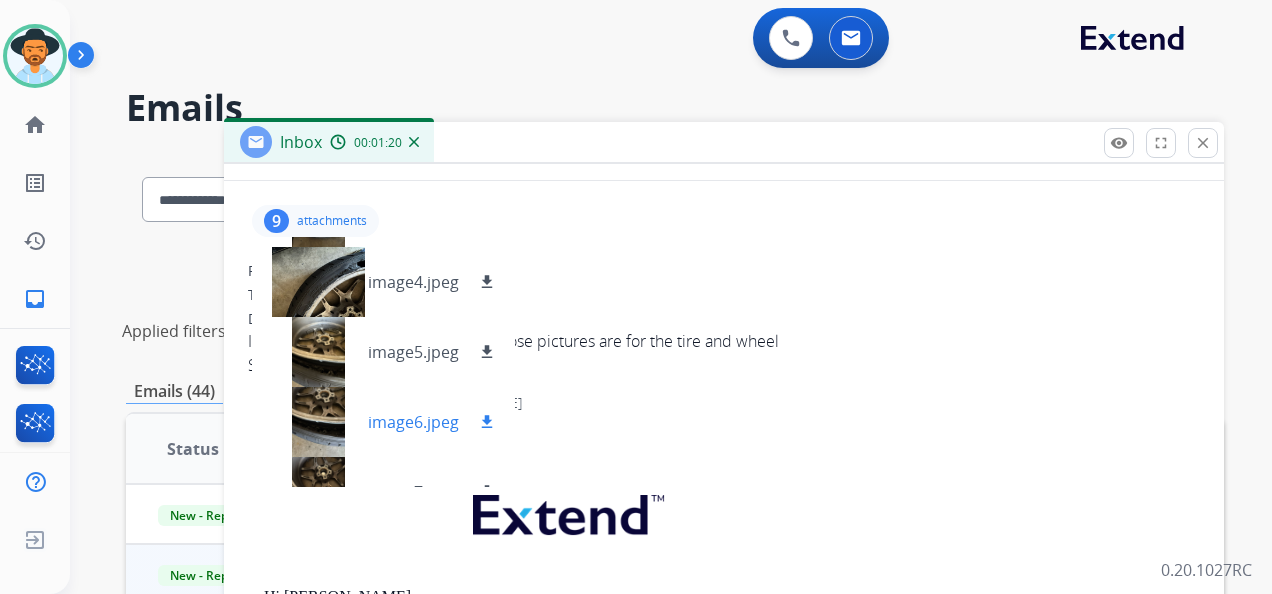 click on "download" at bounding box center (487, 422) 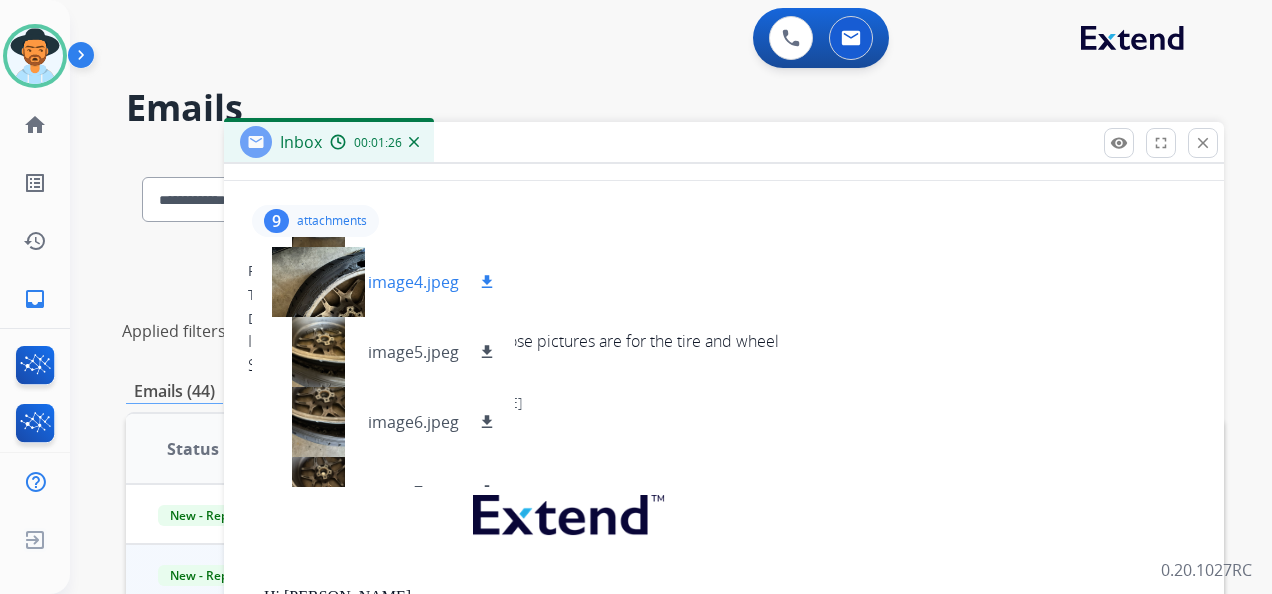 click on "download" at bounding box center (487, 282) 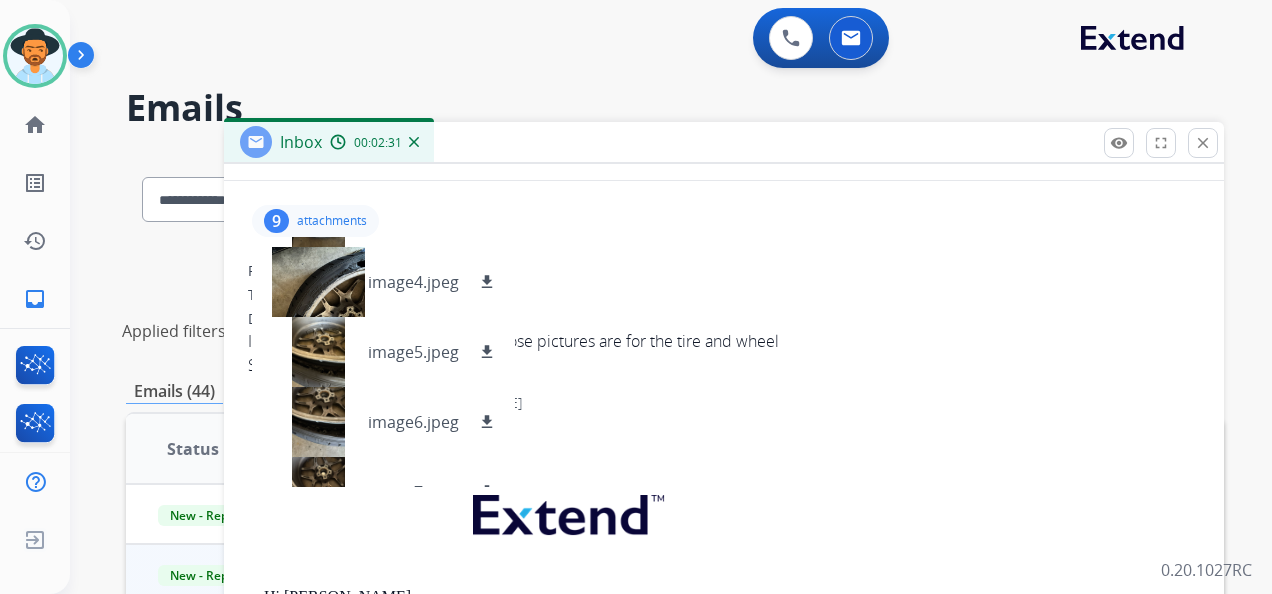 click on "0 Voice Interactions  0  Email Interactions" at bounding box center [659, 40] 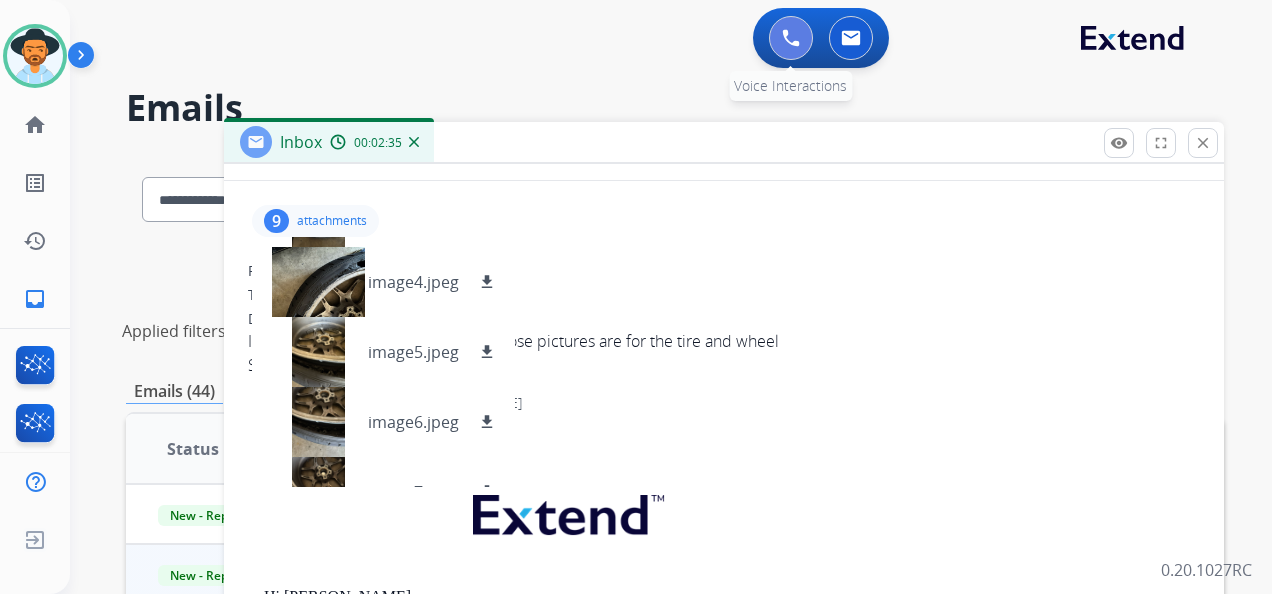 click at bounding box center [791, 38] 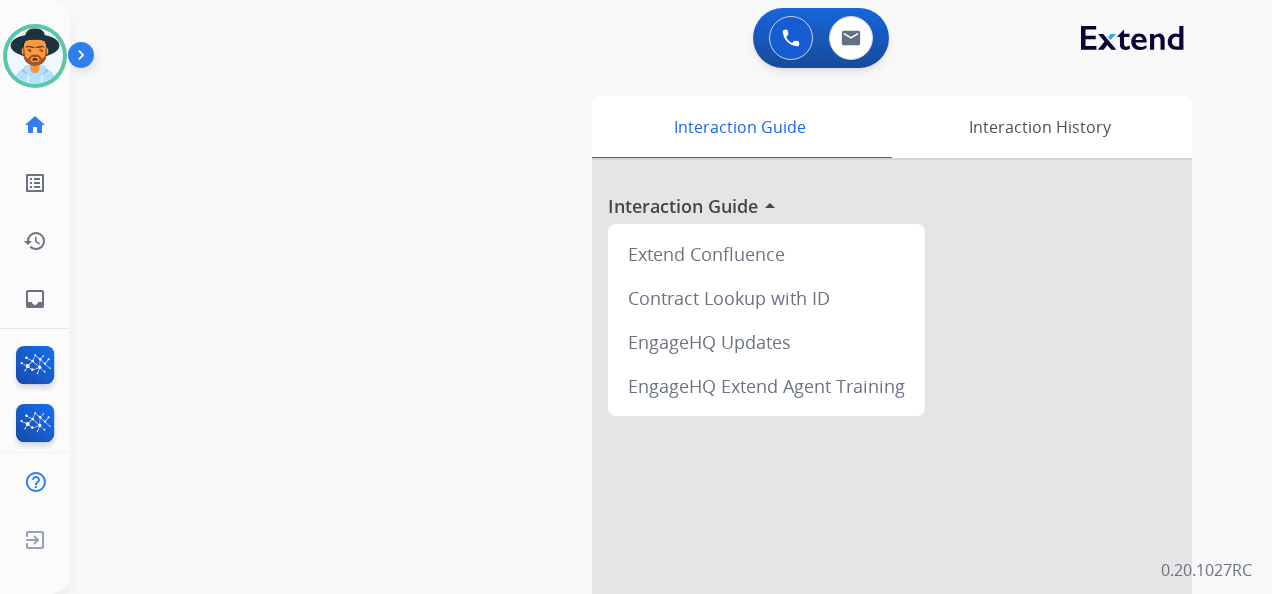 click at bounding box center (791, 38) 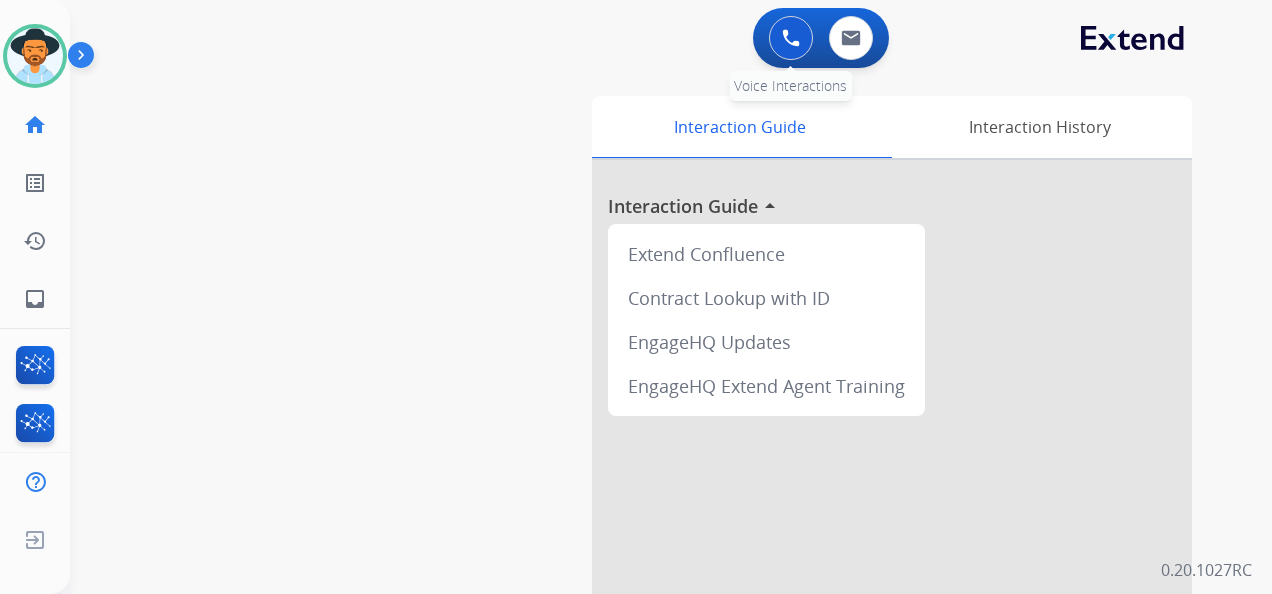 click at bounding box center [791, 38] 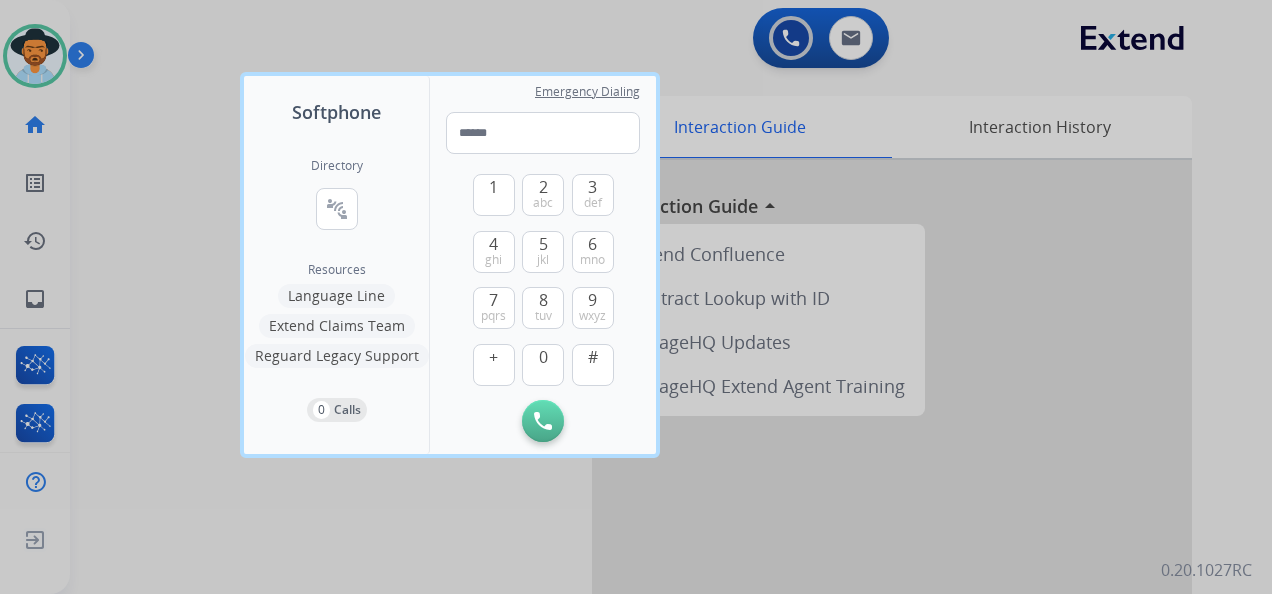 click at bounding box center [636, 297] 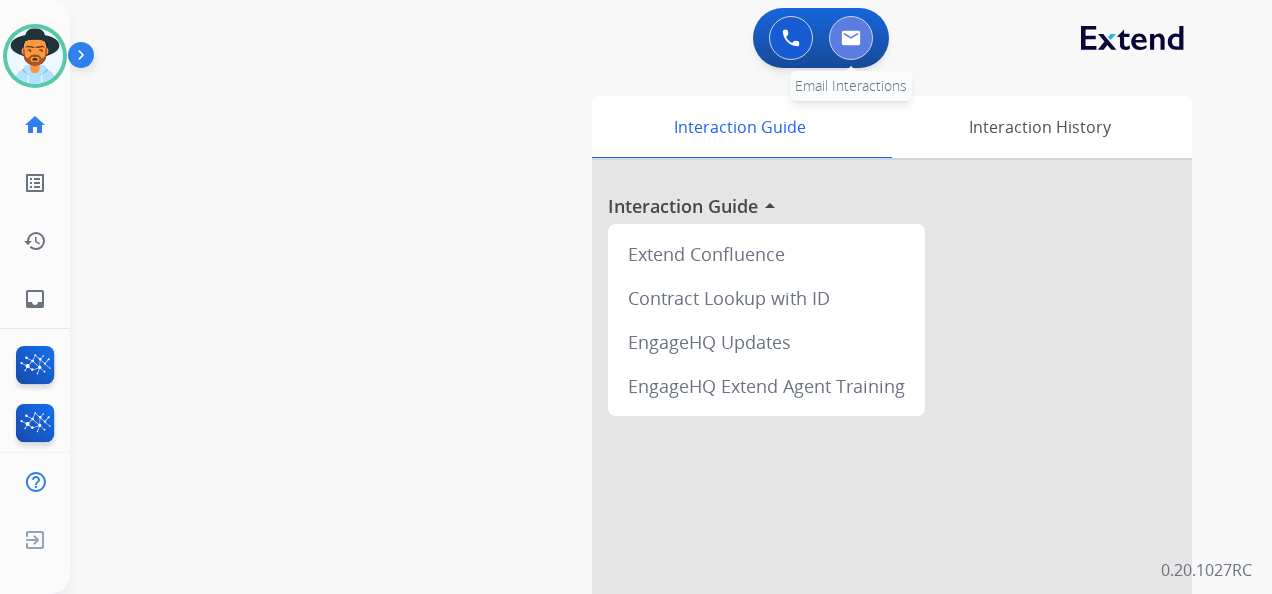 click at bounding box center [851, 38] 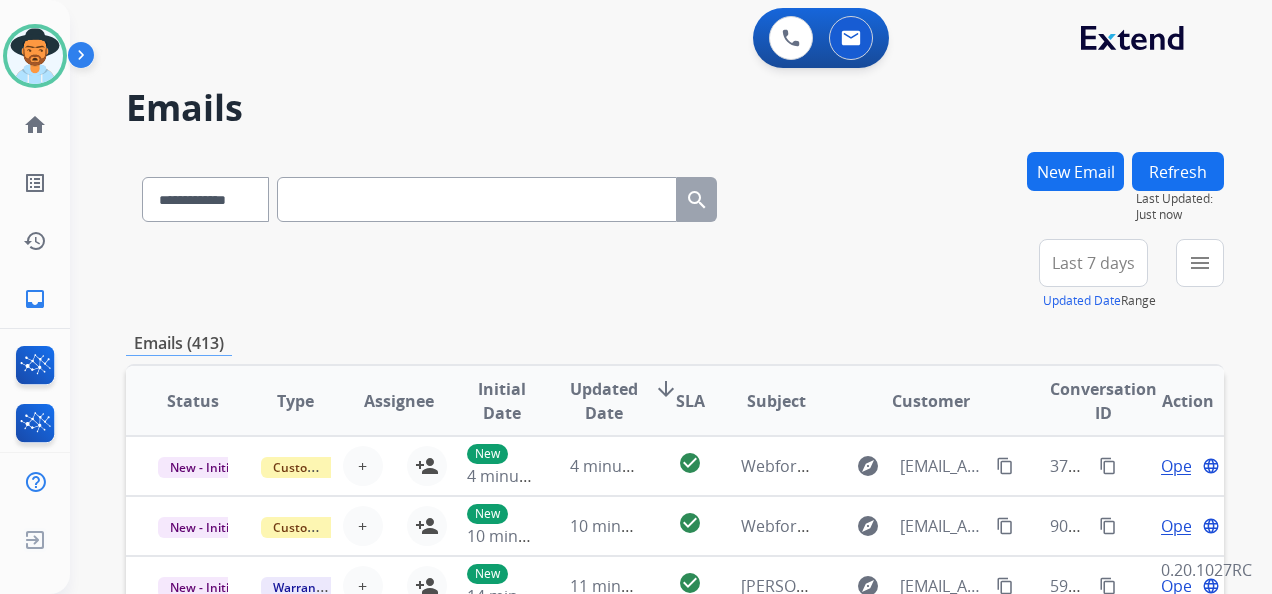 click on "Last 7 days" at bounding box center (1093, 263) 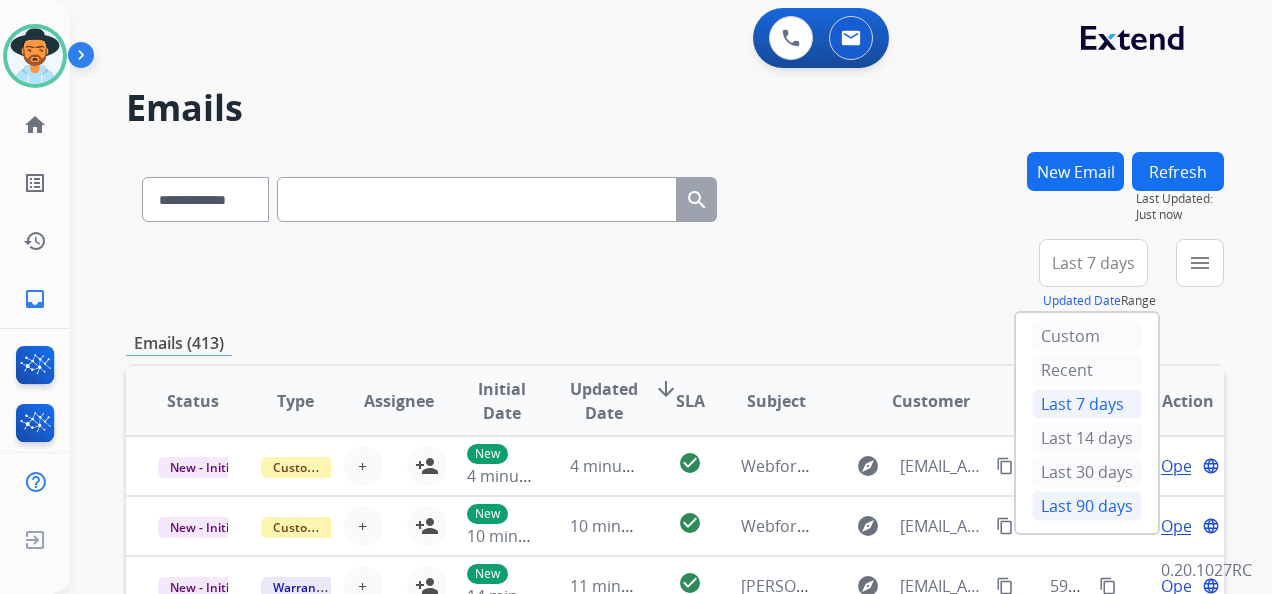 click on "Last 90 days" at bounding box center (1087, 506) 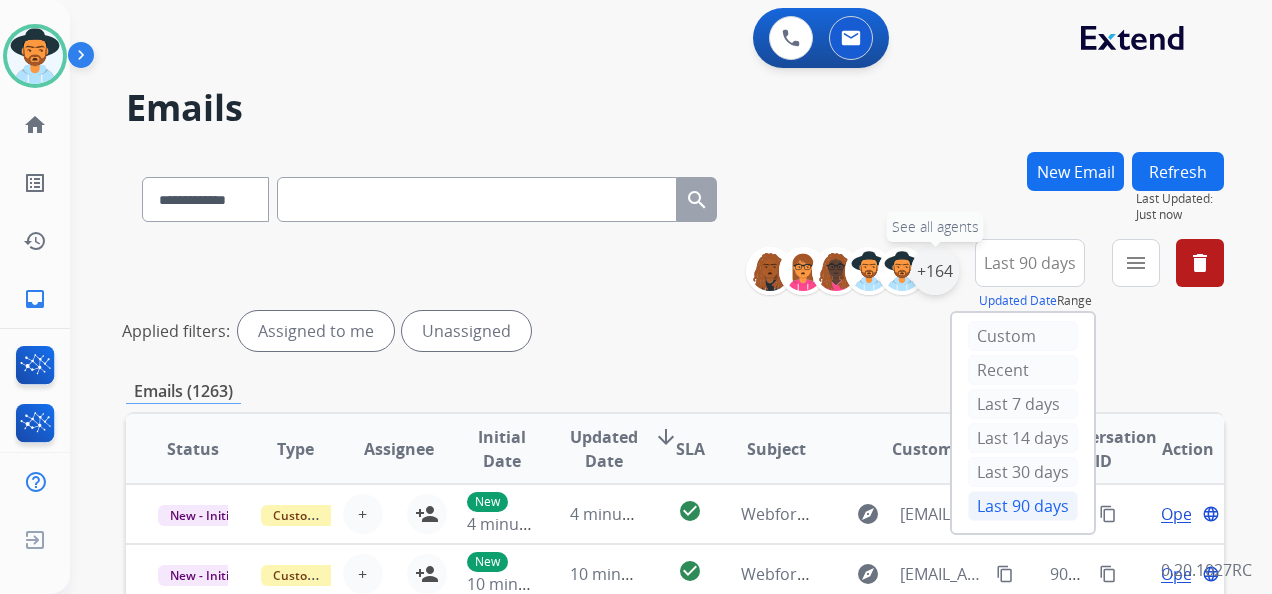 click on "+164" at bounding box center (935, 271) 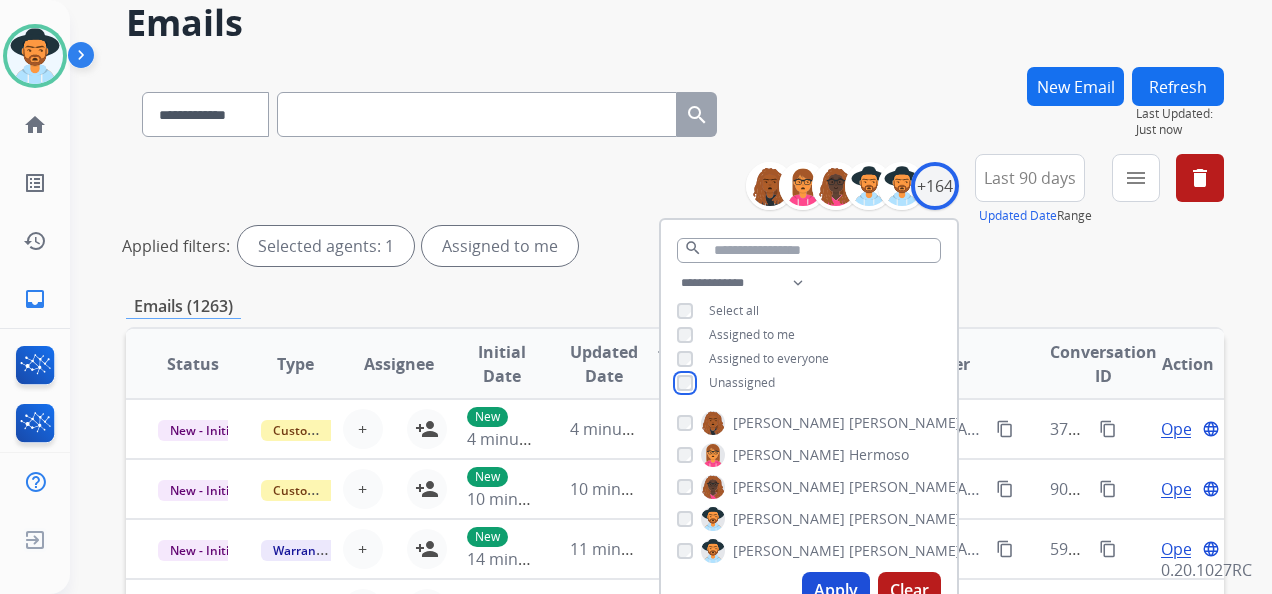 scroll, scrollTop: 200, scrollLeft: 0, axis: vertical 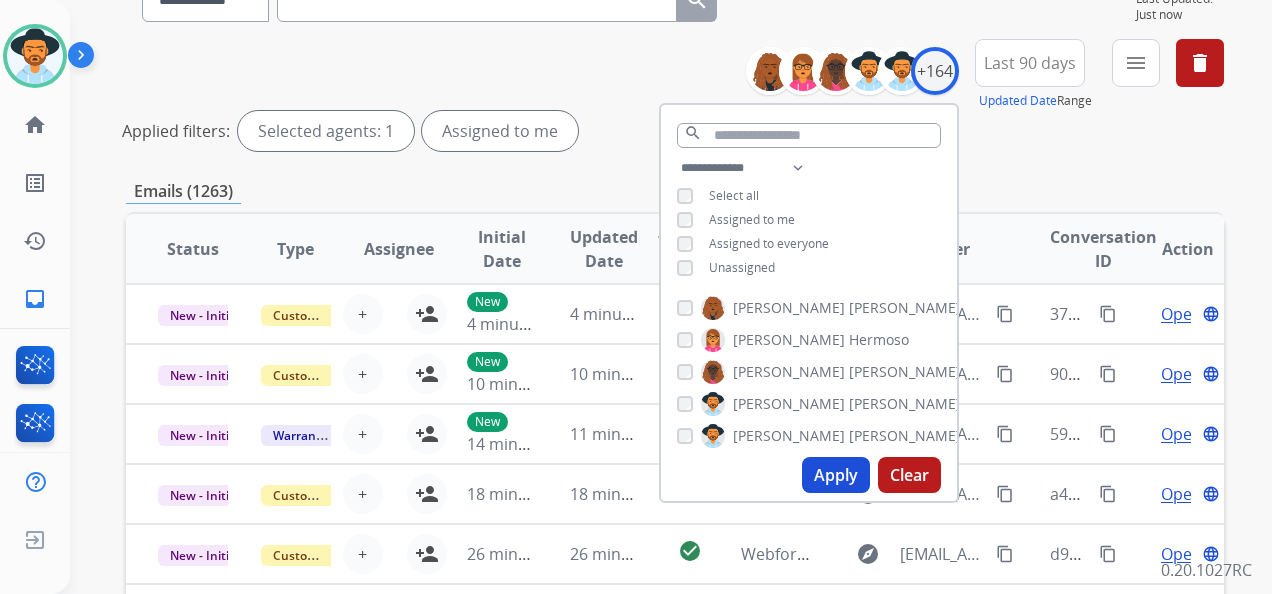 click on "Apply" at bounding box center (836, 475) 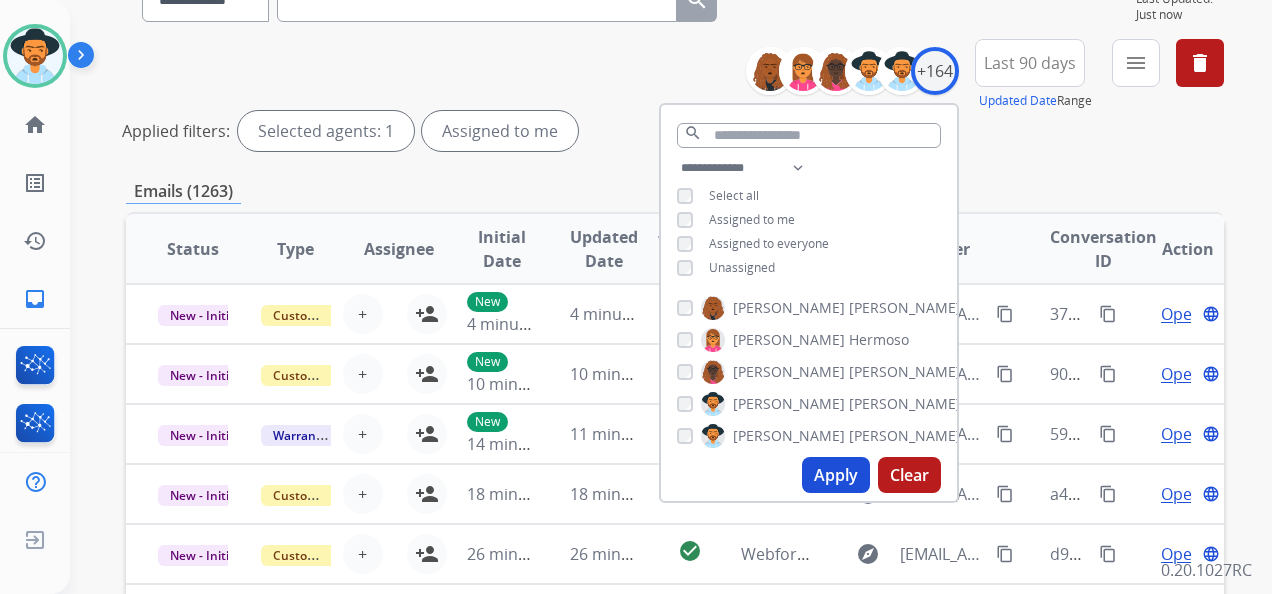 scroll, scrollTop: 0, scrollLeft: 0, axis: both 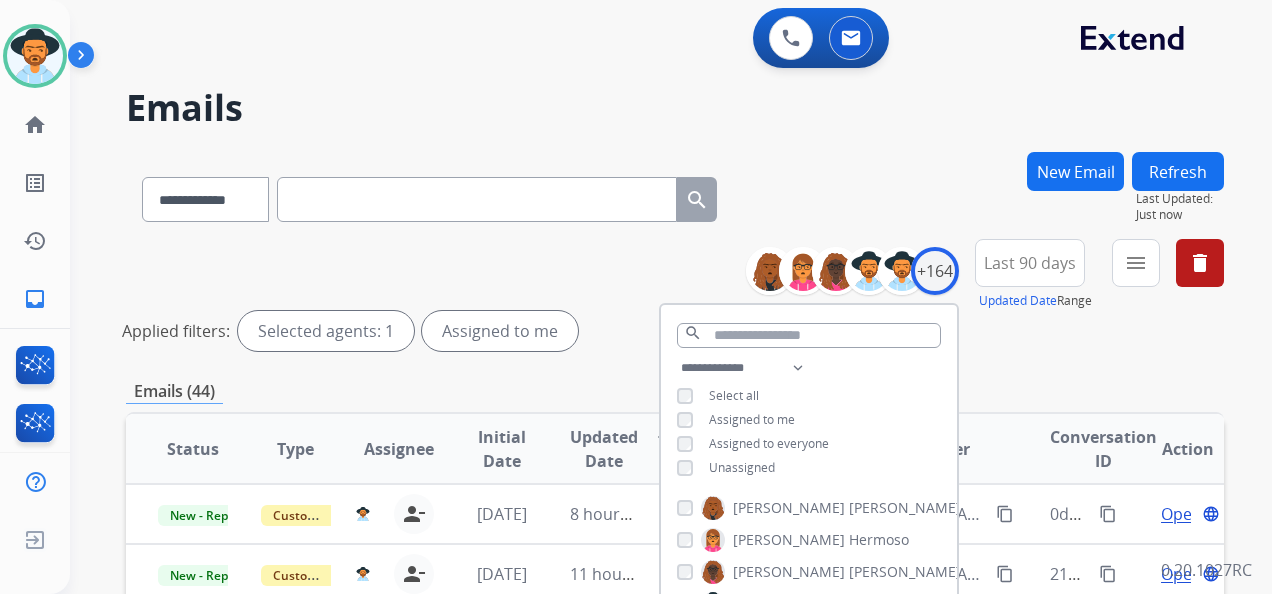 click on "Emails (44)" at bounding box center [675, 391] 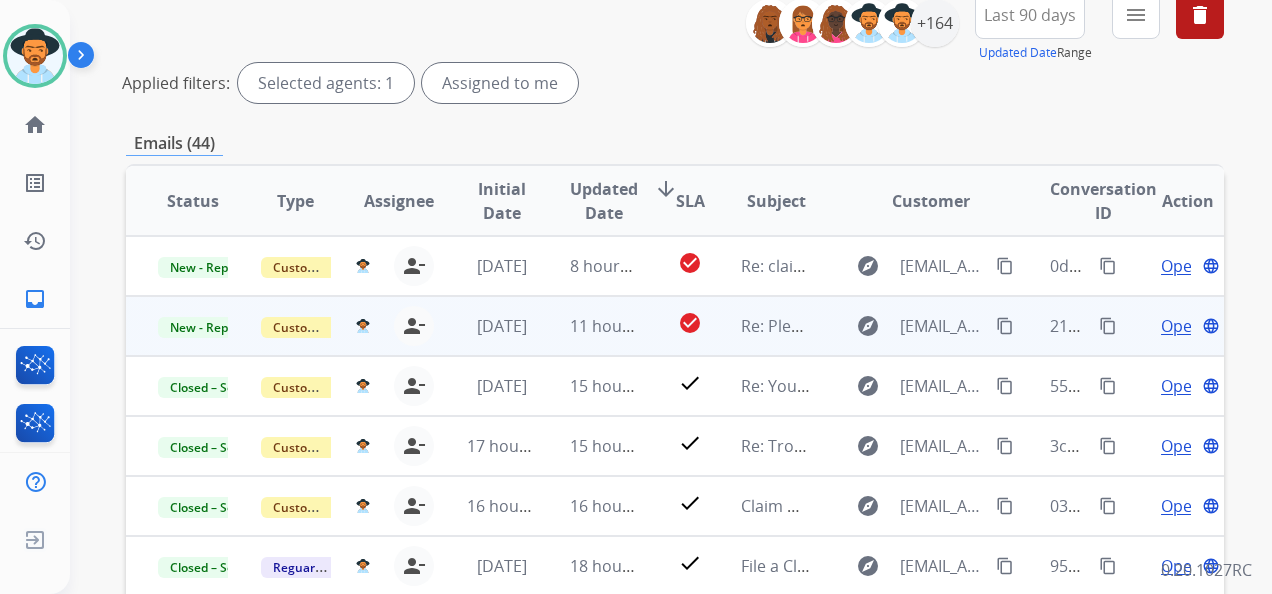 scroll, scrollTop: 300, scrollLeft: 0, axis: vertical 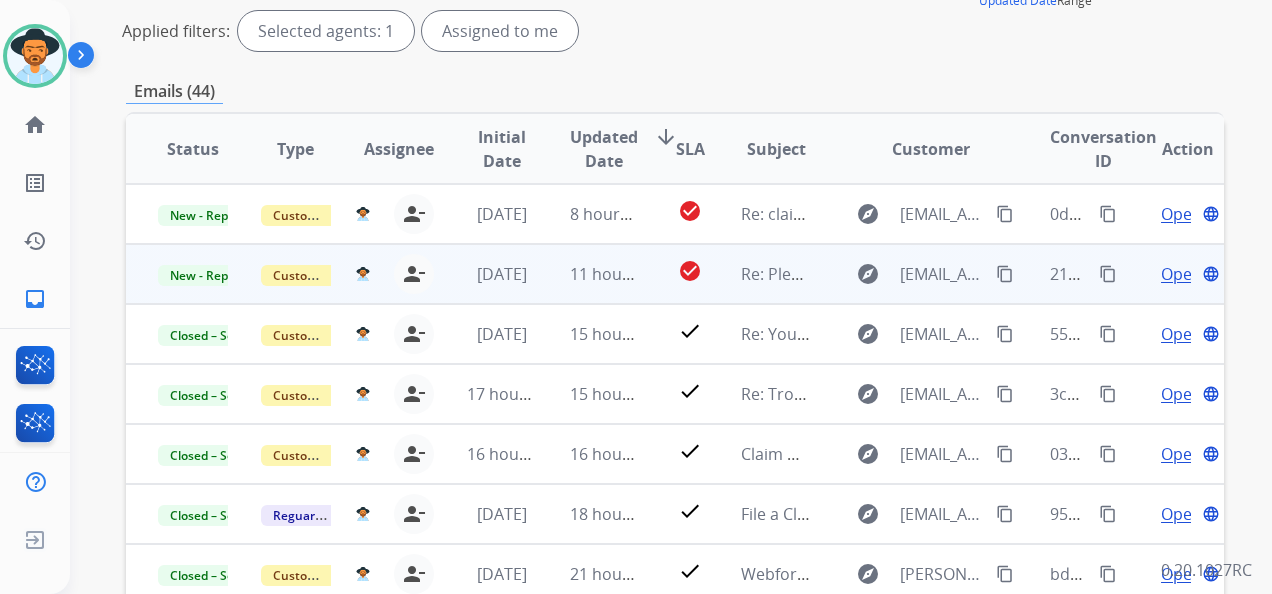 click on "Open" at bounding box center (1181, 274) 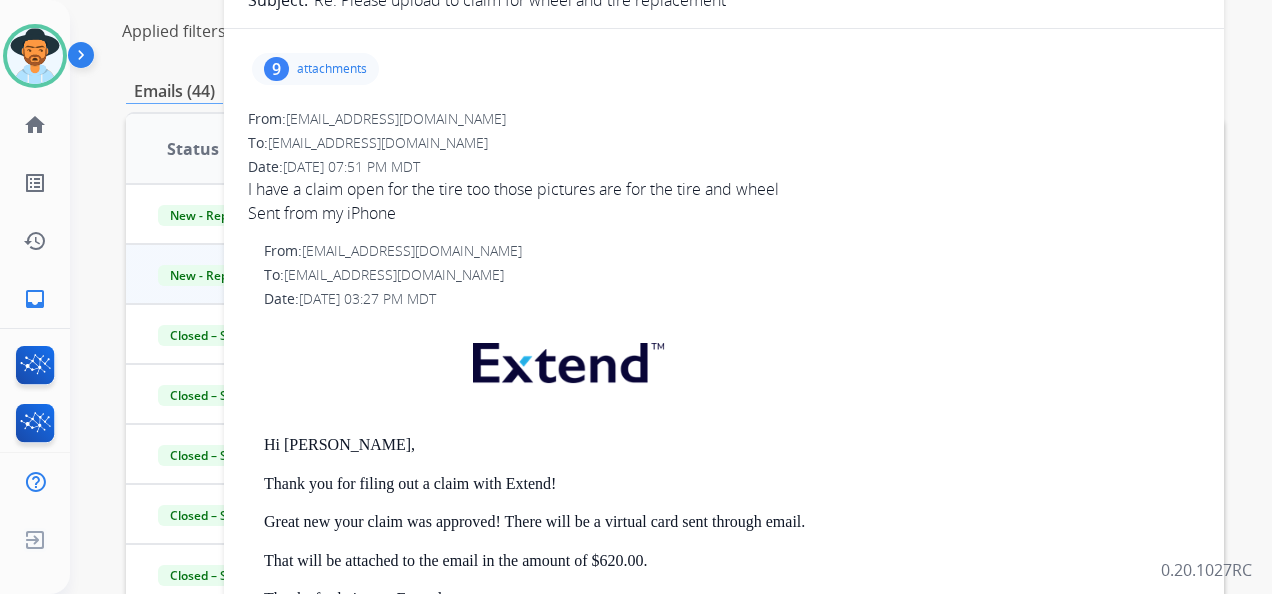 scroll, scrollTop: 0, scrollLeft: 0, axis: both 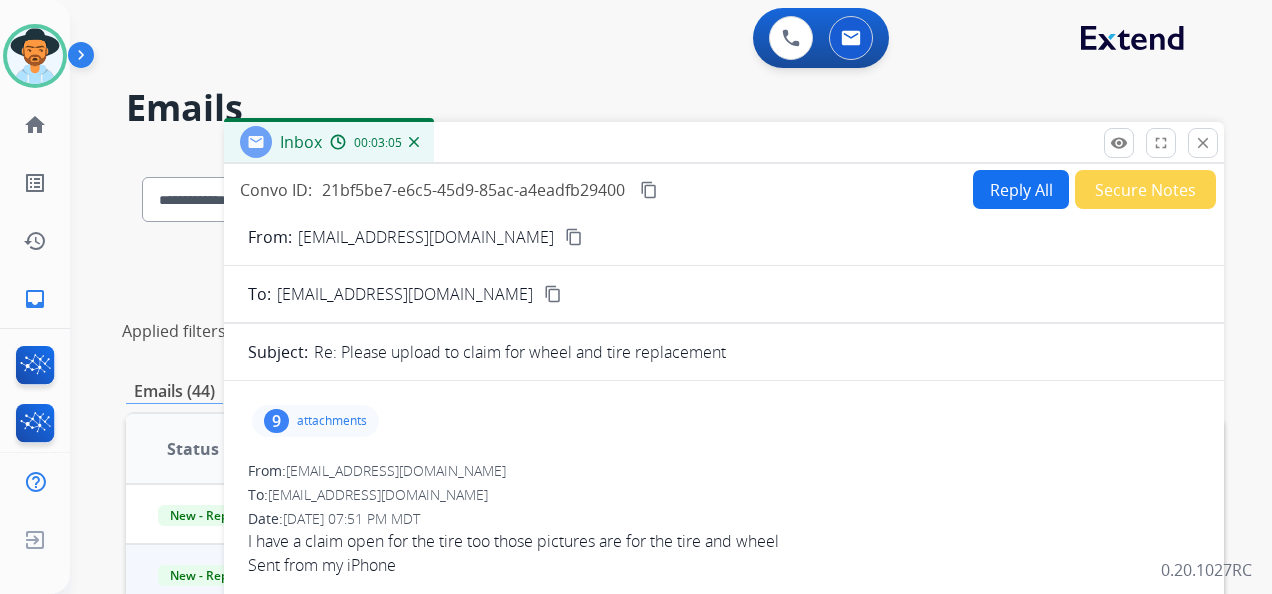 click on "**********" at bounding box center (671, 297) 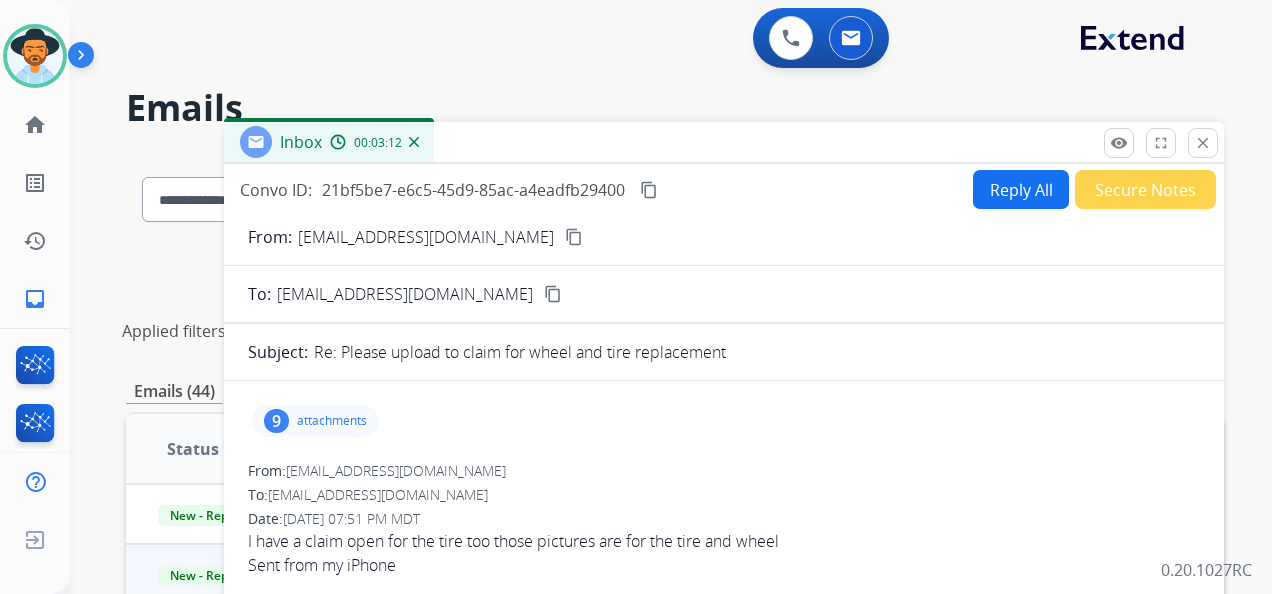 click on "Reply All" at bounding box center (1021, 189) 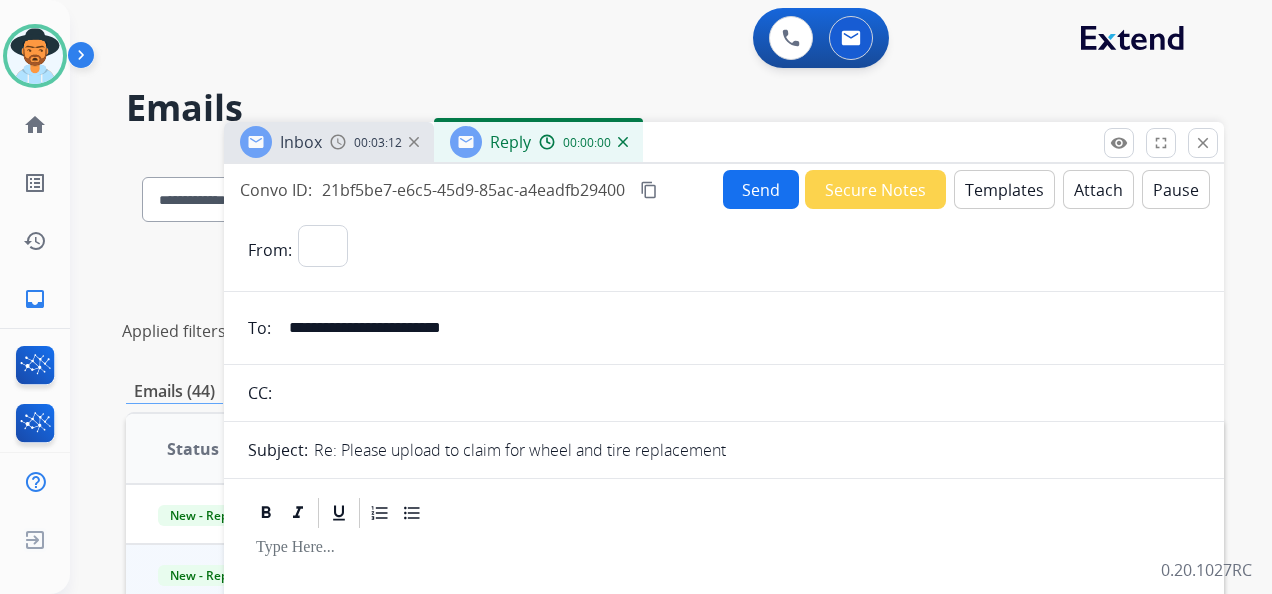 select on "**********" 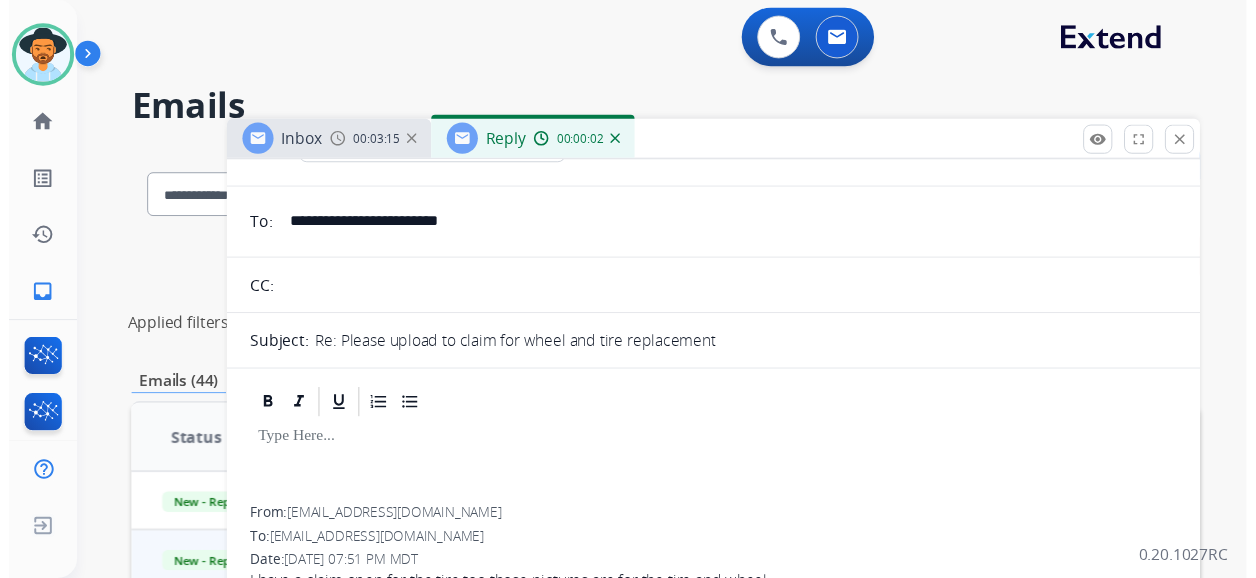scroll, scrollTop: 0, scrollLeft: 0, axis: both 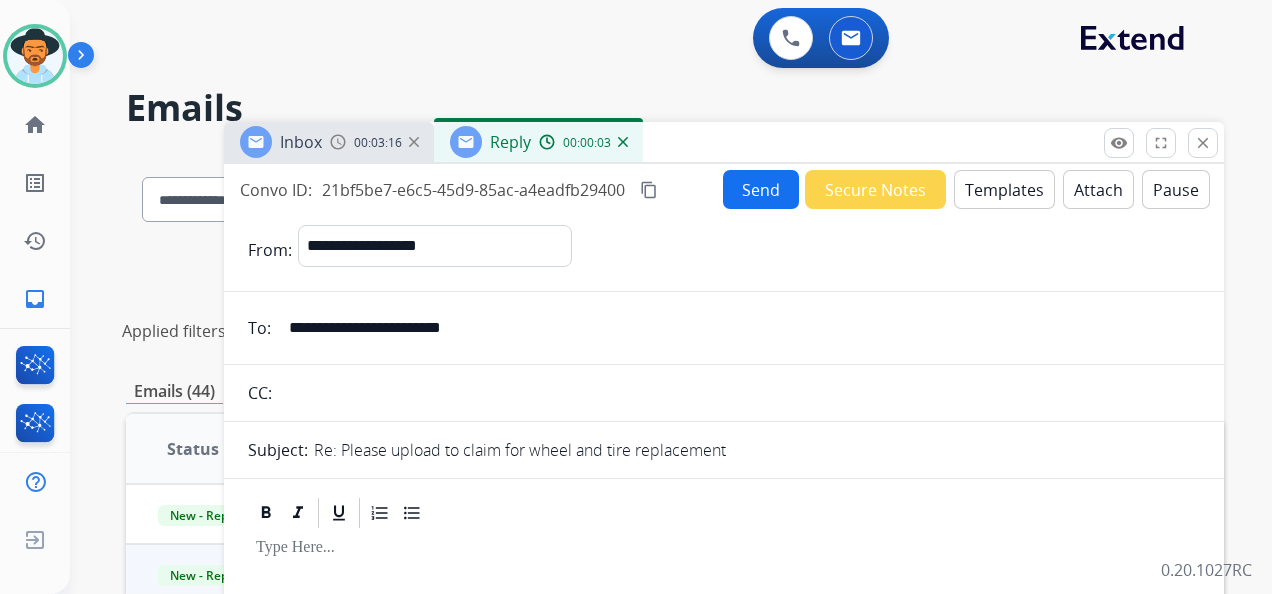 click on "Templates" at bounding box center (1004, 189) 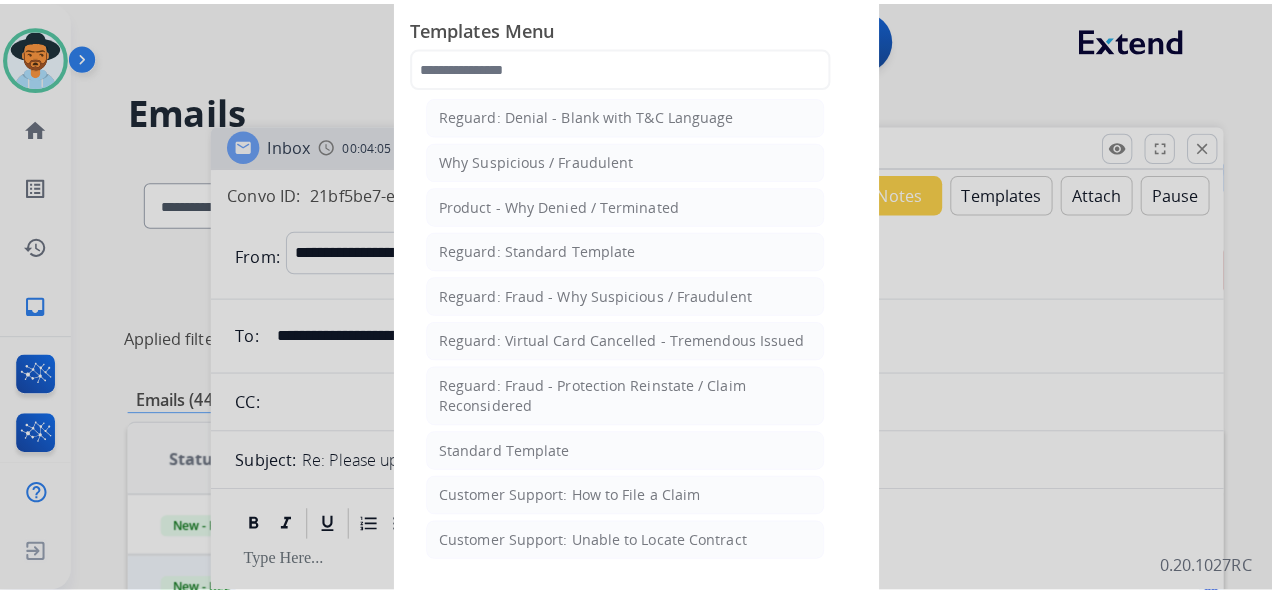 scroll, scrollTop: 0, scrollLeft: 0, axis: both 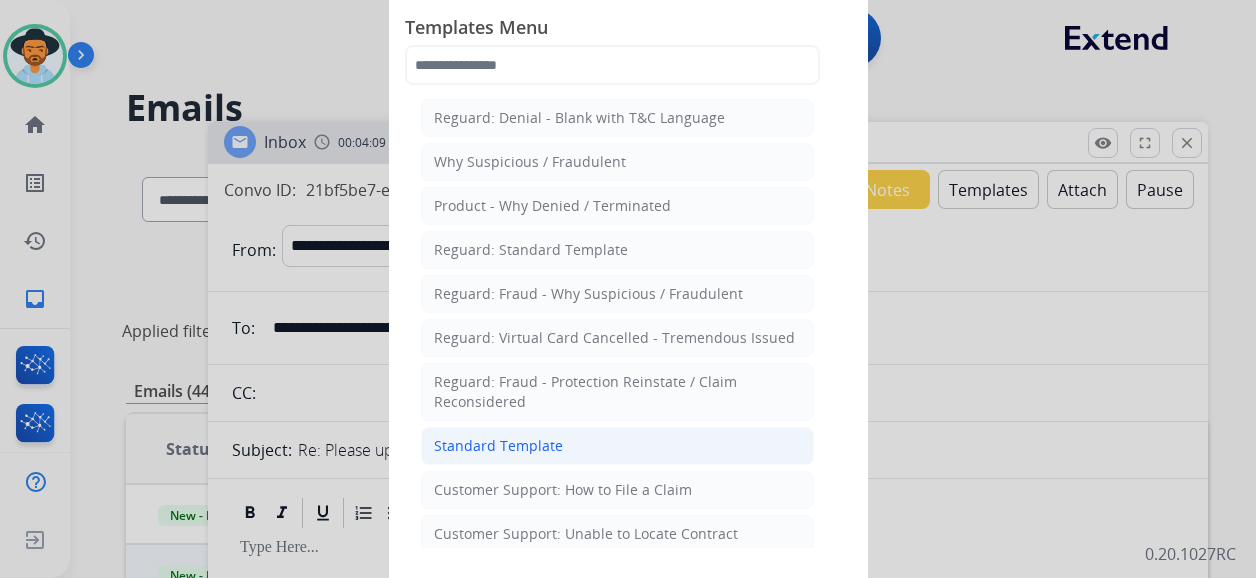 click on "Standard Template" 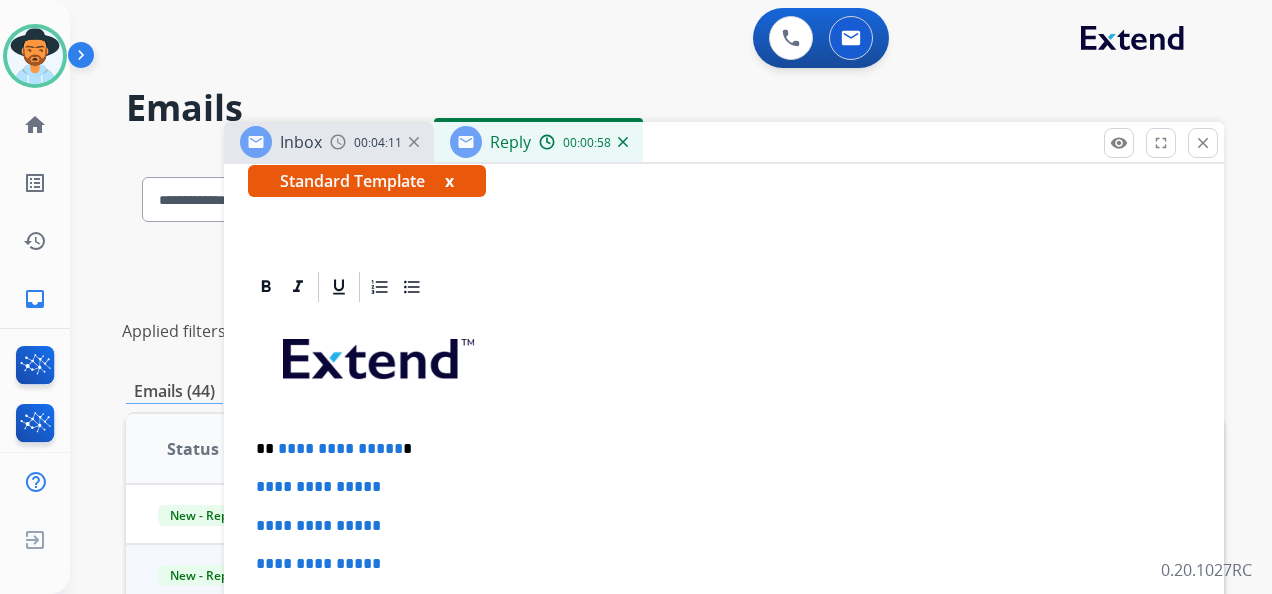 scroll, scrollTop: 400, scrollLeft: 0, axis: vertical 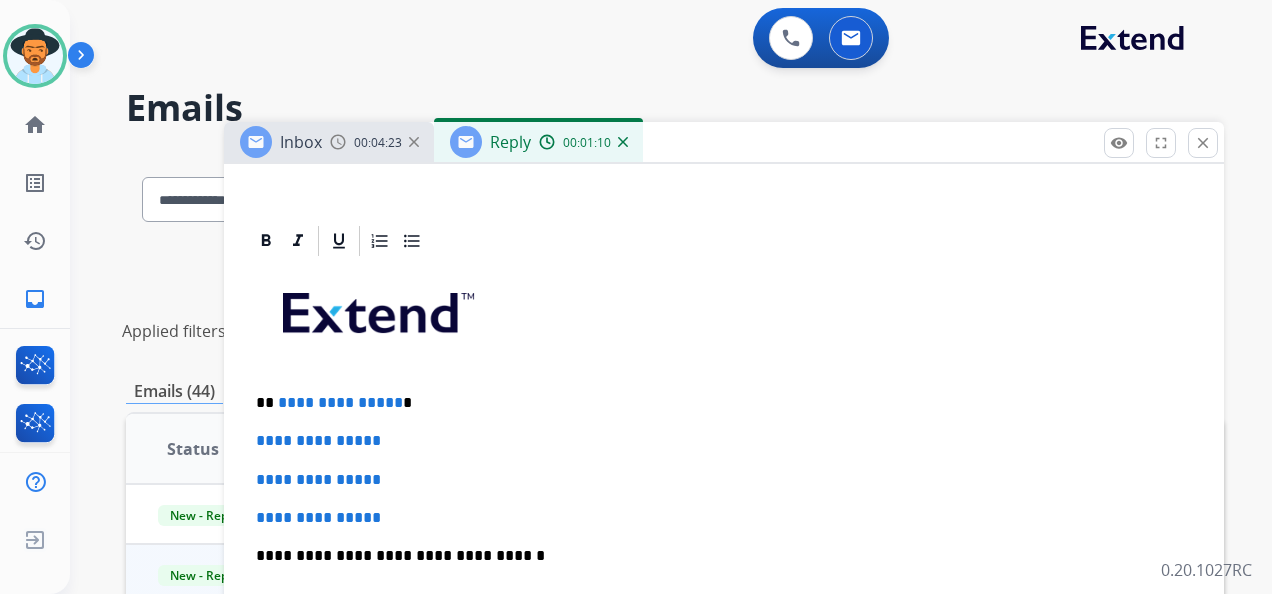 drag, startPoint x: 391, startPoint y: 394, endPoint x: 724, endPoint y: 464, distance: 340.27783 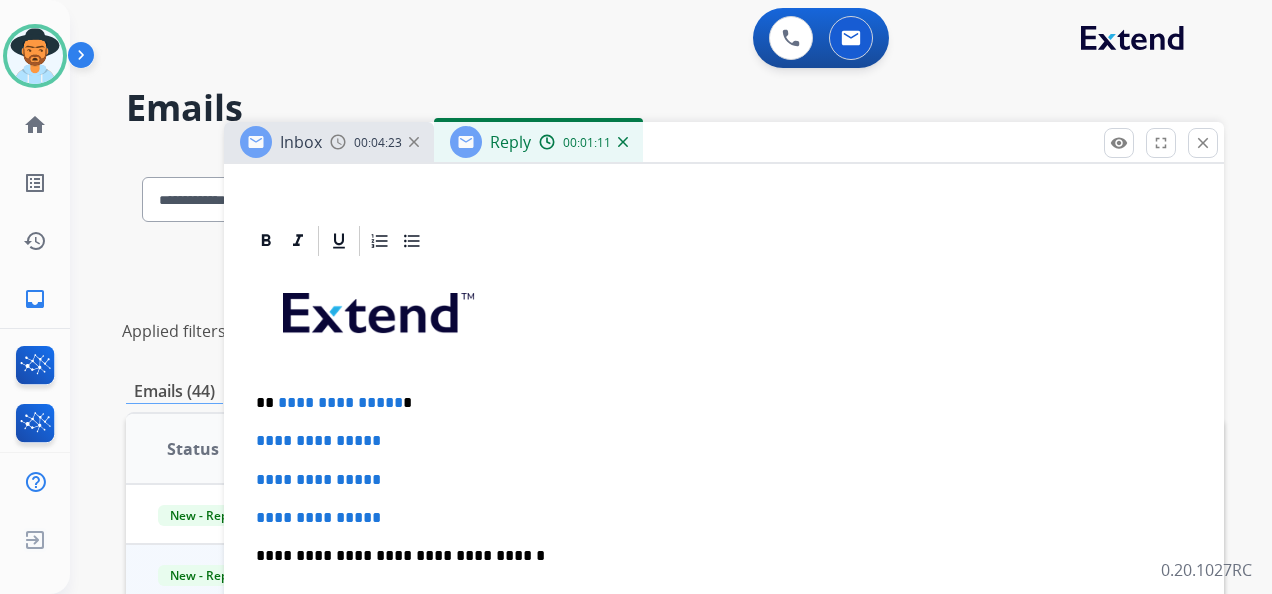 type 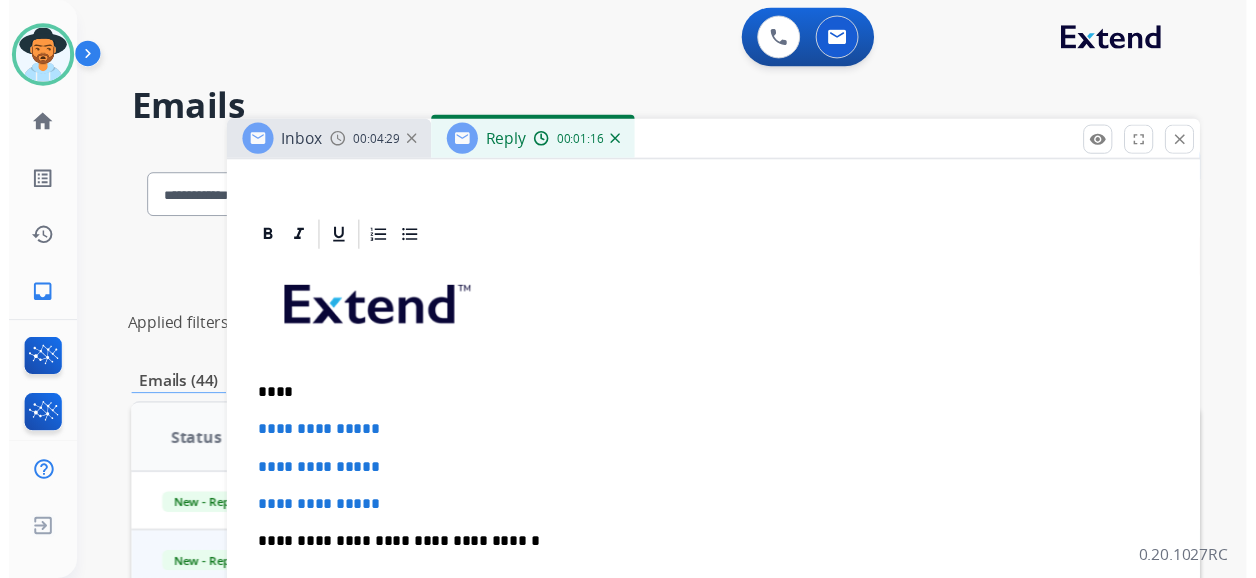 scroll, scrollTop: 0, scrollLeft: 0, axis: both 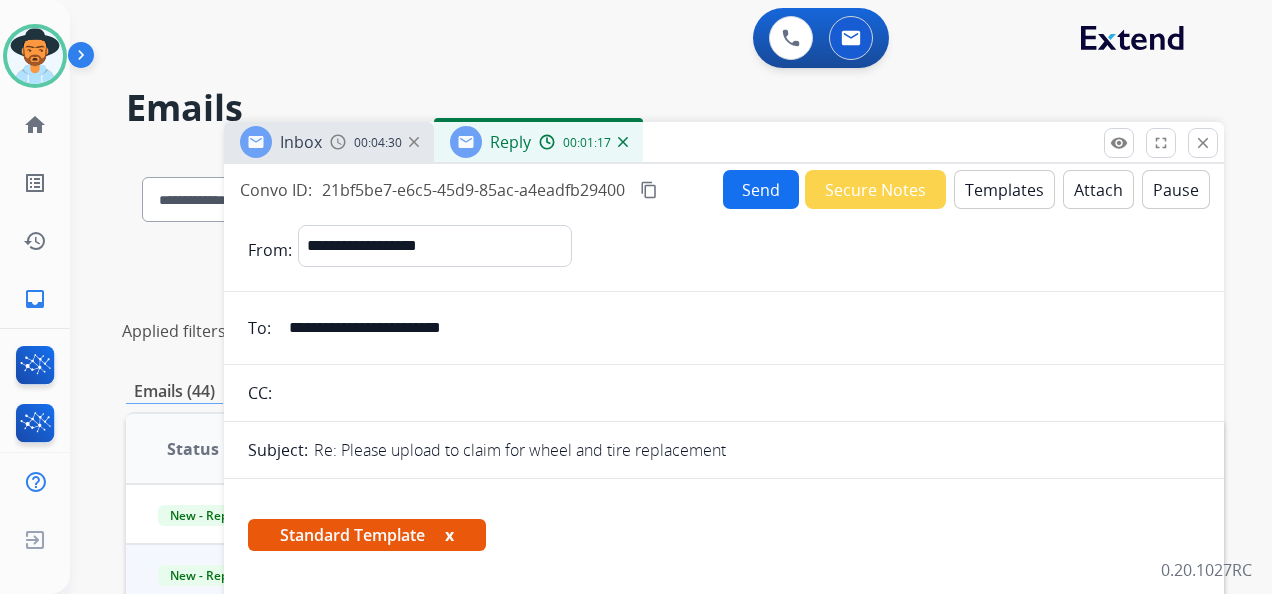 click on "Standard Template   x" at bounding box center (367, 535) 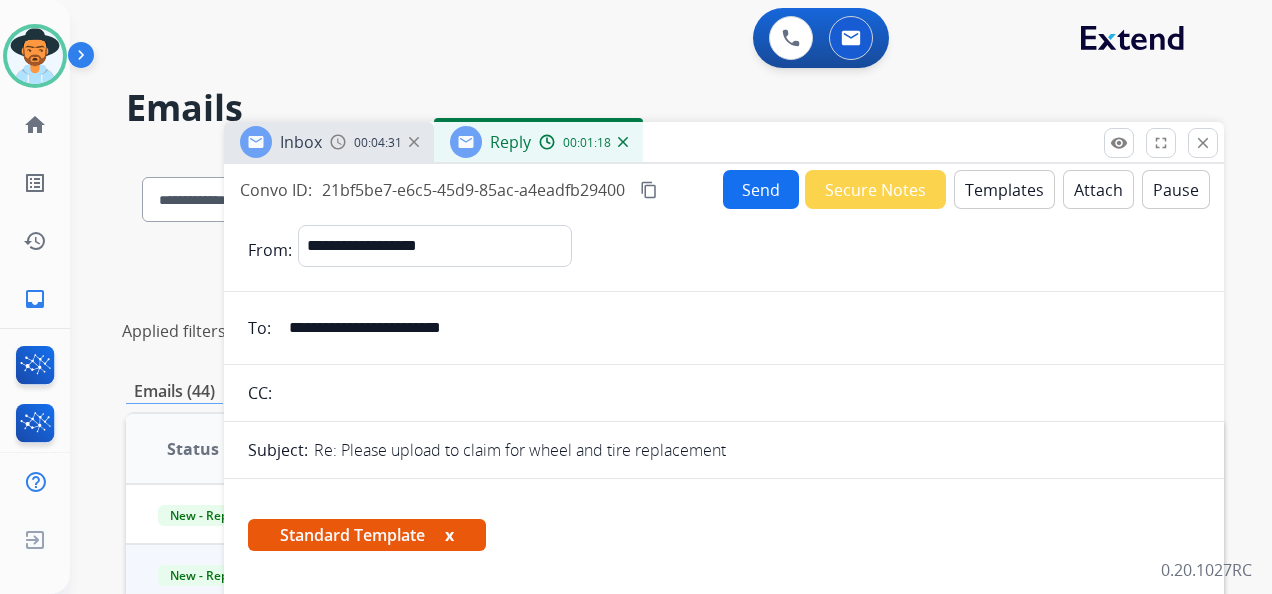 click on "x" at bounding box center (449, 535) 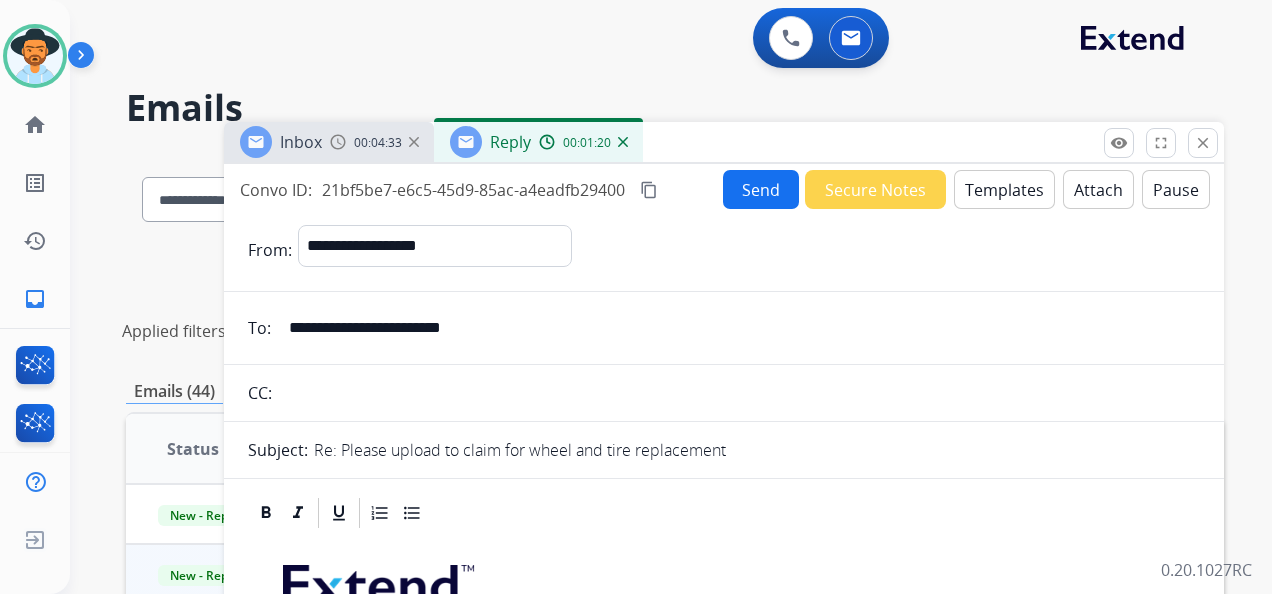 click on "Templates" at bounding box center (1004, 189) 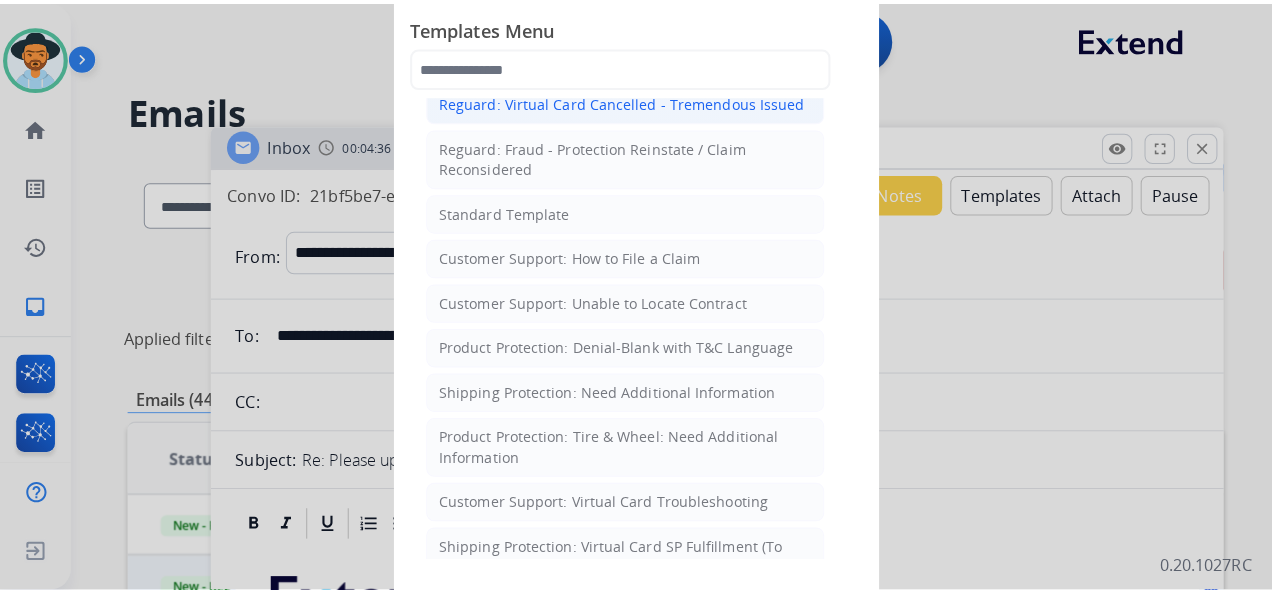 scroll, scrollTop: 300, scrollLeft: 0, axis: vertical 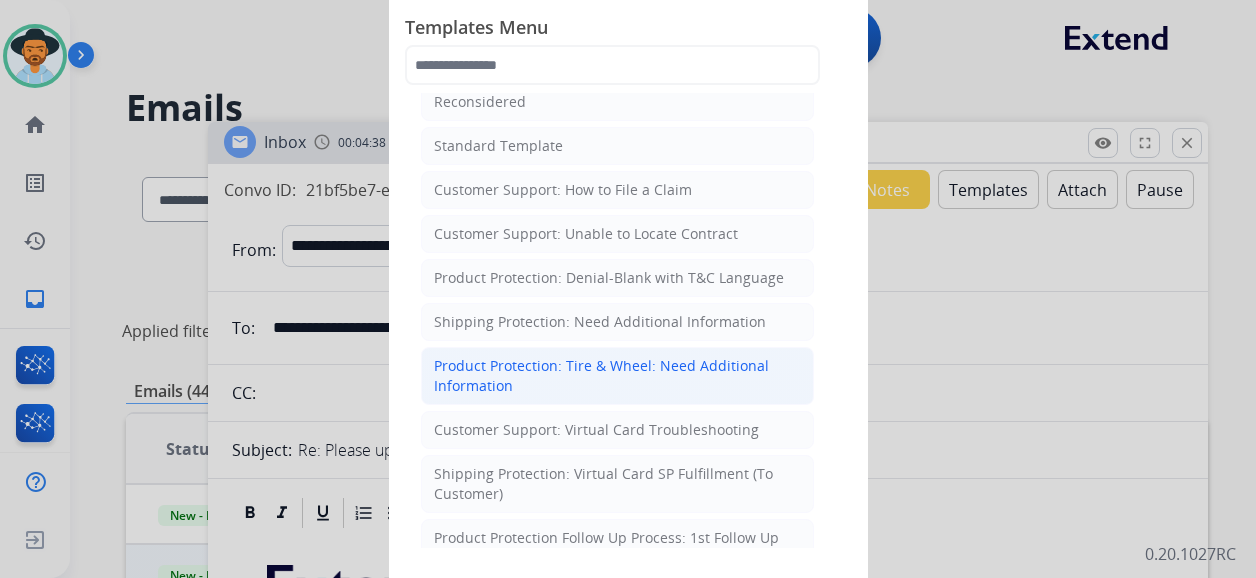 click on "Product Protection: Tire & Wheel: Need Additional Information" 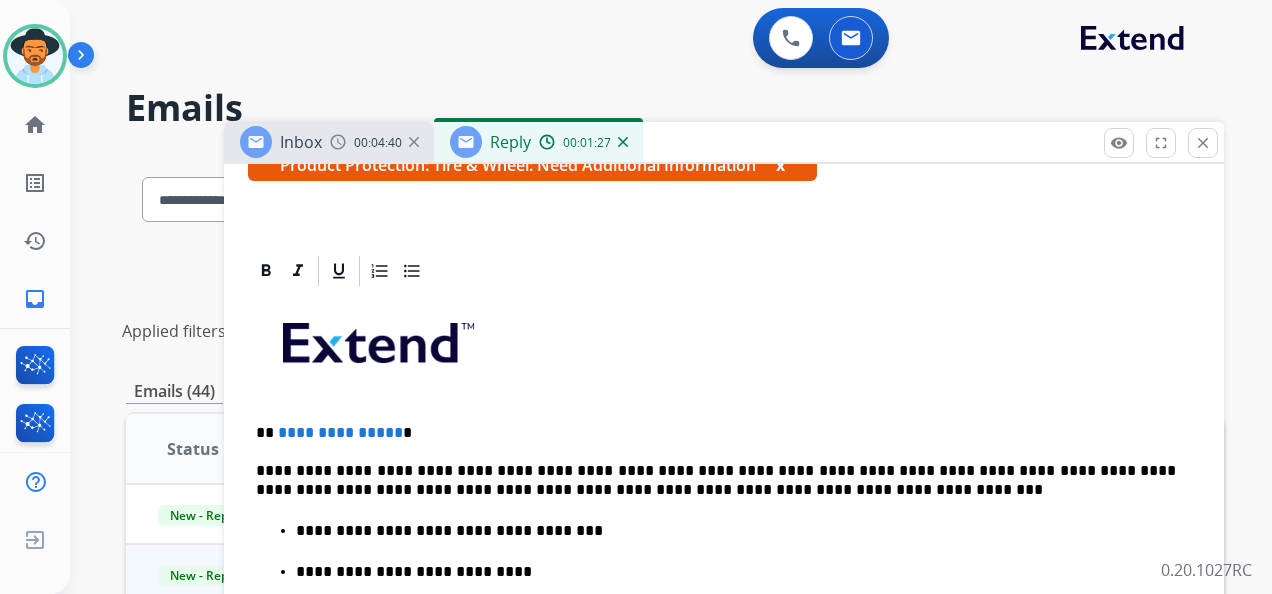 scroll, scrollTop: 400, scrollLeft: 0, axis: vertical 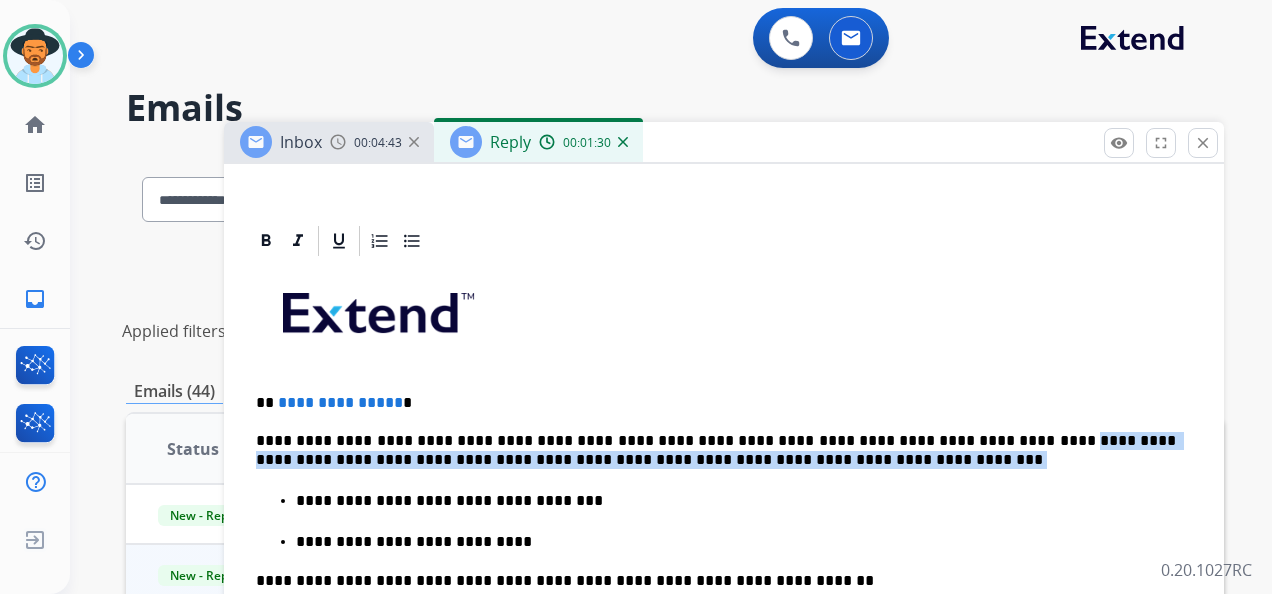 drag, startPoint x: 971, startPoint y: 437, endPoint x: 1089, endPoint y: 477, distance: 124.595345 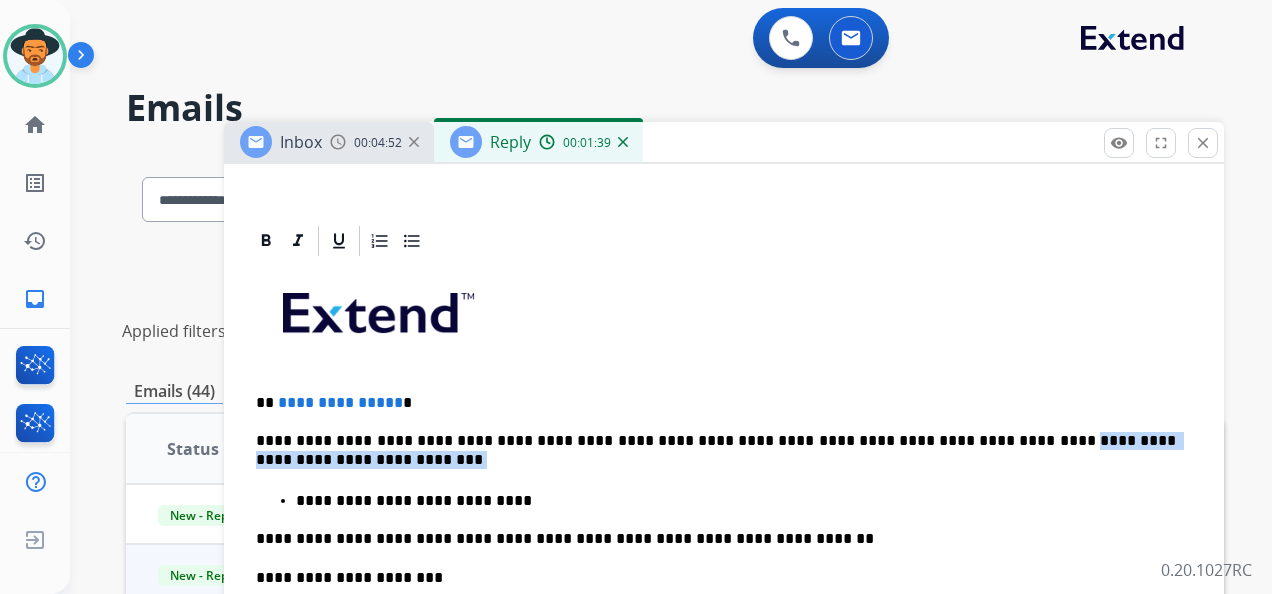 drag, startPoint x: 989, startPoint y: 436, endPoint x: 1082, endPoint y: 485, distance: 105.11898 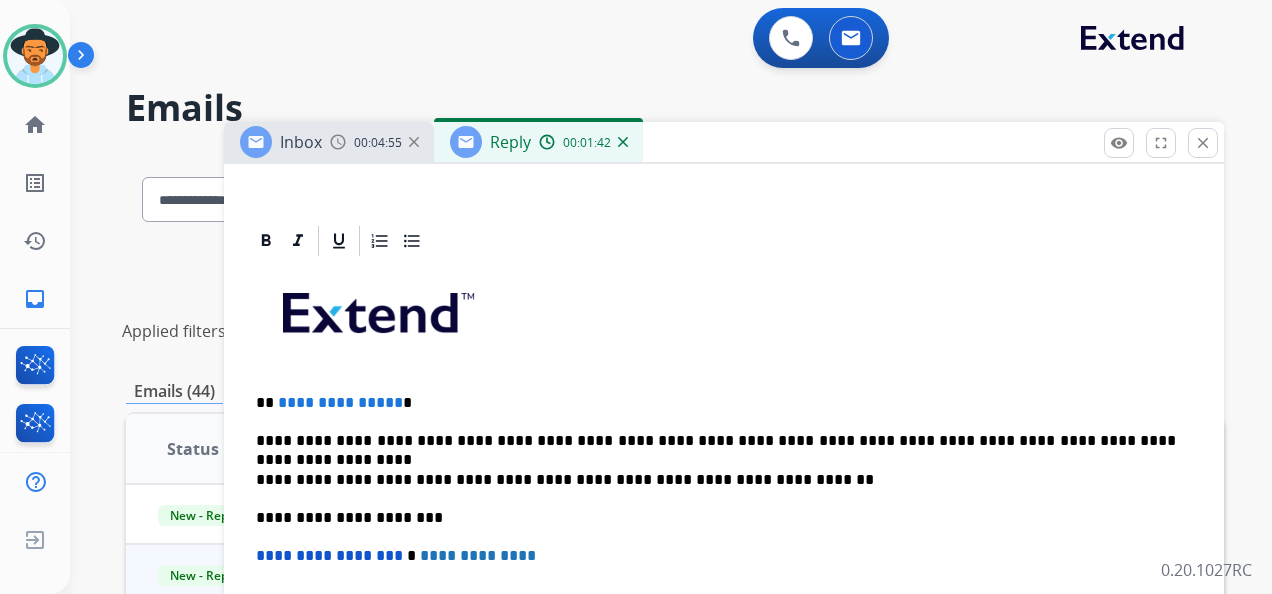 click on "**********" at bounding box center [716, 441] 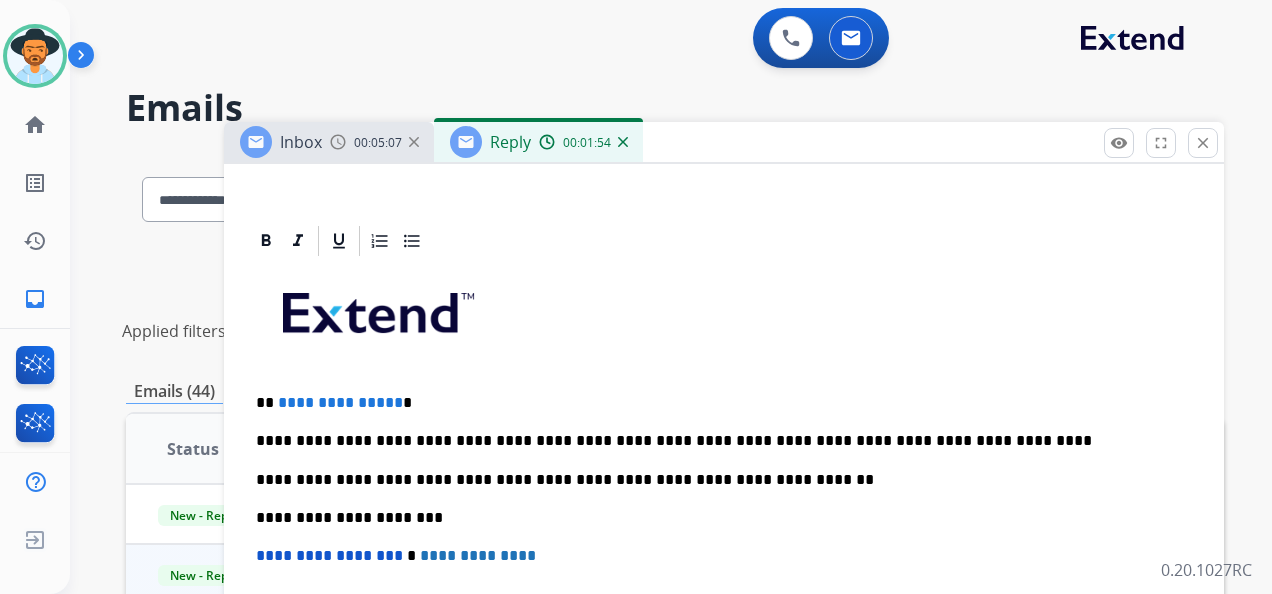 drag, startPoint x: 519, startPoint y: 477, endPoint x: 534, endPoint y: 519, distance: 44.598206 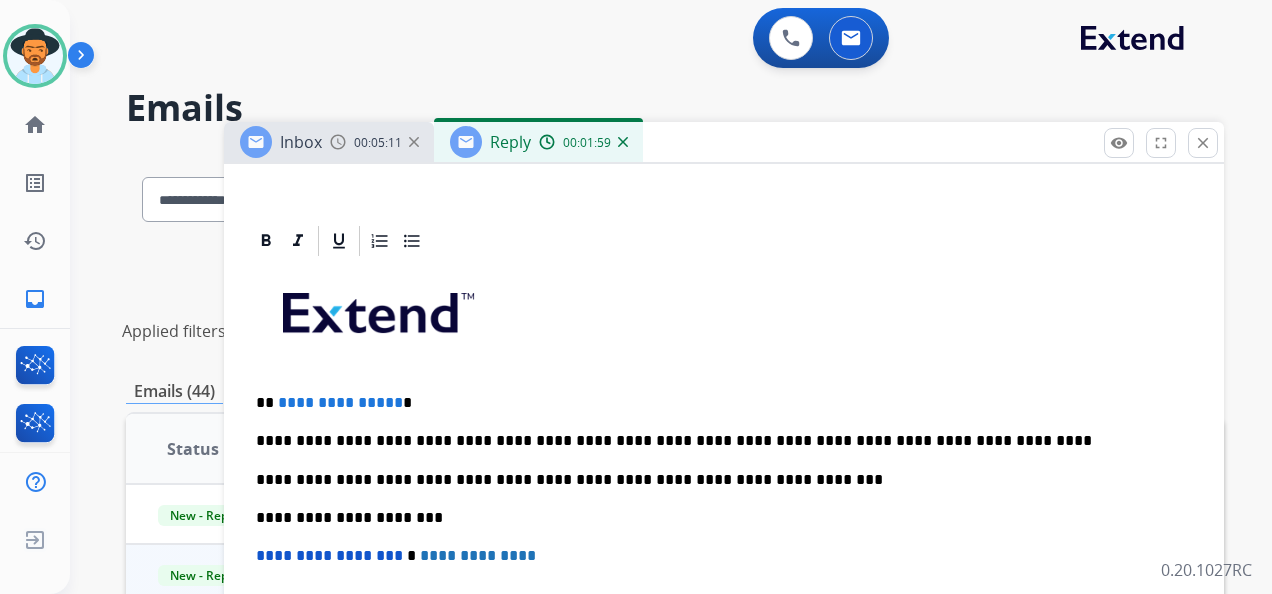 click on "**********" at bounding box center [724, 536] 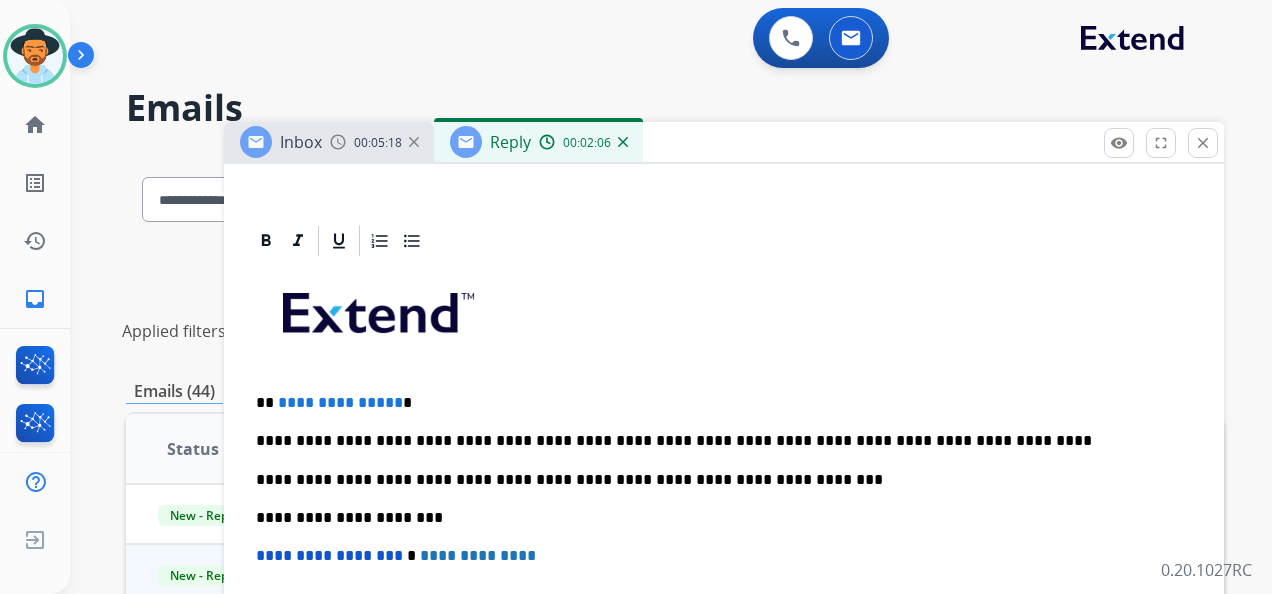 click on "**********" at bounding box center (716, 441) 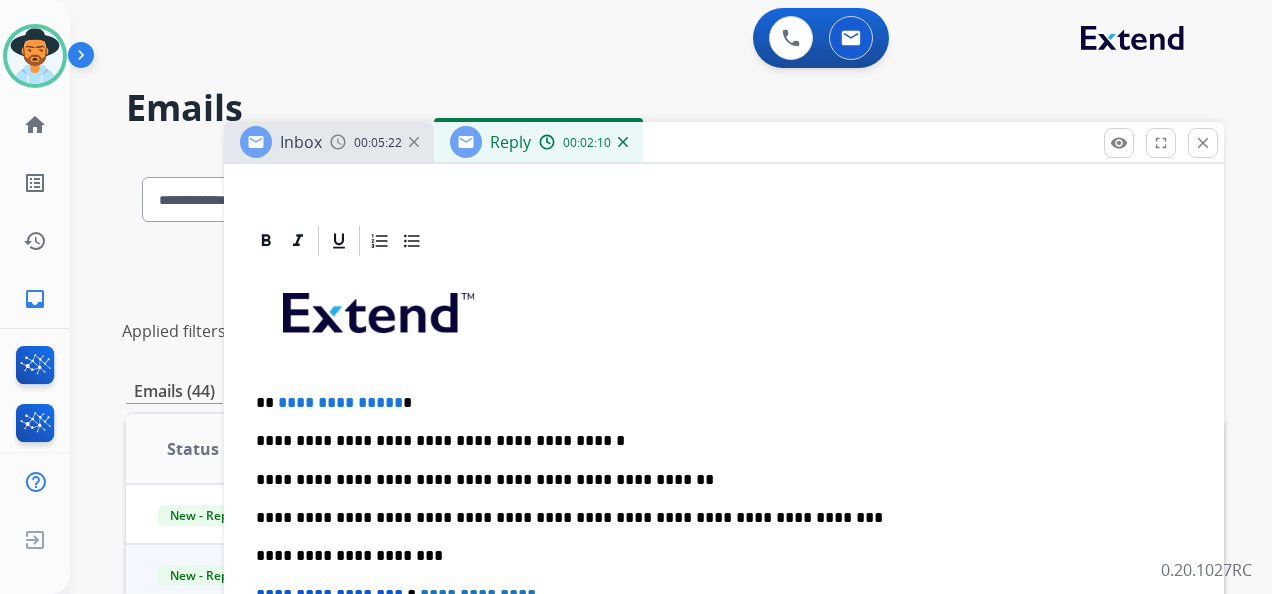 click on "**********" at bounding box center [716, 403] 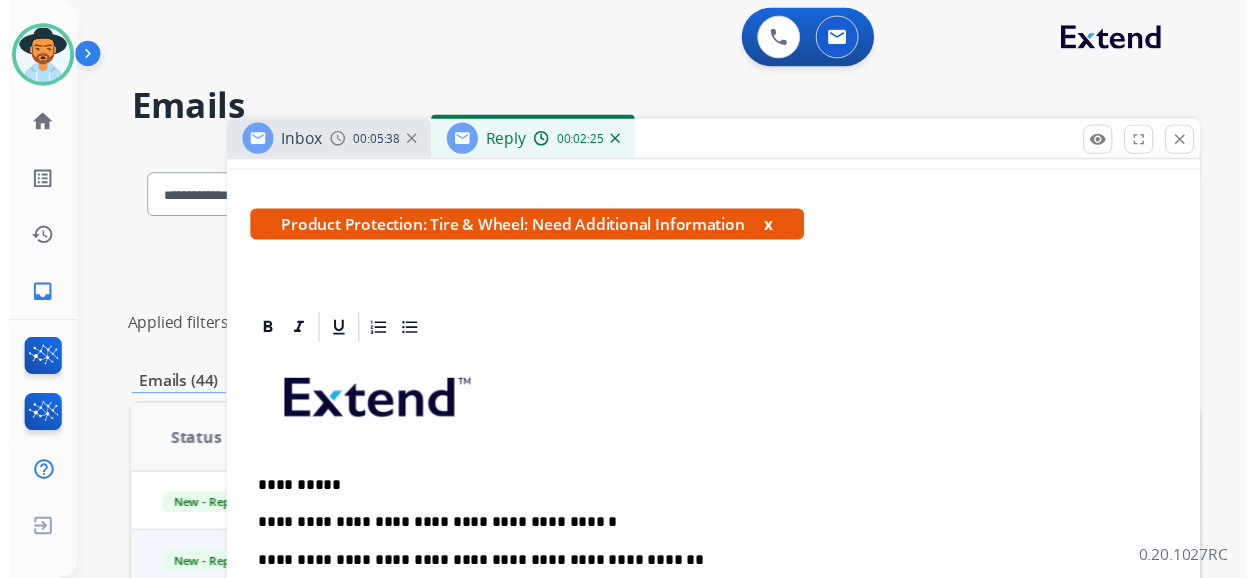 scroll, scrollTop: 0, scrollLeft: 0, axis: both 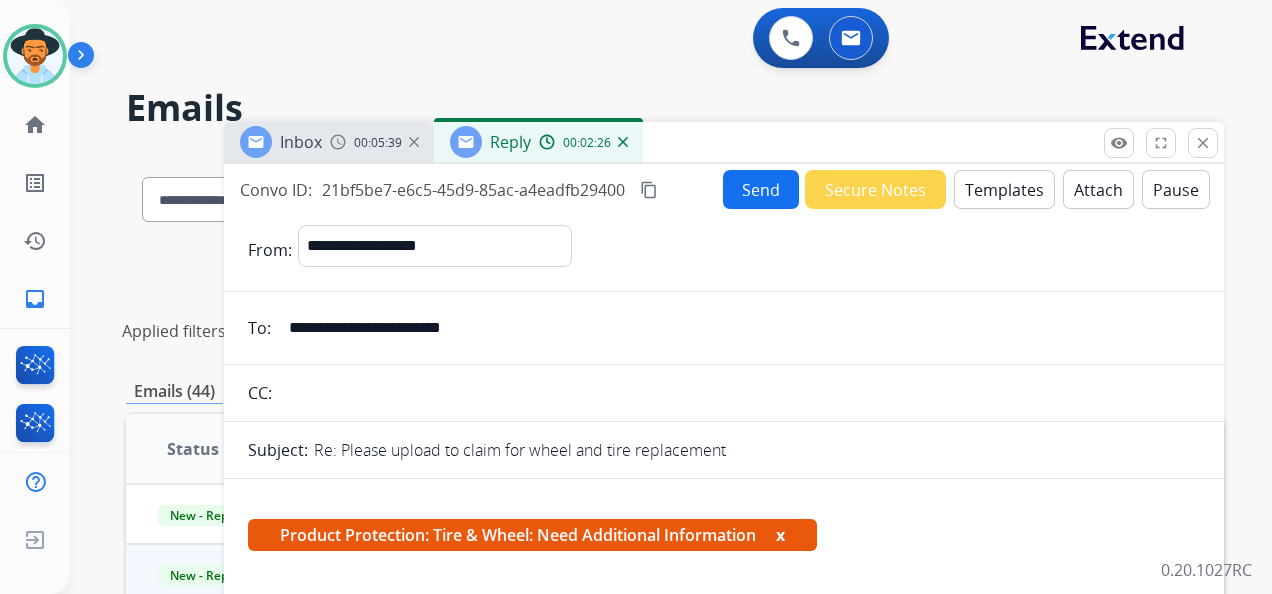 click on "Send" at bounding box center [761, 189] 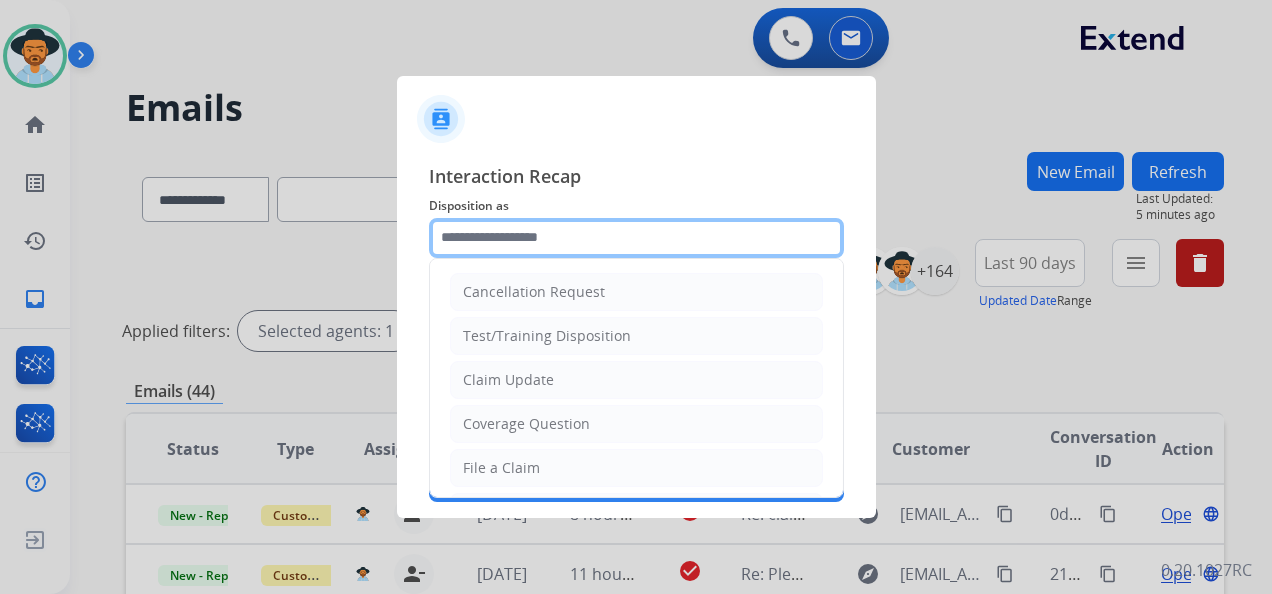 click 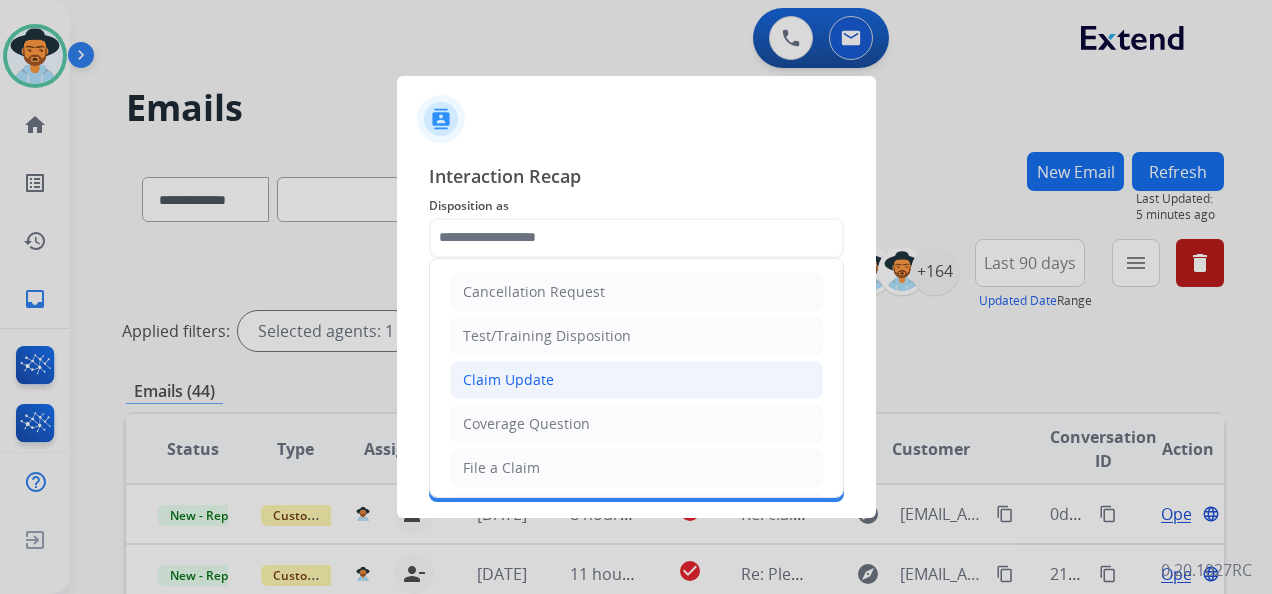 click on "Claim Update" 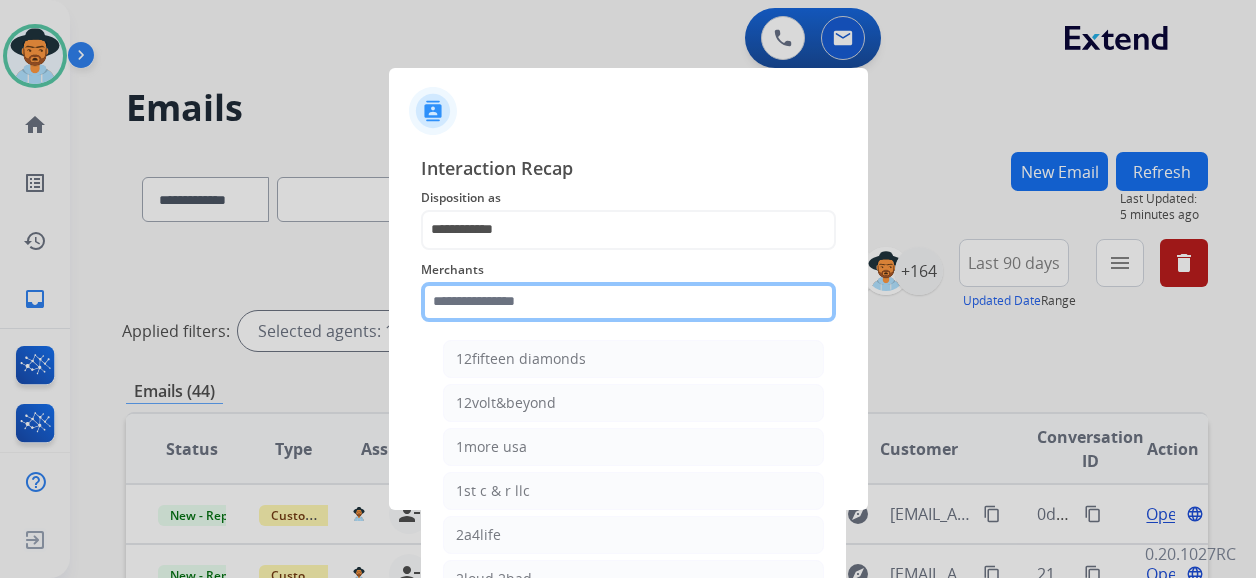 click 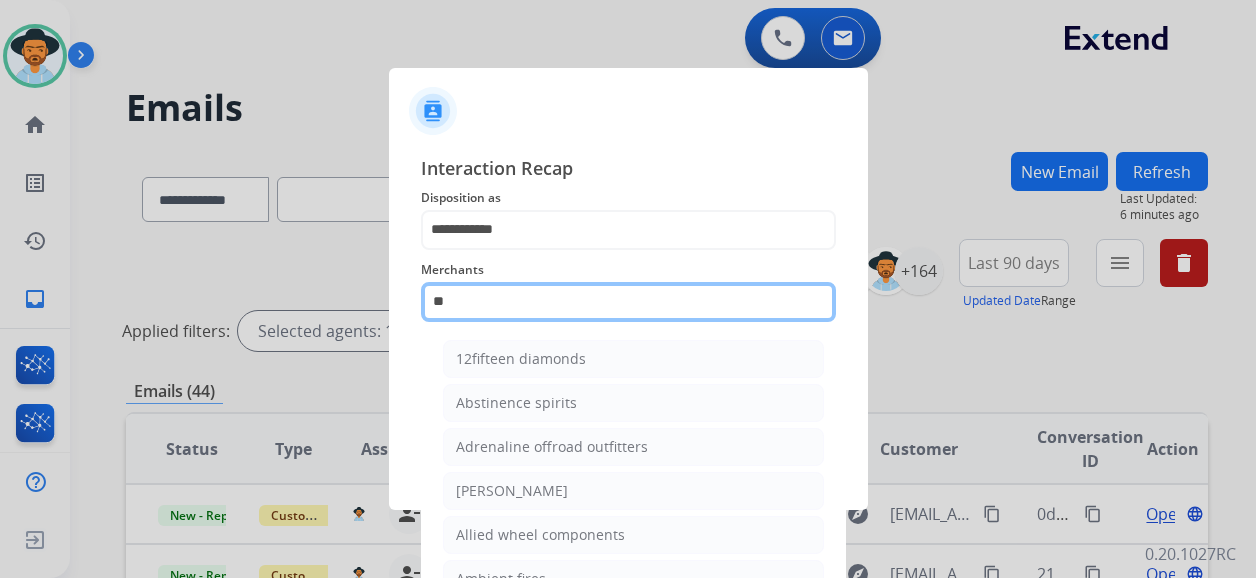 type on "*" 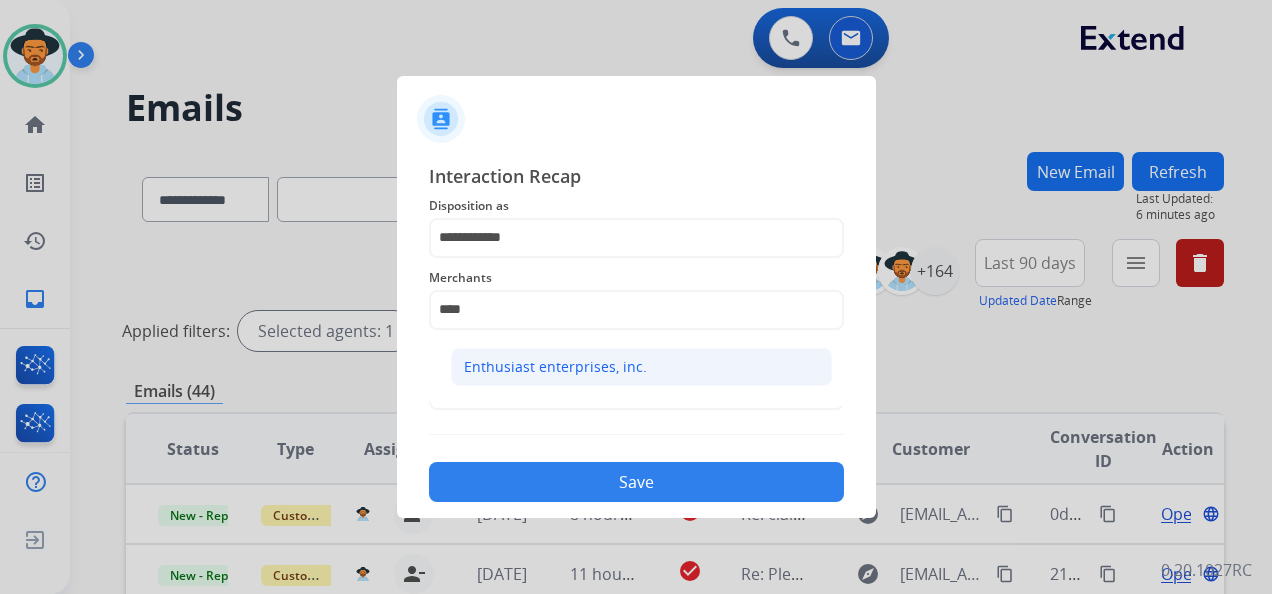 click on "Enthusiast enterprises, inc." 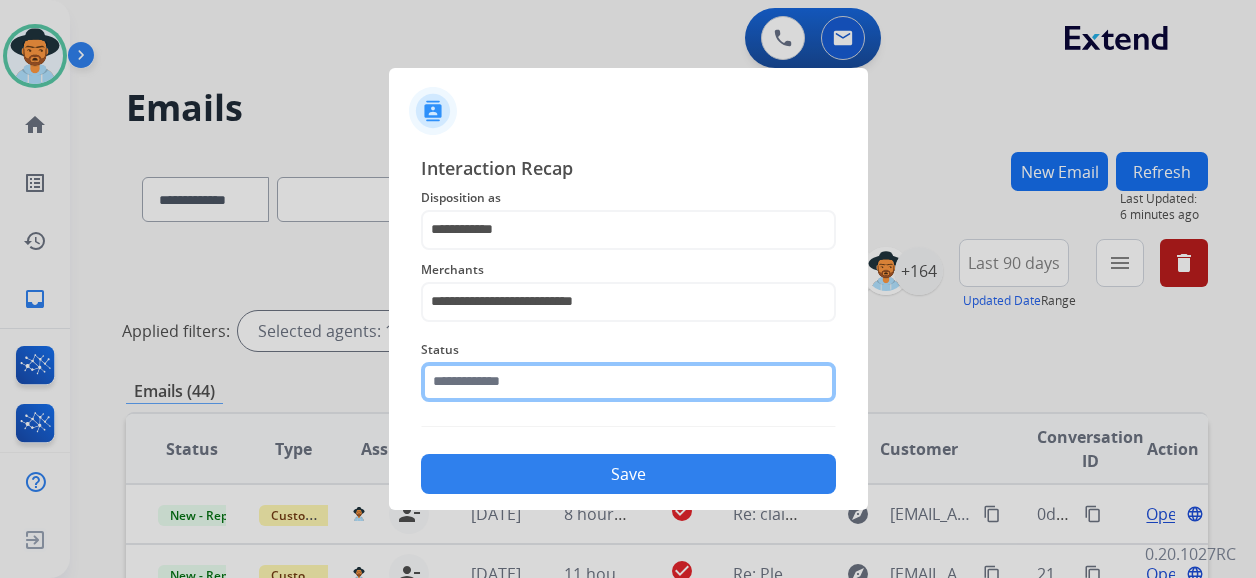 click 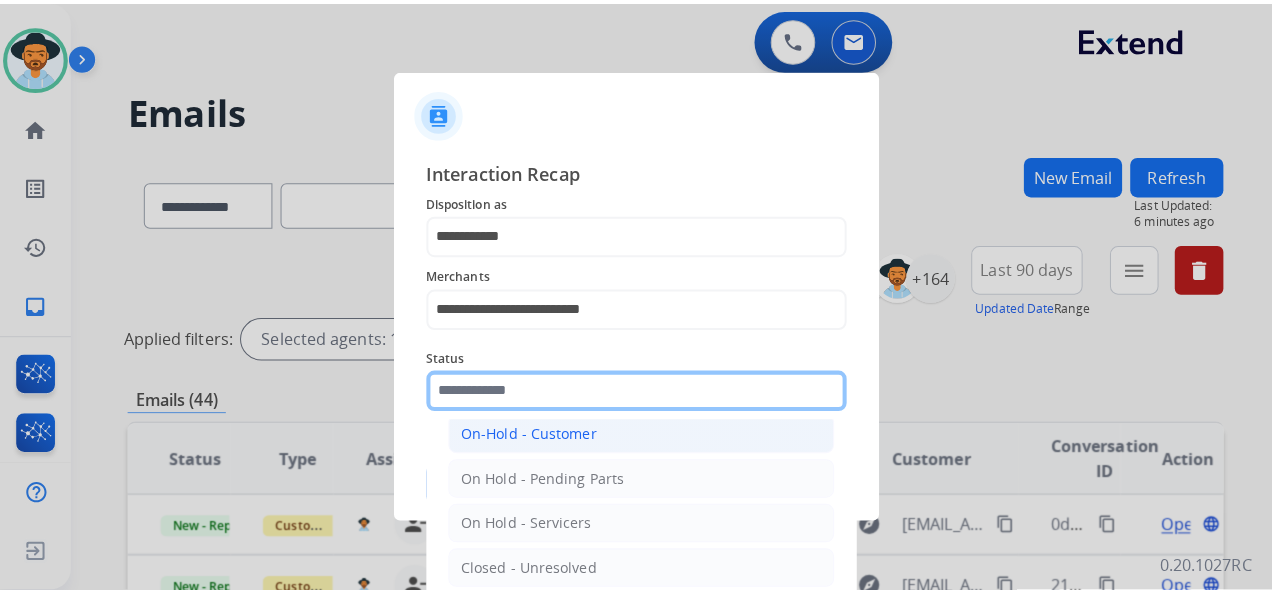 scroll, scrollTop: 100, scrollLeft: 0, axis: vertical 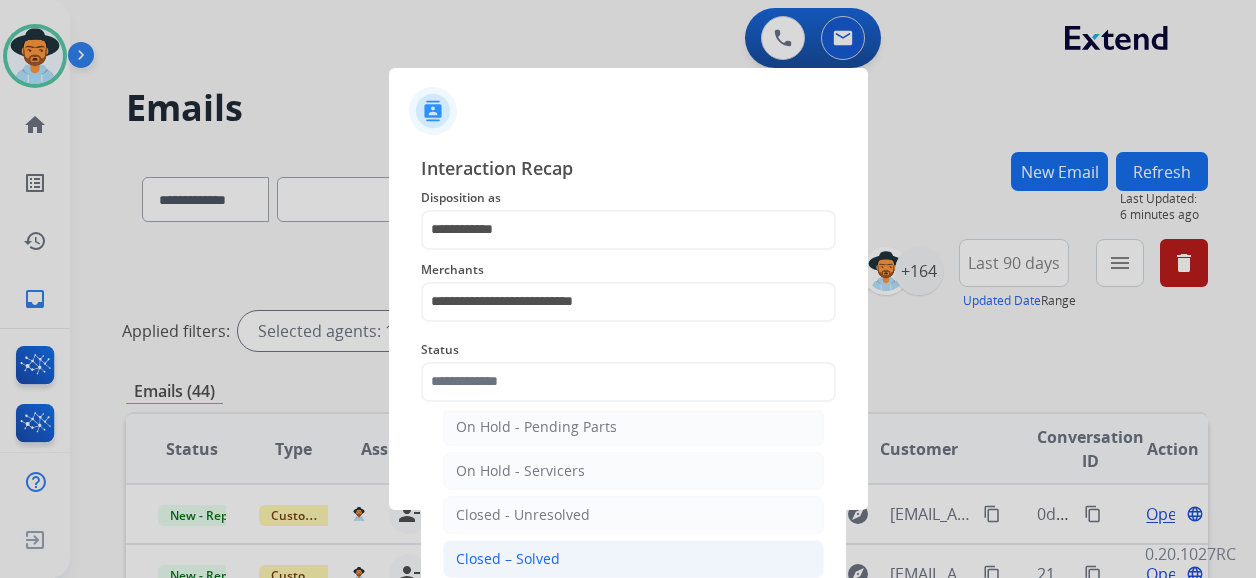 click on "Closed – Solved" 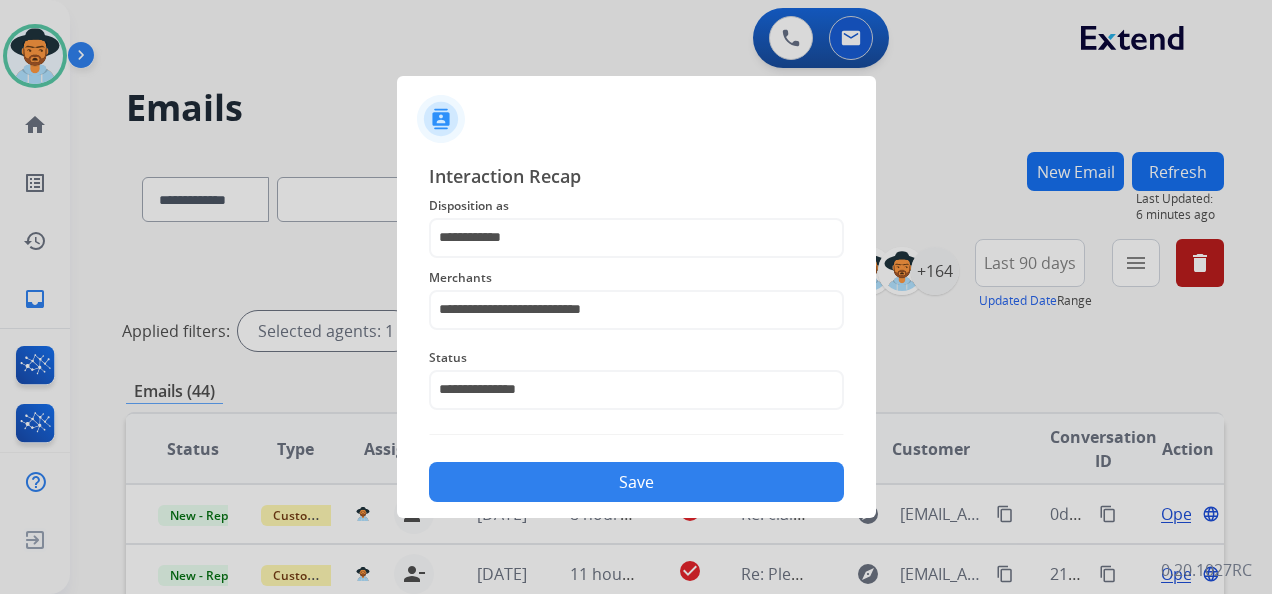 click on "Save" 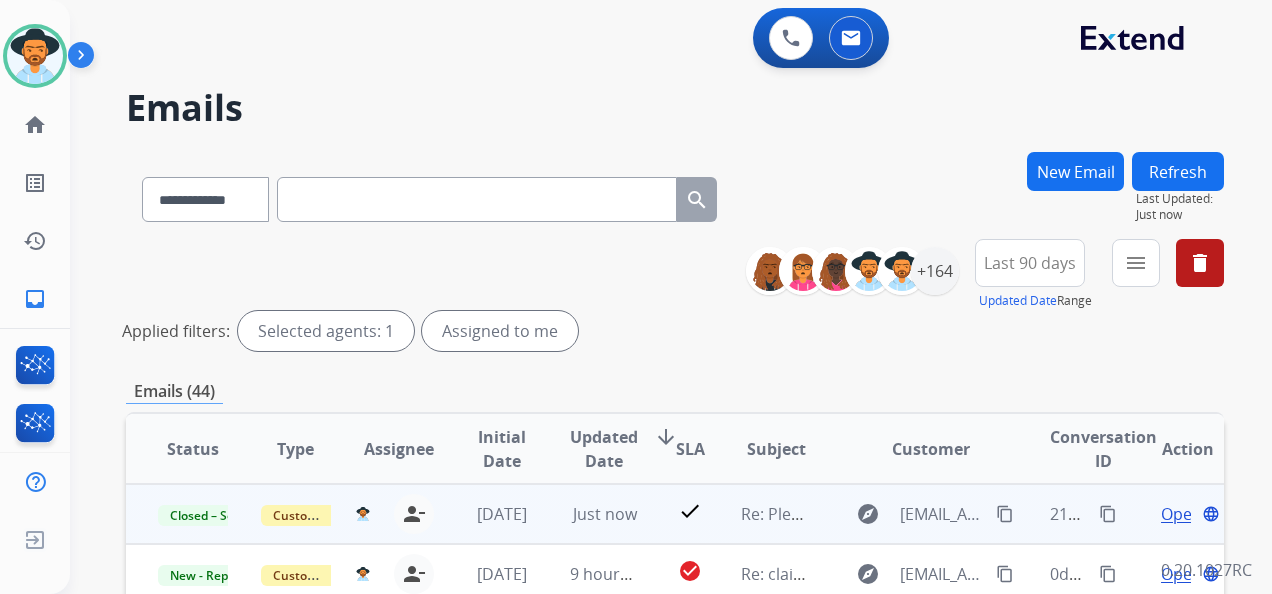 click on "content_copy" at bounding box center (1108, 514) 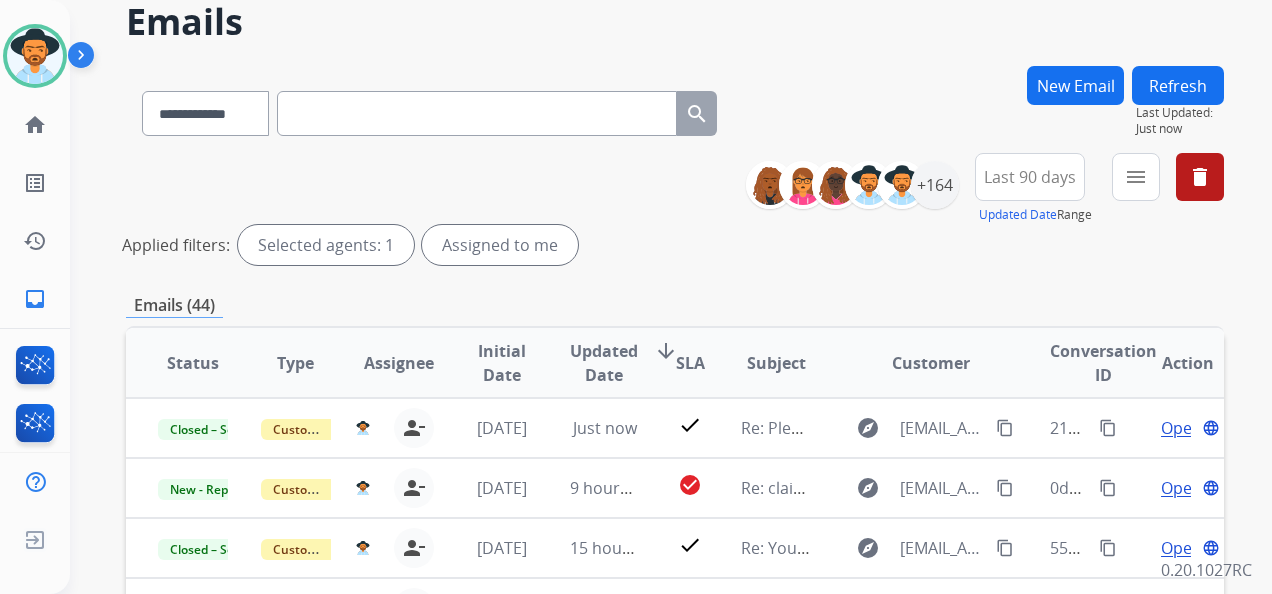 scroll, scrollTop: 200, scrollLeft: 0, axis: vertical 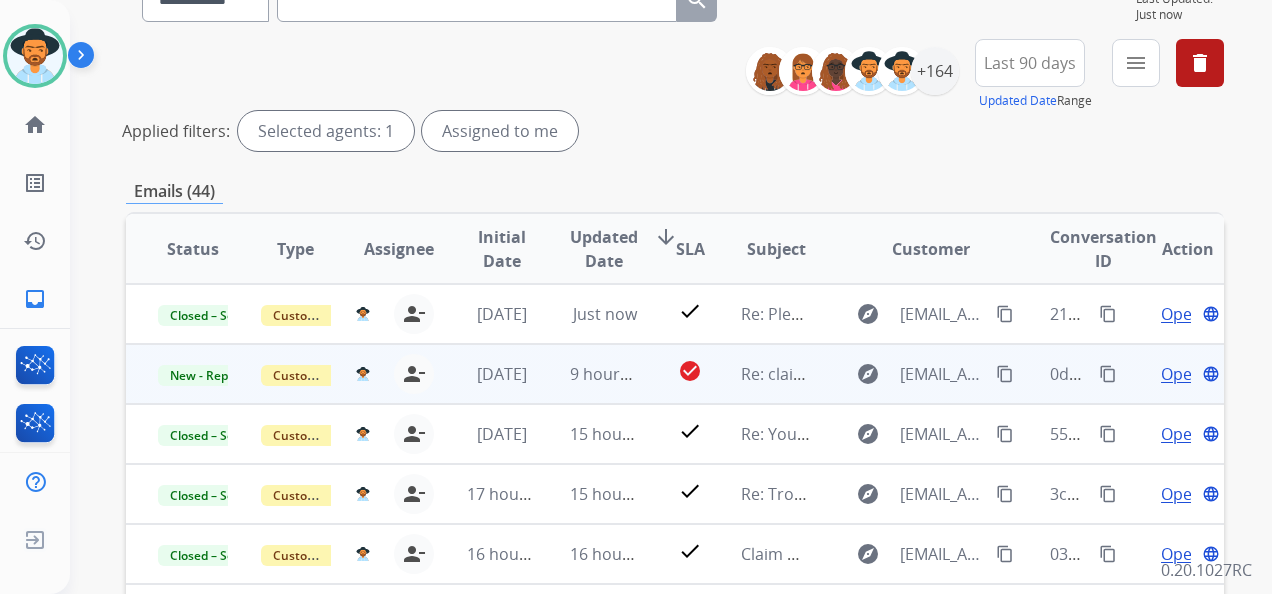 click on "Open" at bounding box center [1181, 374] 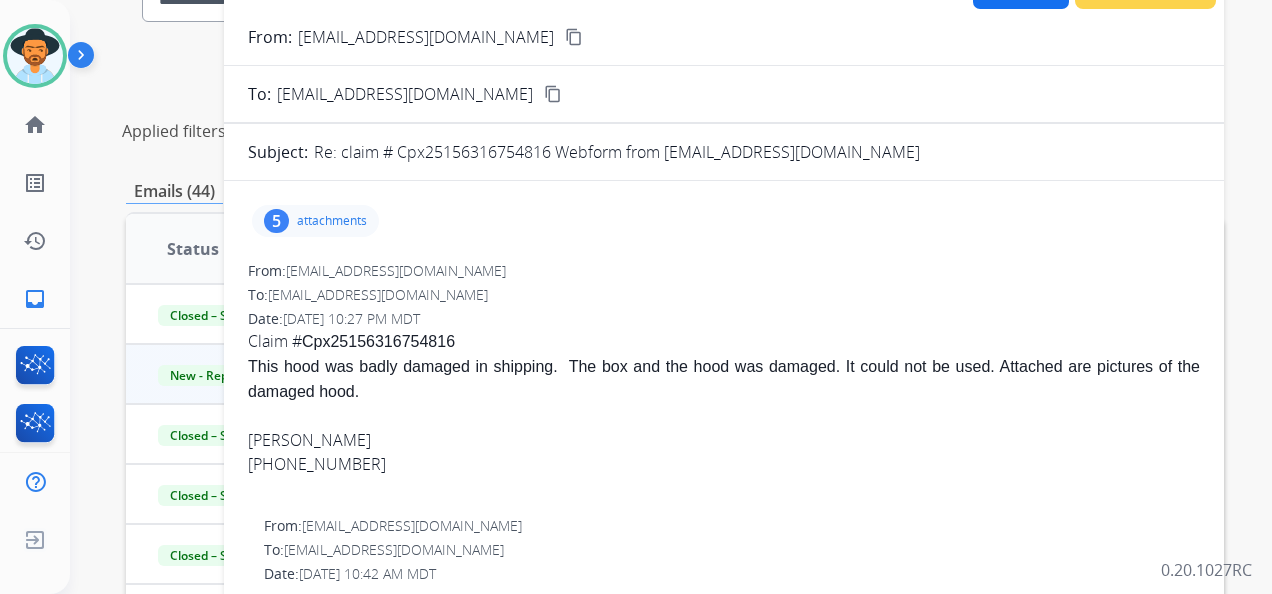 click on "5" at bounding box center [276, 221] 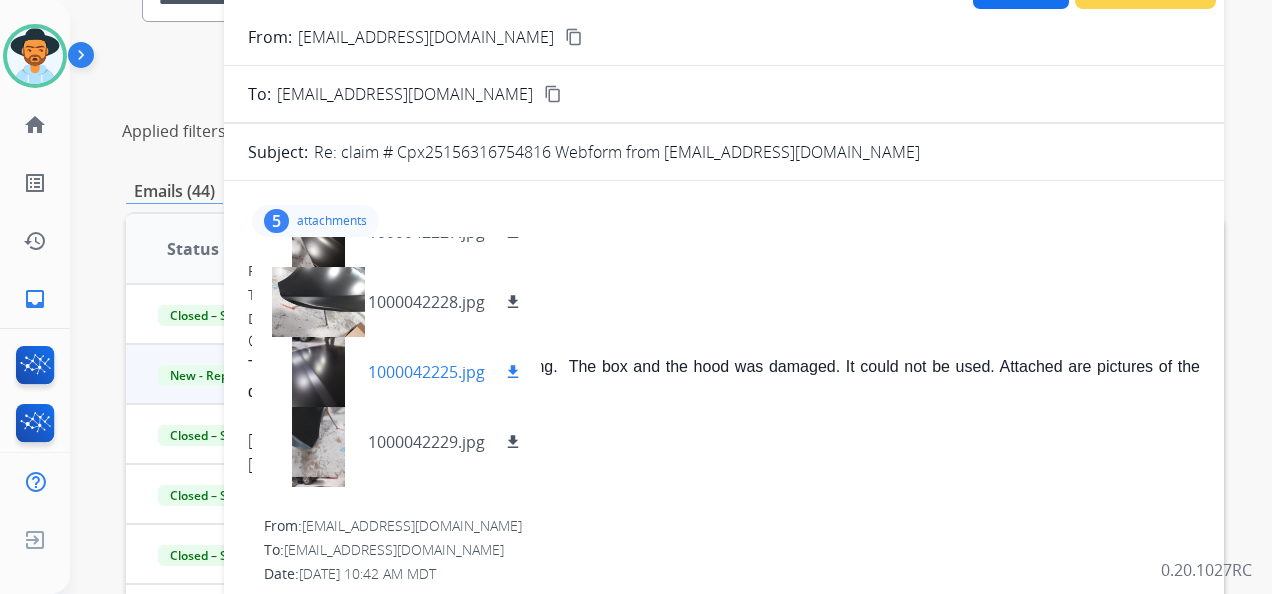 scroll, scrollTop: 100, scrollLeft: 0, axis: vertical 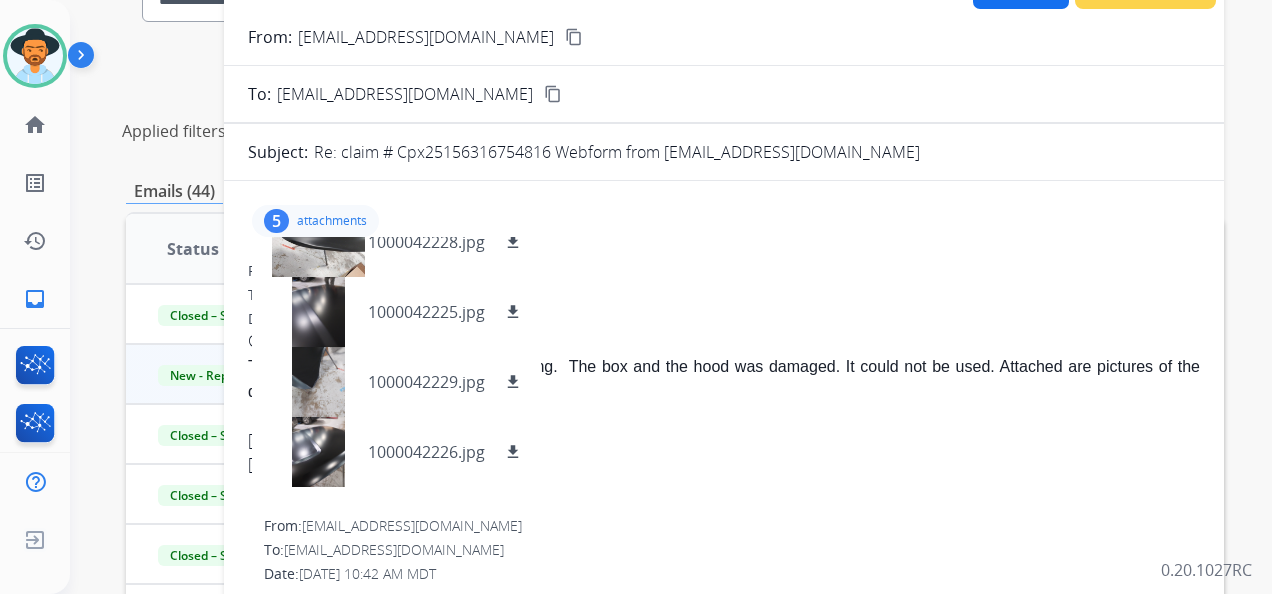 click on "To:  support@extend.com" at bounding box center [724, 295] 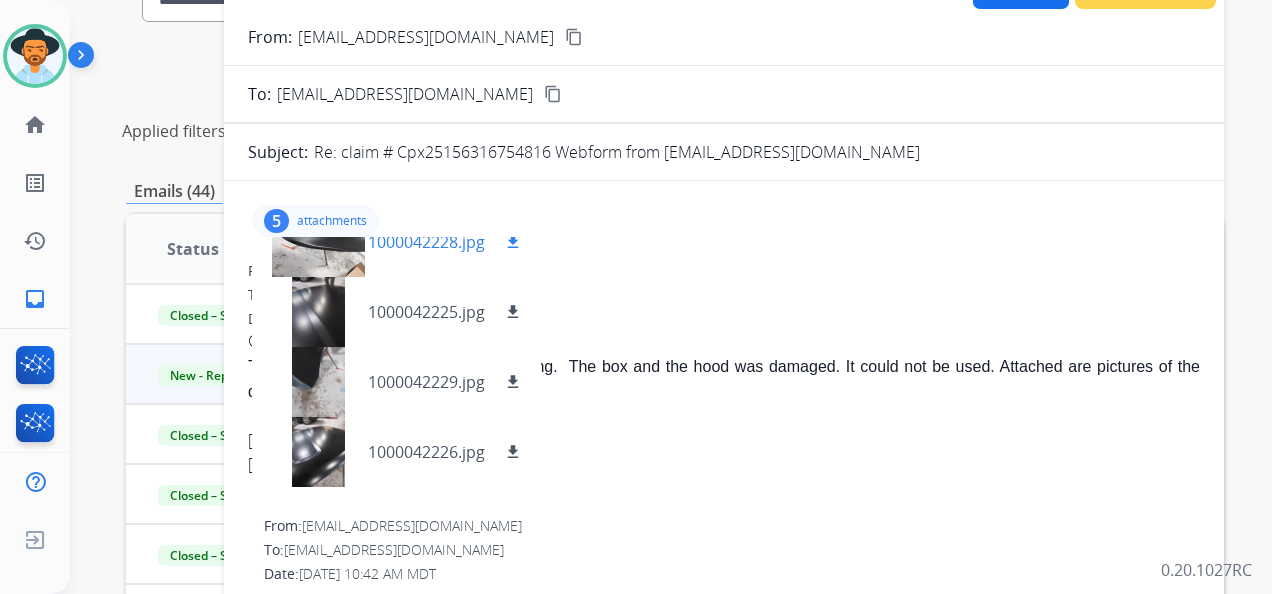 click at bounding box center (318, 242) 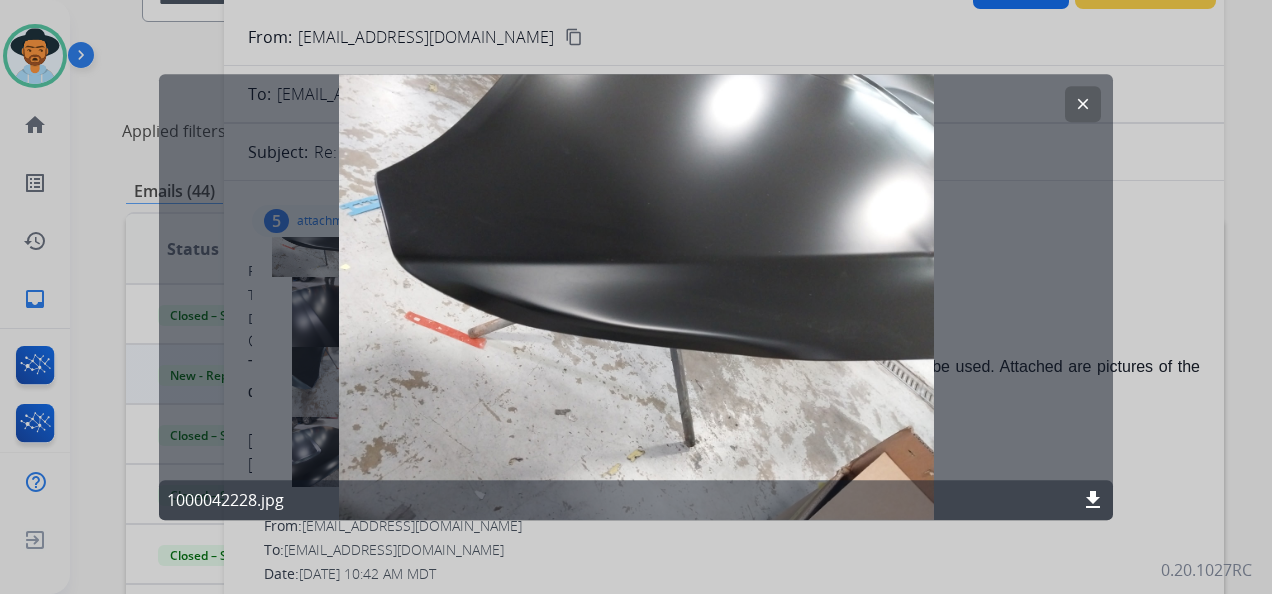 click on "clear" 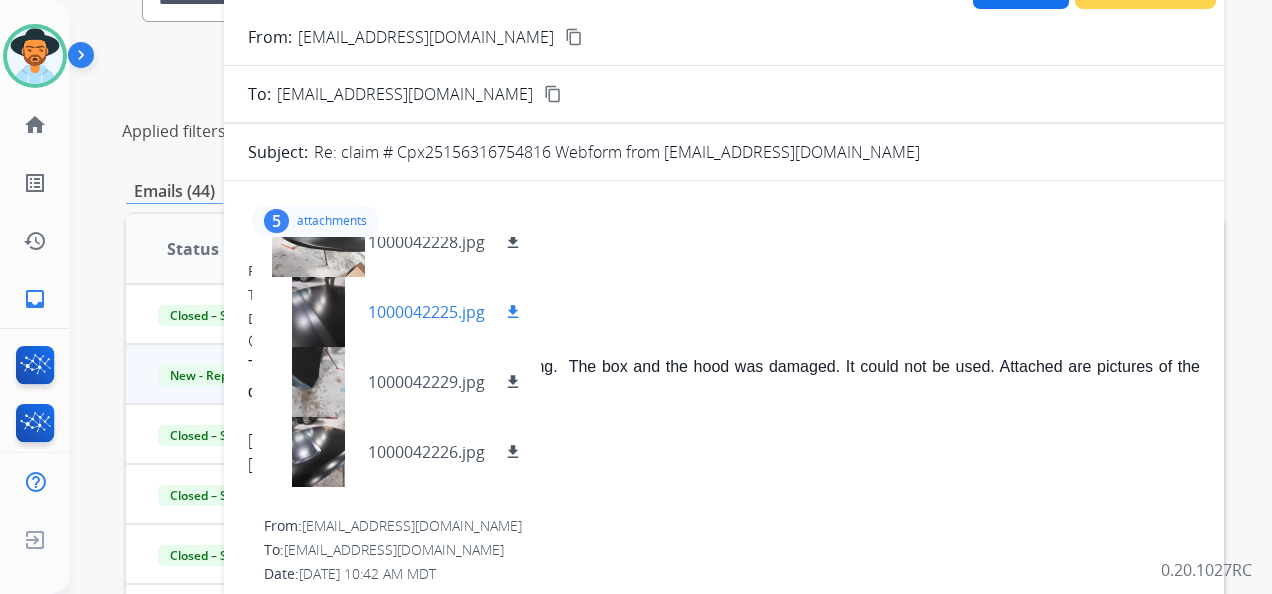 click at bounding box center [318, 312] 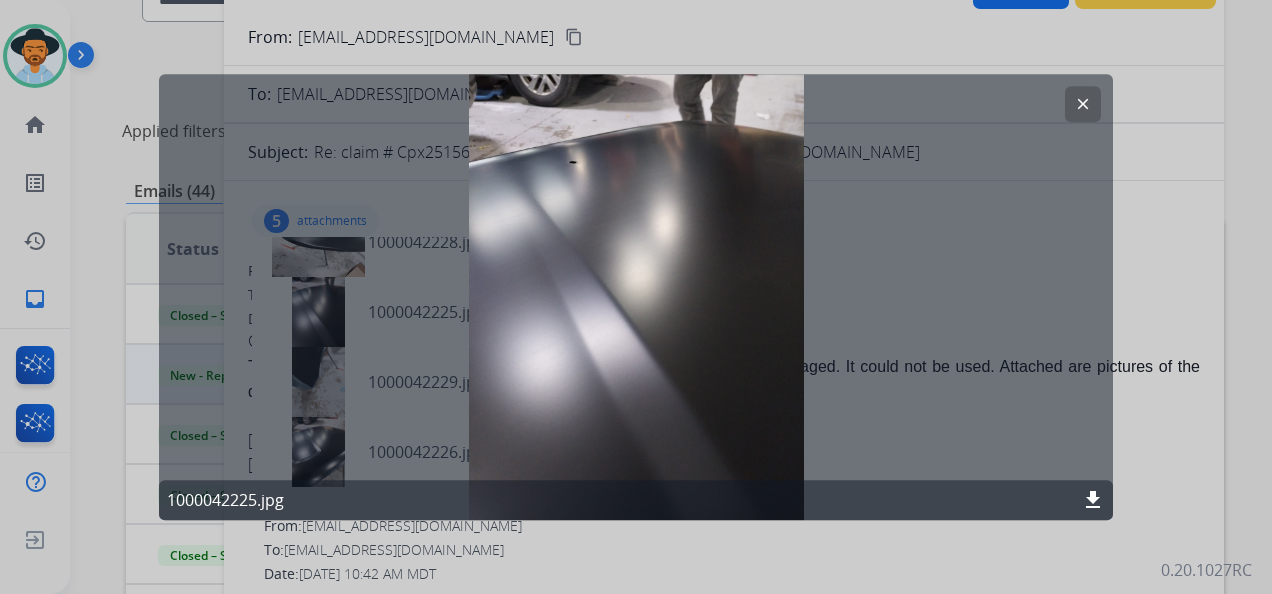 click on "clear" 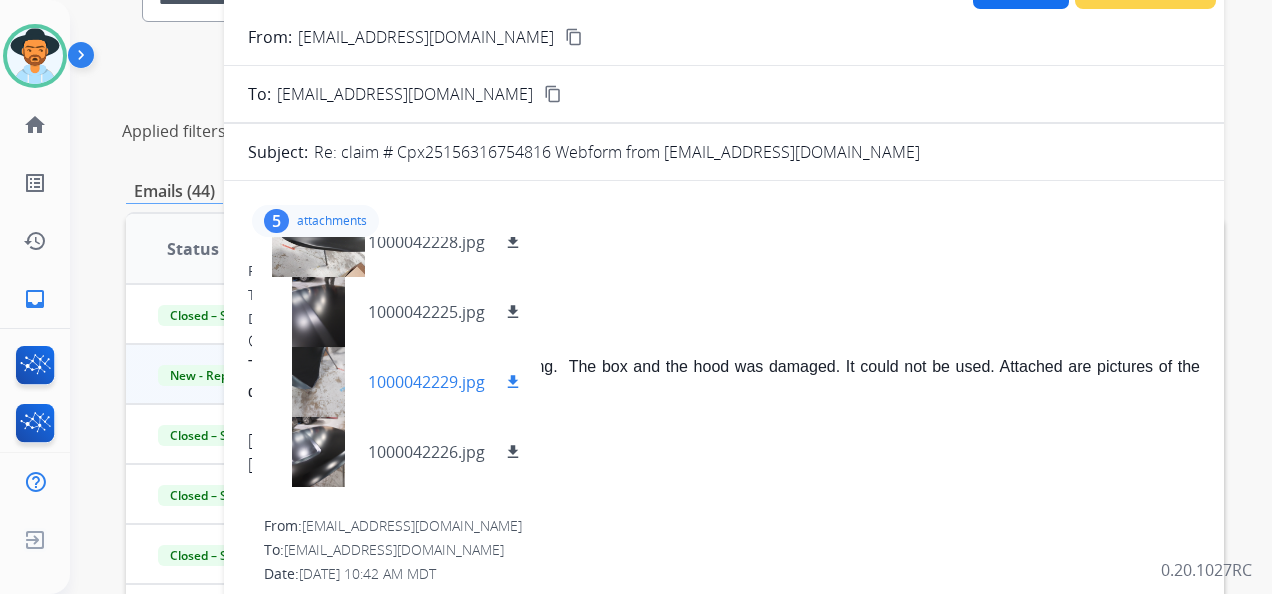 click at bounding box center [318, 382] 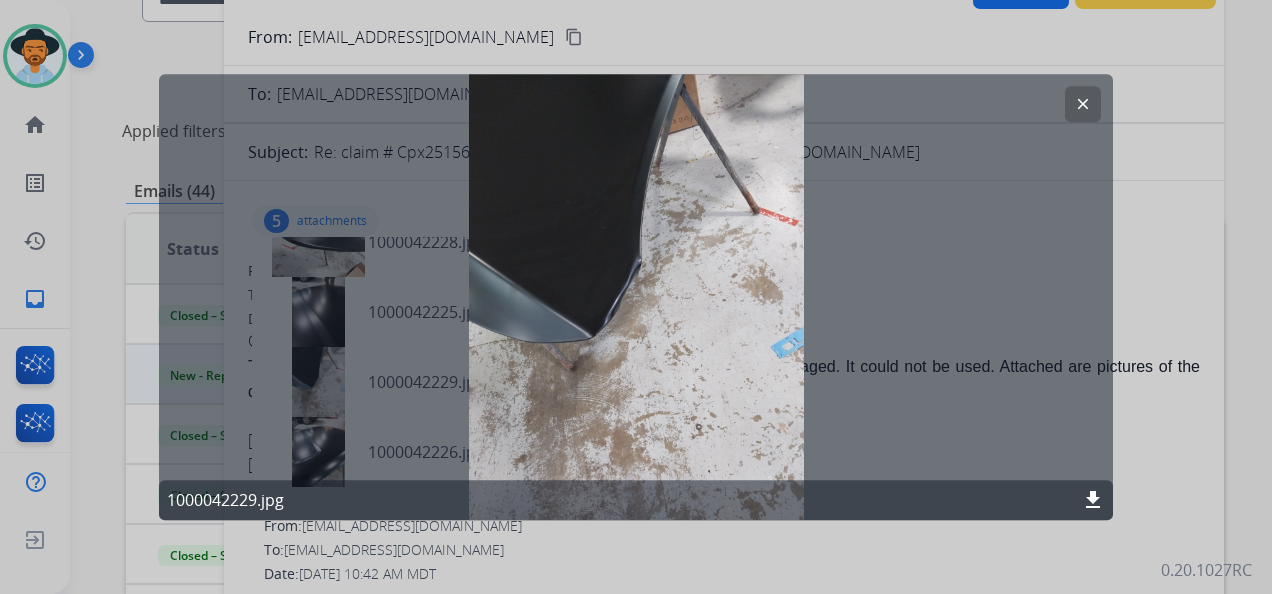 drag, startPoint x: 1081, startPoint y: 96, endPoint x: 1066, endPoint y: 98, distance: 15.132746 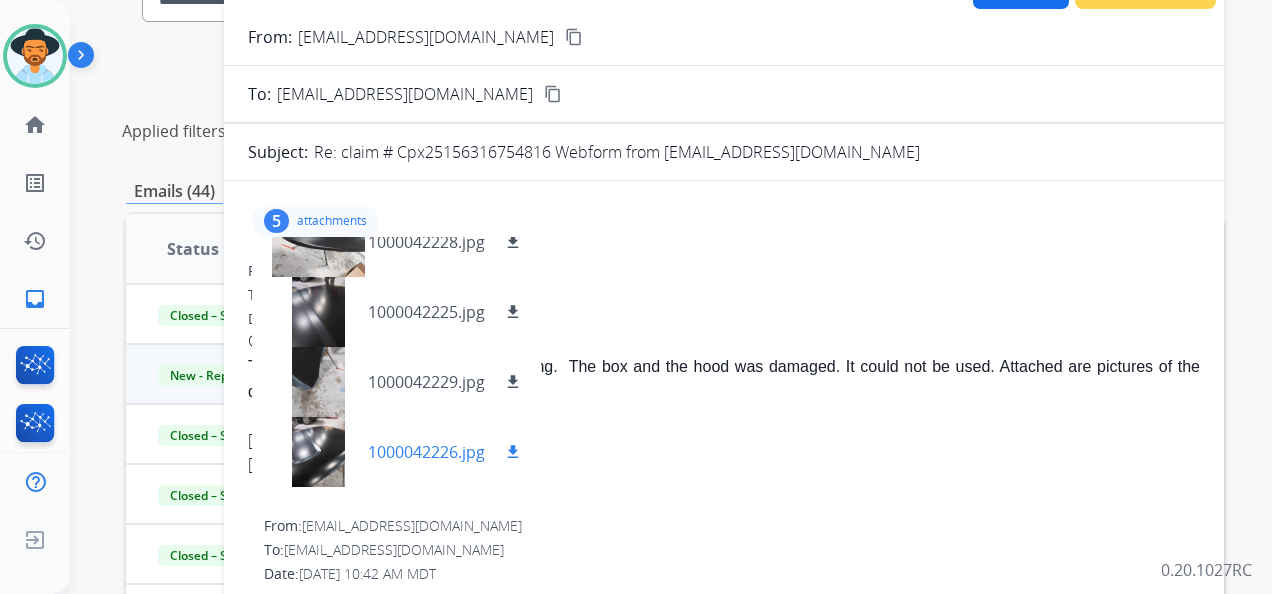 click at bounding box center (318, 452) 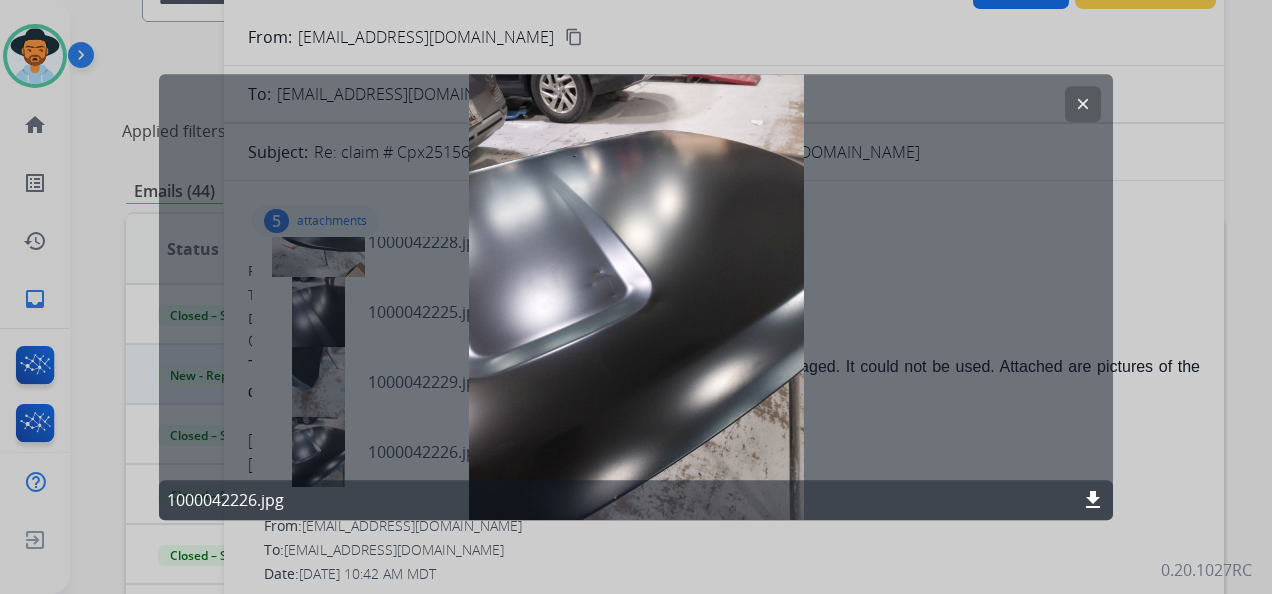 click on "clear" 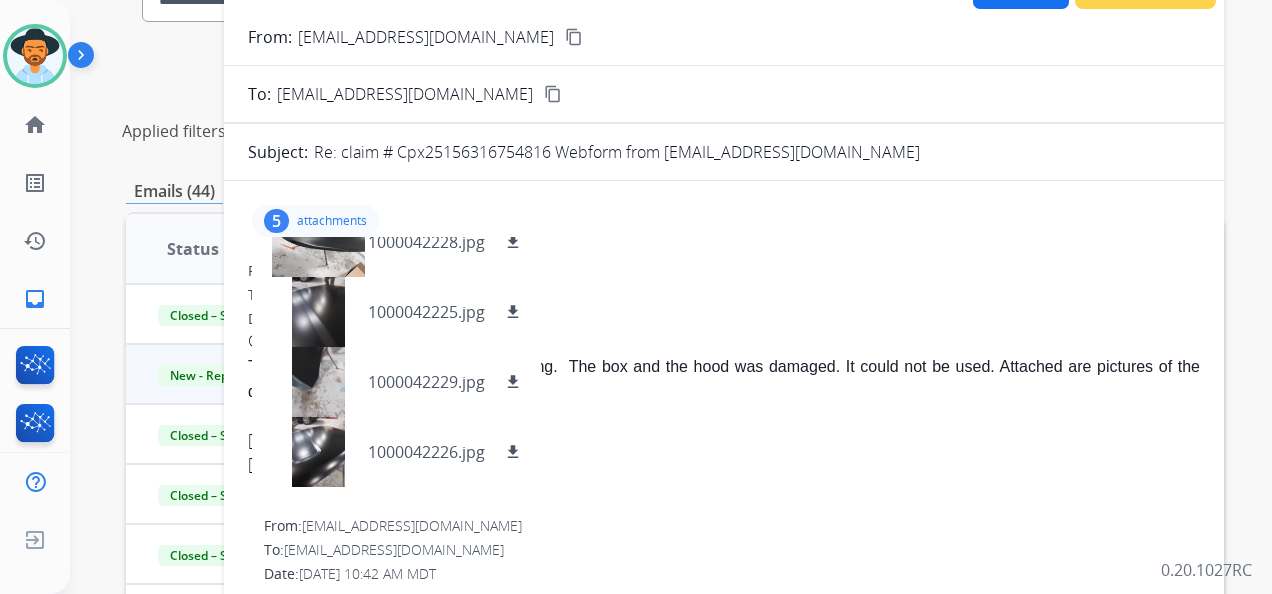 click on "content_copy" at bounding box center (574, 37) 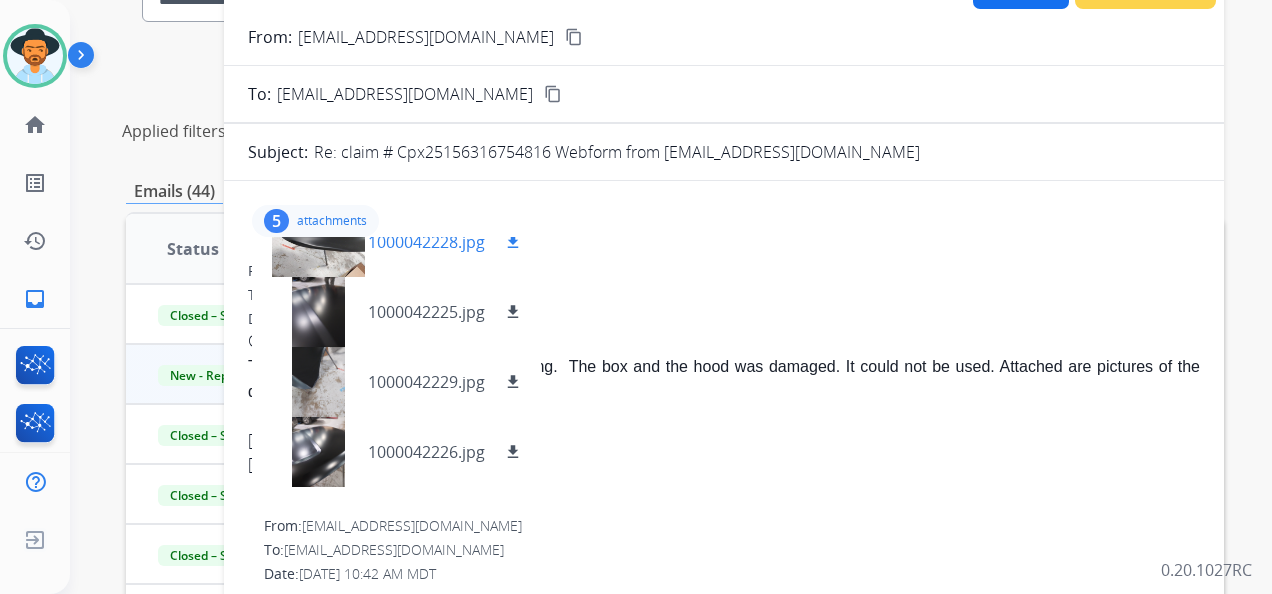 click at bounding box center [318, 242] 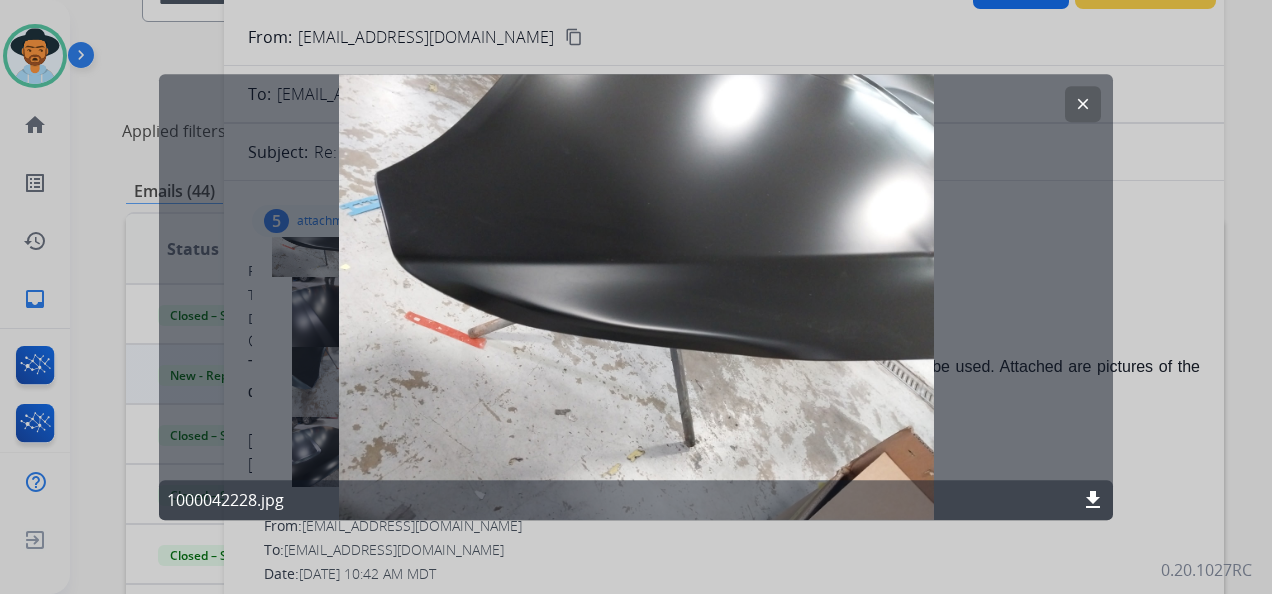 click on "clear" 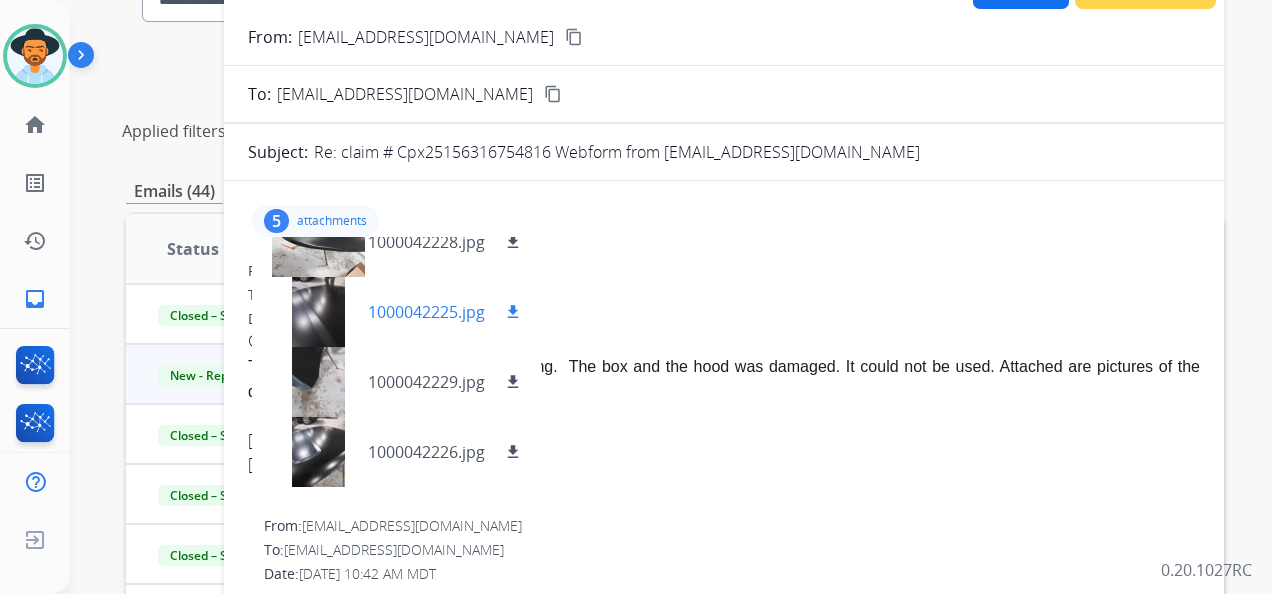 click at bounding box center (318, 312) 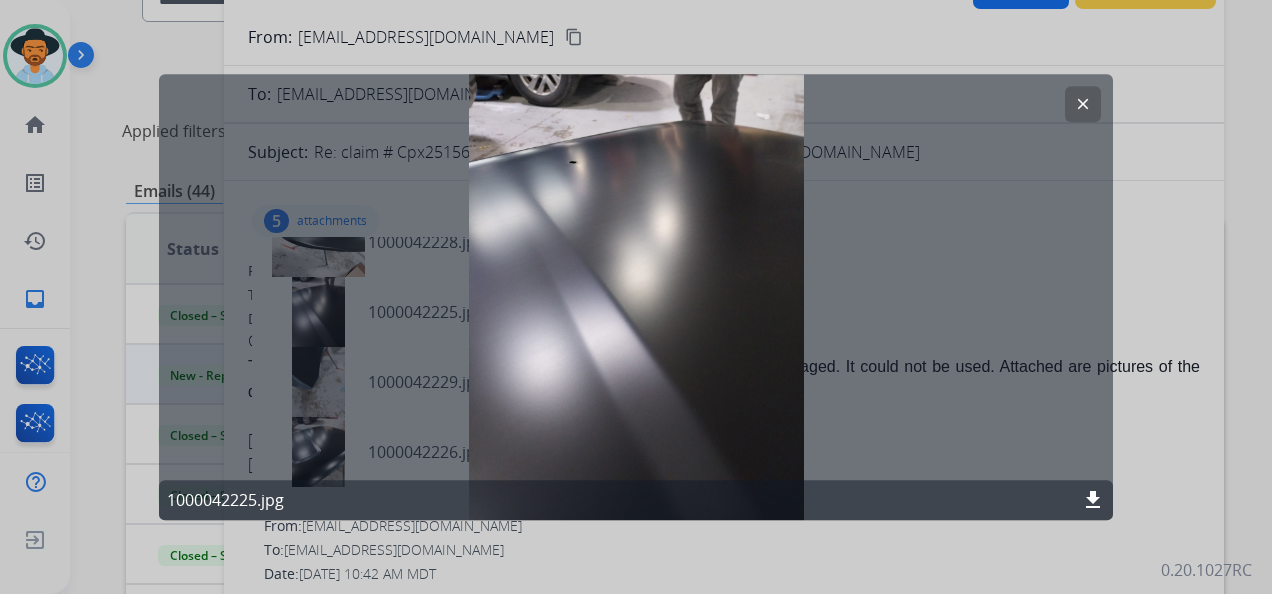 click on "clear" 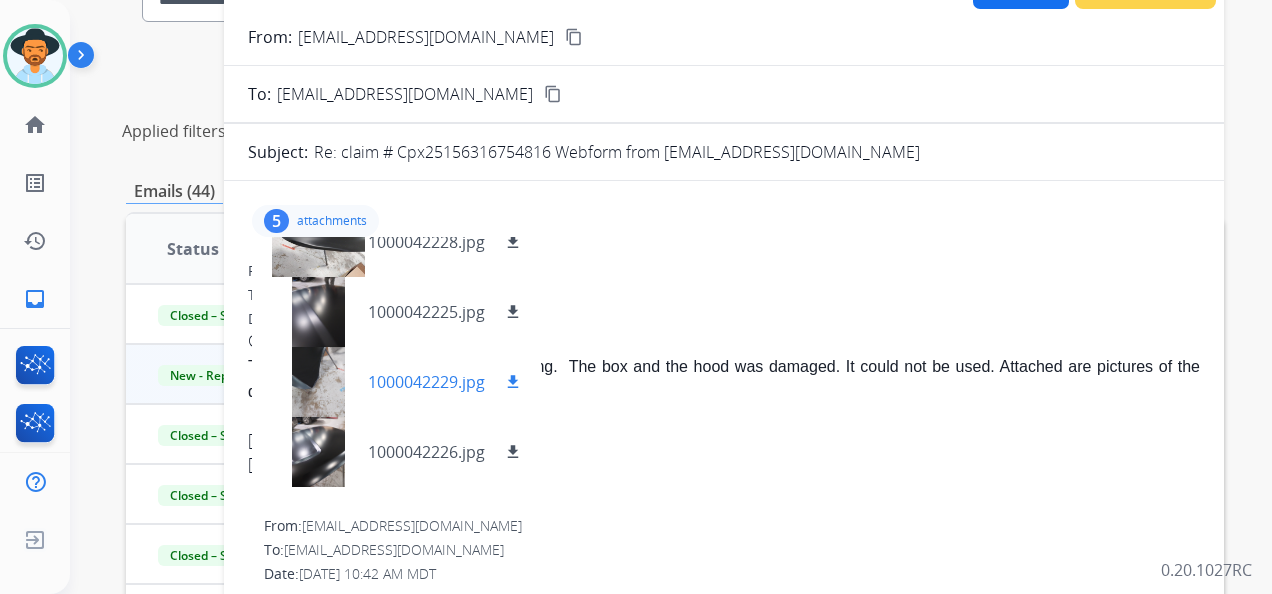 click at bounding box center [318, 382] 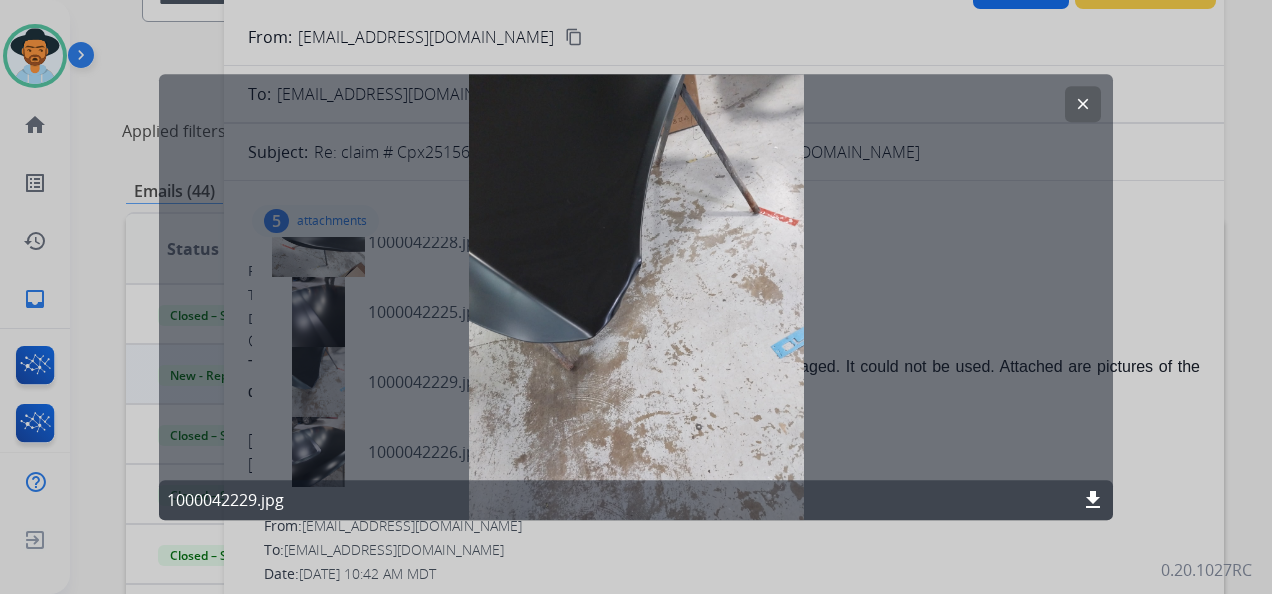 click on "clear" 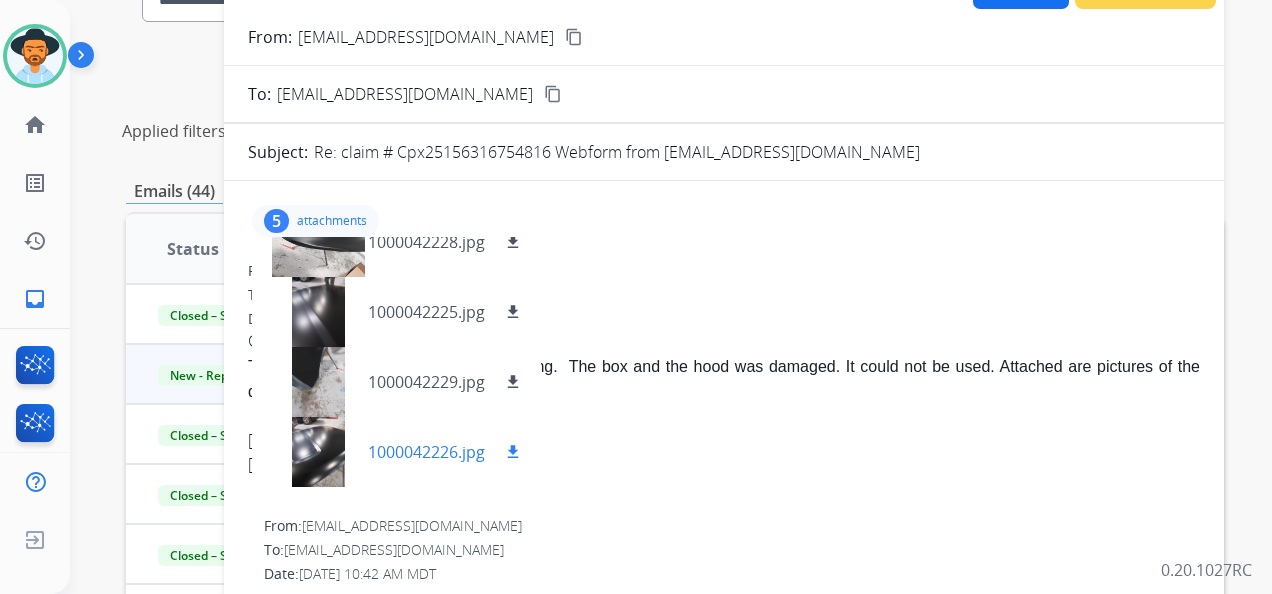 click at bounding box center (318, 452) 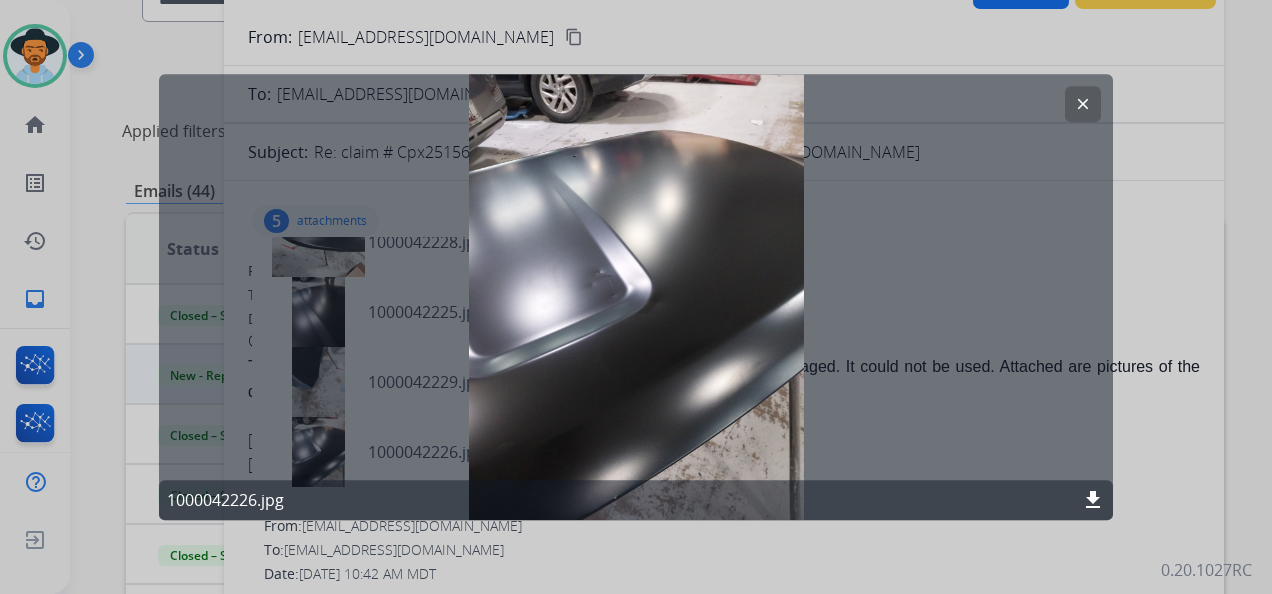 click on "clear" 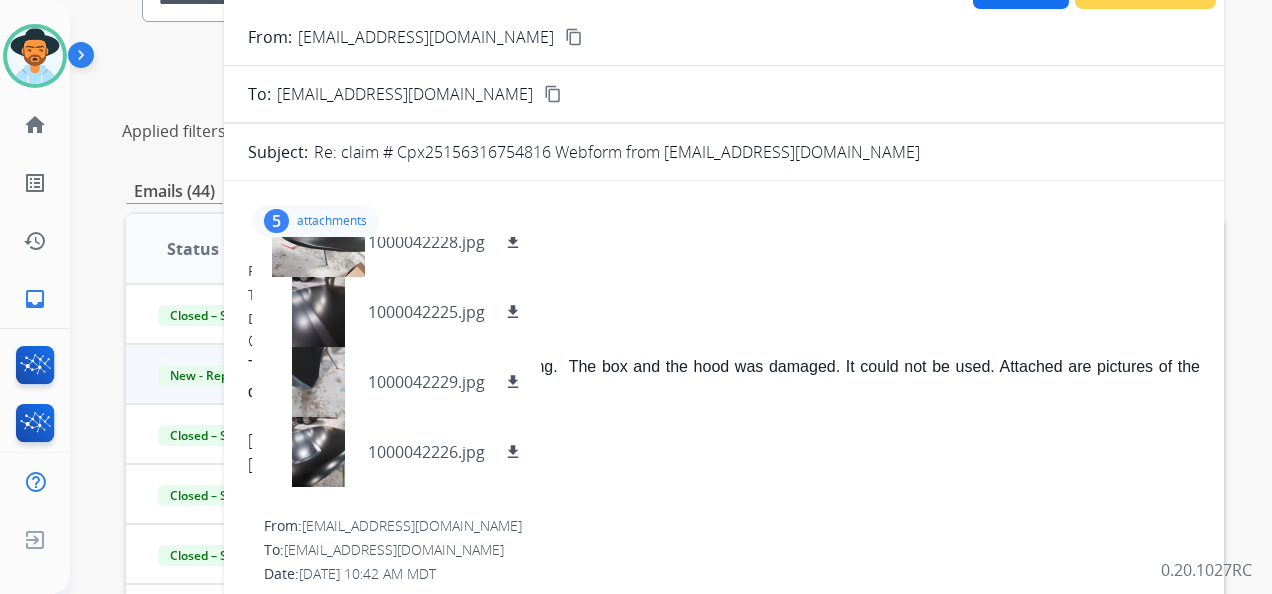 click on "5 attachments  1000042227.jpg  download  1000042228.jpg  download  1000042225.jpg  download  1000042229.jpg  download  1000042226.jpg  download" at bounding box center [724, 221] 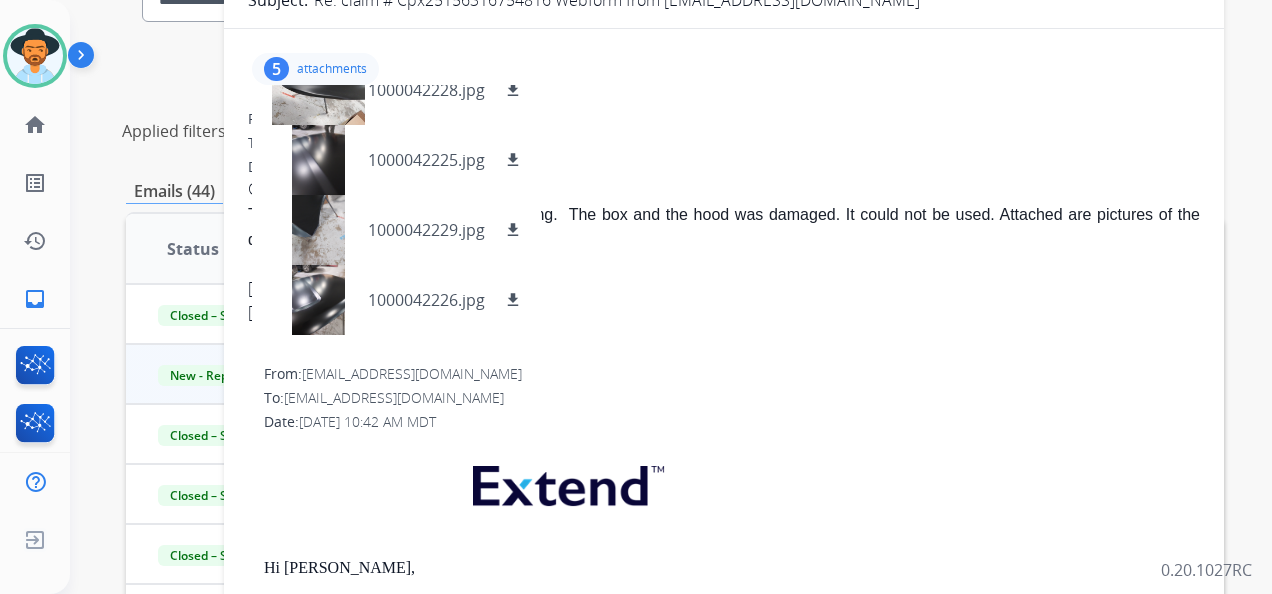 scroll, scrollTop: 0, scrollLeft: 0, axis: both 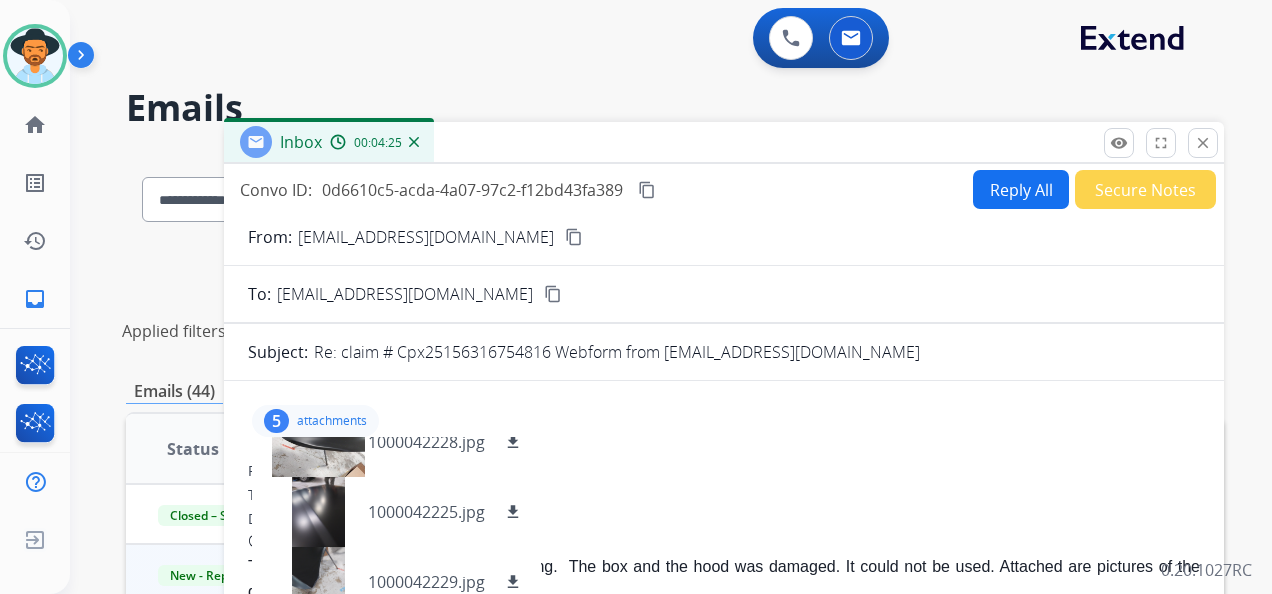 click on "**********" at bounding box center (647, 369) 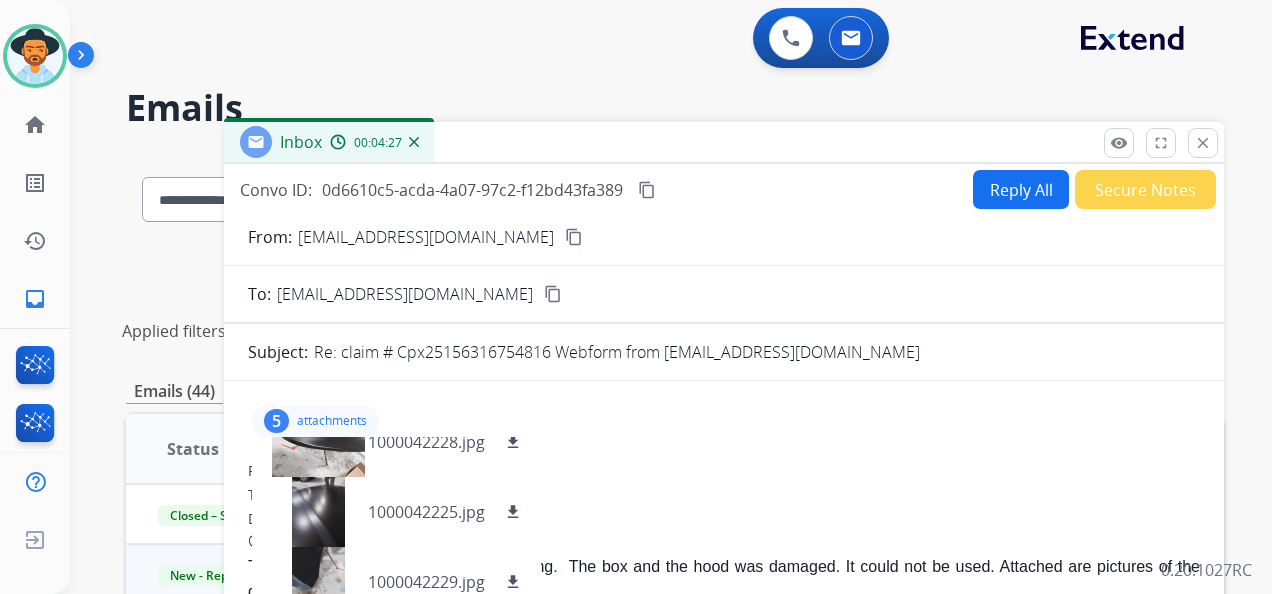click on "Reply All" at bounding box center [1021, 189] 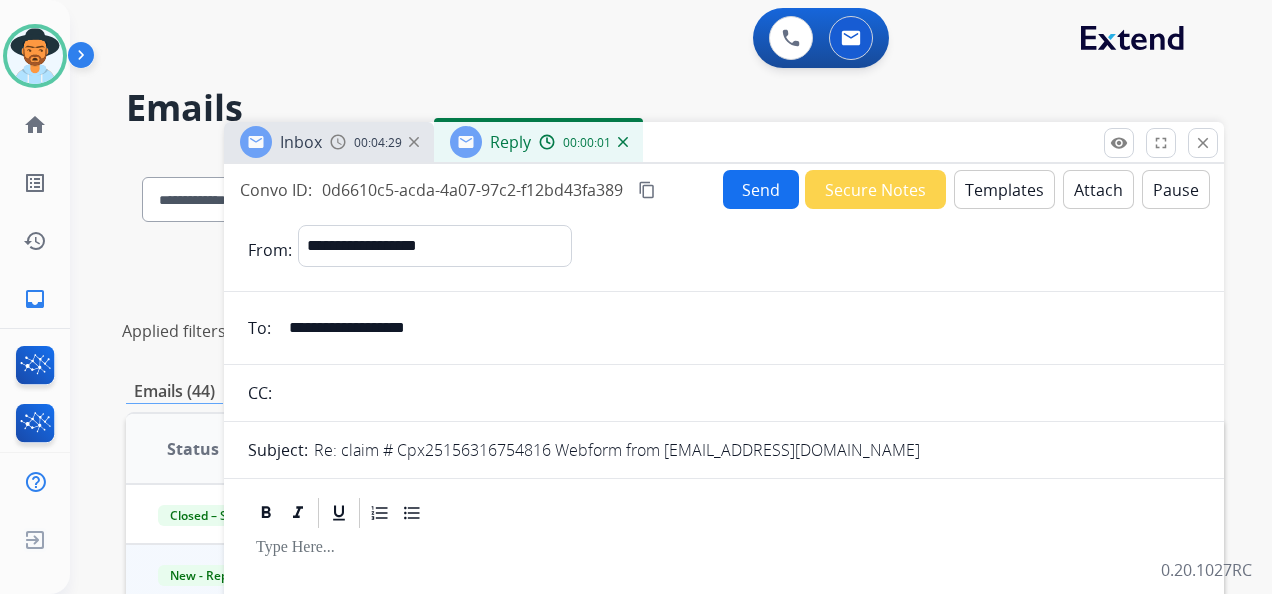 click on "Templates" at bounding box center (1004, 189) 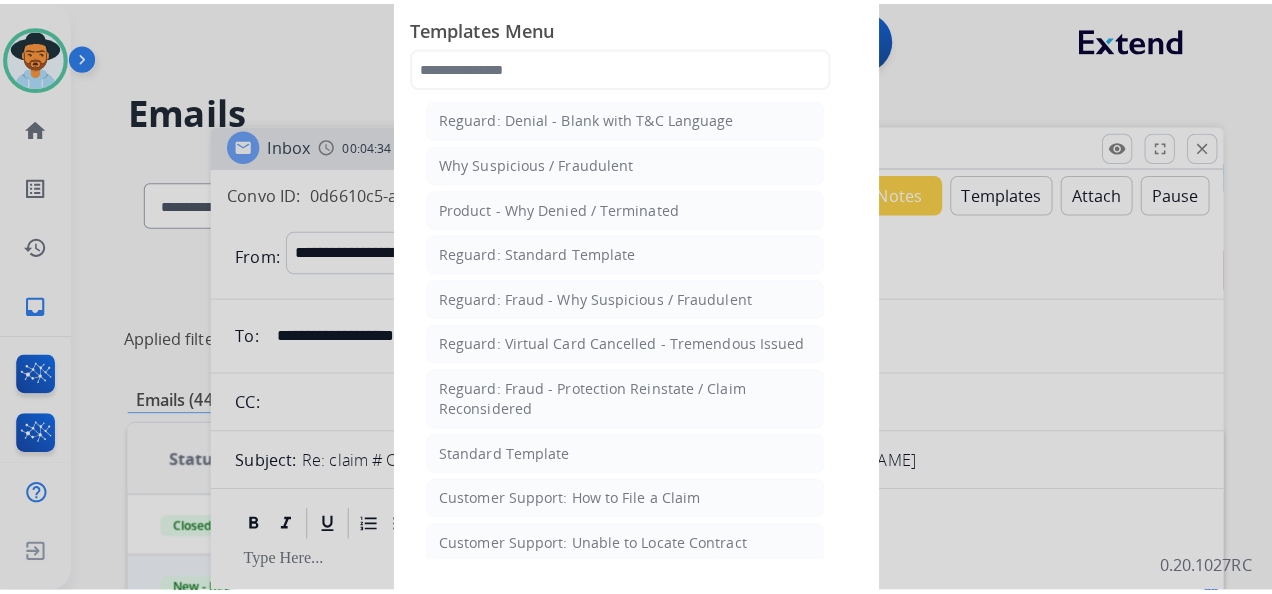 scroll, scrollTop: 0, scrollLeft: 0, axis: both 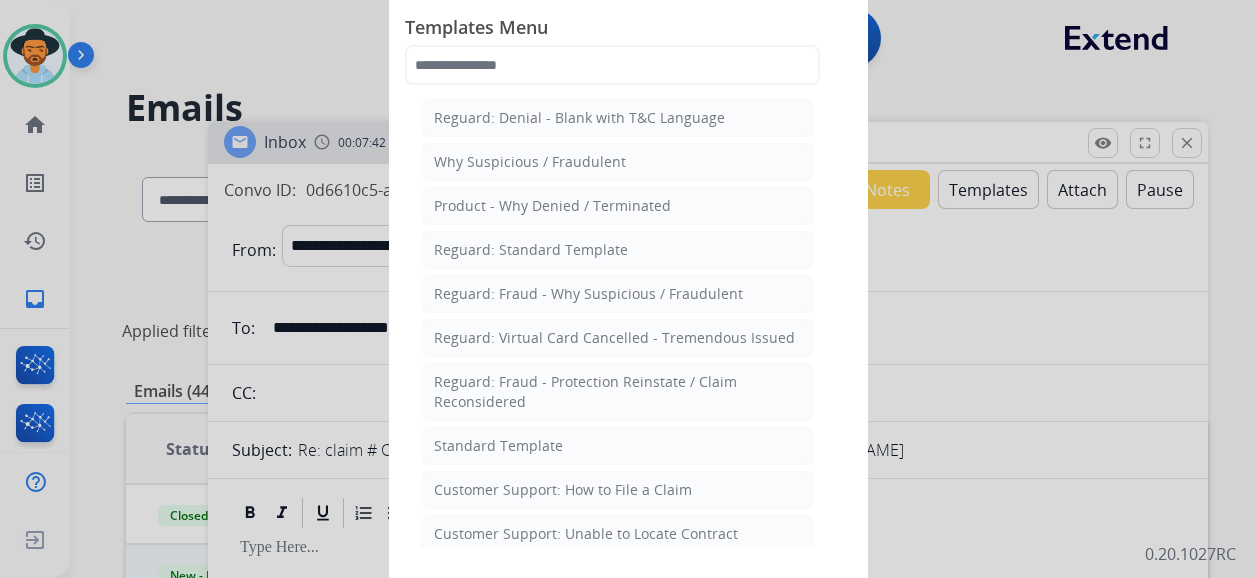 click 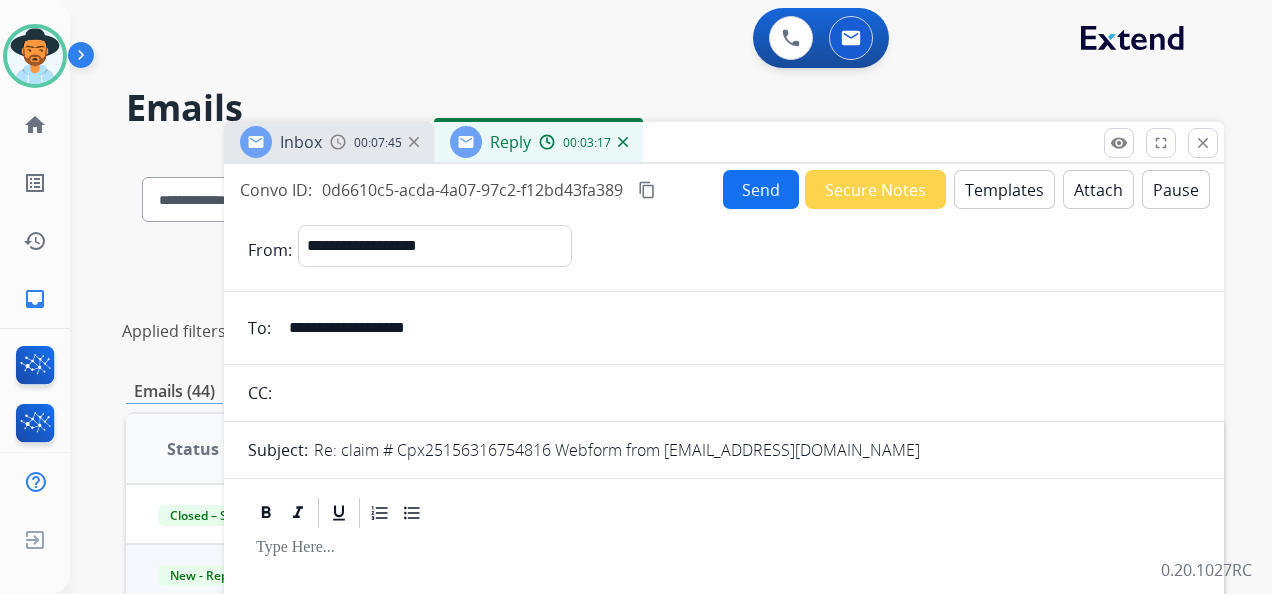 click at bounding box center [414, 142] 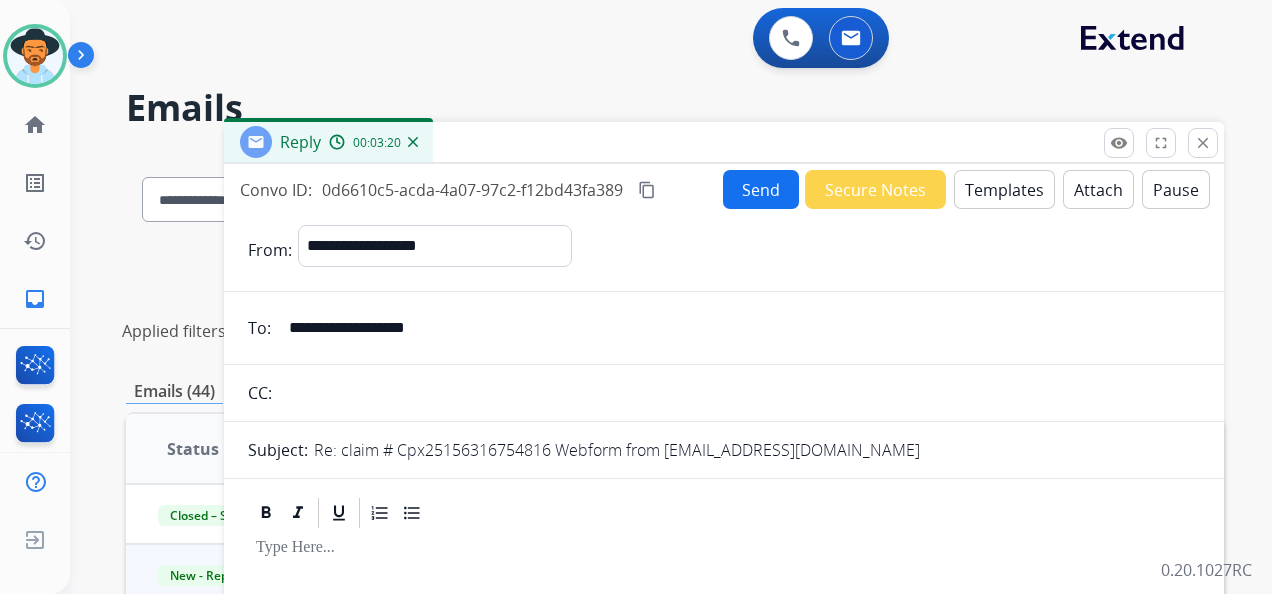 click at bounding box center [413, 142] 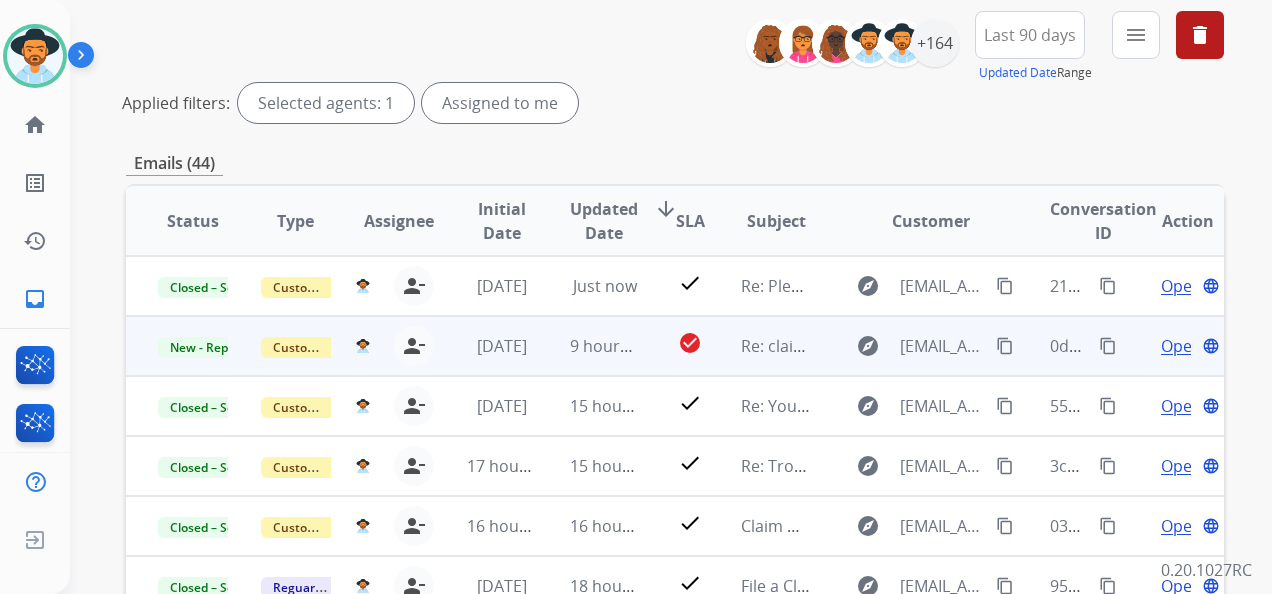 scroll, scrollTop: 300, scrollLeft: 0, axis: vertical 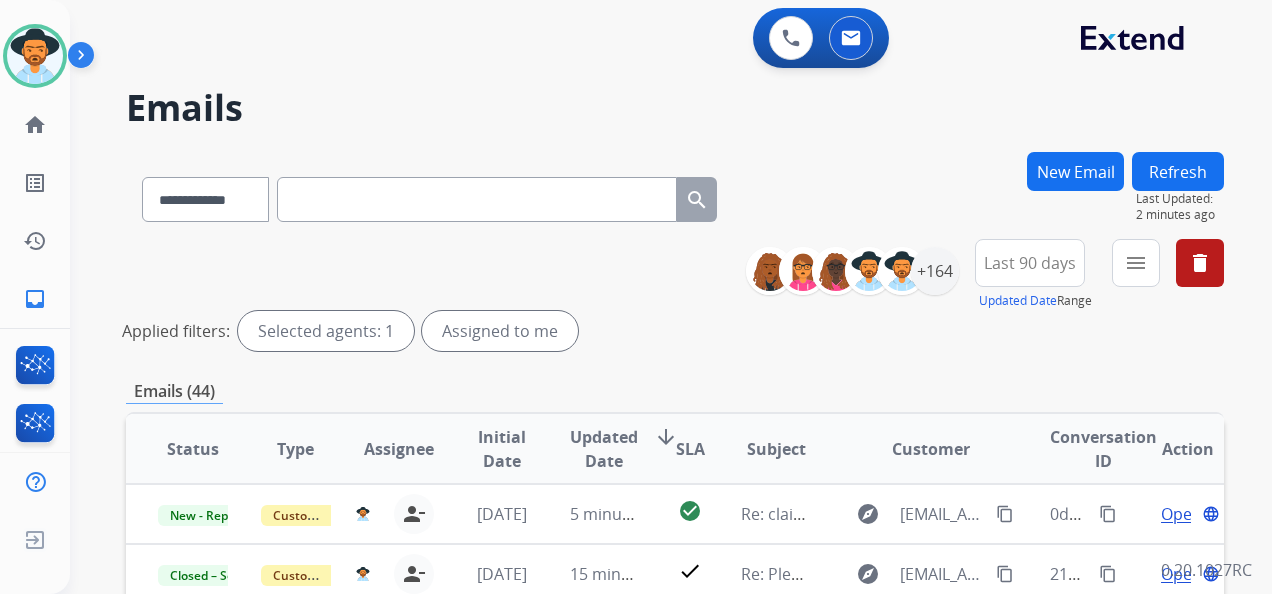 click on "Applied filters:  Selected agents: 1  Assigned to me" at bounding box center (671, 331) 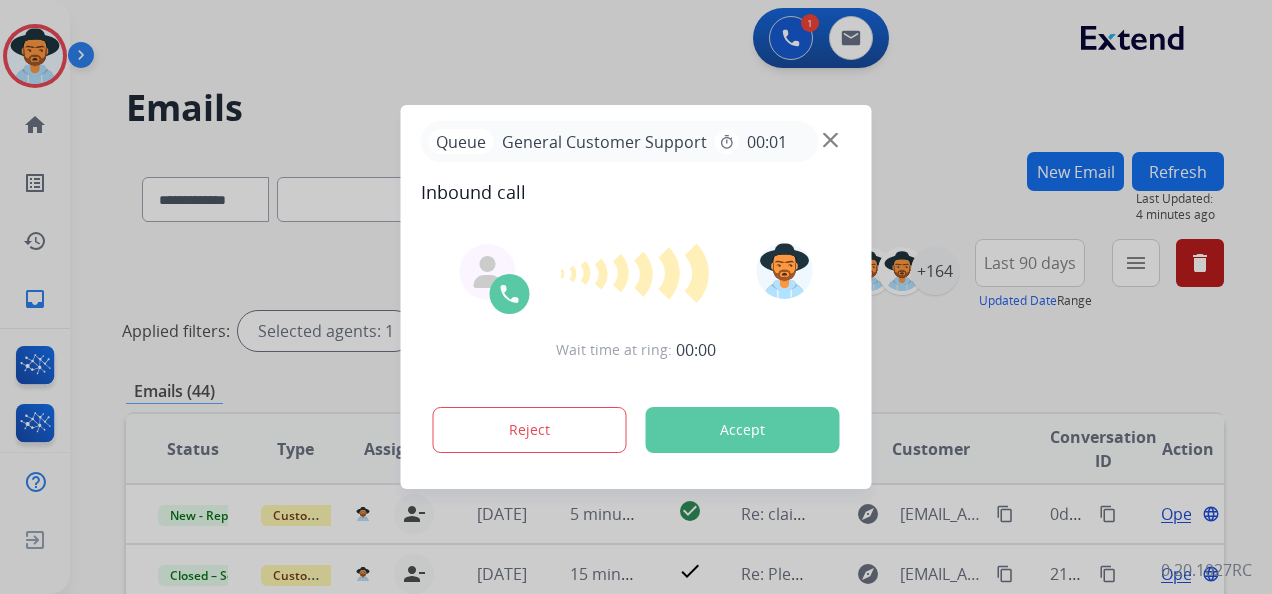 click at bounding box center (636, 297) 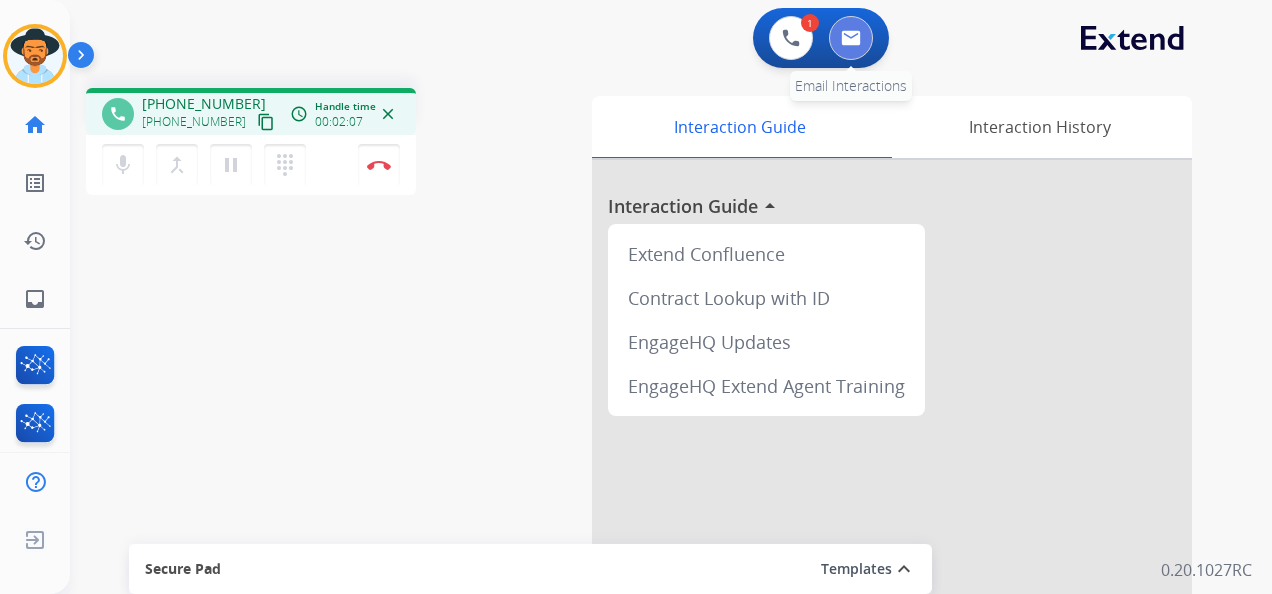 click at bounding box center [851, 38] 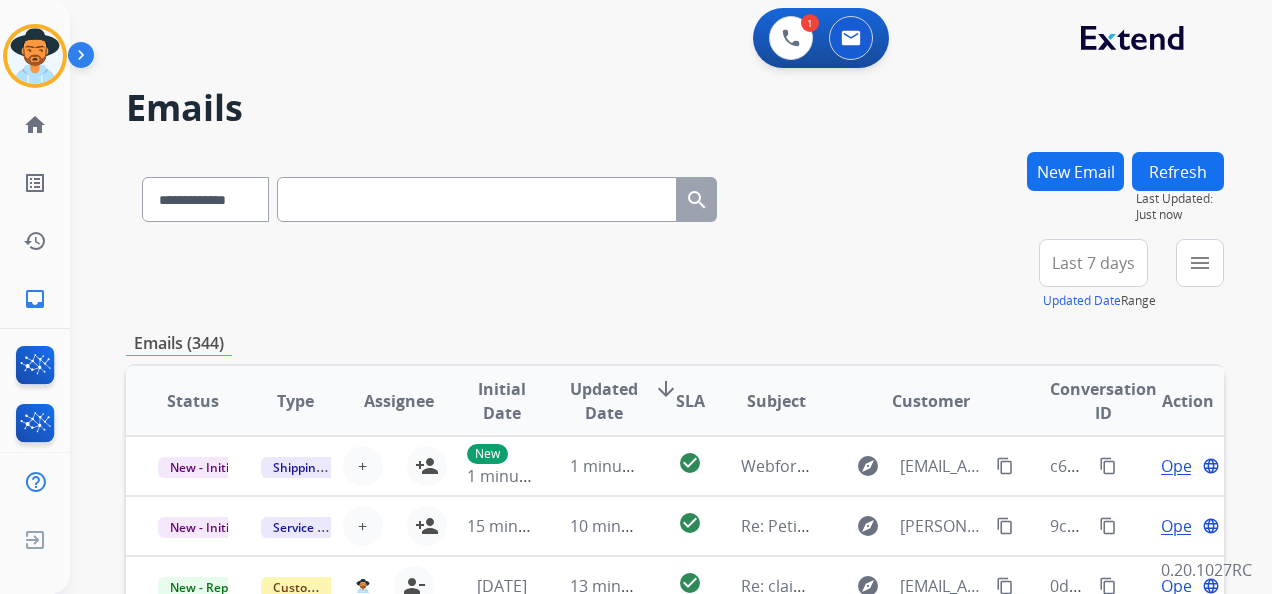 click at bounding box center (477, 199) 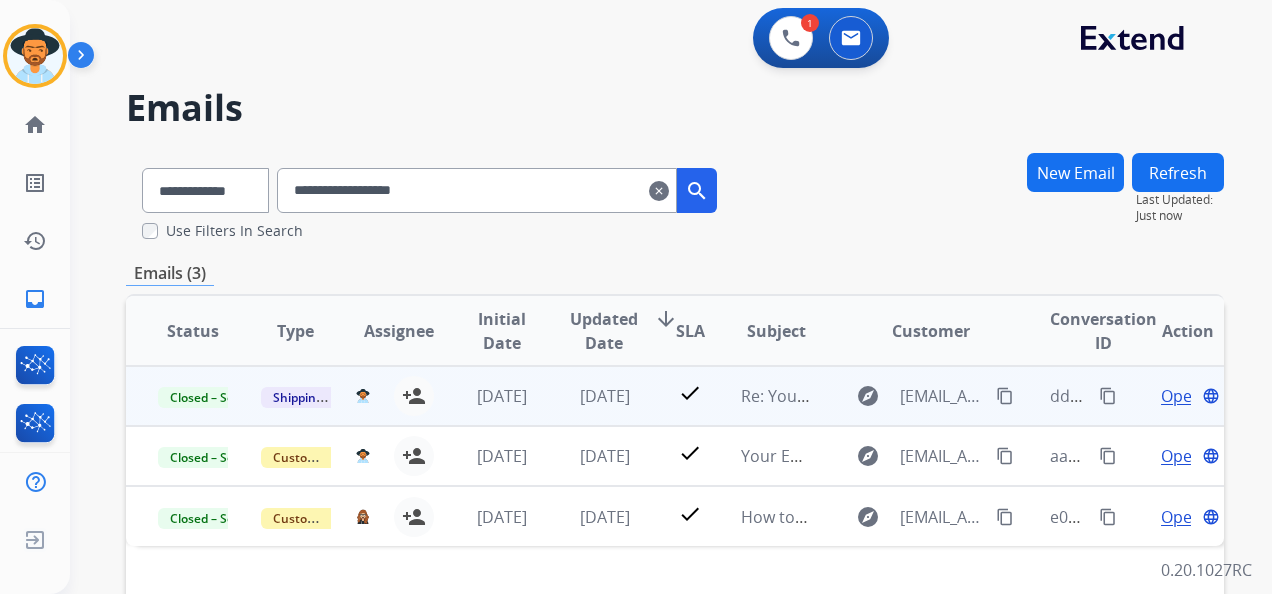 click on "Open" at bounding box center (1181, 396) 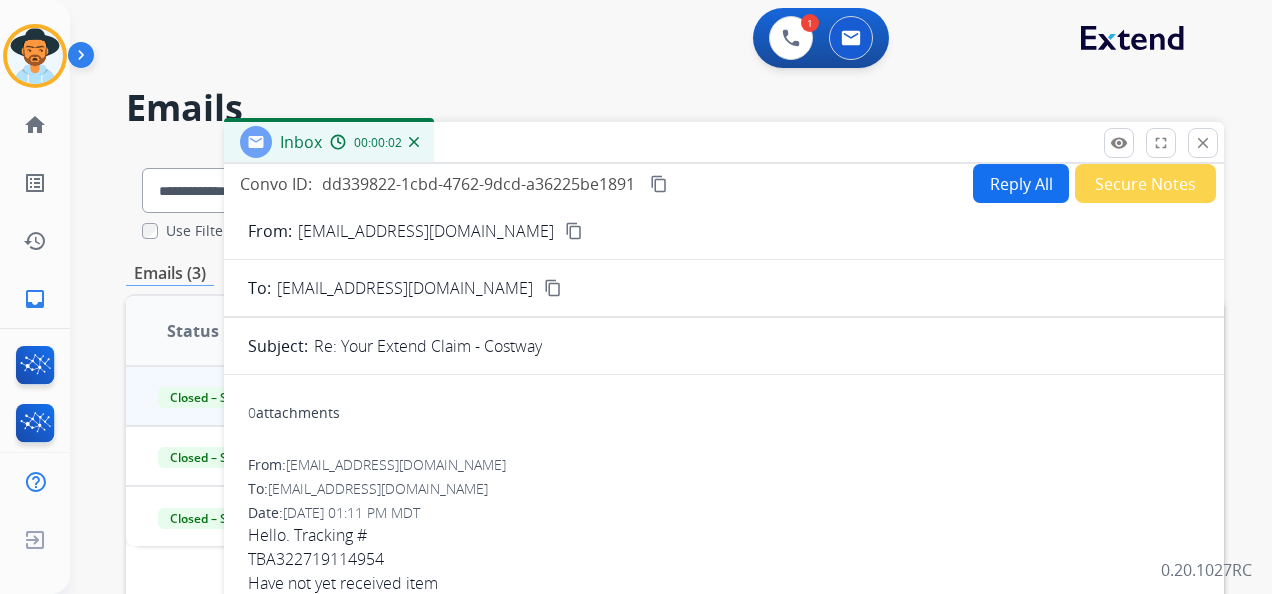 scroll, scrollTop: 0, scrollLeft: 0, axis: both 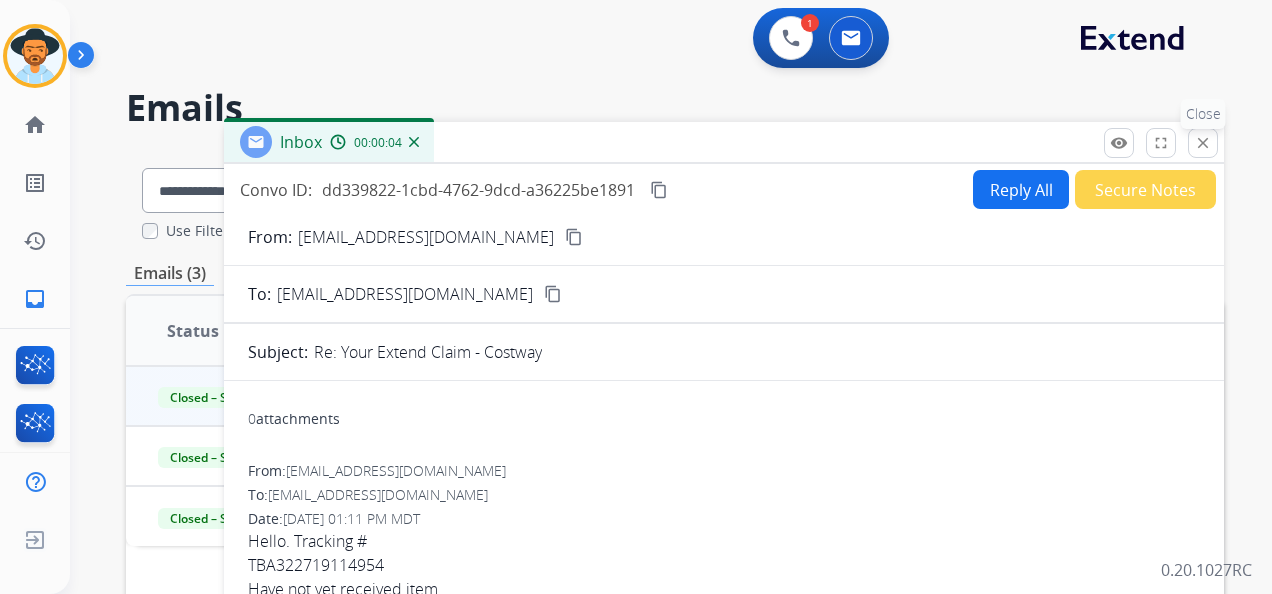 click on "close" at bounding box center [1203, 143] 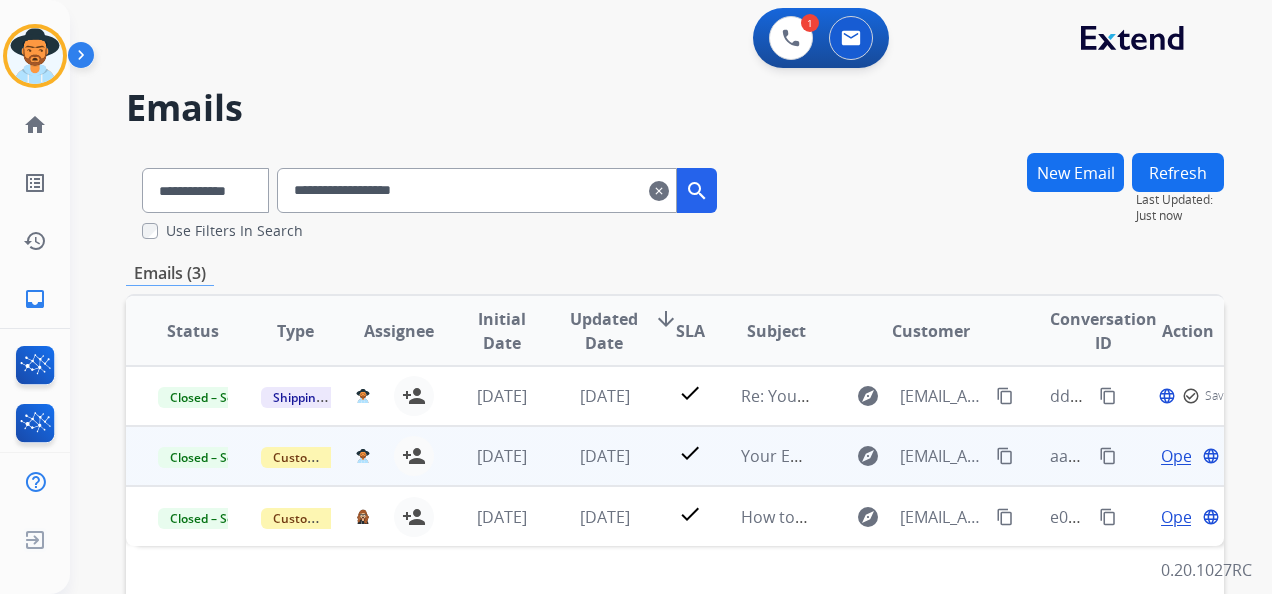 click on "Open" at bounding box center (1181, 456) 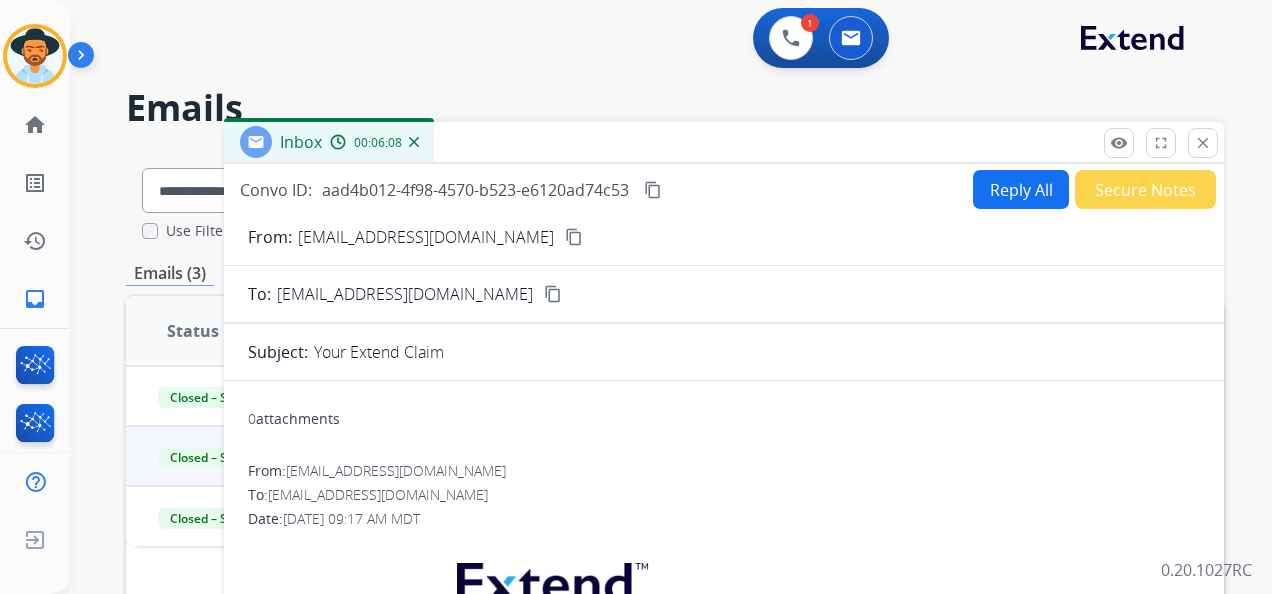 click on "1 Voice Interactions  0  Email Interactions" at bounding box center [659, 40] 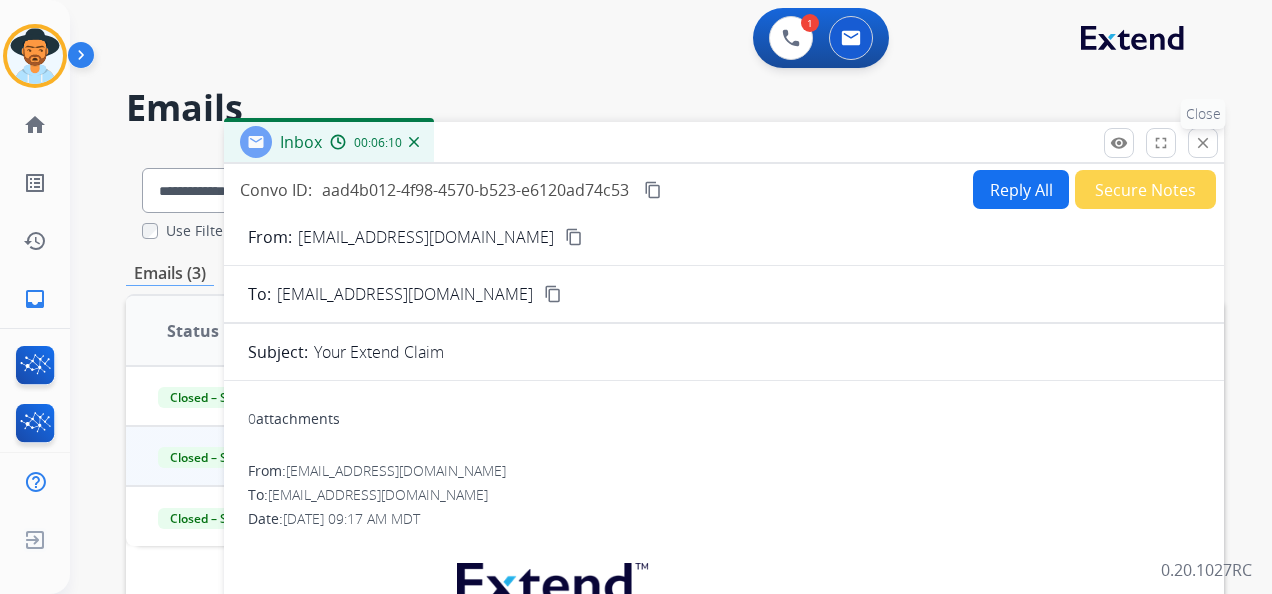 click on "close" at bounding box center [1203, 143] 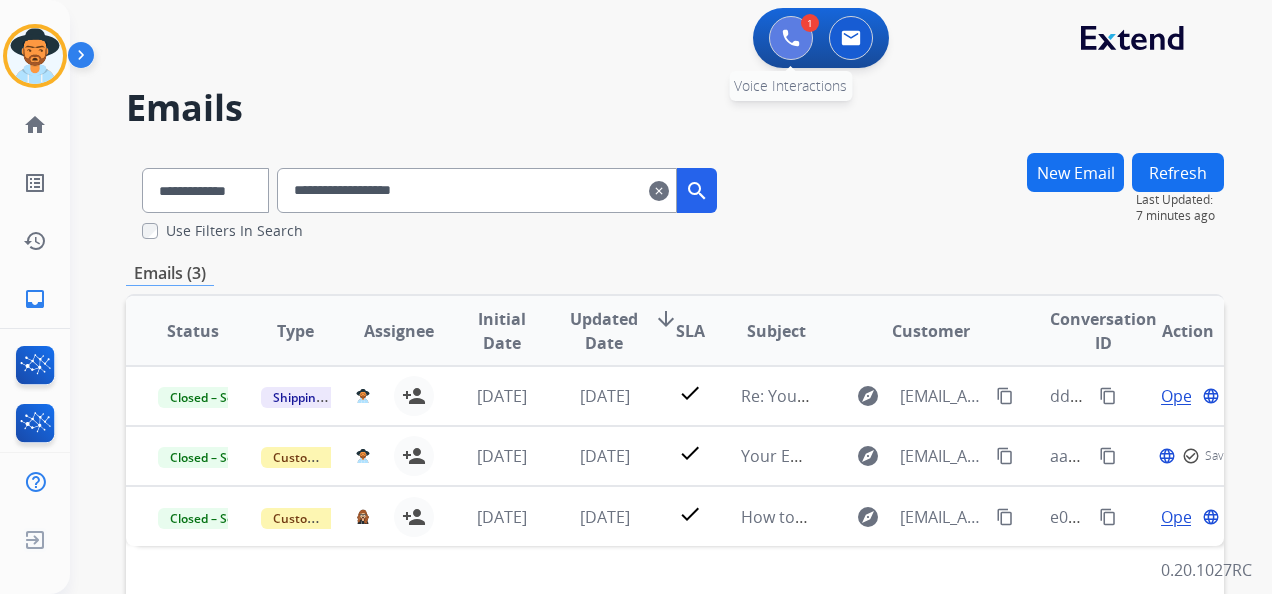 click at bounding box center (791, 38) 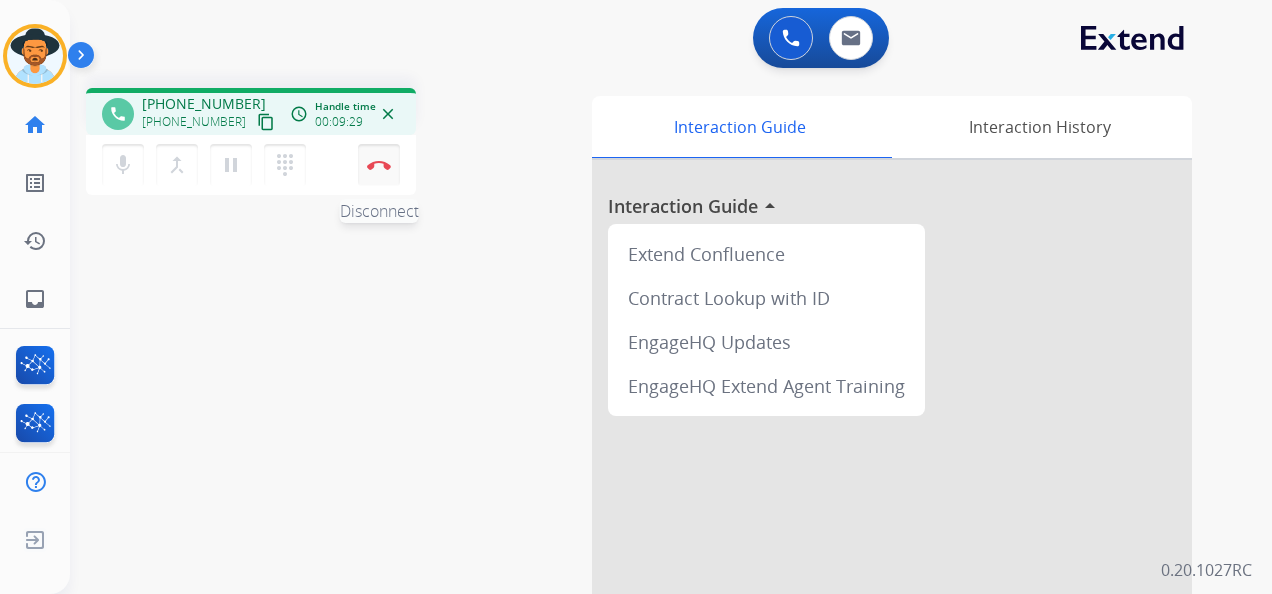 click on "Disconnect" at bounding box center (379, 165) 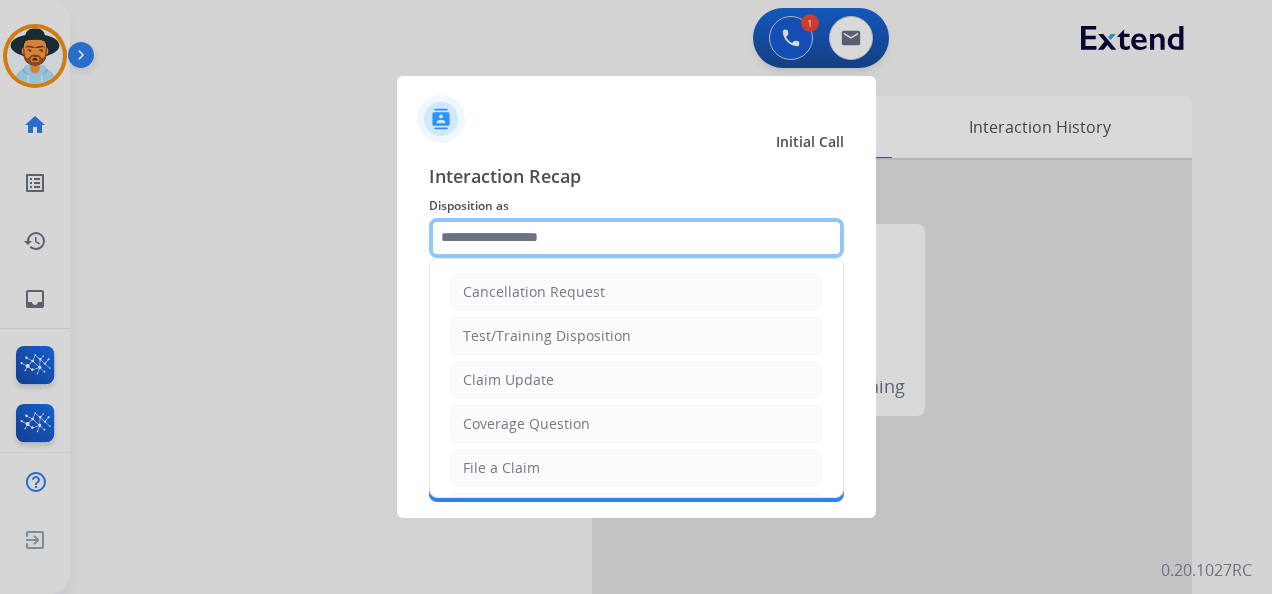 click 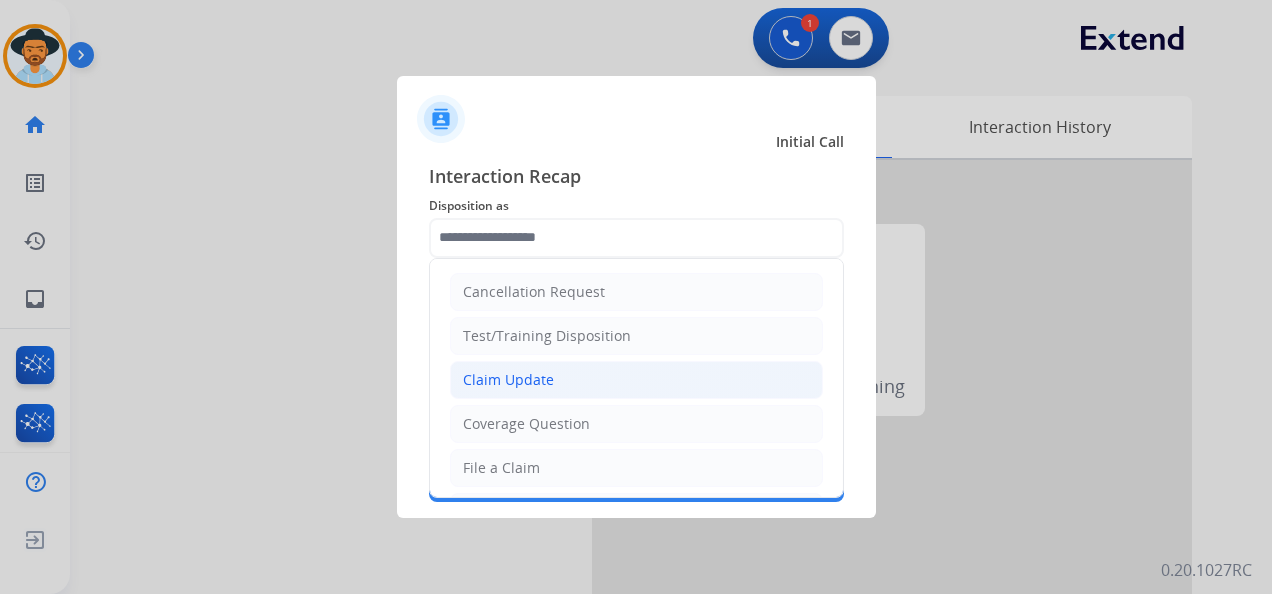 click on "Claim Update" 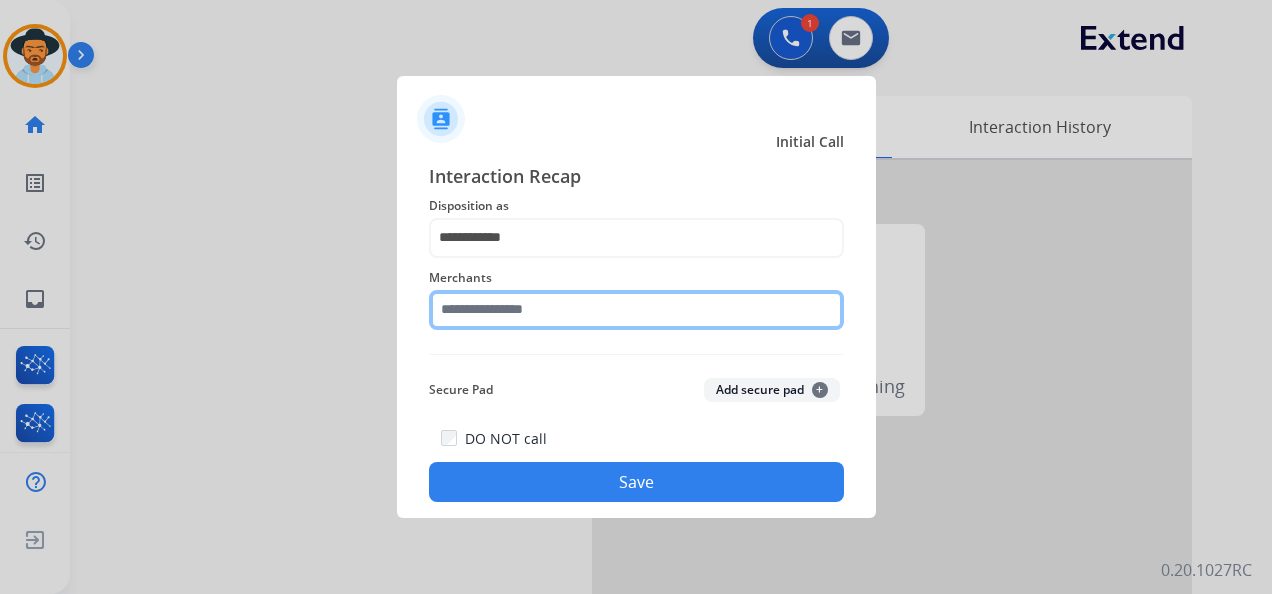 click 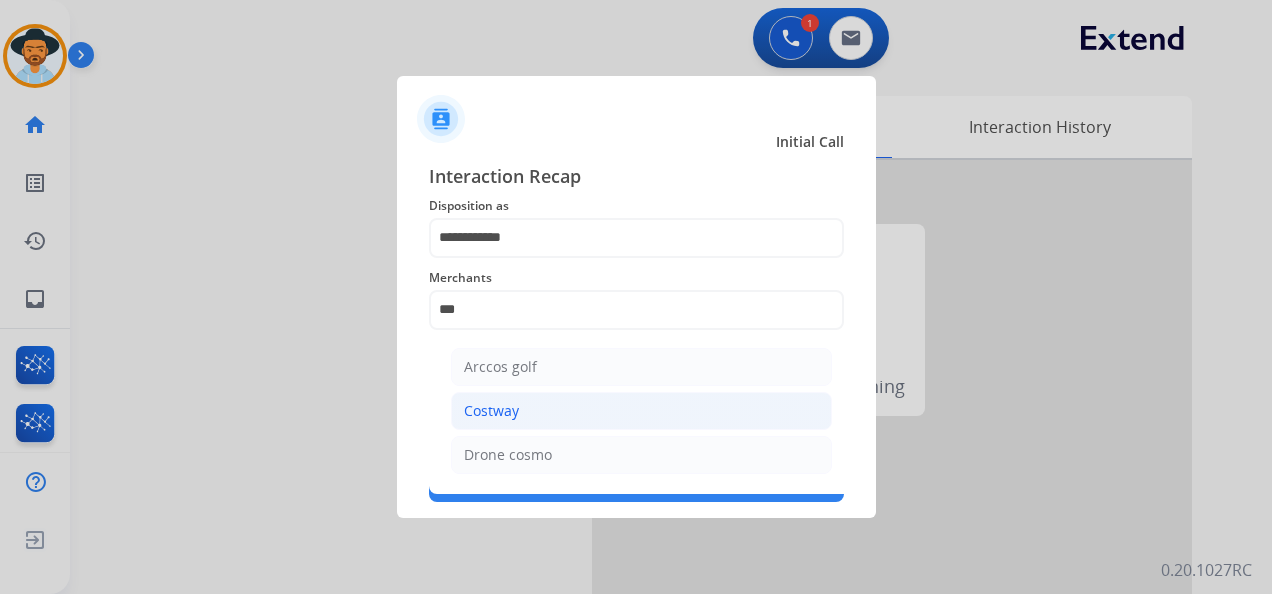click on "Costway" 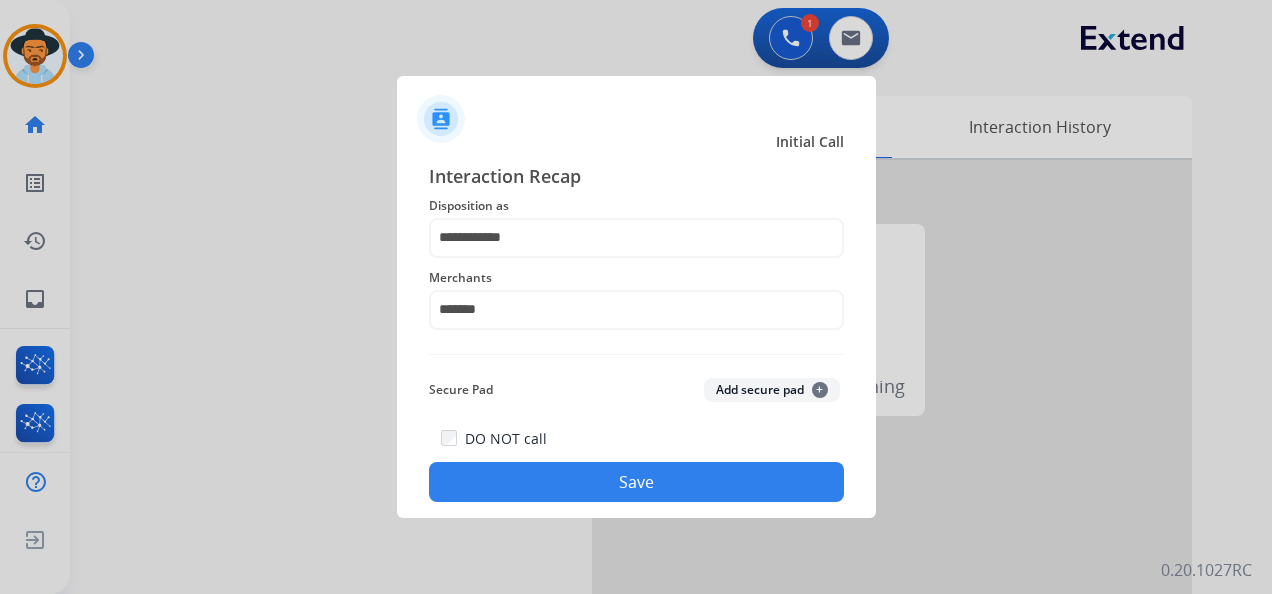 click on "Save" 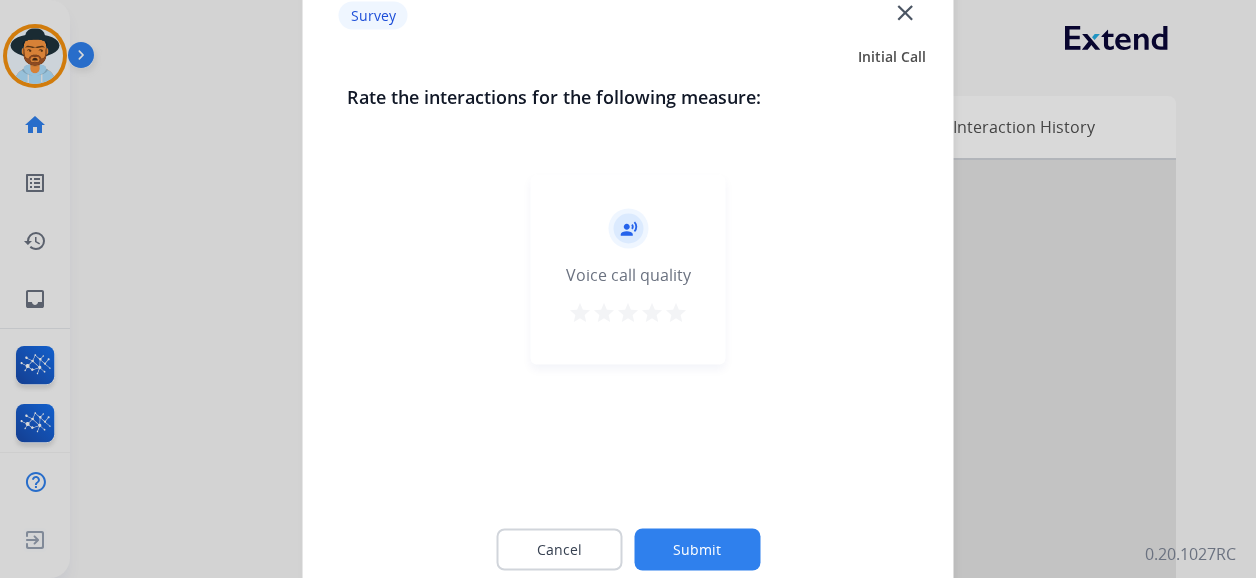 click on "star" at bounding box center [676, 313] 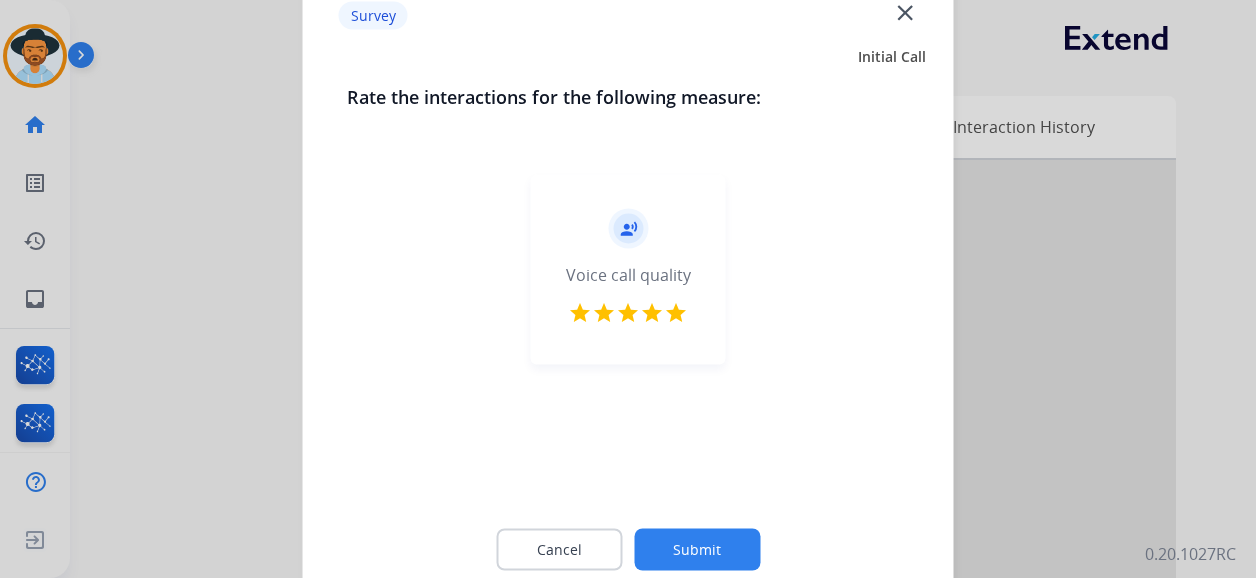 click on "Submit" 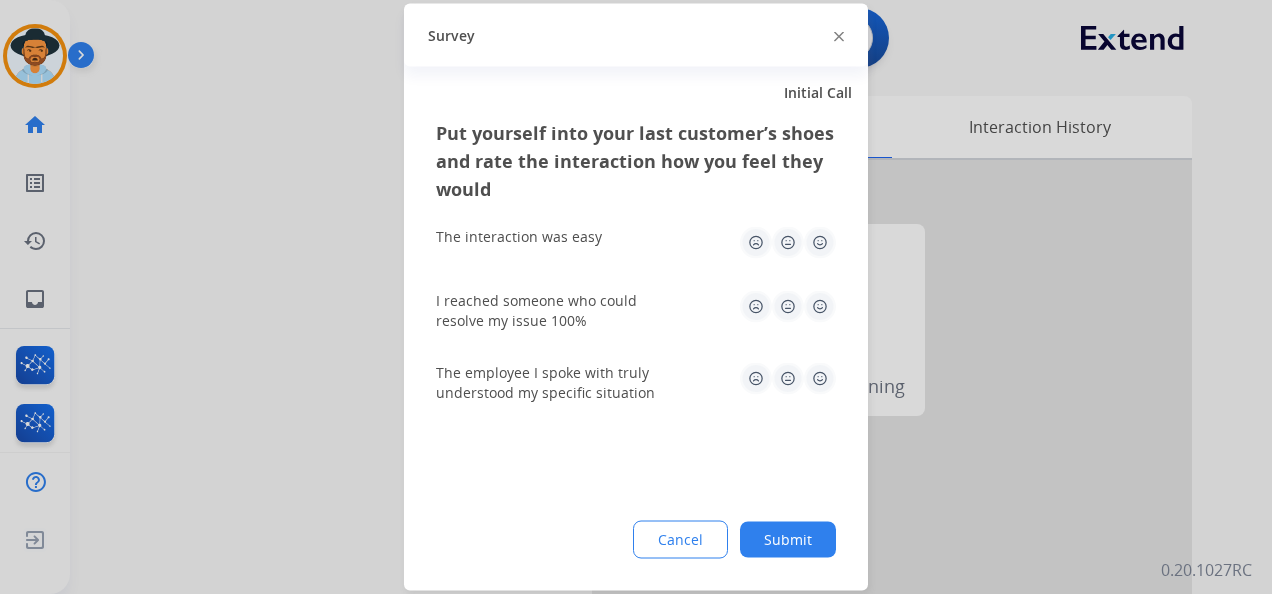 click 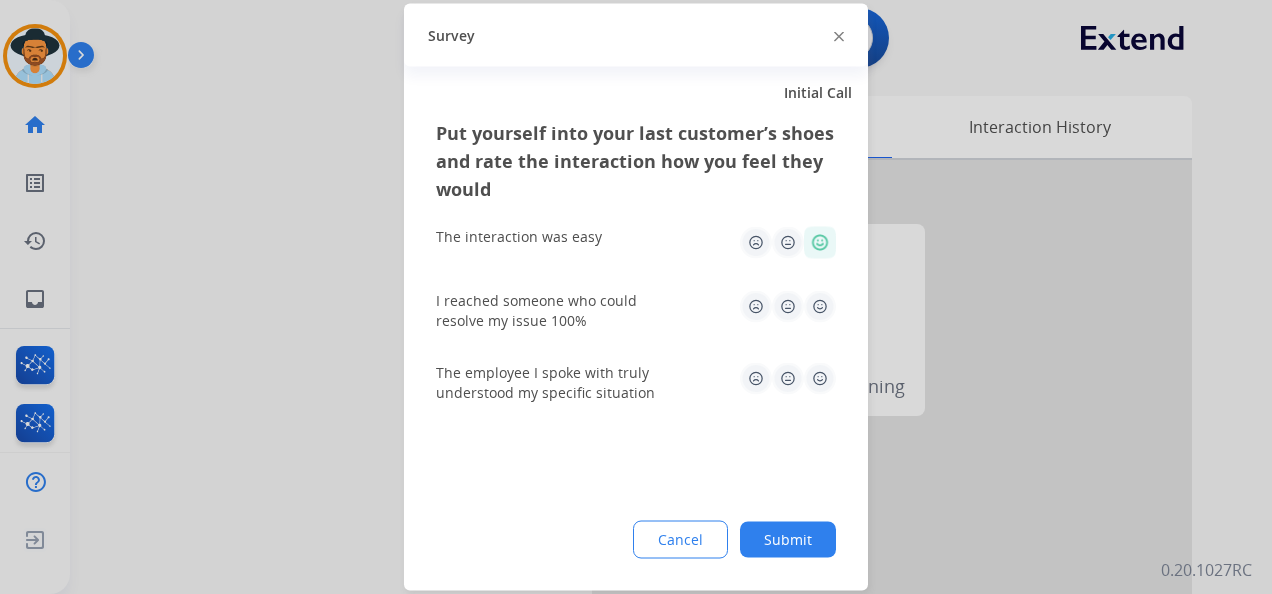click 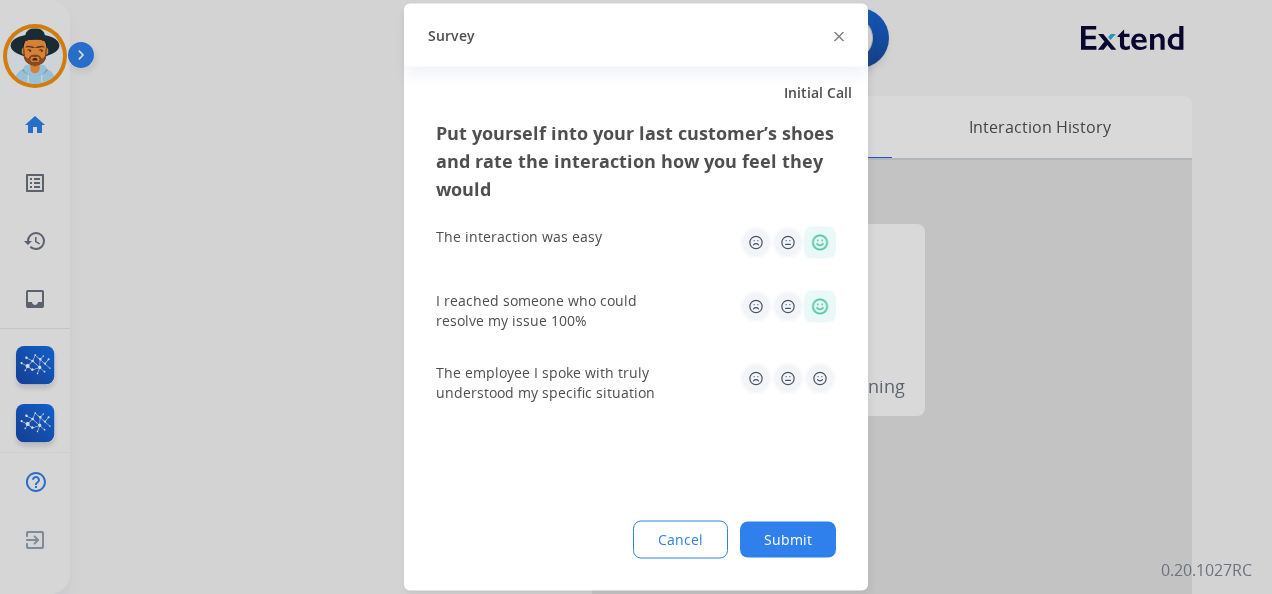 click 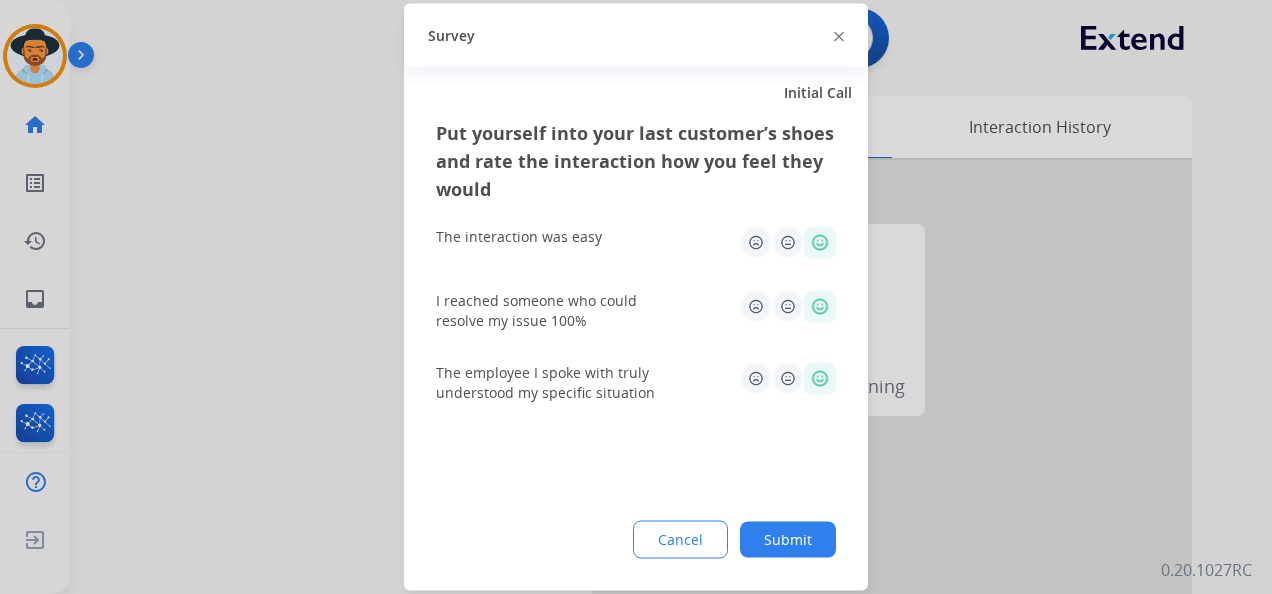 click on "Submit" 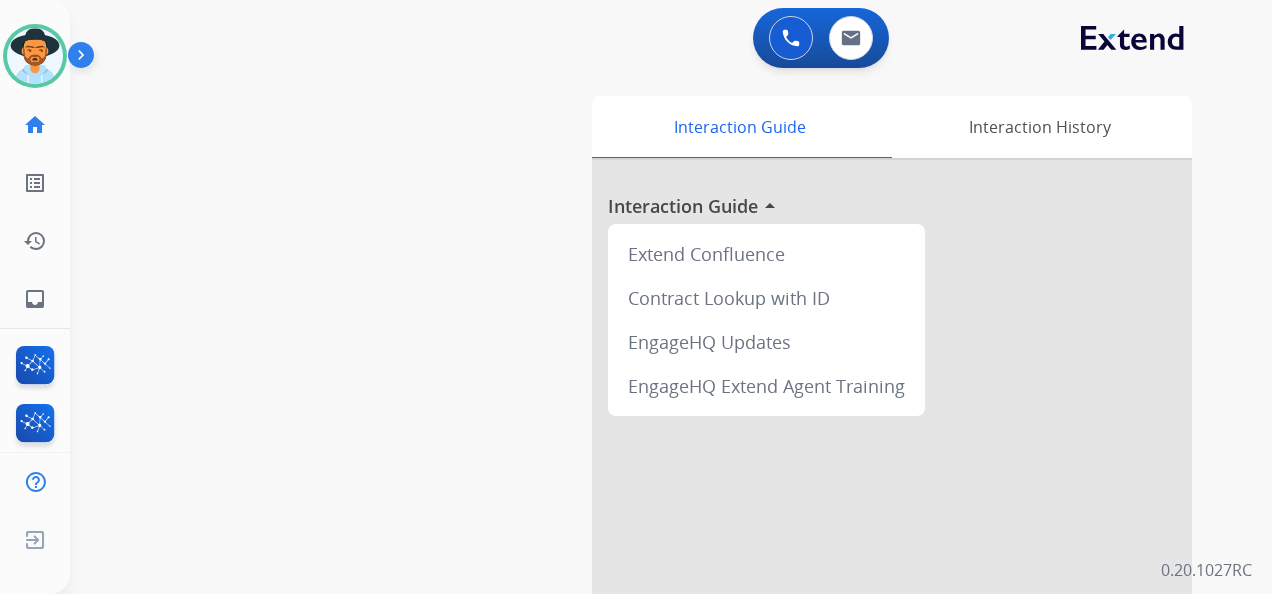 click on "Interaction Guide   Interaction History  Interaction Guide arrow_drop_up  Extend Confluence   Contract Lookup with ID   EngageHQ Updates   EngageHQ Extend Agent Training" at bounding box center [898, 497] 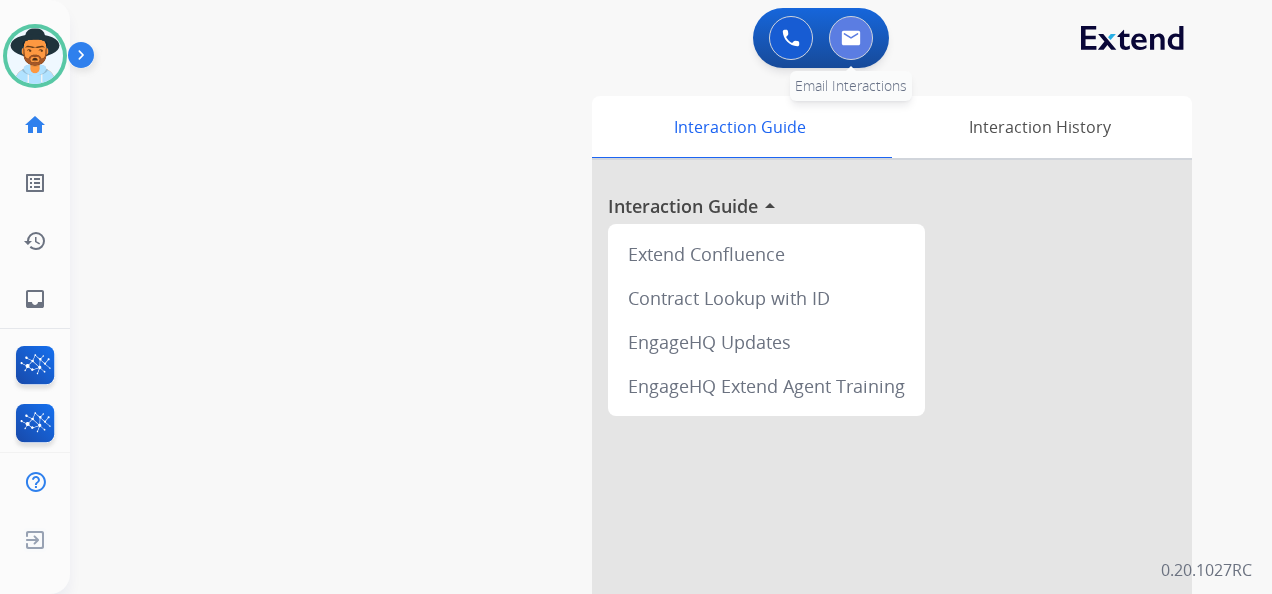 click at bounding box center (851, 38) 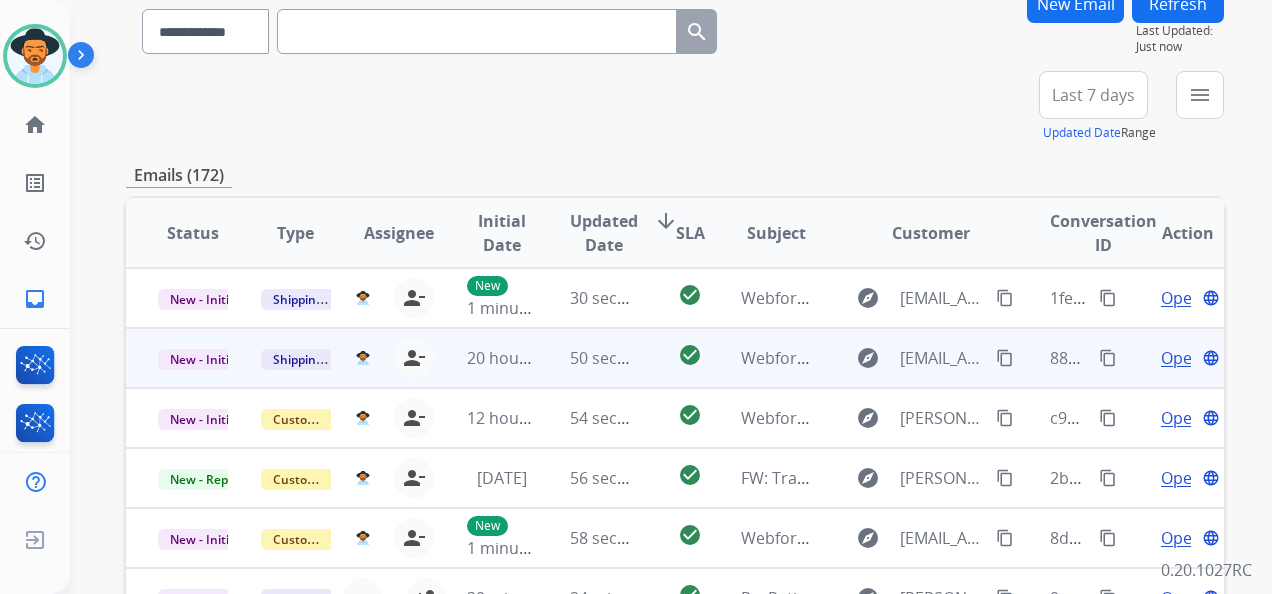 scroll, scrollTop: 200, scrollLeft: 0, axis: vertical 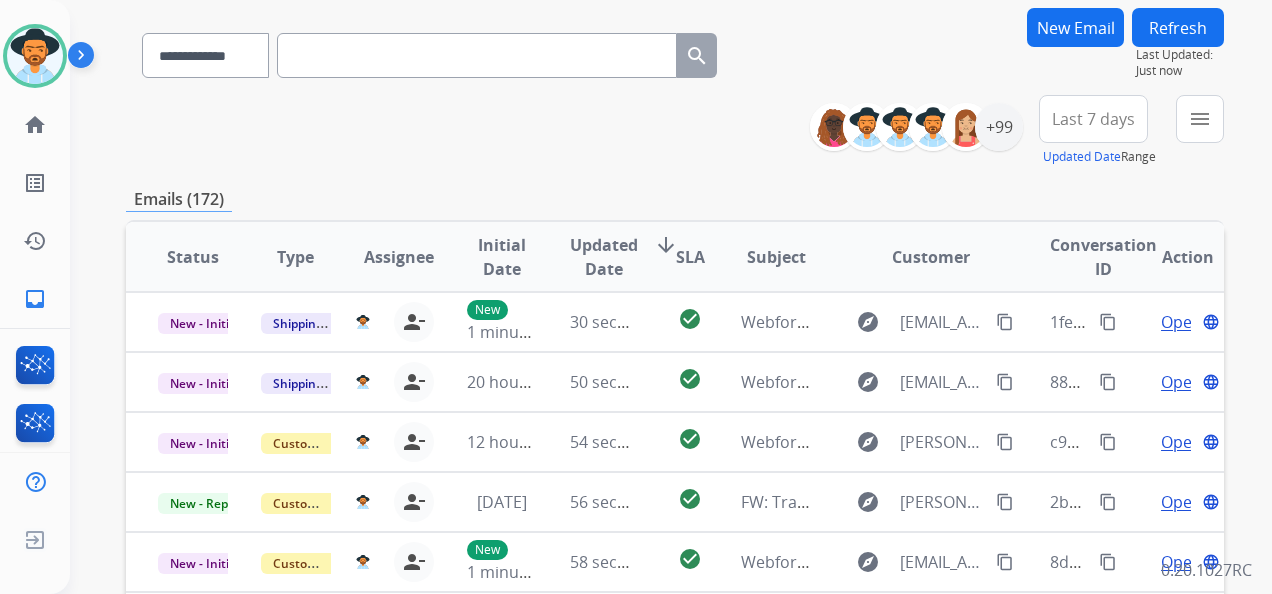 click at bounding box center (477, 55) 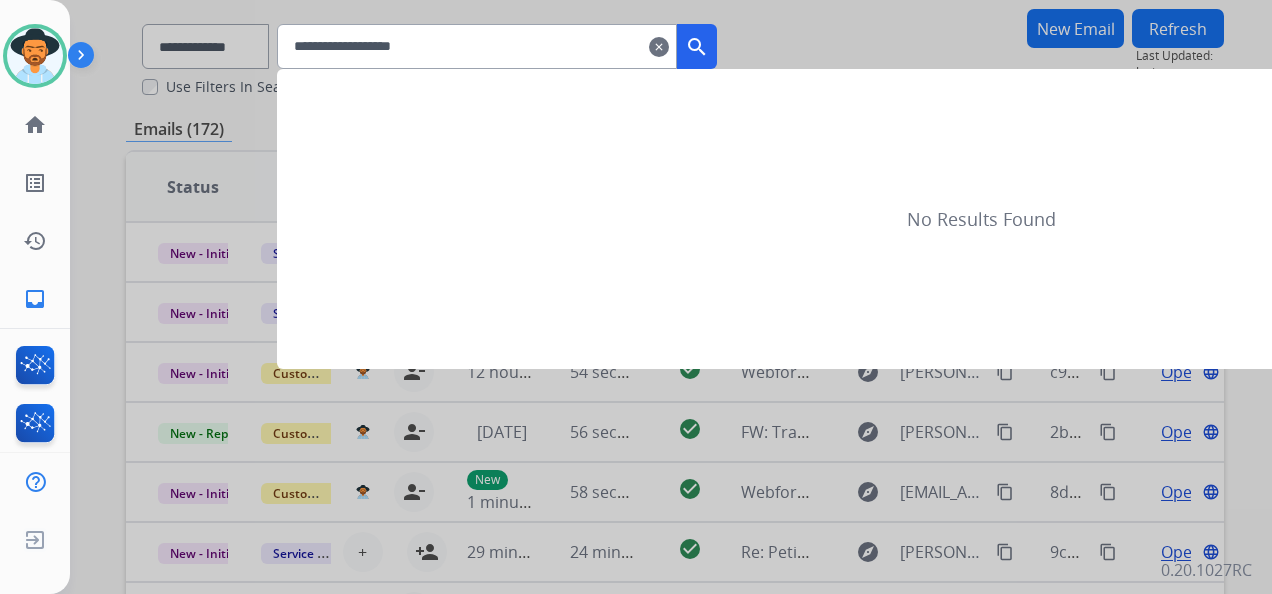 scroll, scrollTop: 0, scrollLeft: 0, axis: both 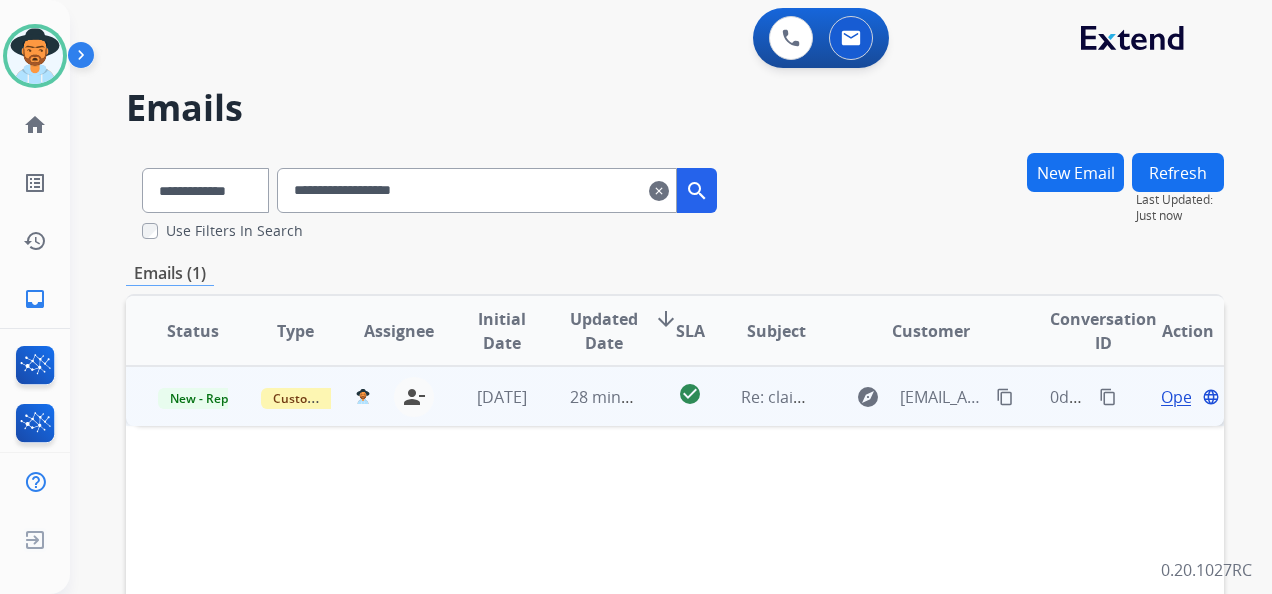 click on "Open" at bounding box center [1181, 397] 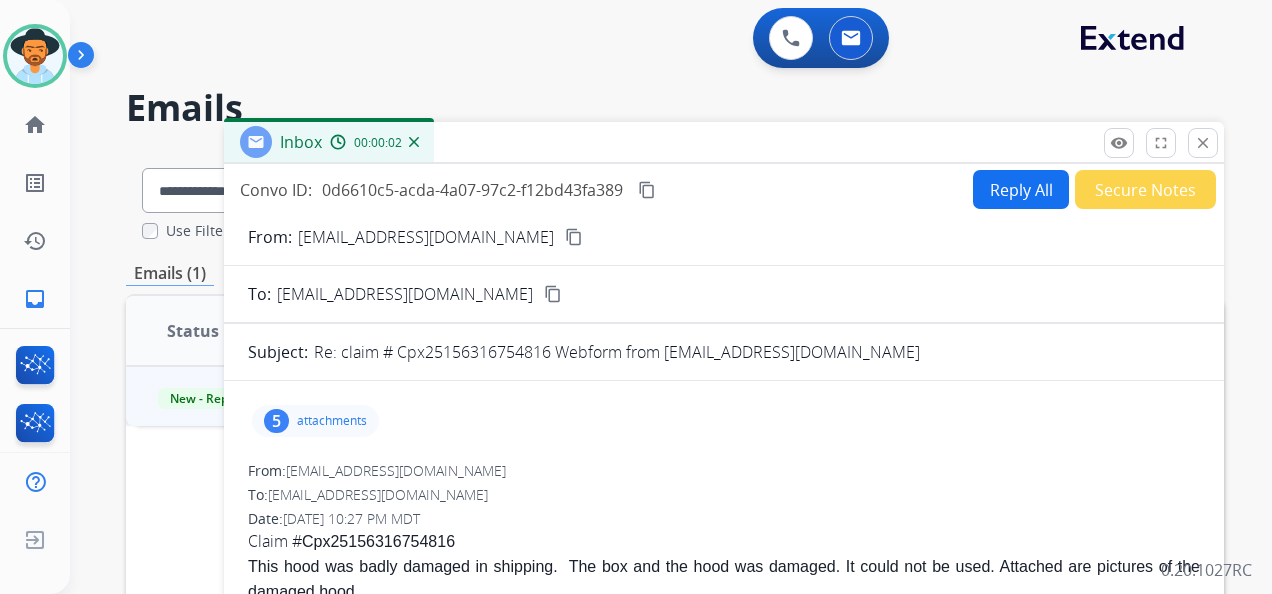 click on "Reply All" at bounding box center [1021, 189] 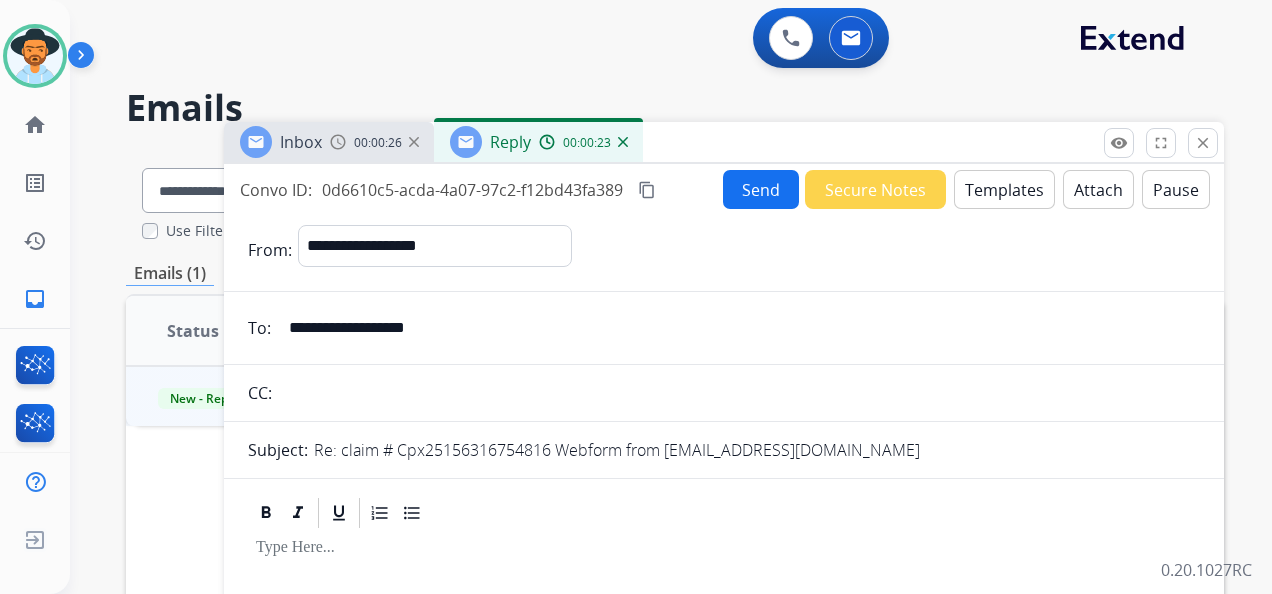 click on "**********" at bounding box center (724, 946) 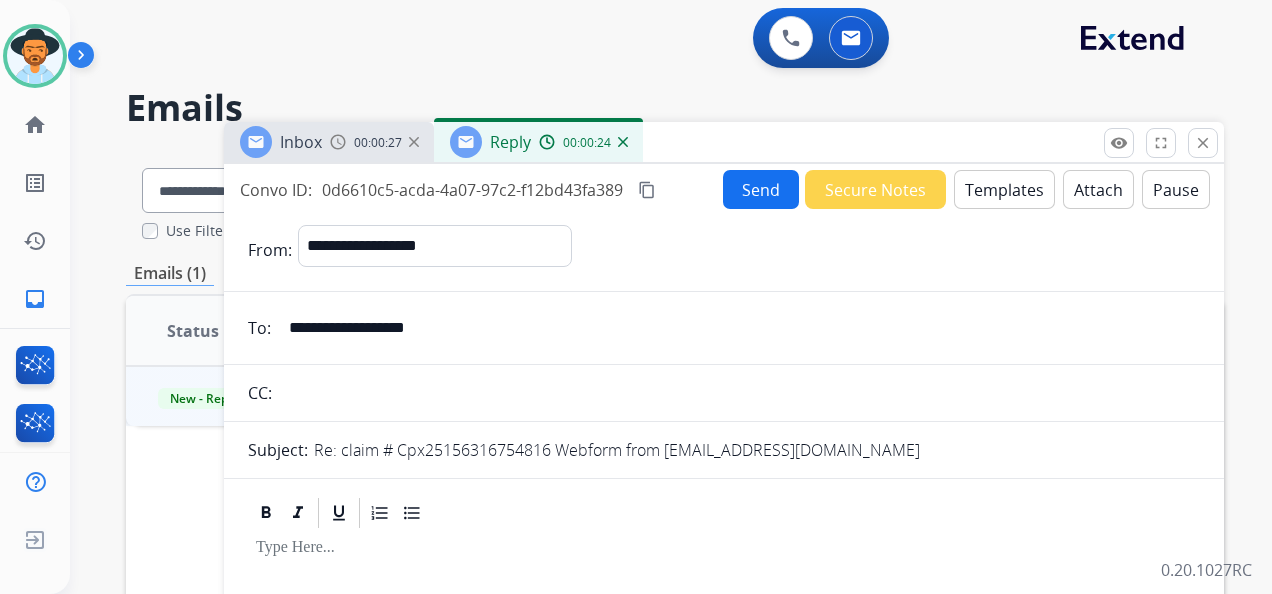 click on "Templates" at bounding box center (1004, 189) 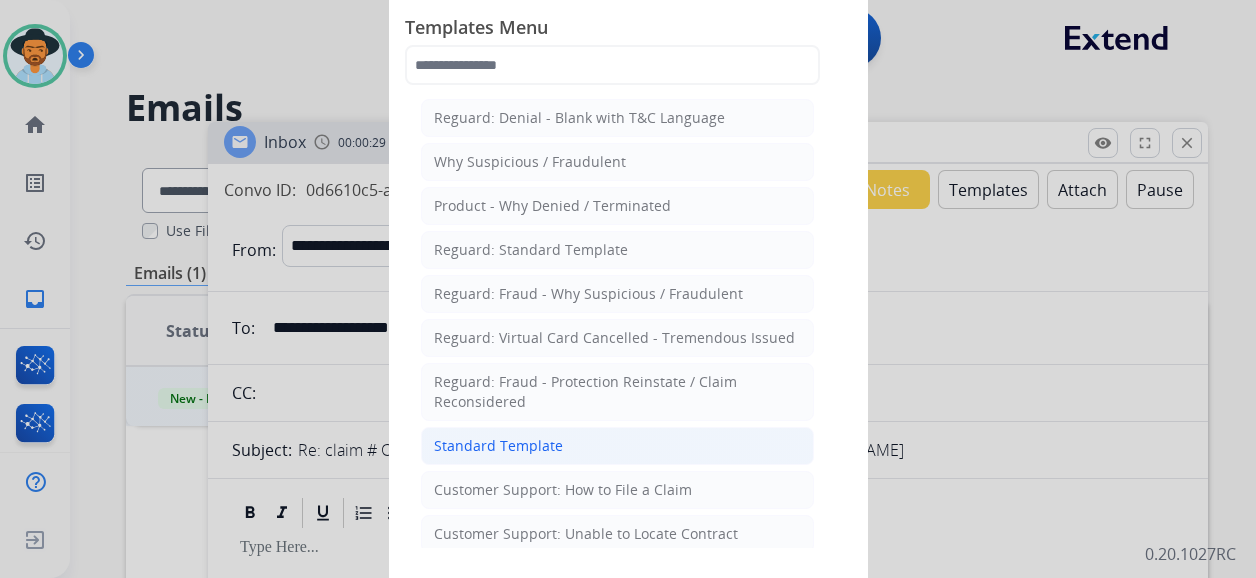 click on "Standard Template" 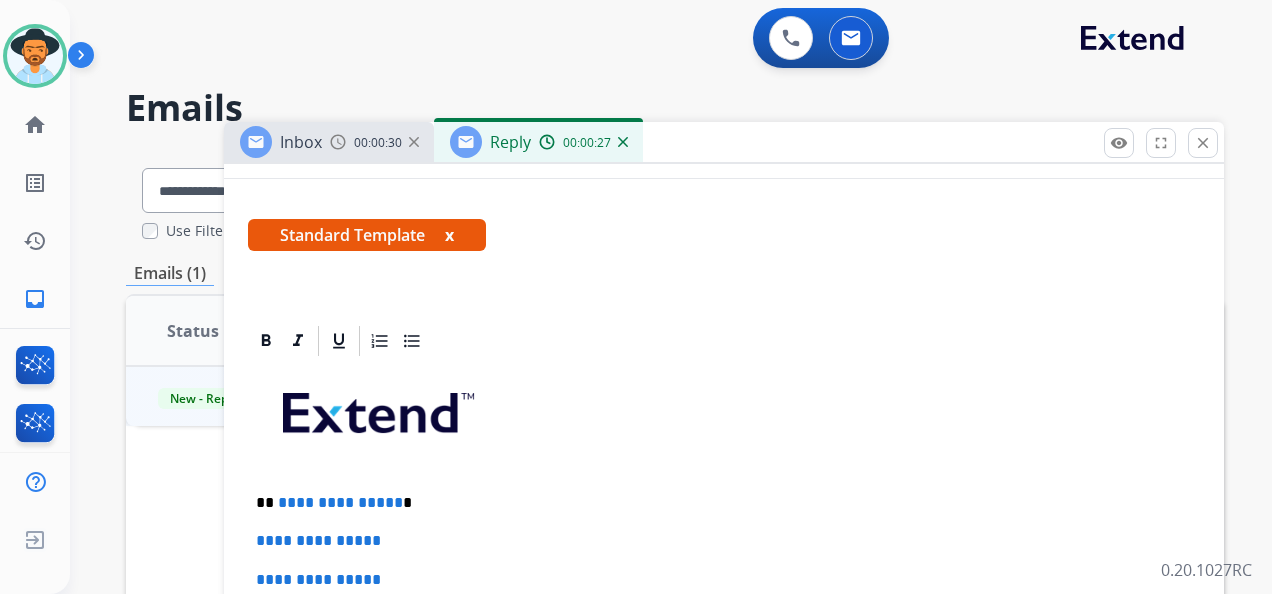 scroll, scrollTop: 500, scrollLeft: 0, axis: vertical 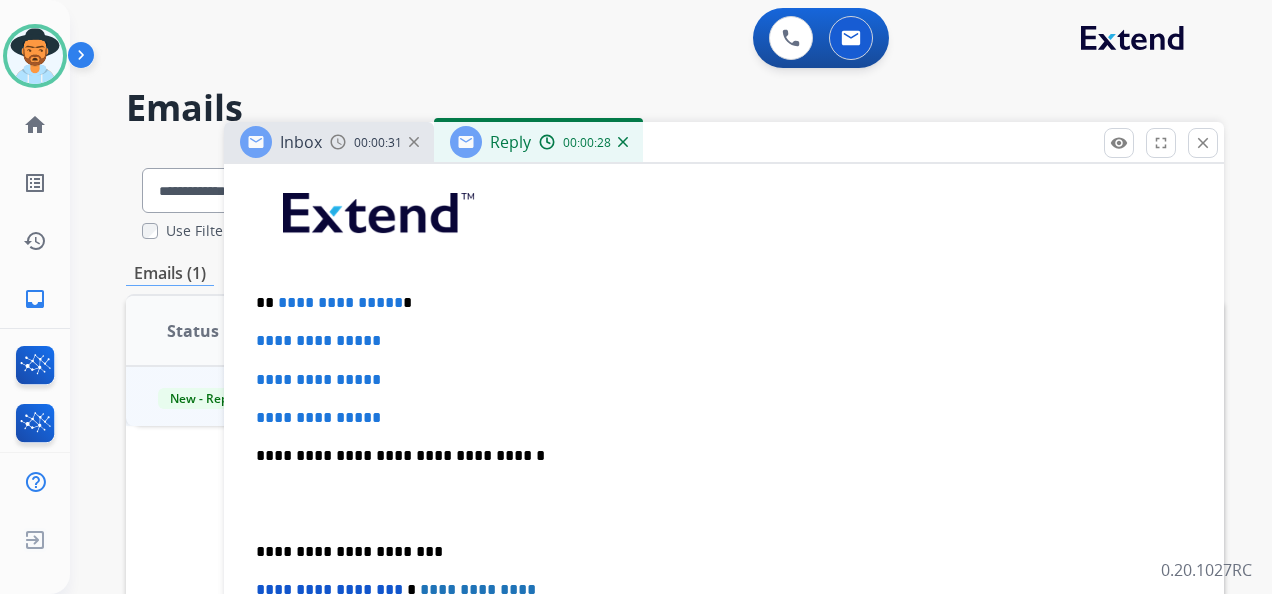 click on "**********" at bounding box center [340, 302] 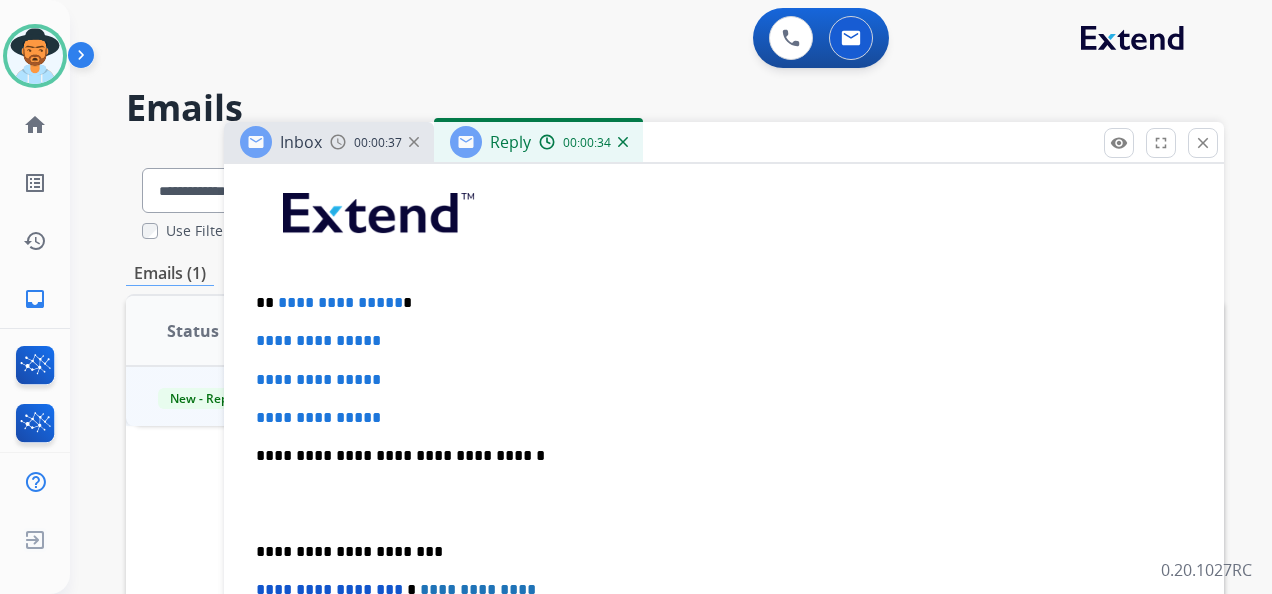 drag, startPoint x: 392, startPoint y: 298, endPoint x: 542, endPoint y: 332, distance: 153.80507 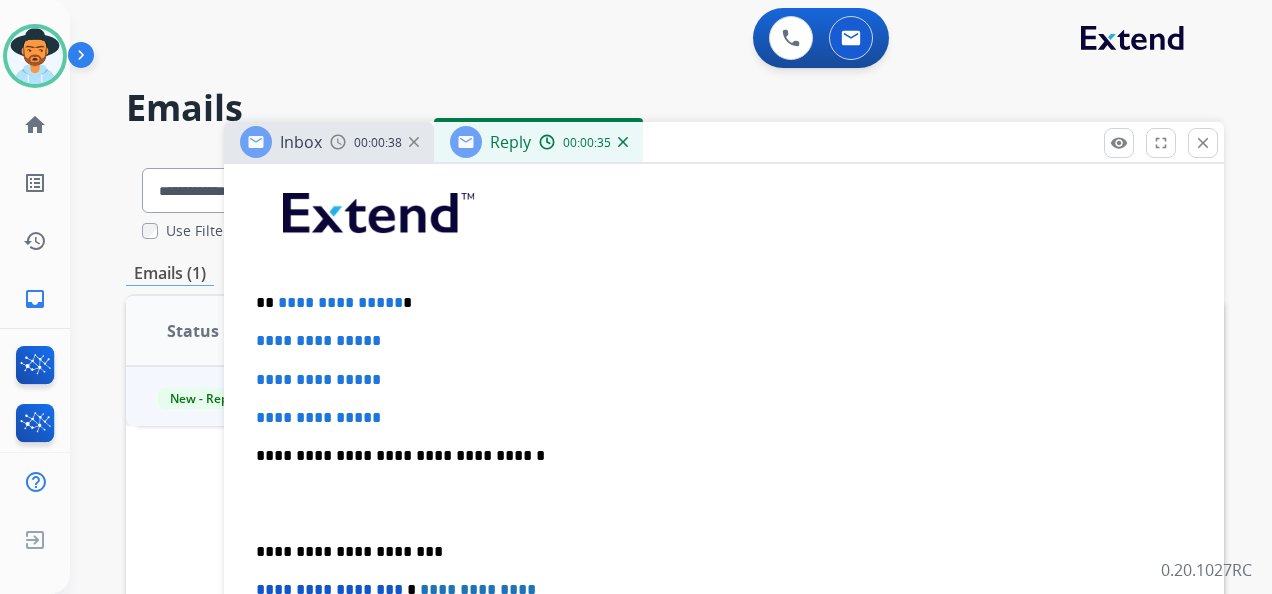 type 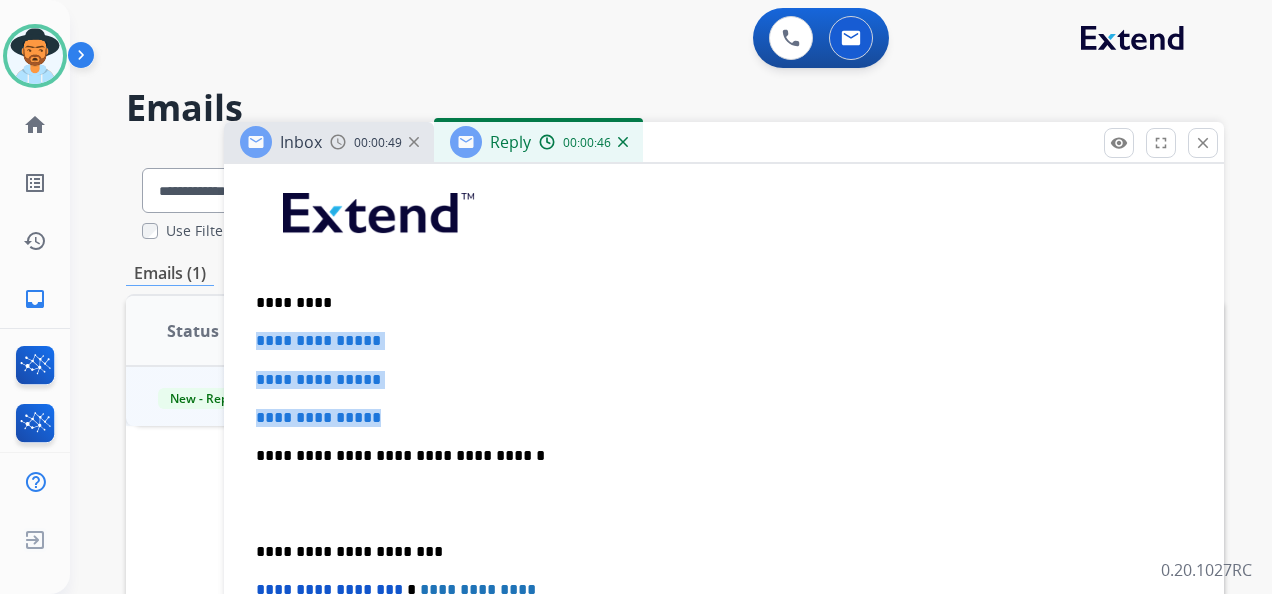 drag, startPoint x: 250, startPoint y: 336, endPoint x: 414, endPoint y: 413, distance: 181.17671 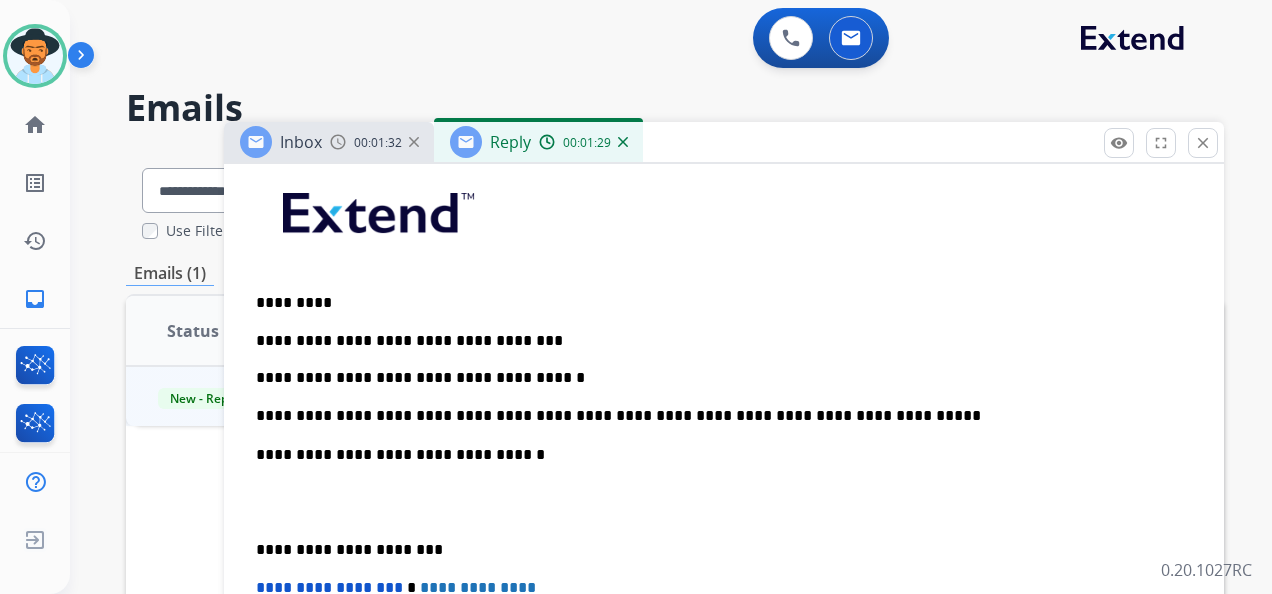 drag, startPoint x: 619, startPoint y: 414, endPoint x: 664, endPoint y: 474, distance: 75 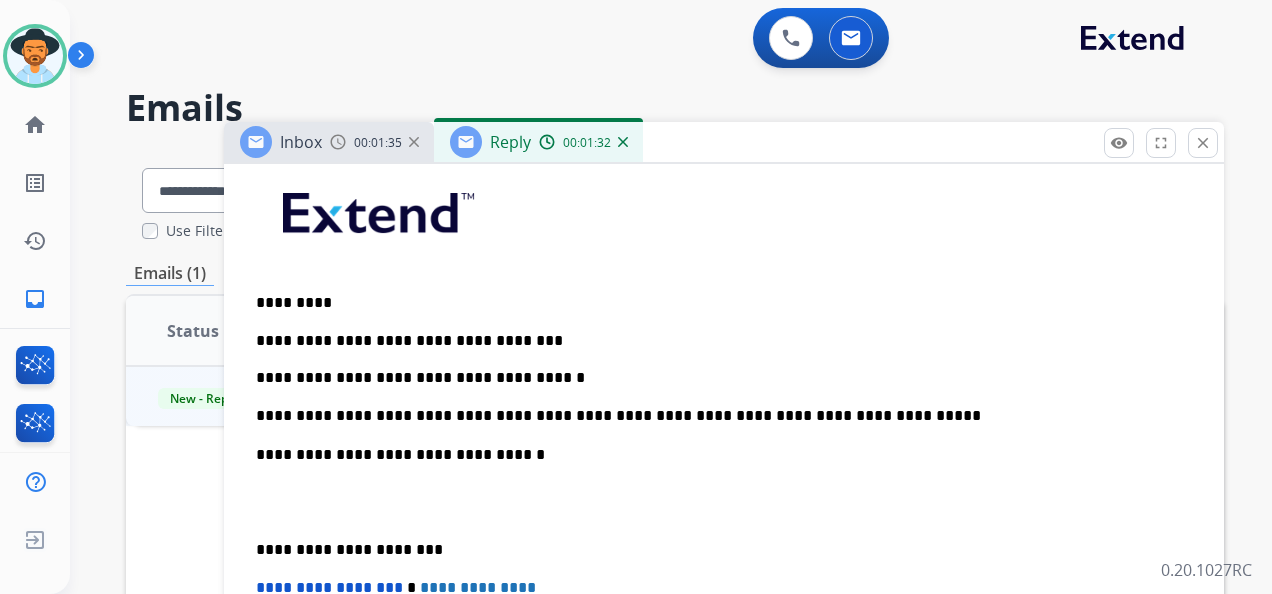click on "**********" at bounding box center [716, 416] 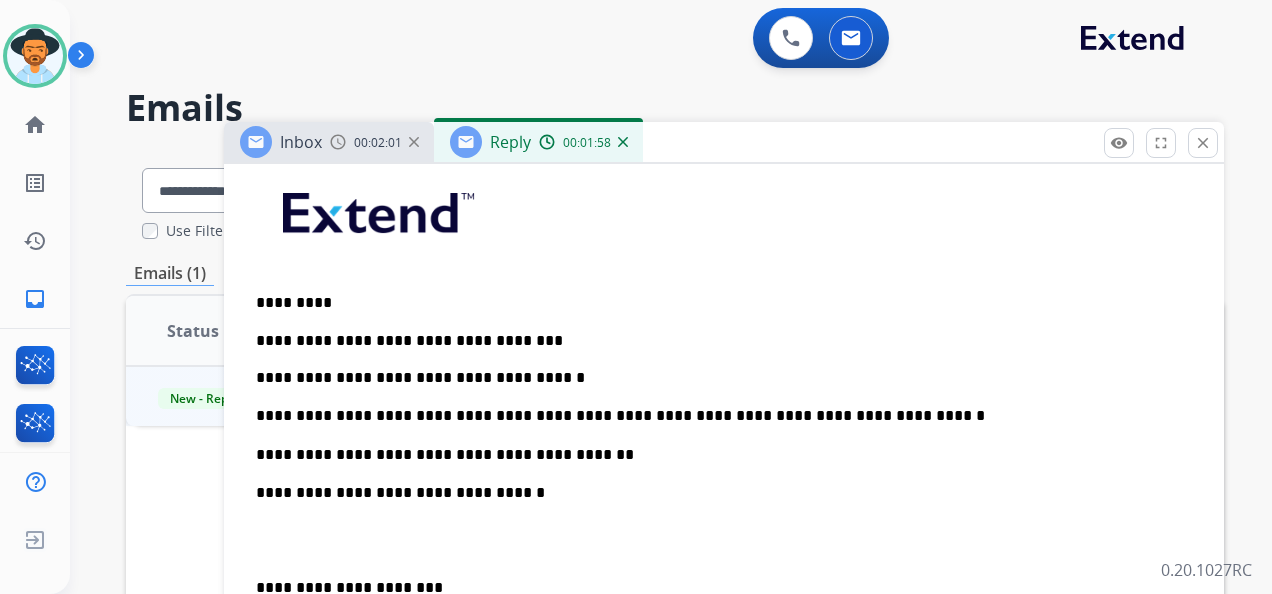 drag, startPoint x: 351, startPoint y: 450, endPoint x: 594, endPoint y: 497, distance: 247.50354 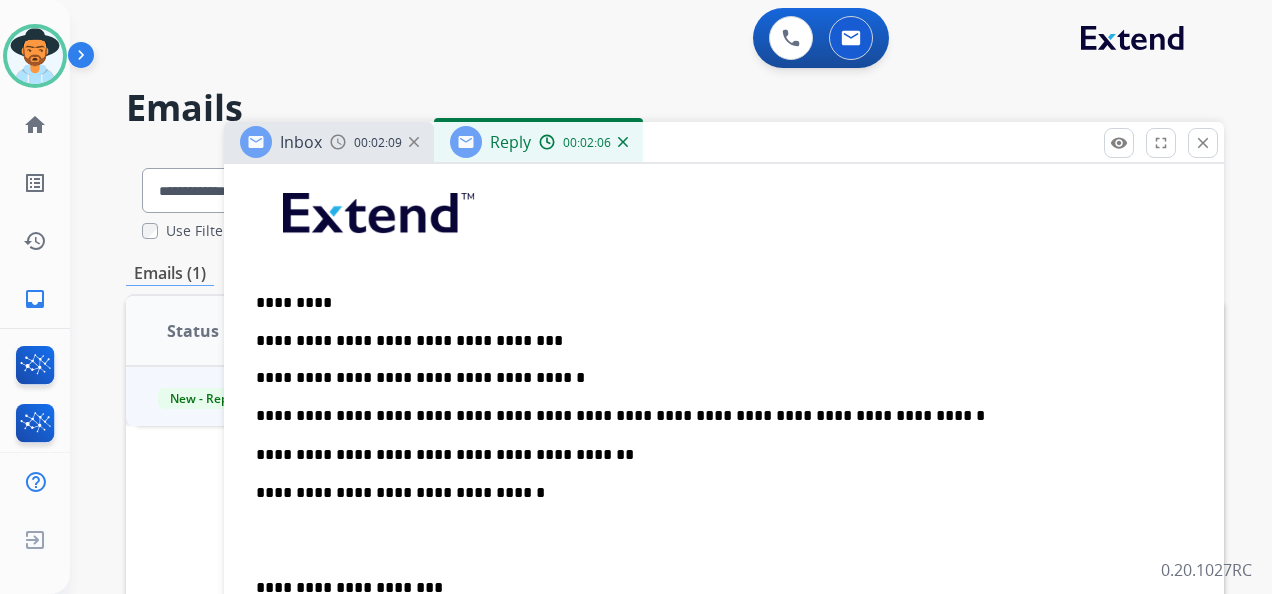 click on "**********" at bounding box center (716, 455) 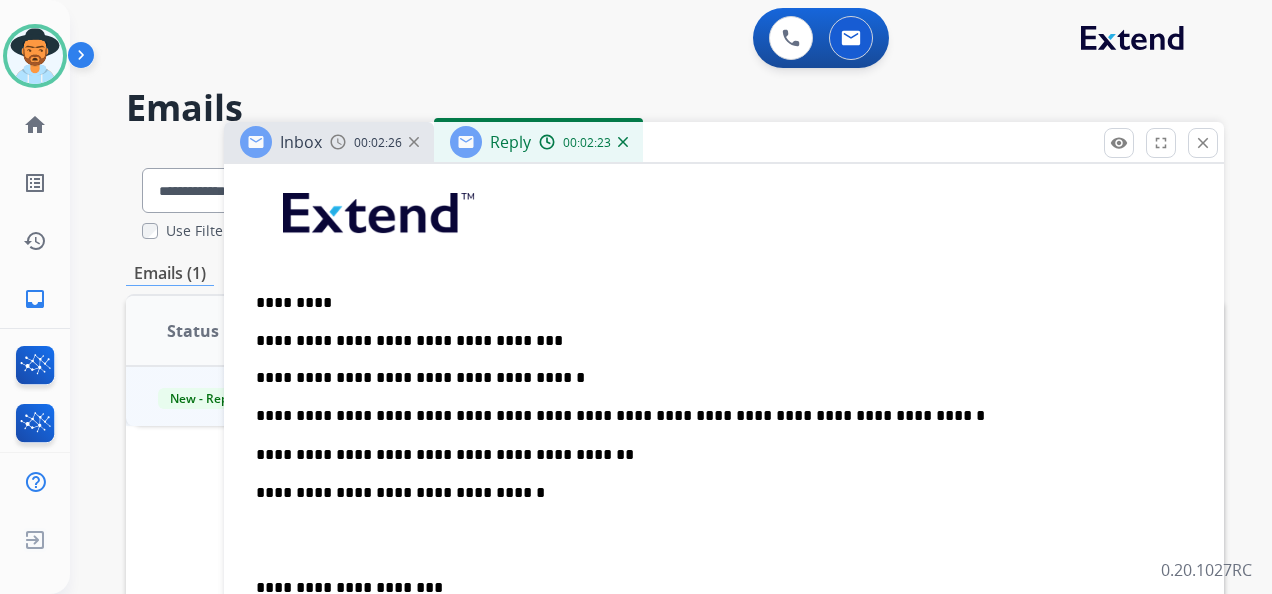 click on "**********" at bounding box center [716, 455] 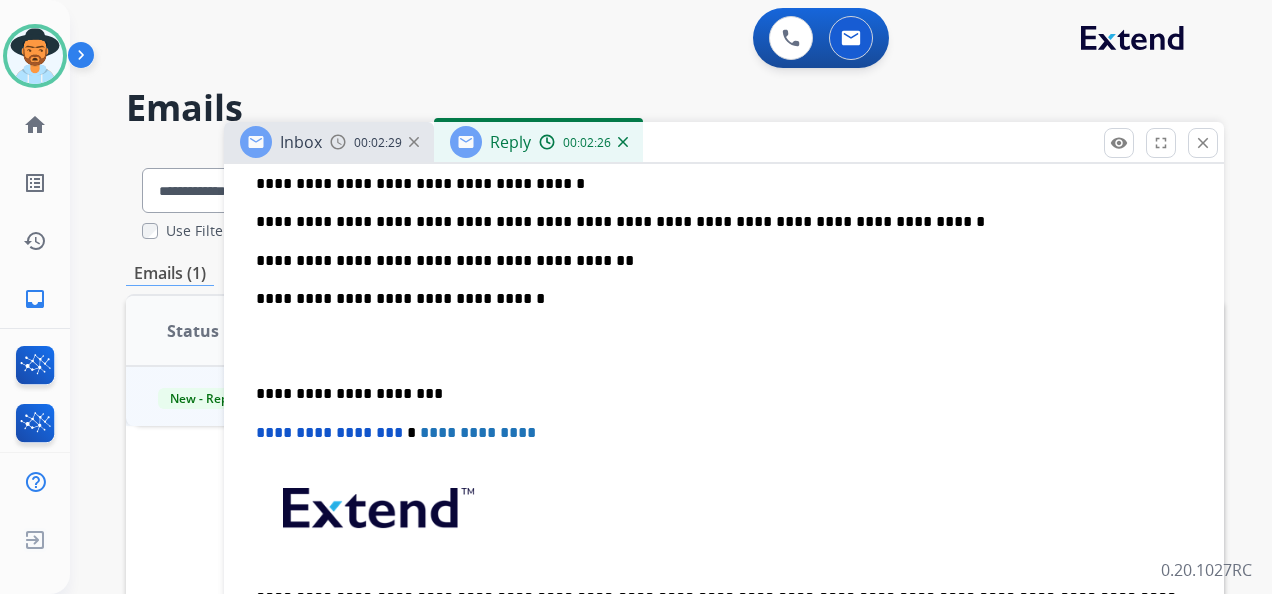 scroll, scrollTop: 700, scrollLeft: 0, axis: vertical 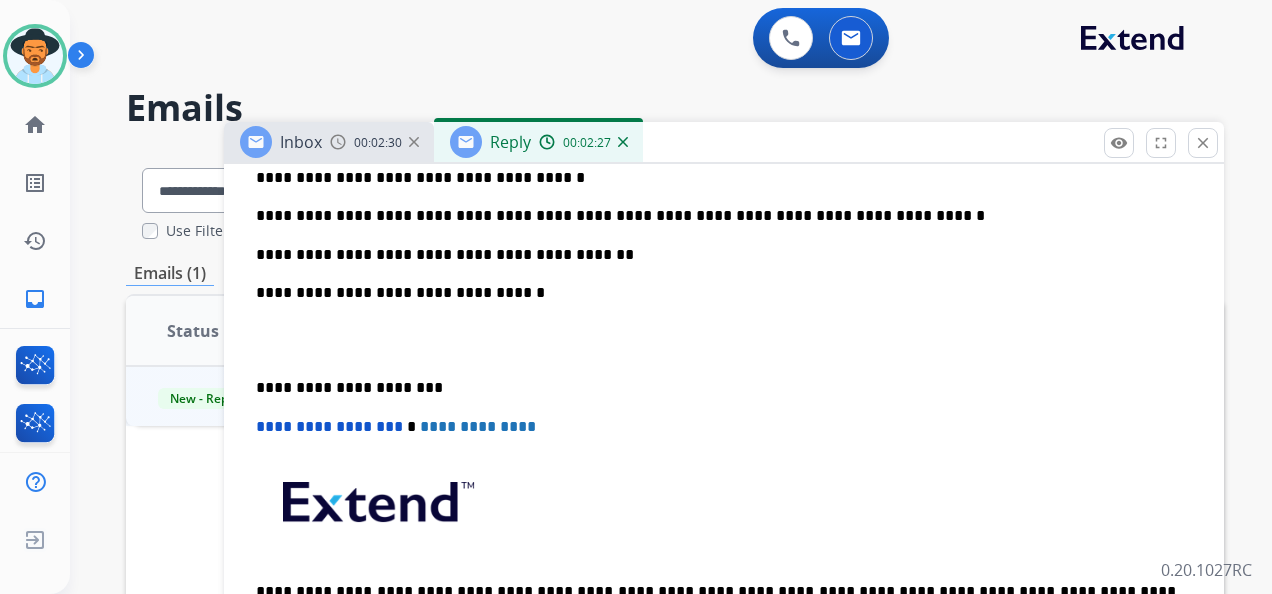click on "**********" at bounding box center (724, 321) 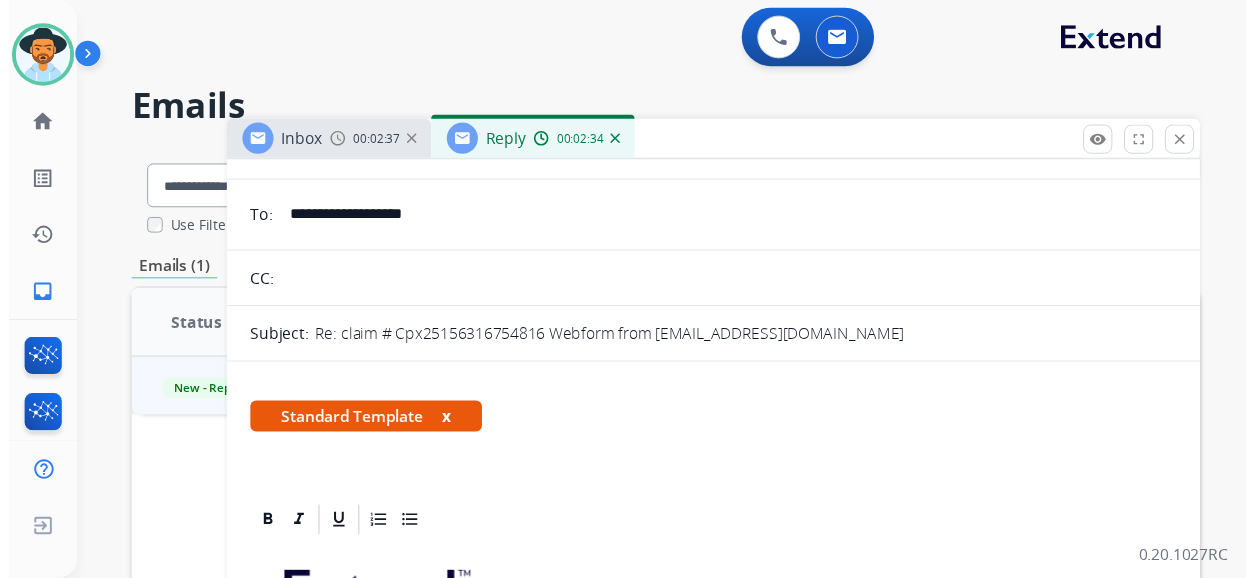 scroll, scrollTop: 0, scrollLeft: 0, axis: both 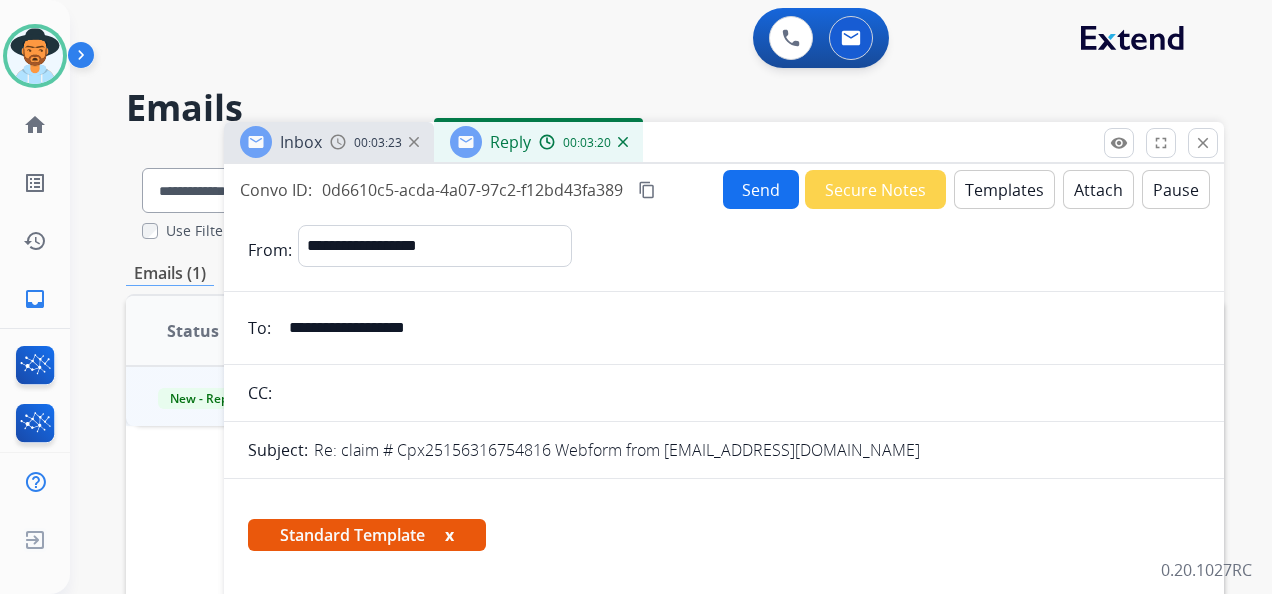 click on "Send" at bounding box center [761, 189] 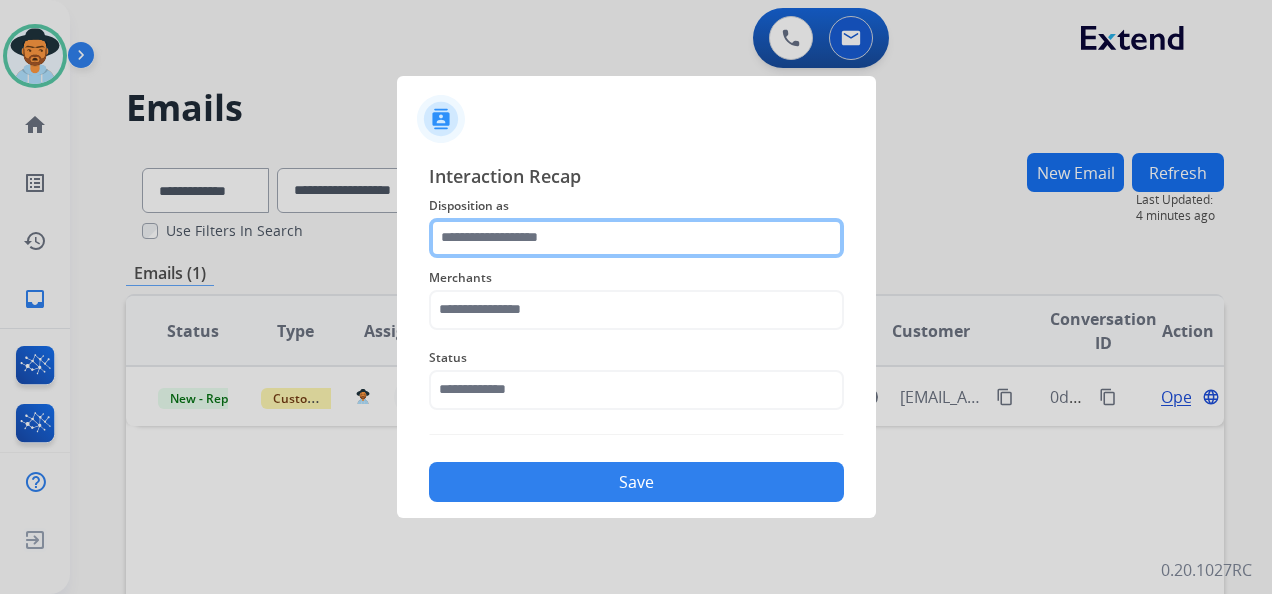 click 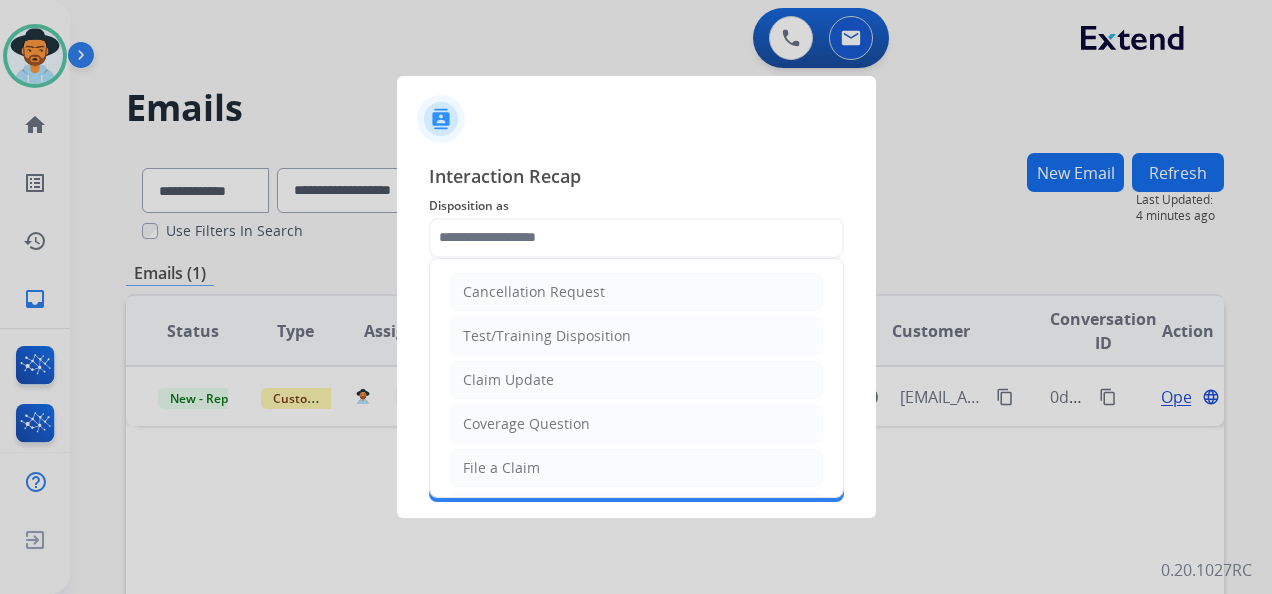 click on "Claim Update" 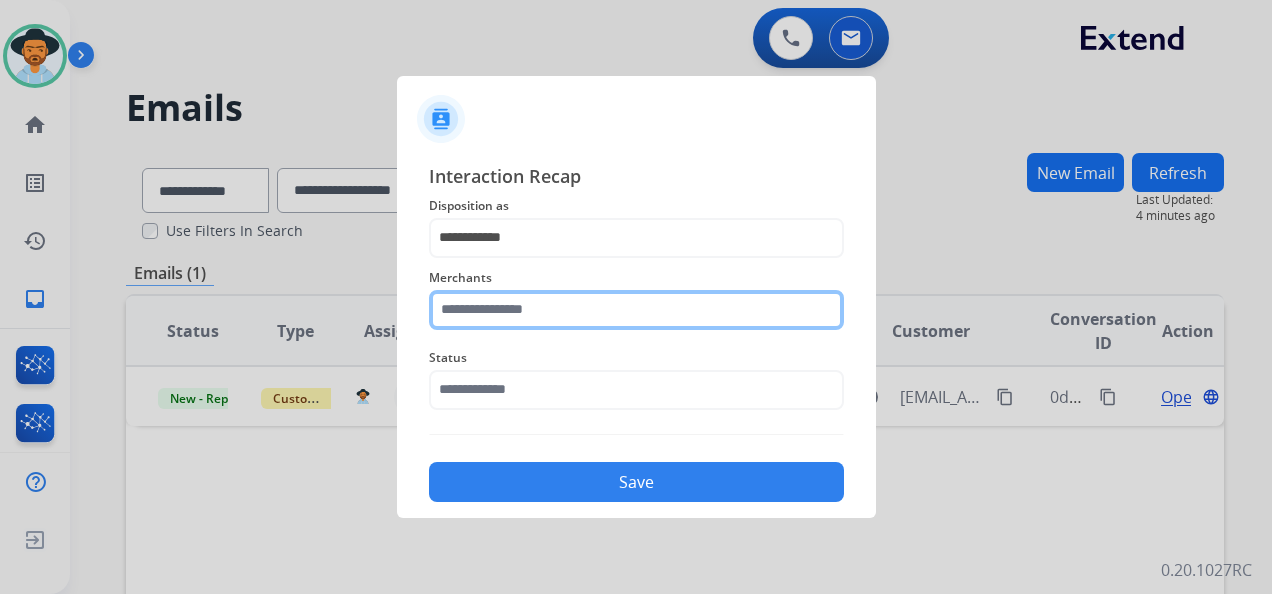 click 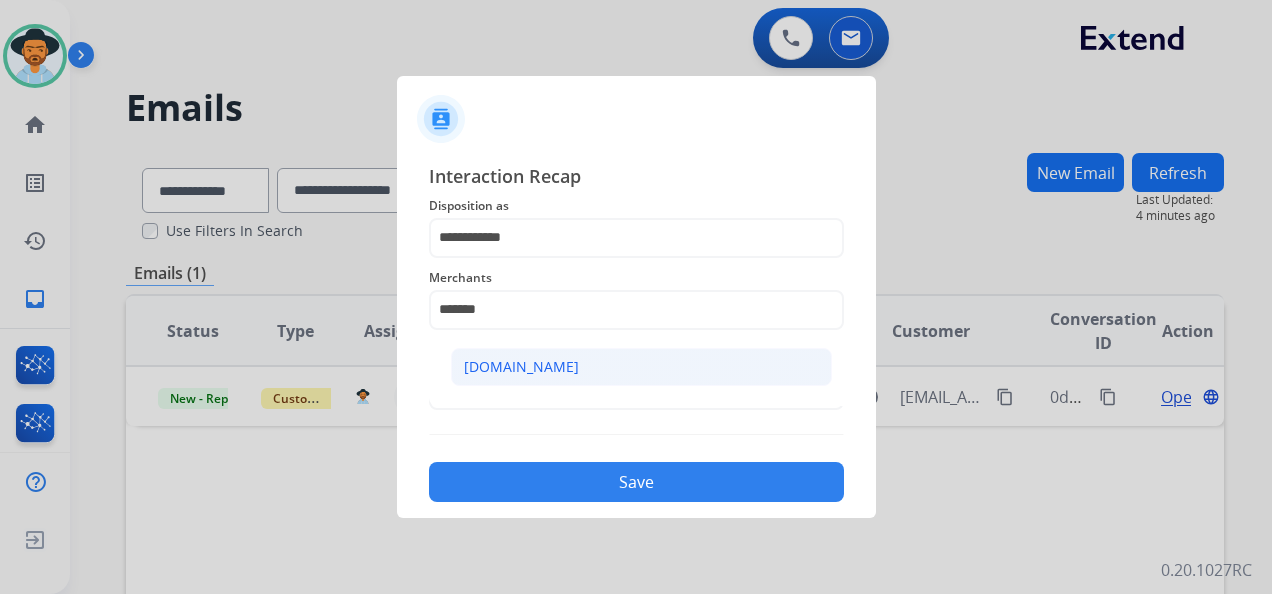 click on "[DOMAIN_NAME]" 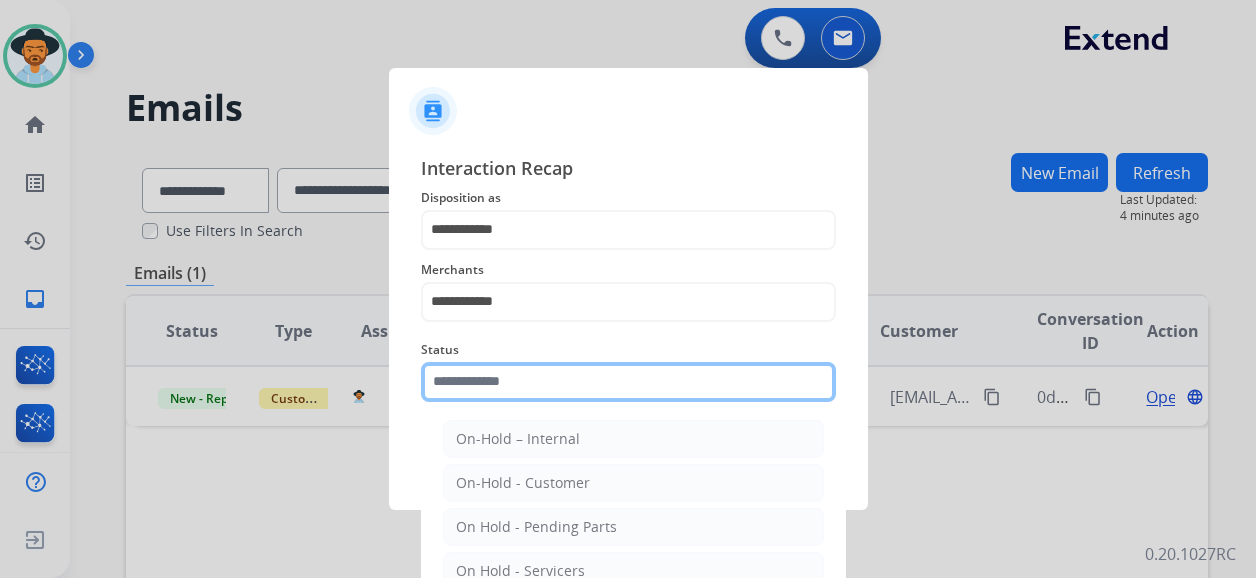 click 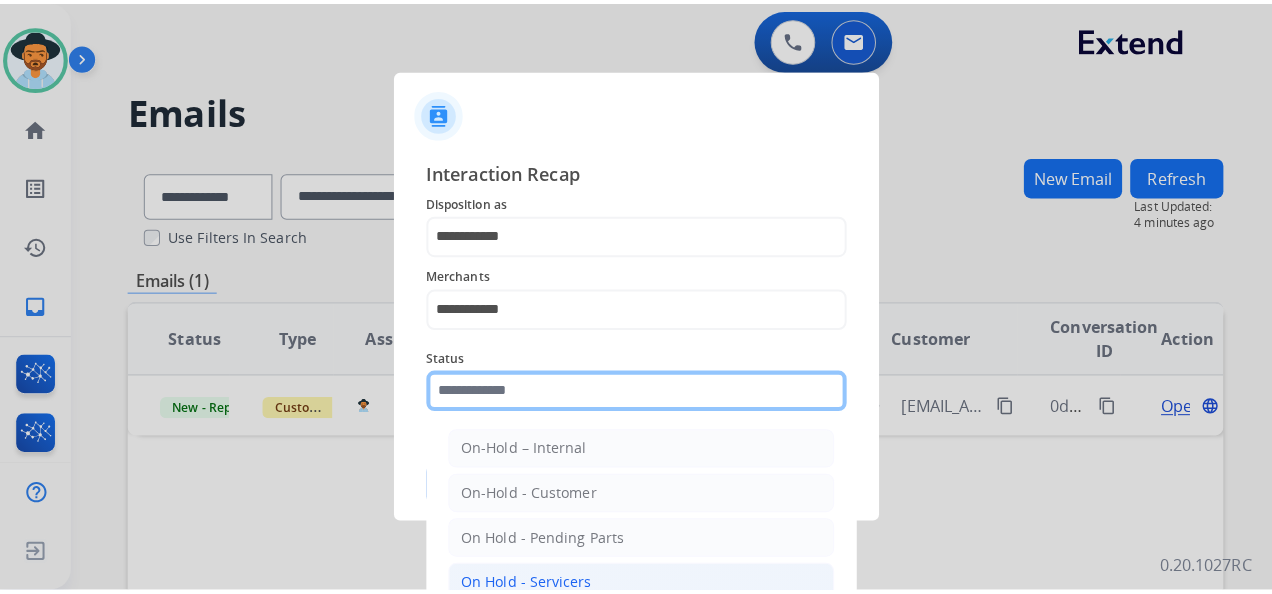 scroll, scrollTop: 114, scrollLeft: 0, axis: vertical 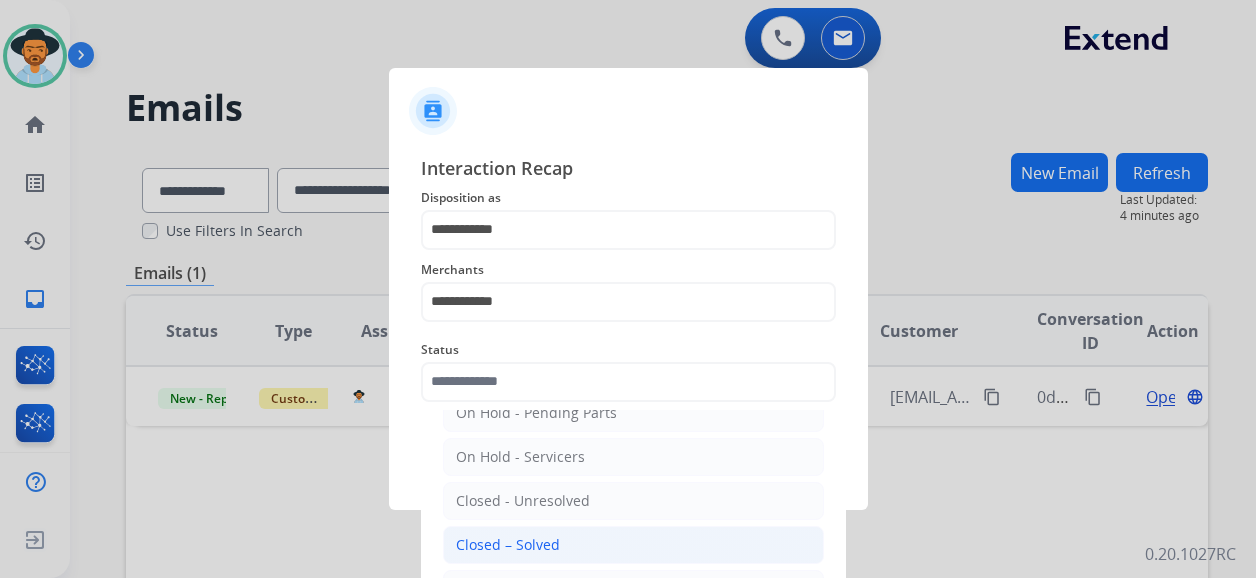 click on "Closed – Solved" 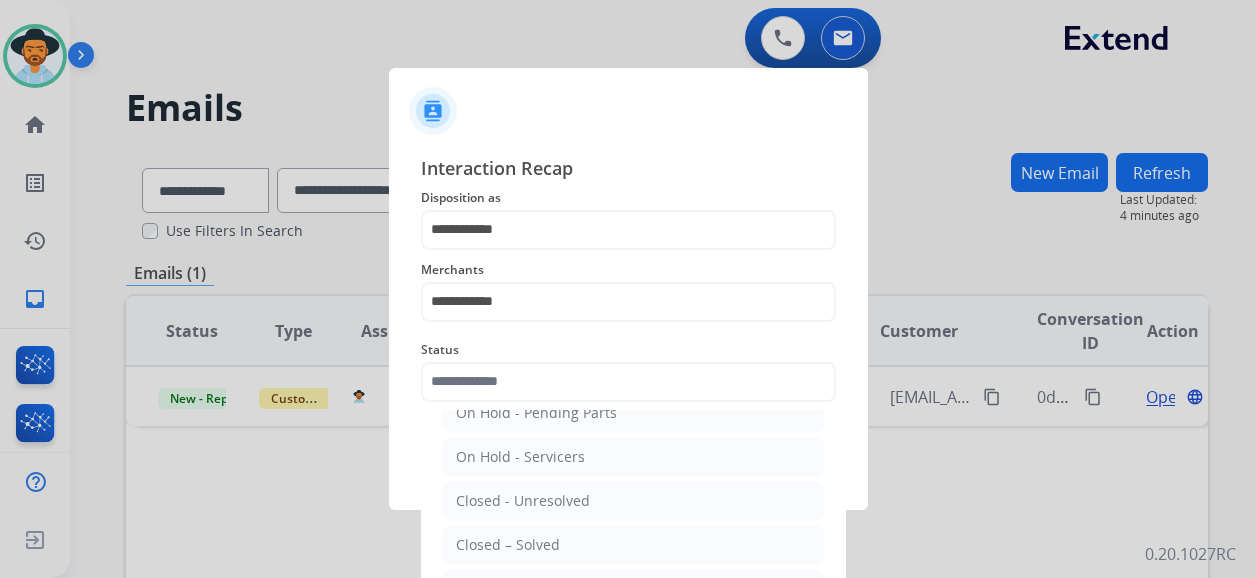 type on "**********" 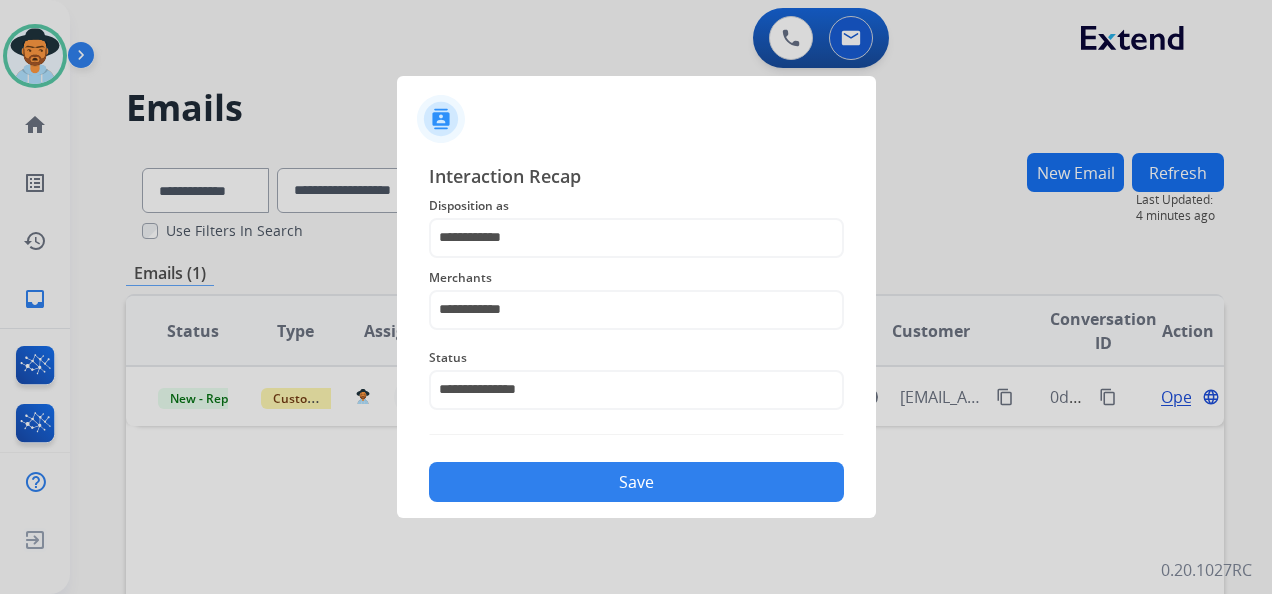 click on "Save" 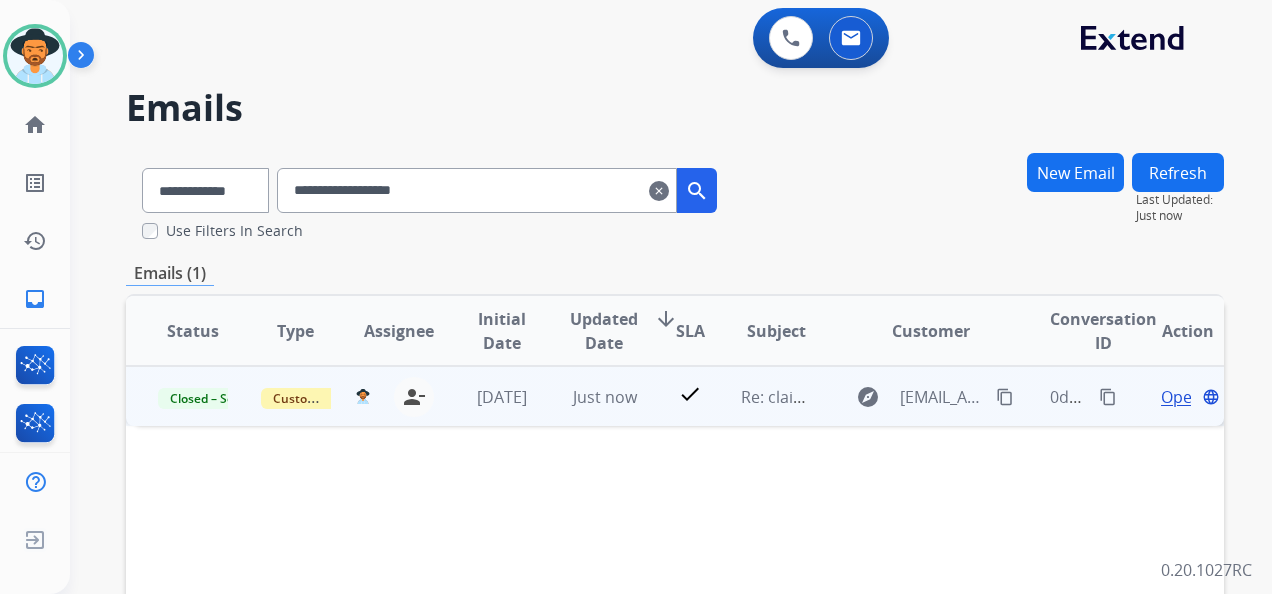 click on "content_copy" at bounding box center (1108, 397) 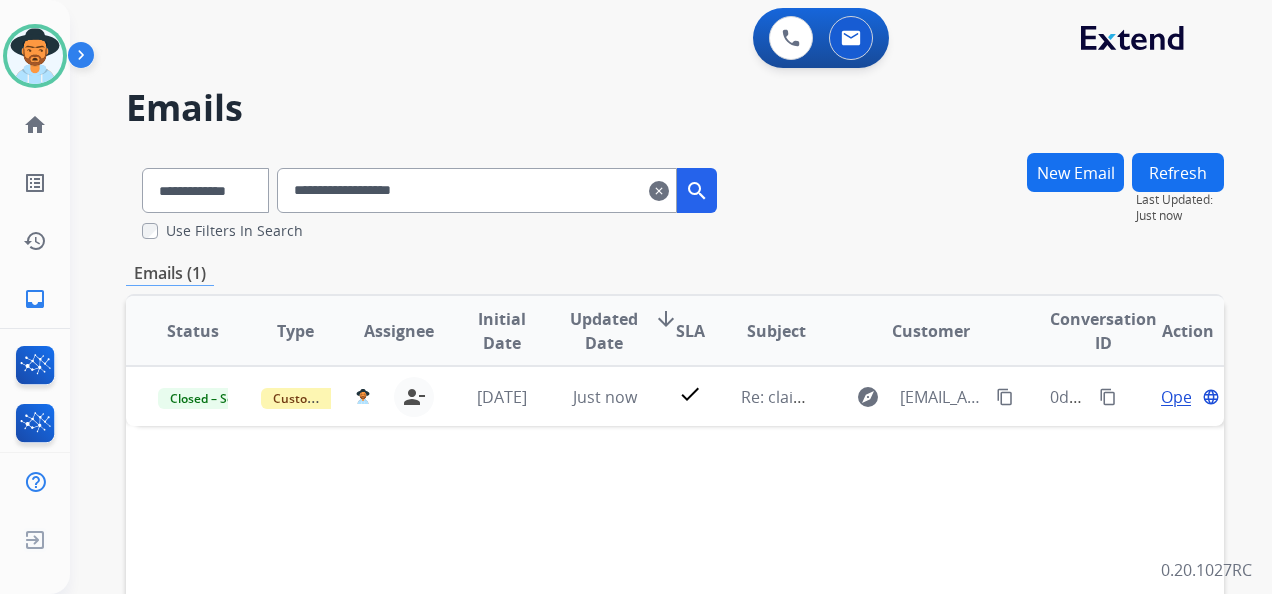click on "New Email" at bounding box center [1075, 172] 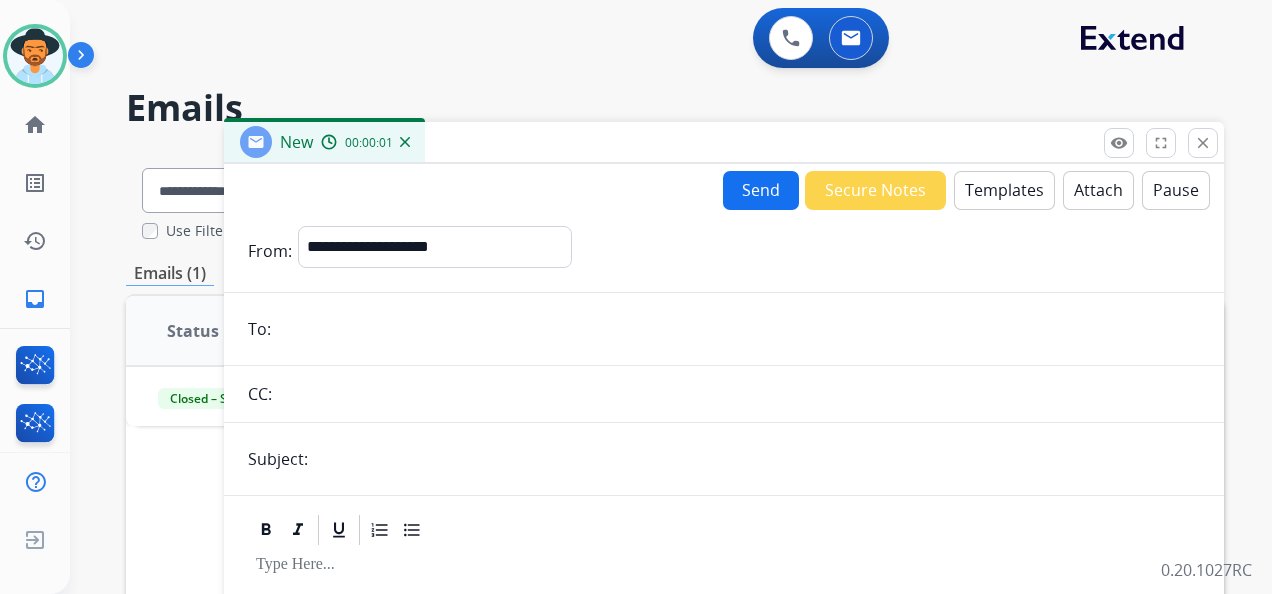 click on "Emails" at bounding box center (675, 108) 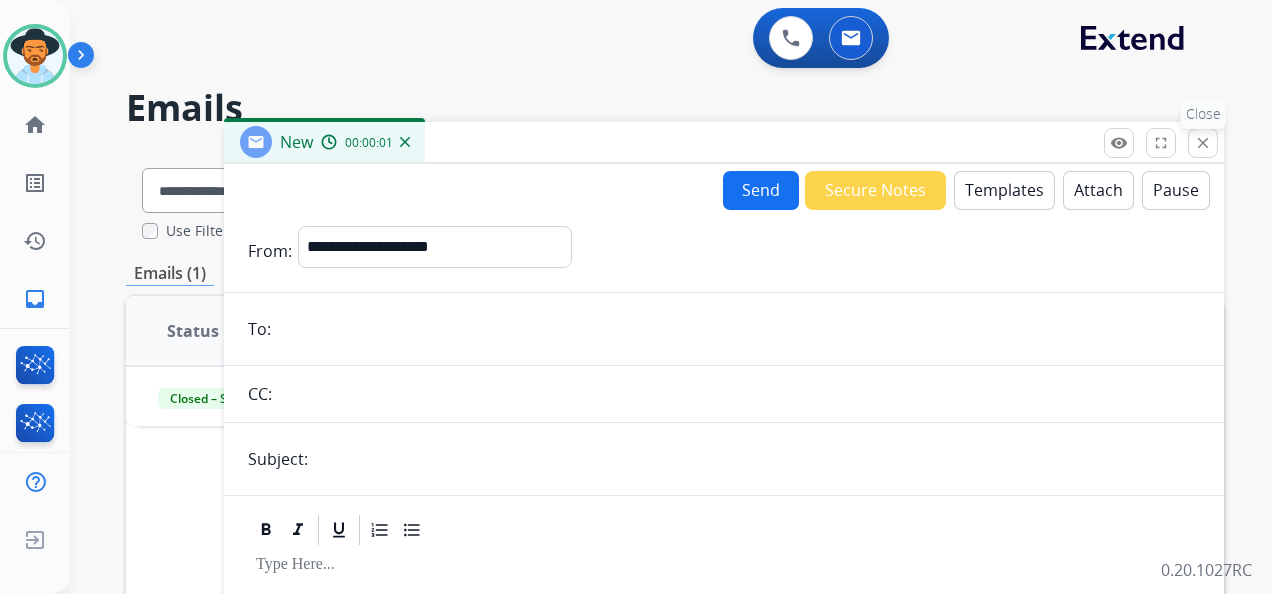 click on "close" at bounding box center [1203, 143] 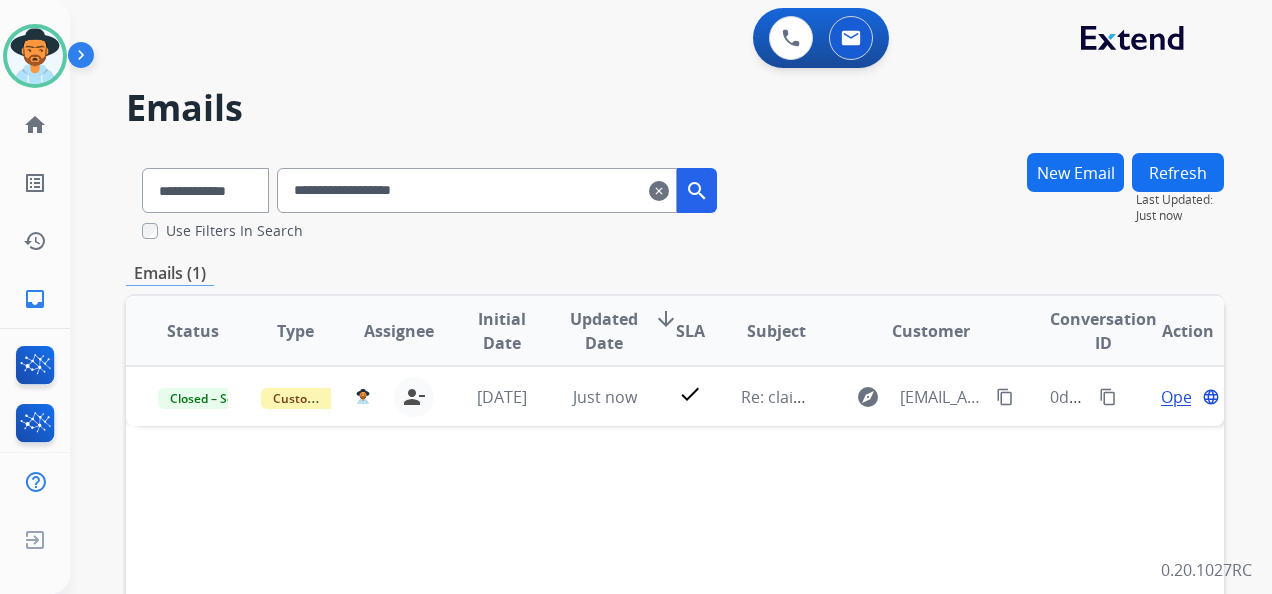 click on "clear" at bounding box center [659, 191] 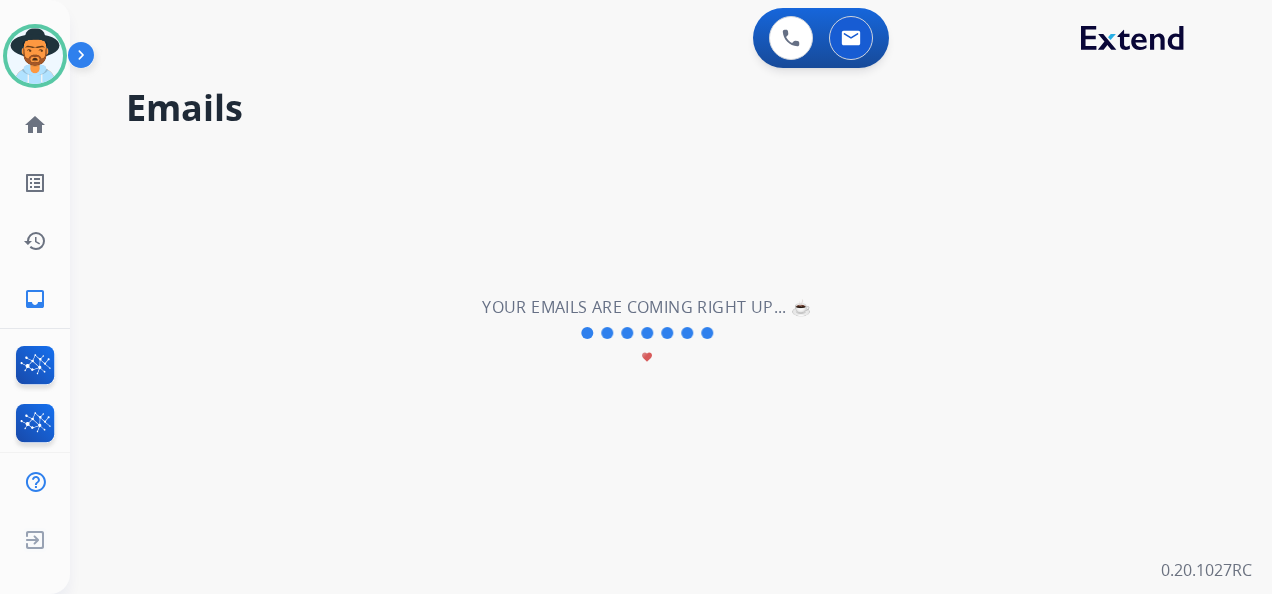 type 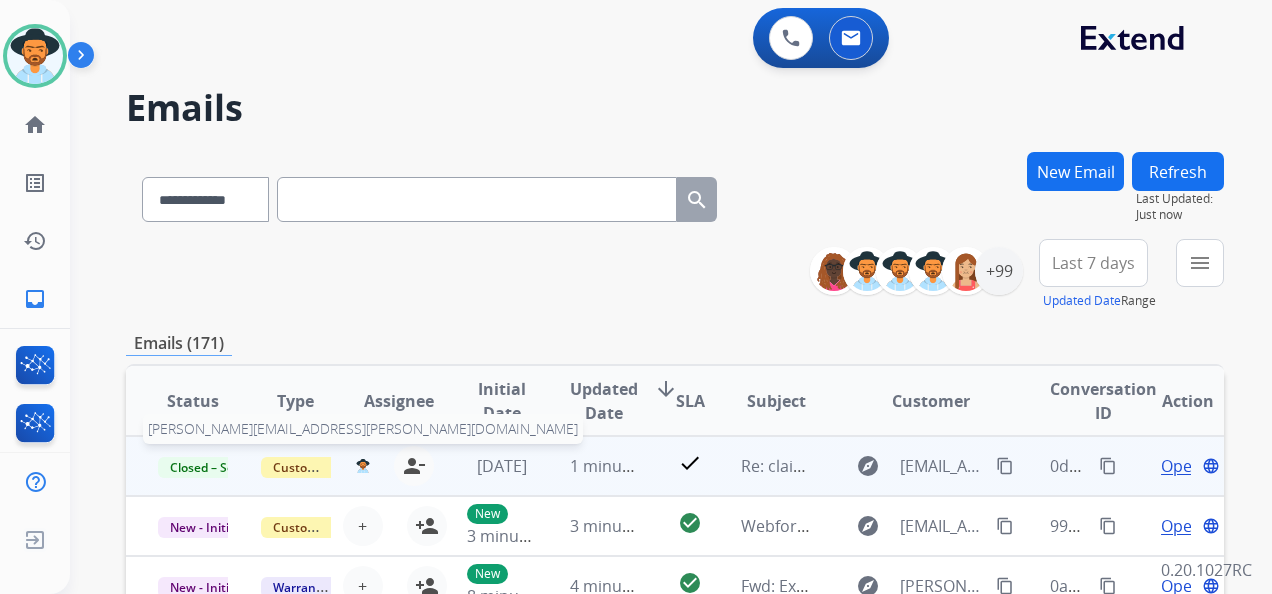 scroll, scrollTop: 2, scrollLeft: 0, axis: vertical 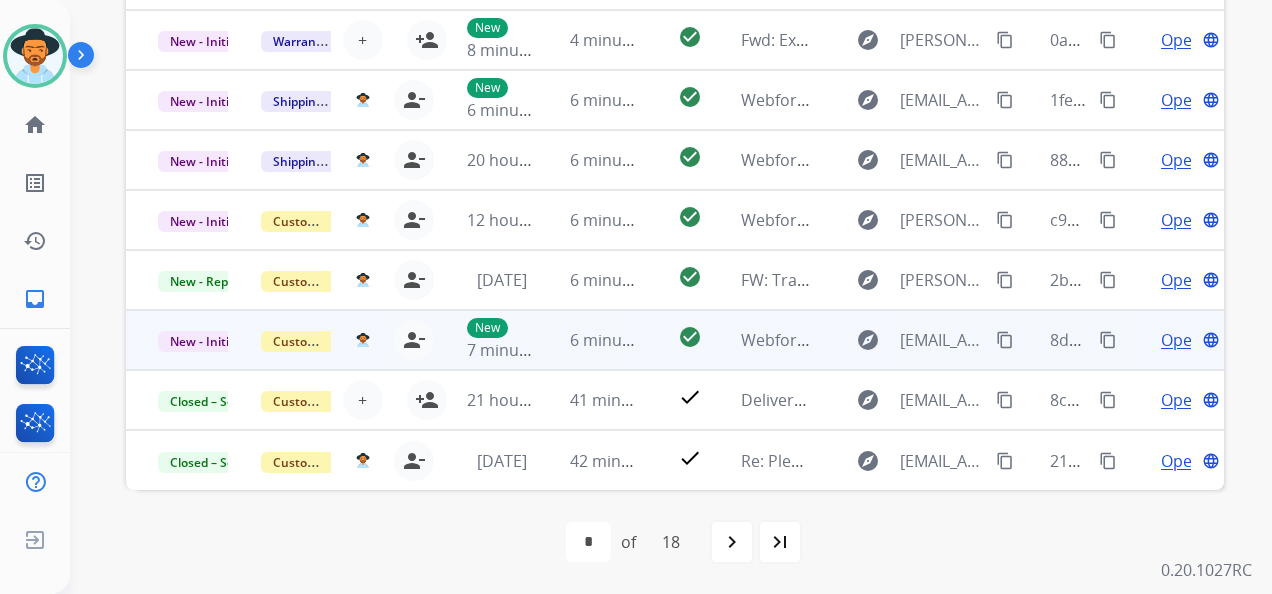 click on "Open" at bounding box center [1181, 340] 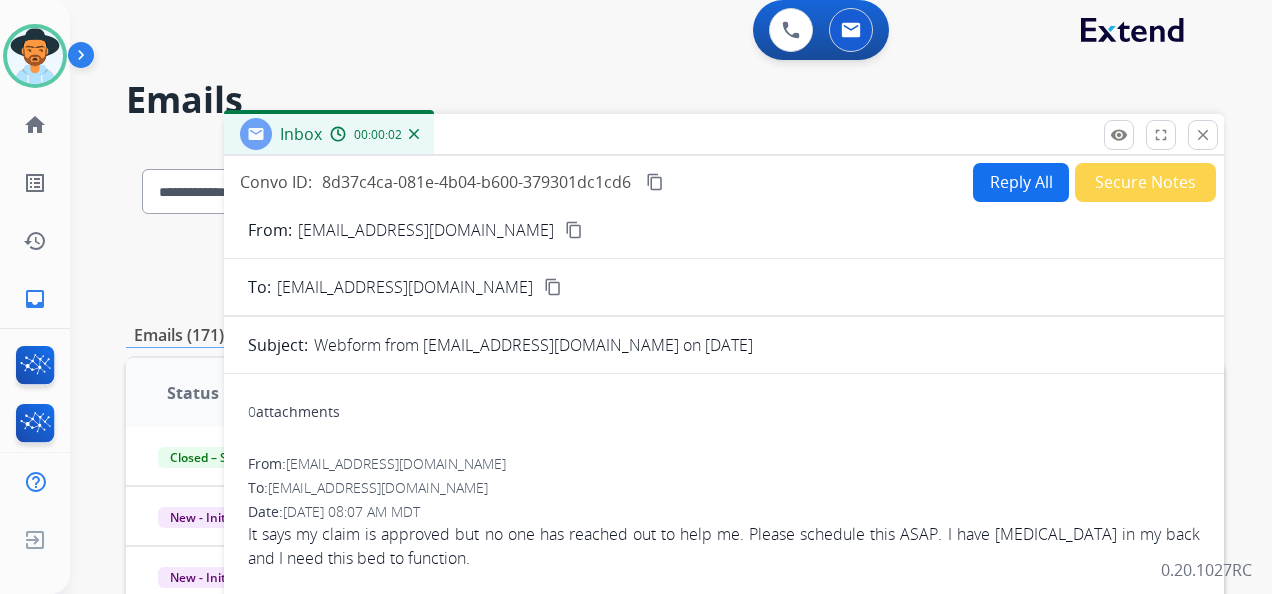 scroll, scrollTop: 0, scrollLeft: 0, axis: both 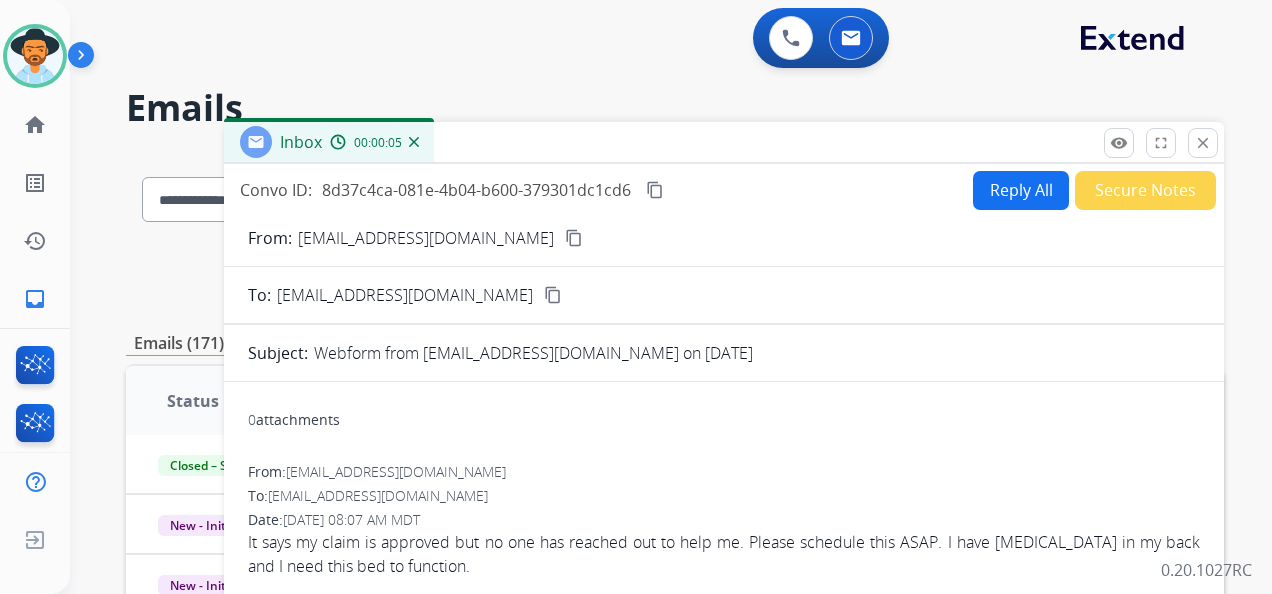 click on "content_copy" at bounding box center [574, 238] 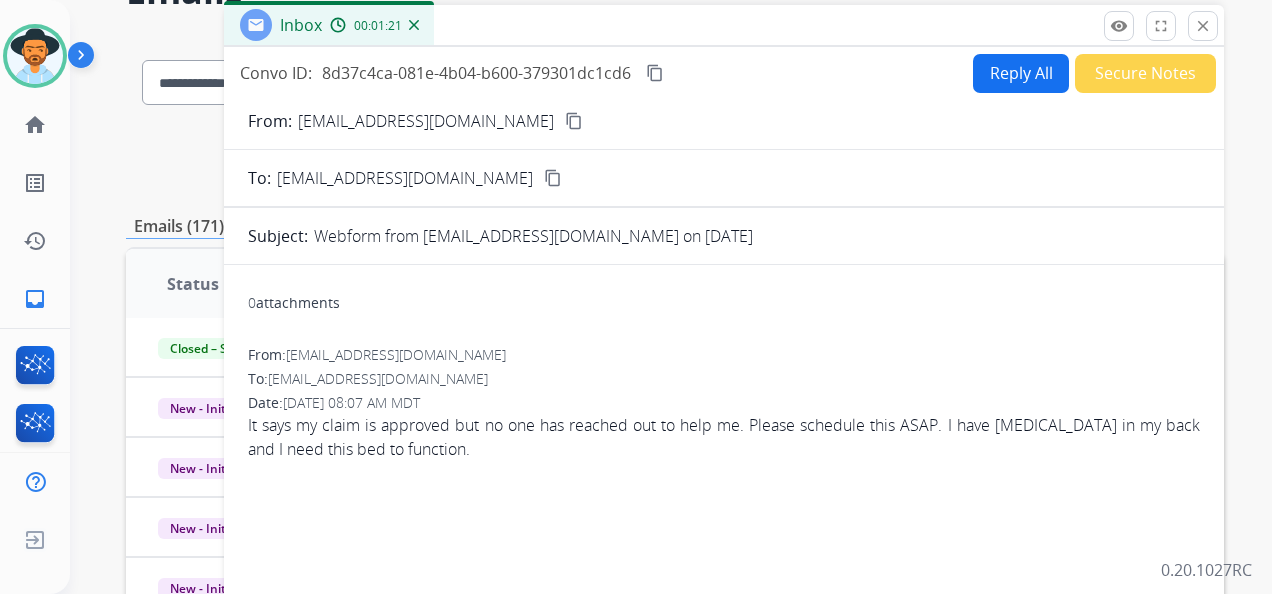 scroll, scrollTop: 100, scrollLeft: 0, axis: vertical 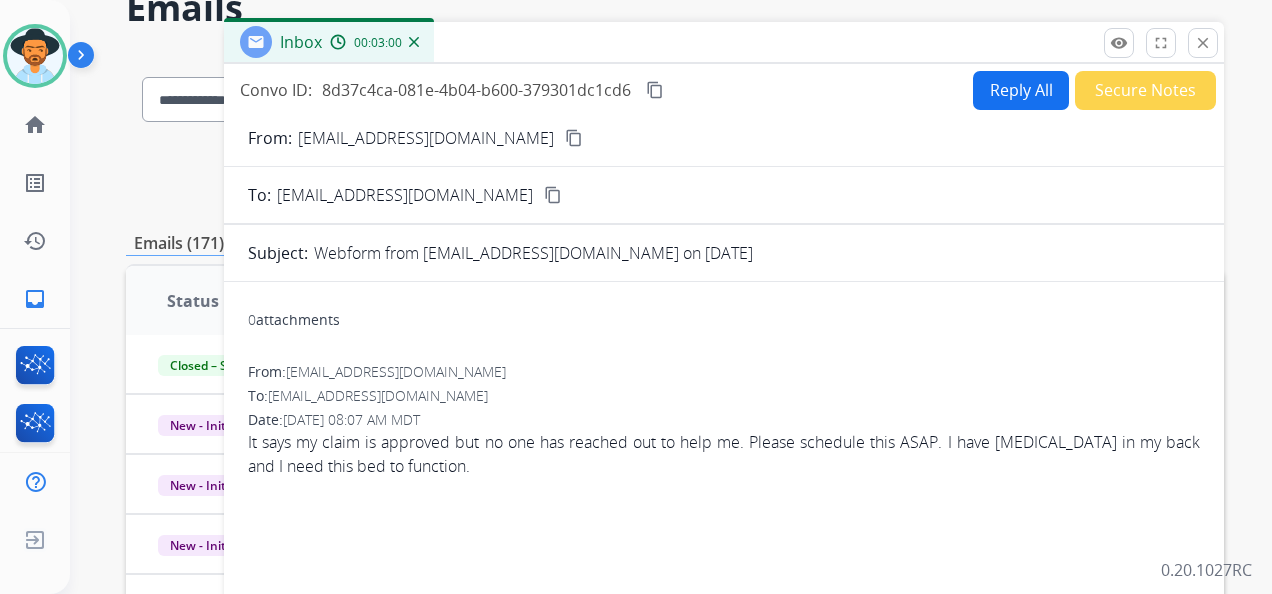 click on "**********" at bounding box center [671, 297] 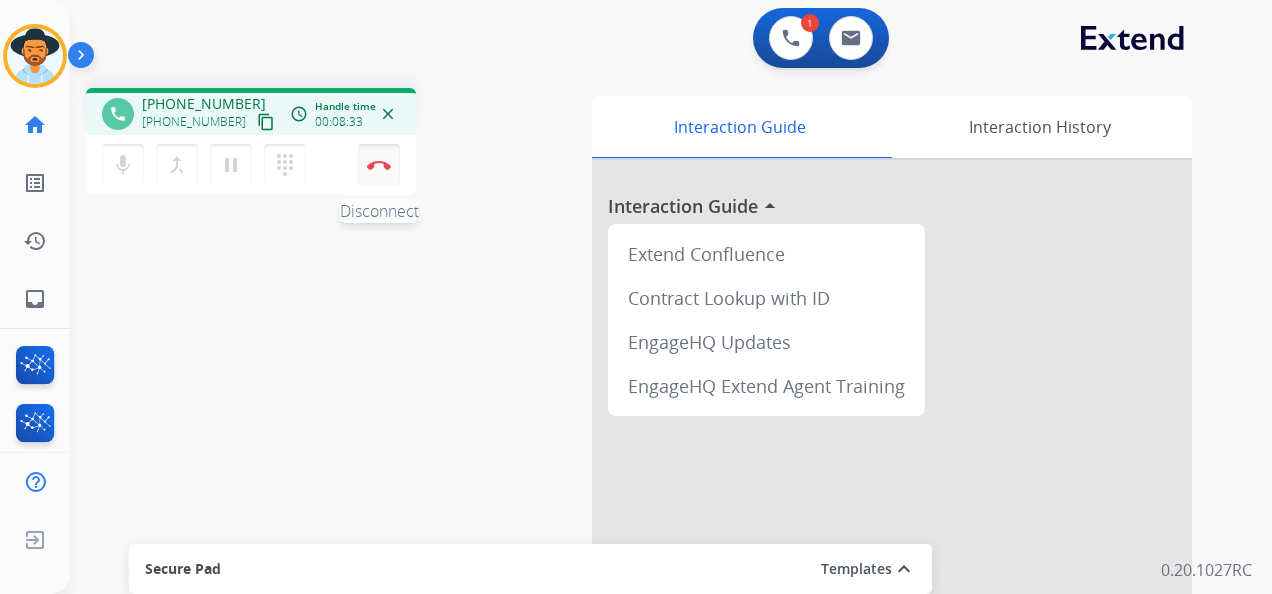 click on "Disconnect" at bounding box center (379, 165) 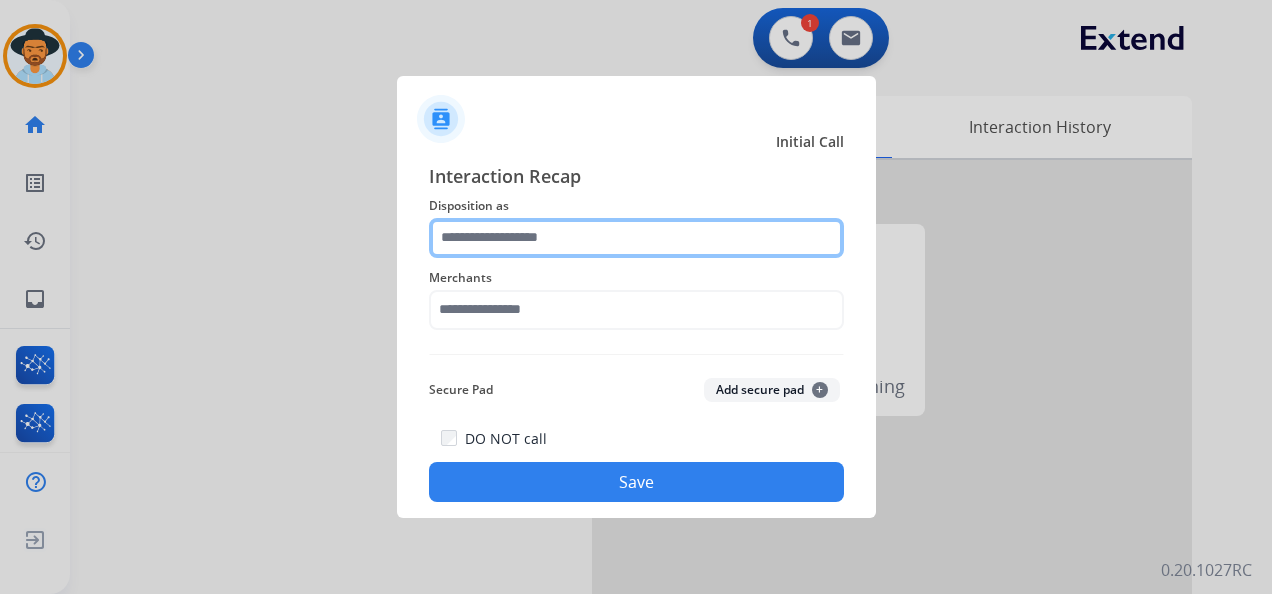click 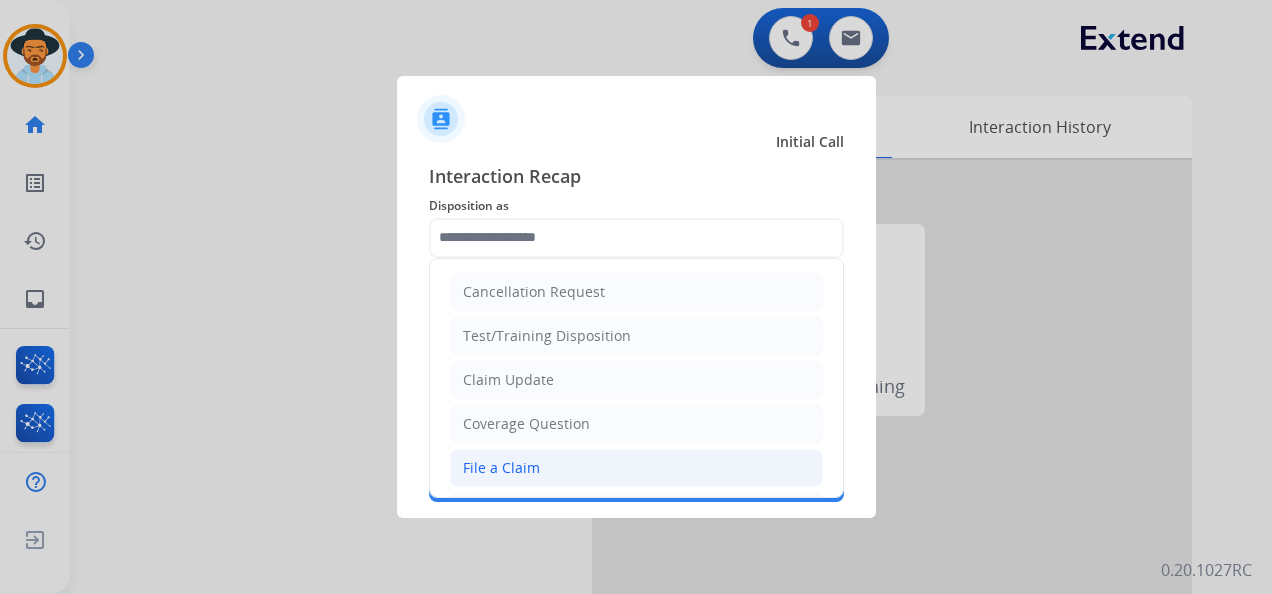 click on "File a Claim" 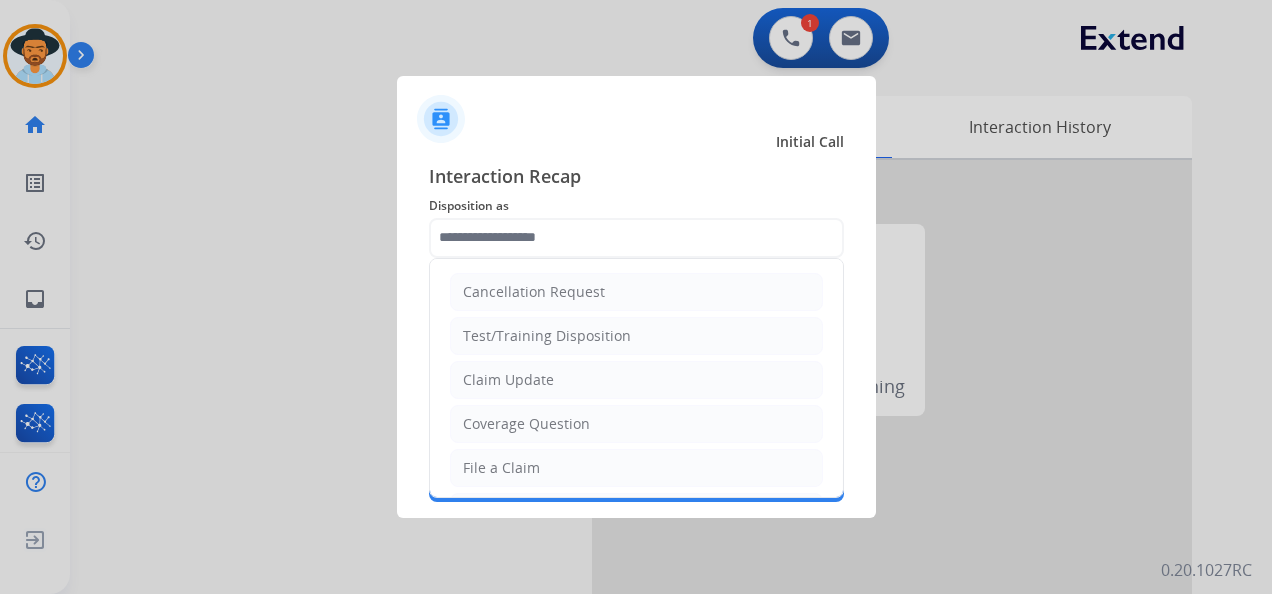 type on "**********" 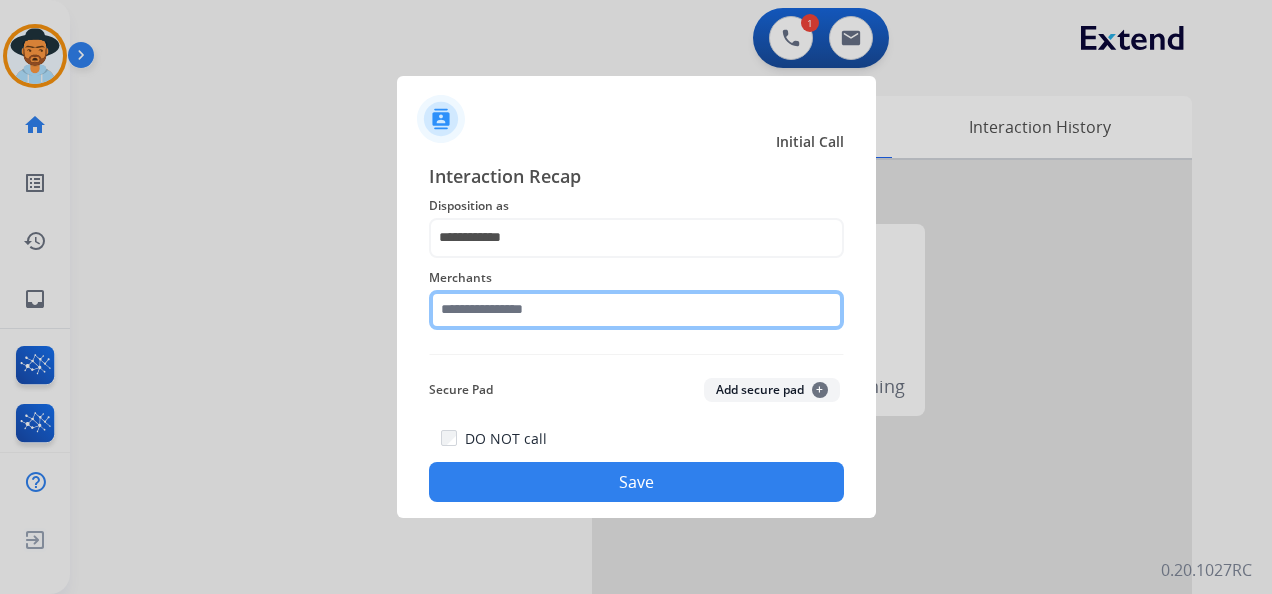 click 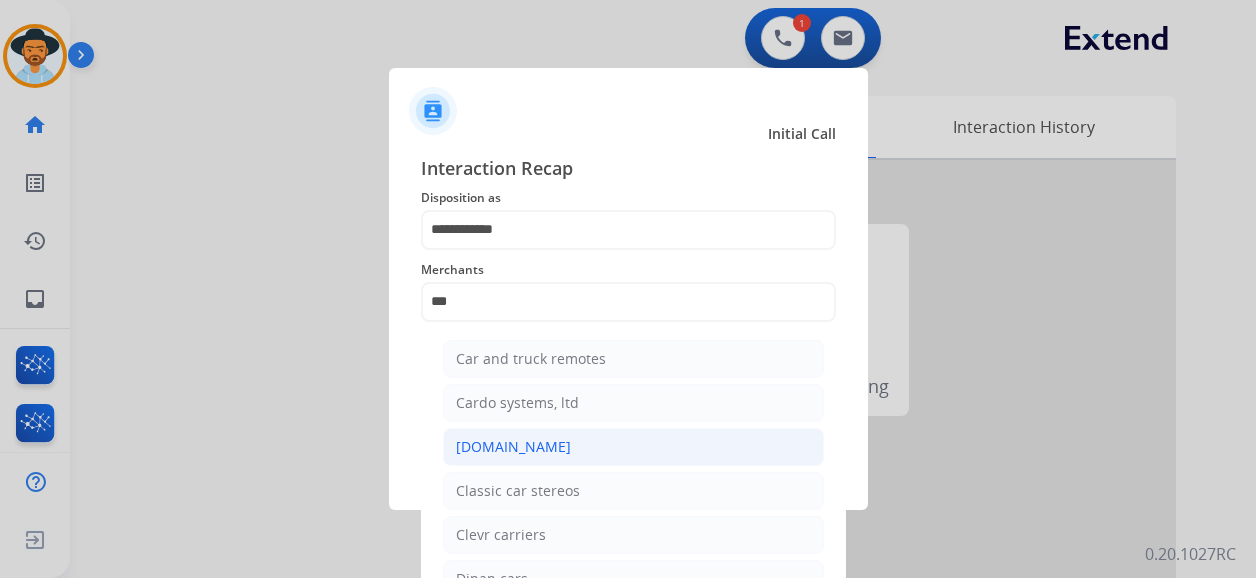 click on "[DOMAIN_NAME]" 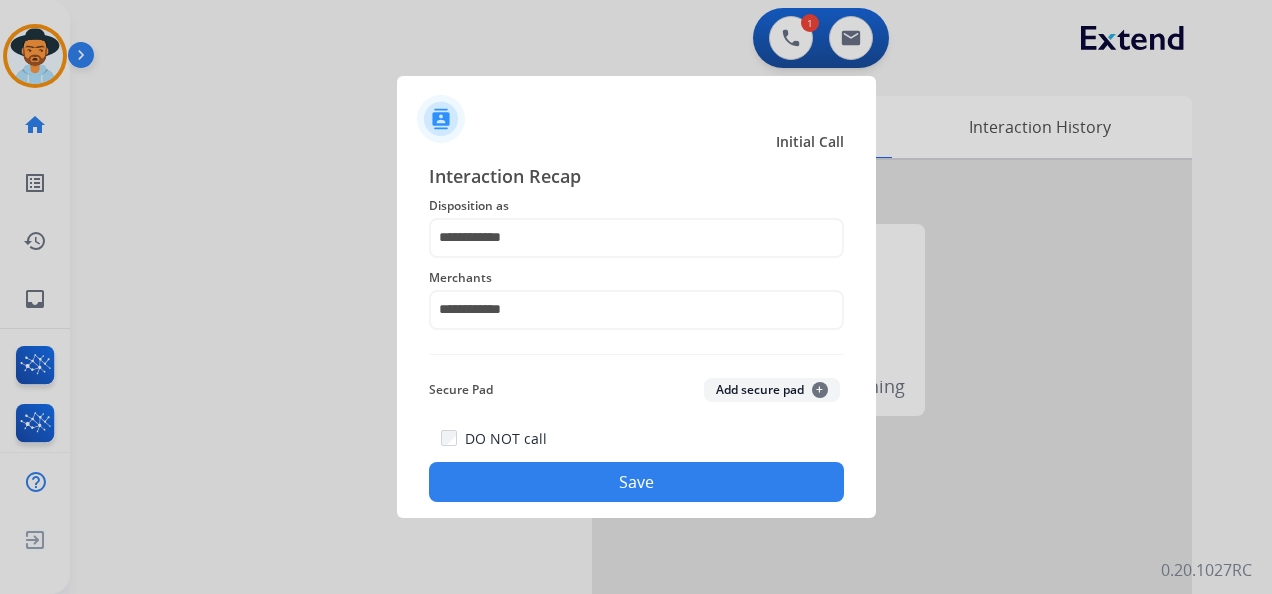 click on "Save" 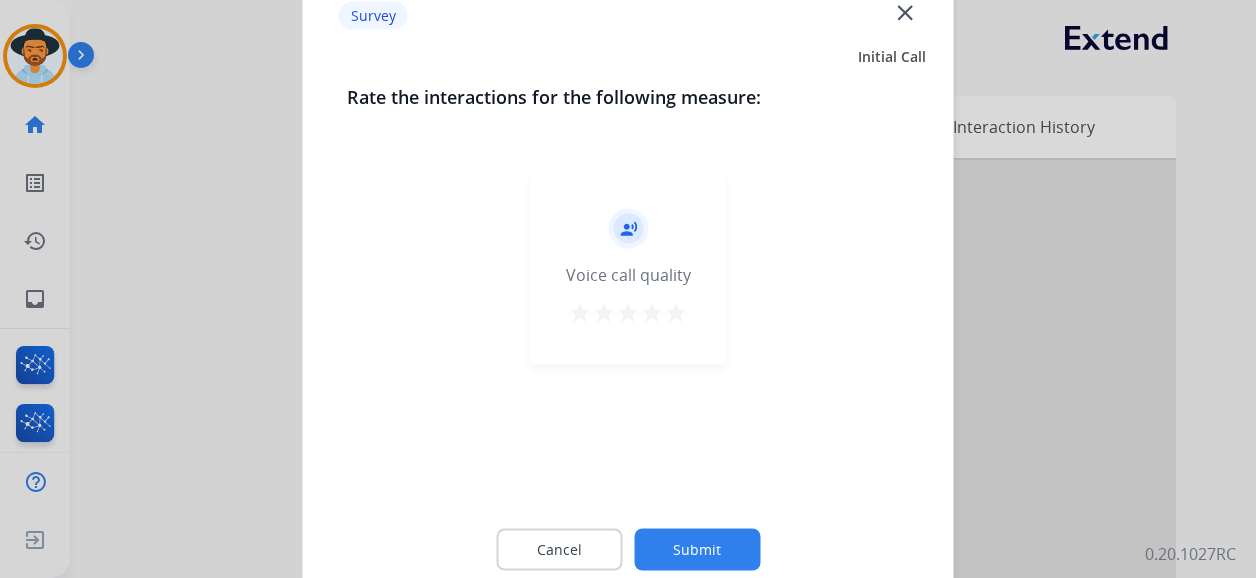 click on "star" at bounding box center (676, 313) 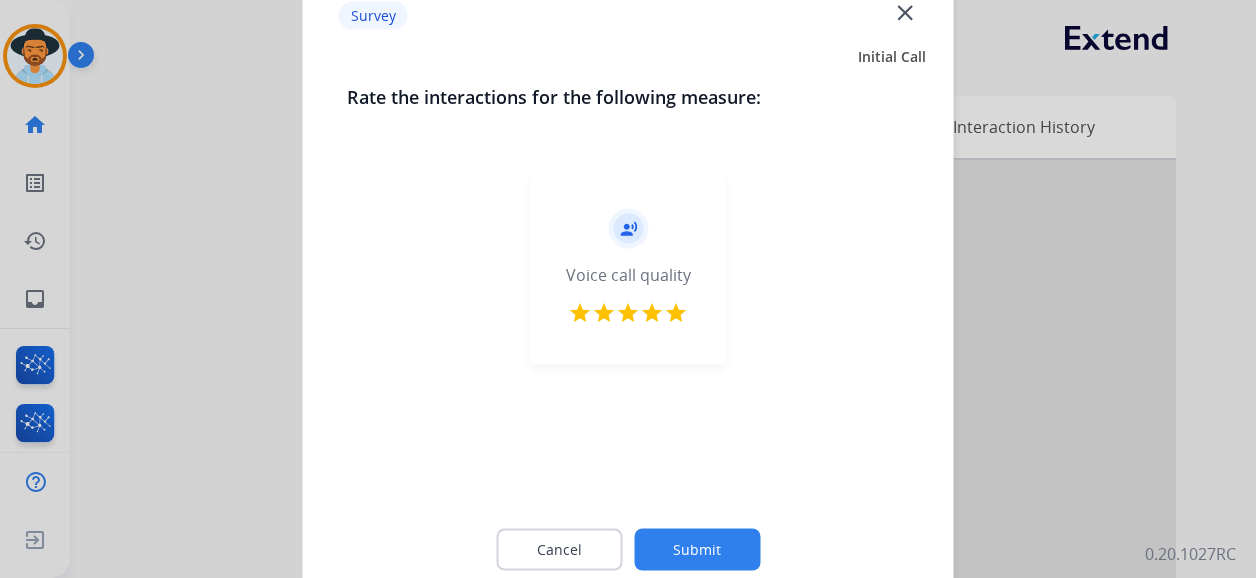 click on "Submit" 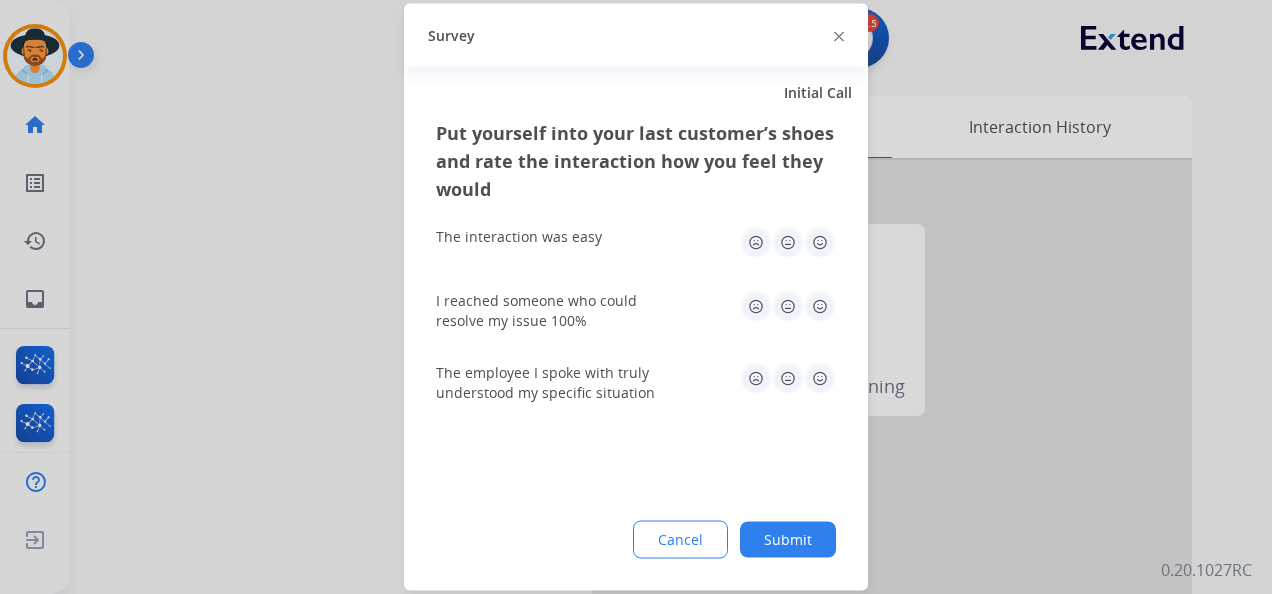 click 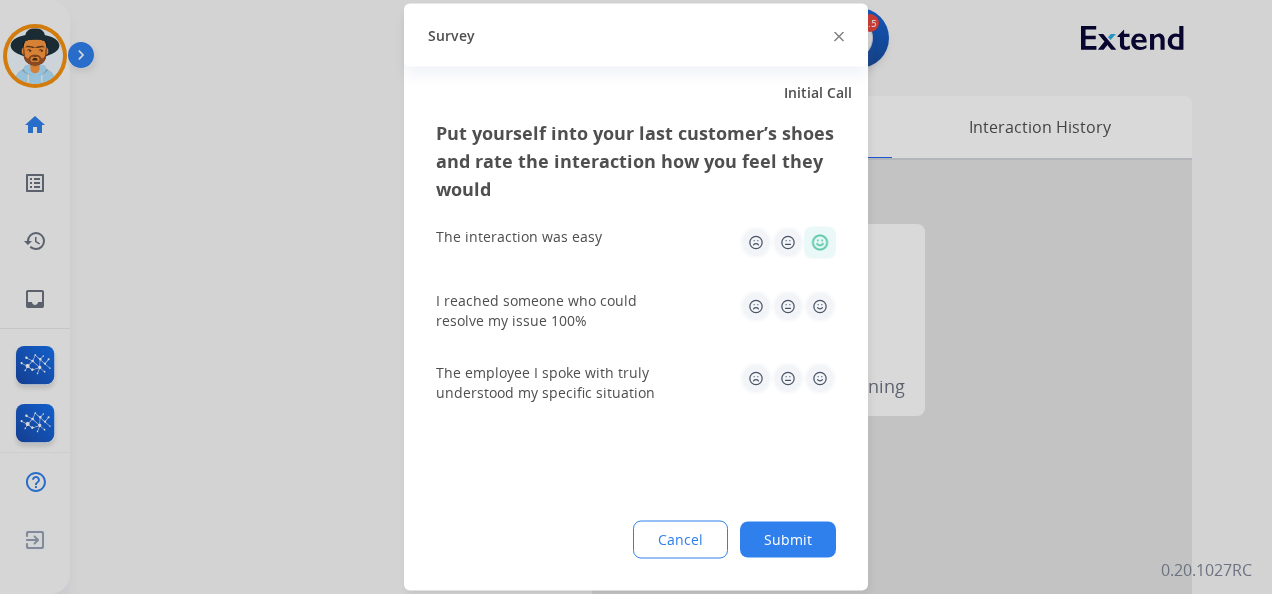 click 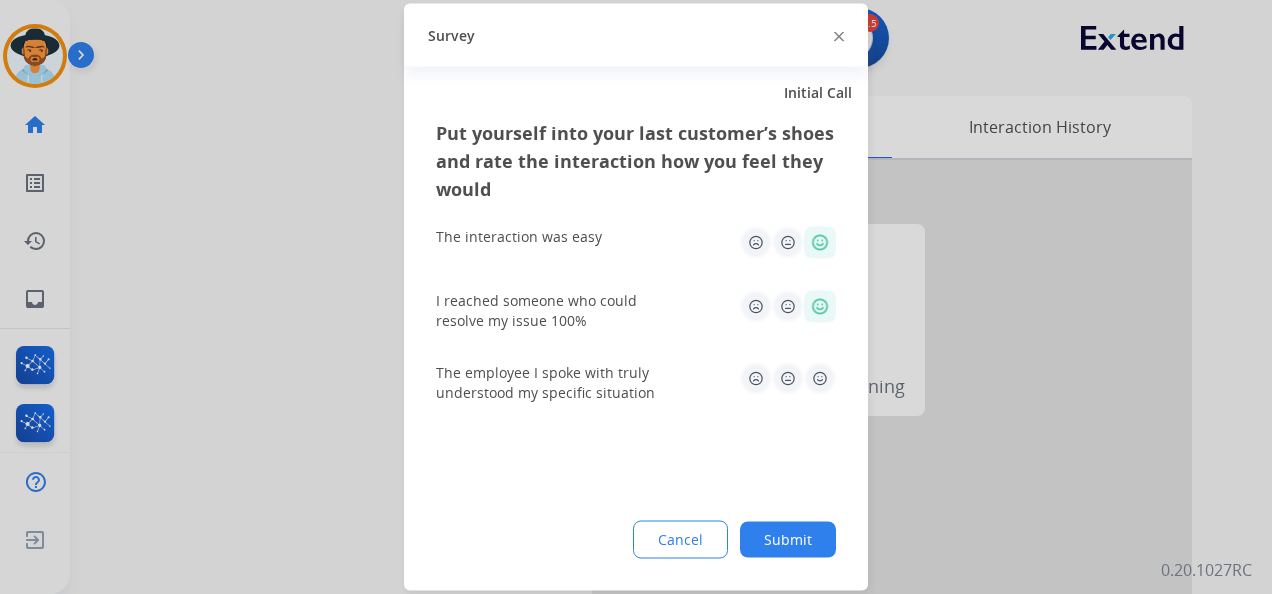 drag, startPoint x: 820, startPoint y: 382, endPoint x: 815, endPoint y: 402, distance: 20.615528 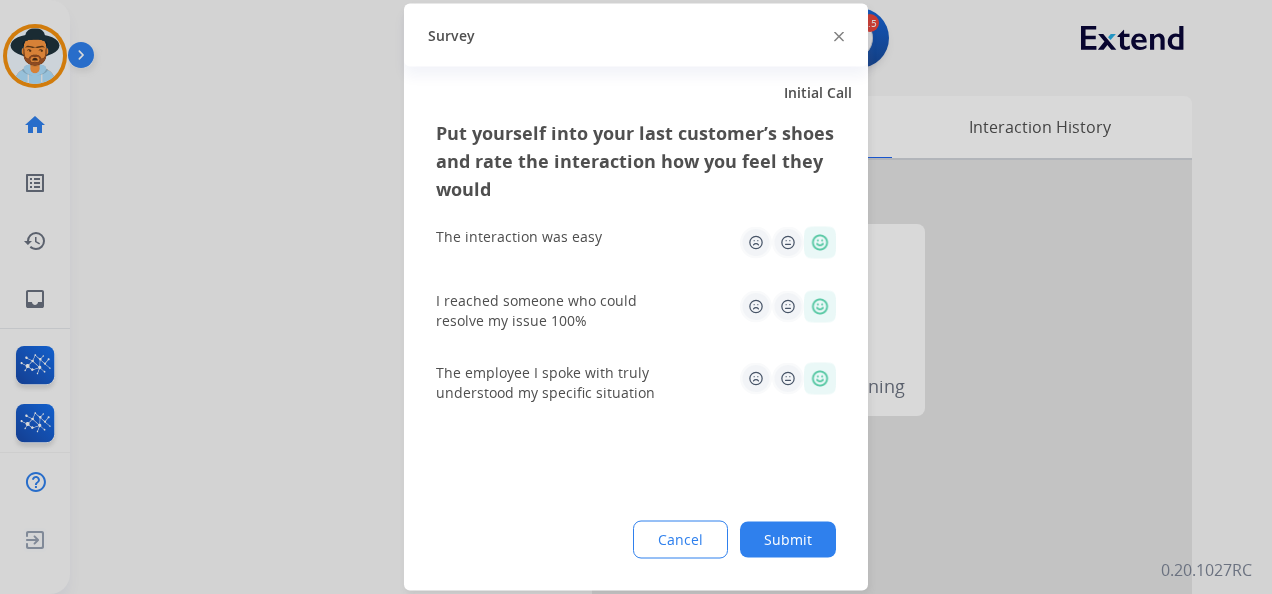drag, startPoint x: 798, startPoint y: 534, endPoint x: 790, endPoint y: 524, distance: 12.806249 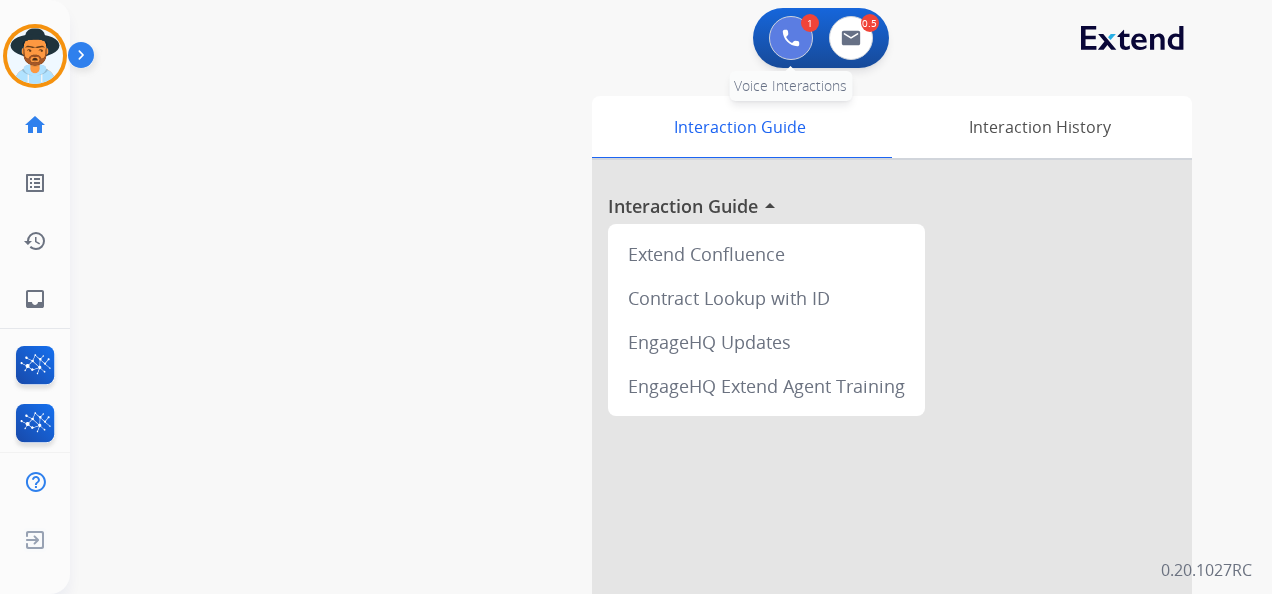 click at bounding box center [791, 38] 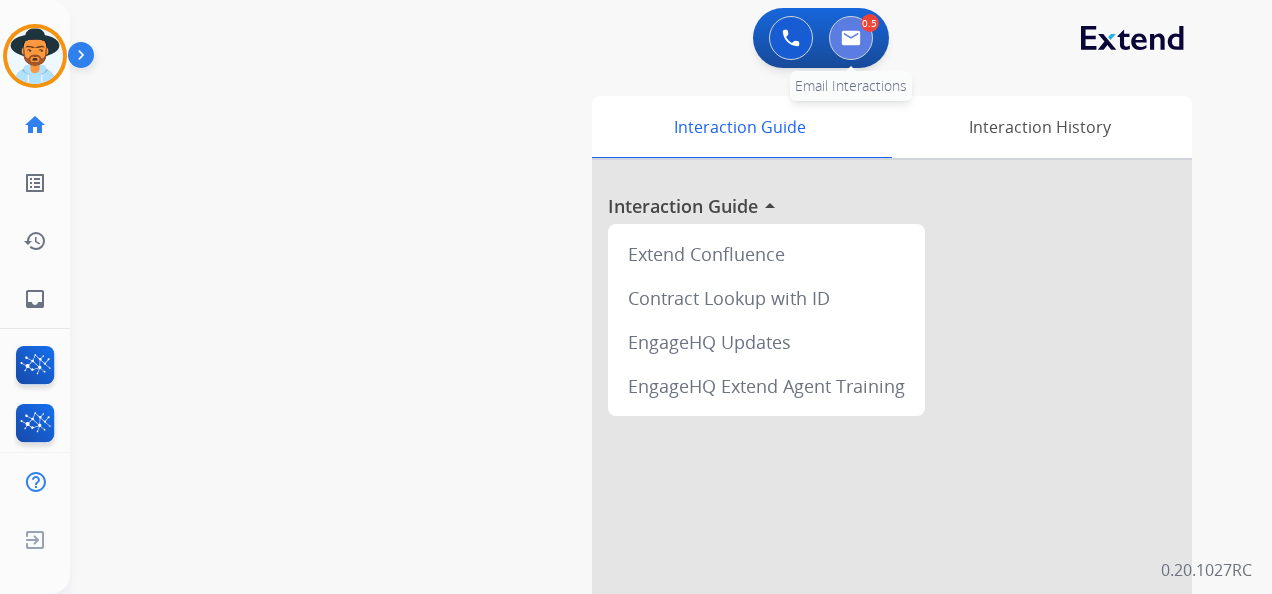 click at bounding box center [851, 38] 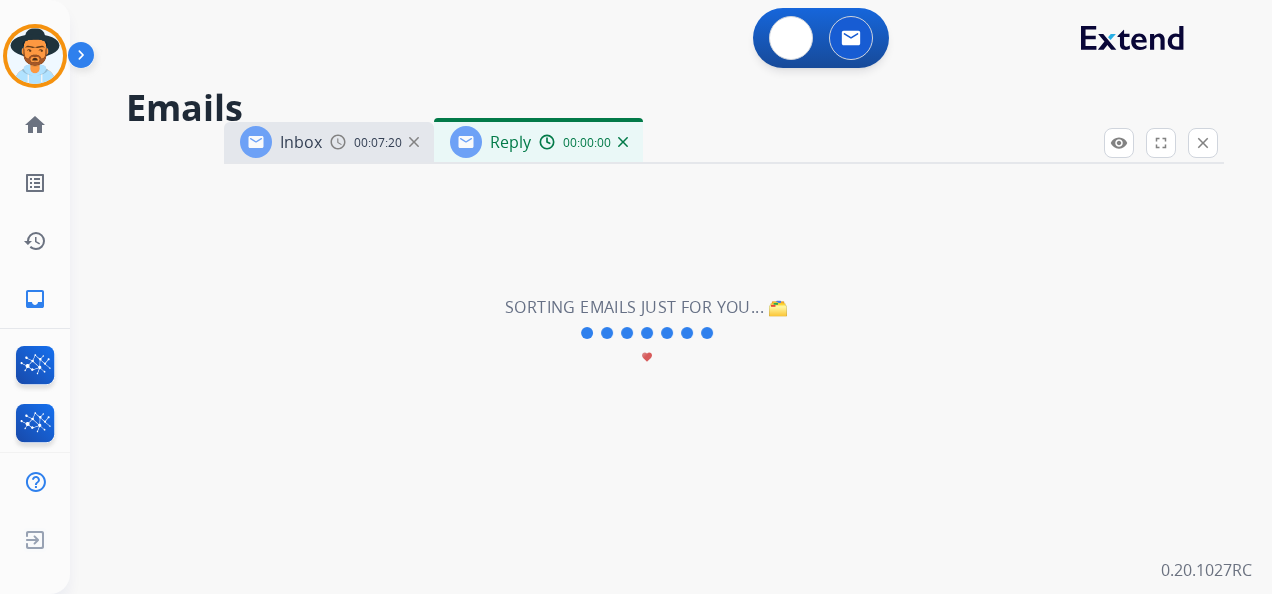 select on "**********" 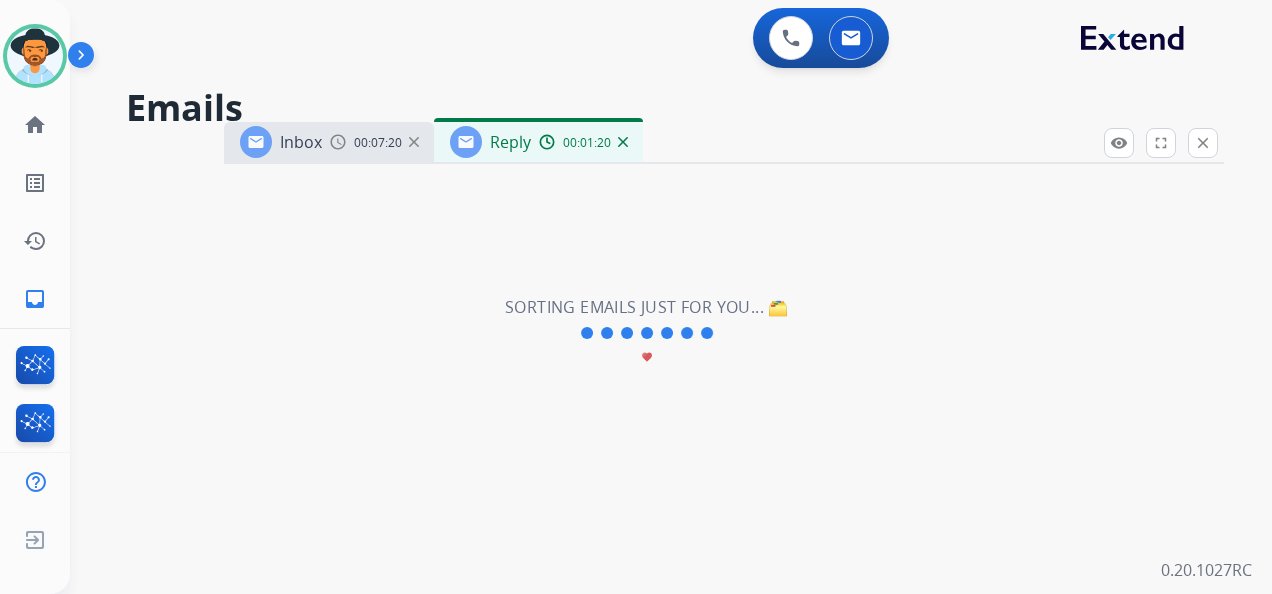 click on "Reply  00:01:20" at bounding box center (538, 142) 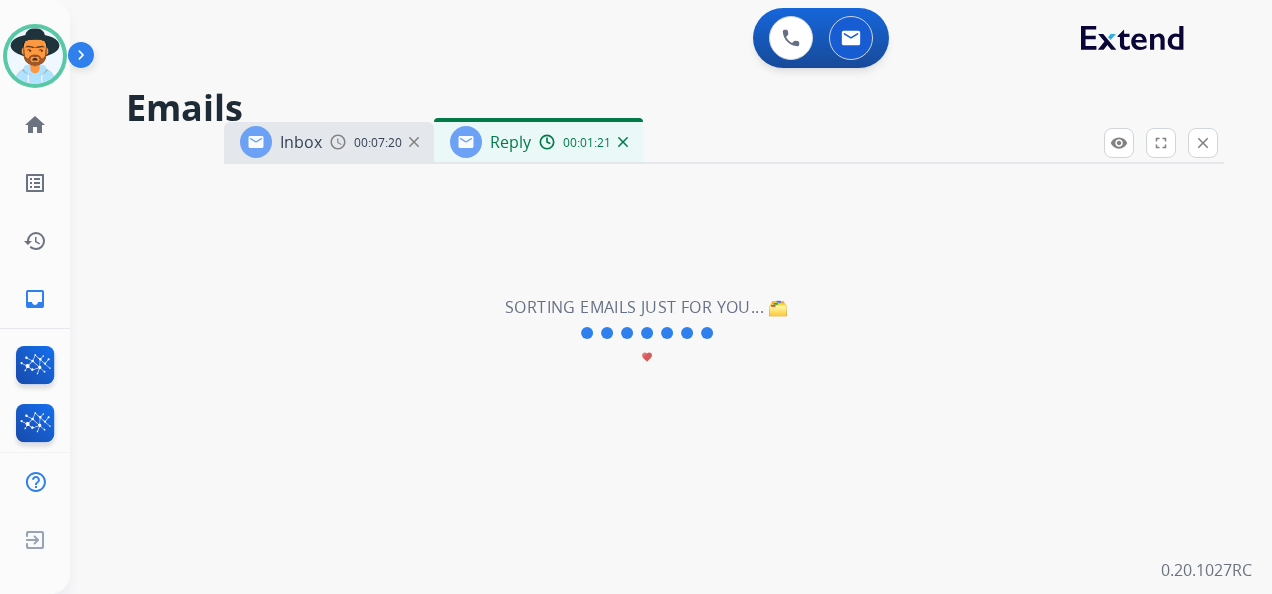 click at bounding box center [623, 142] 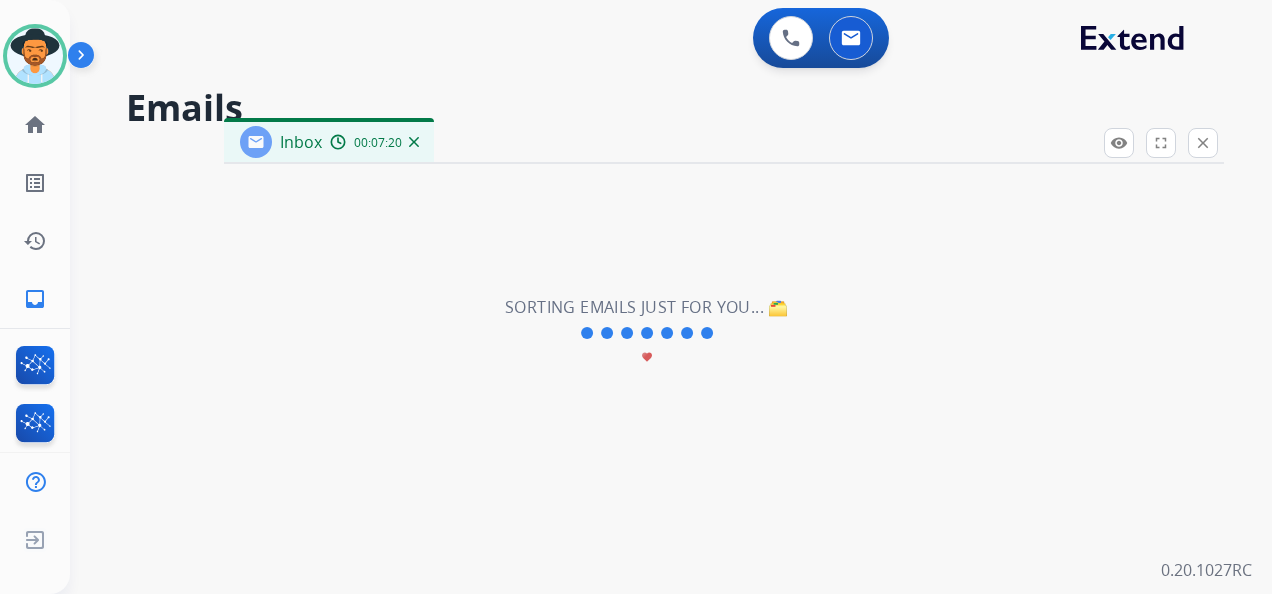 click on "Inbox  00:07:20" at bounding box center (329, 142) 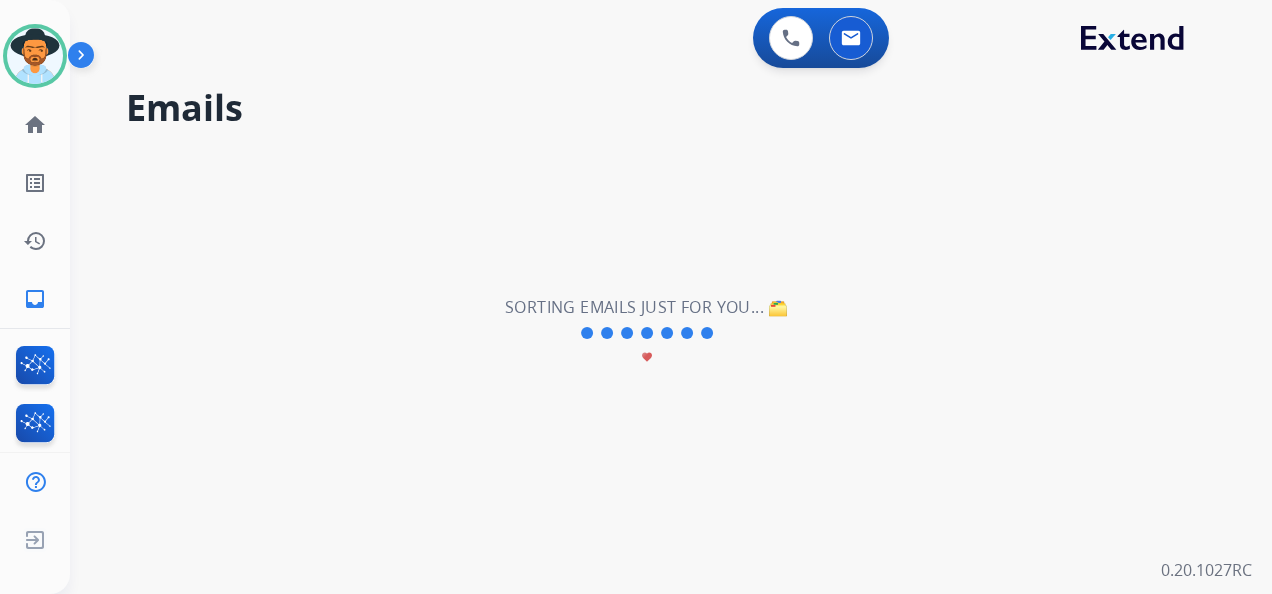 click on "**********" at bounding box center [647, 333] 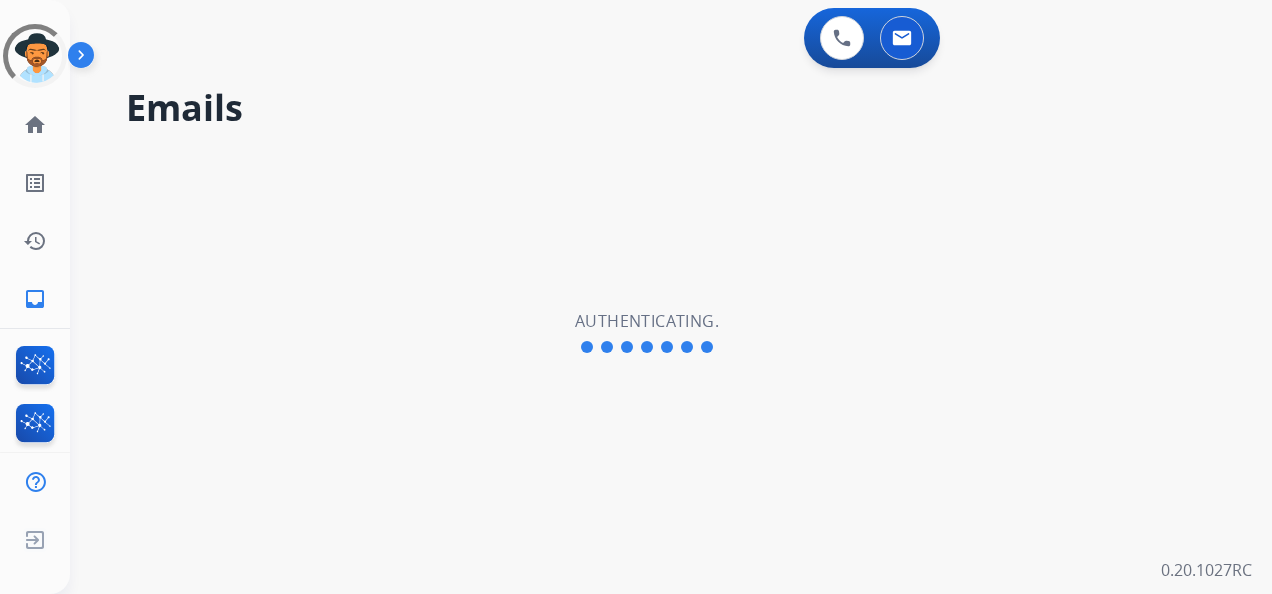 scroll, scrollTop: 0, scrollLeft: 0, axis: both 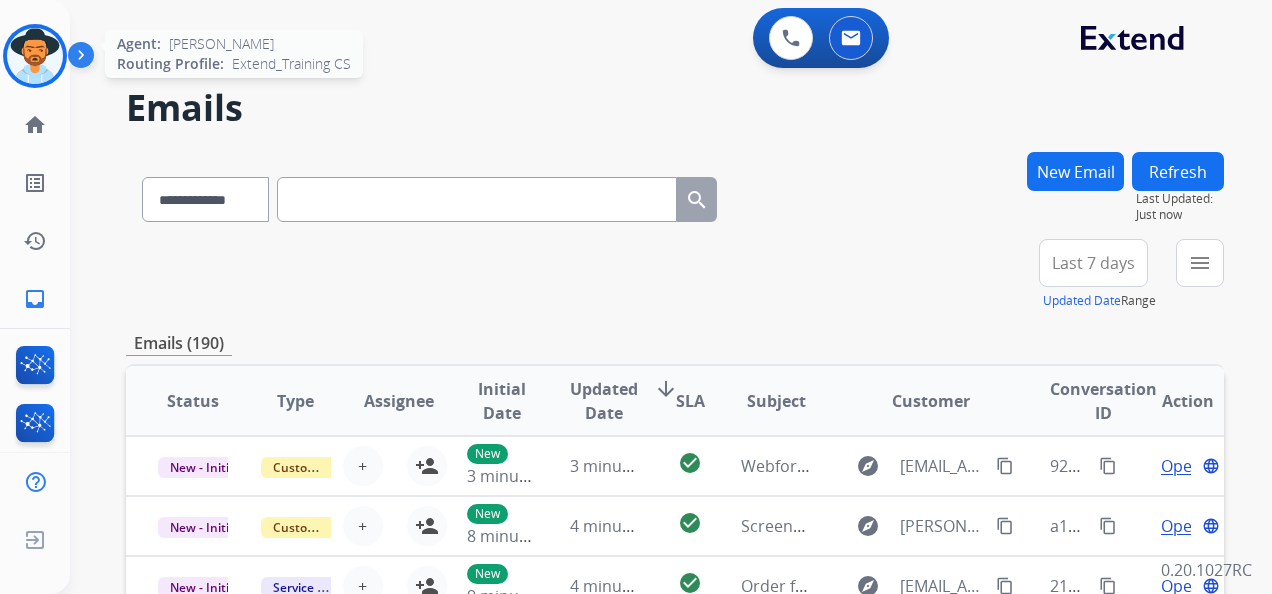 click at bounding box center (35, 56) 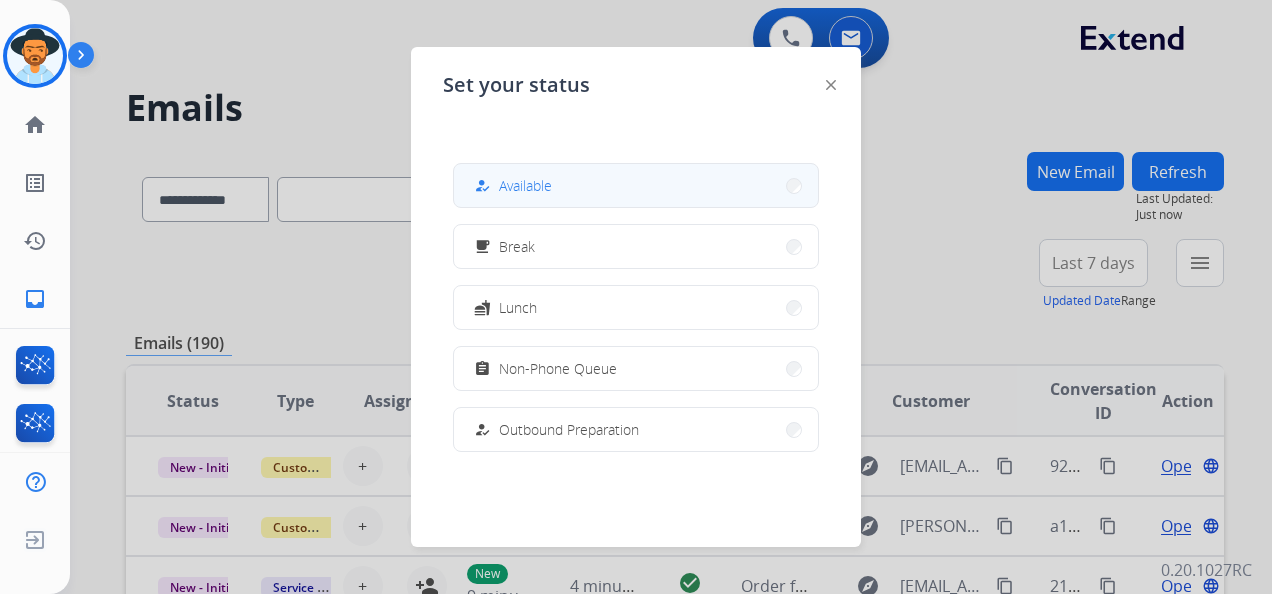 click on "how_to_reg Available" at bounding box center (636, 185) 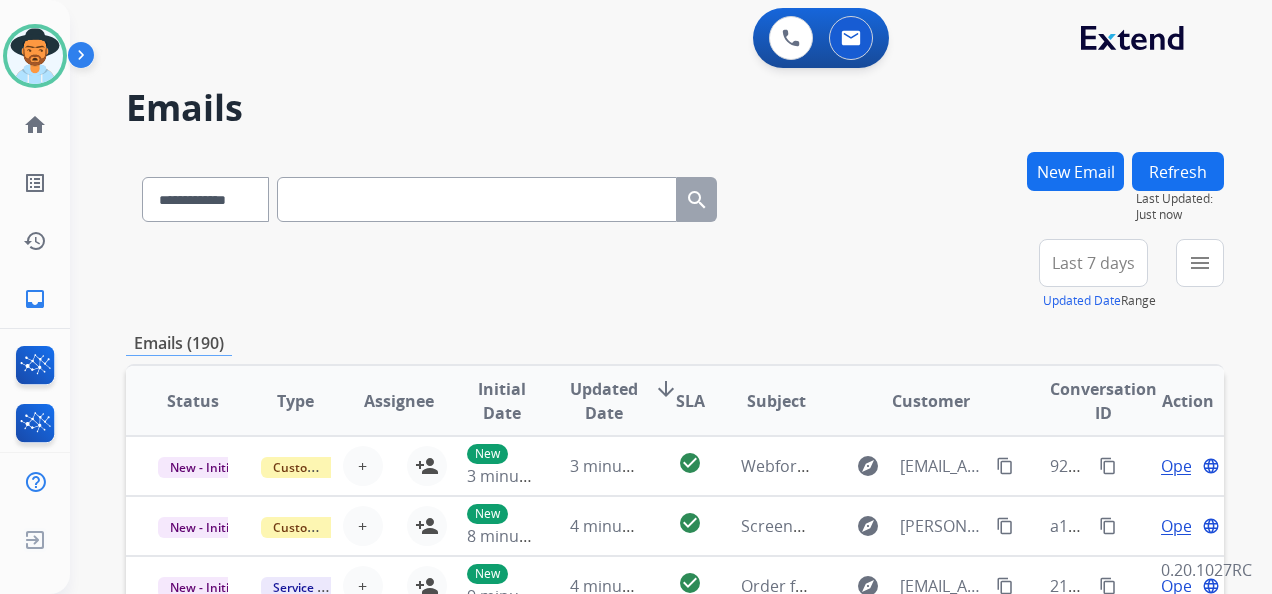 scroll, scrollTop: 2, scrollLeft: 0, axis: vertical 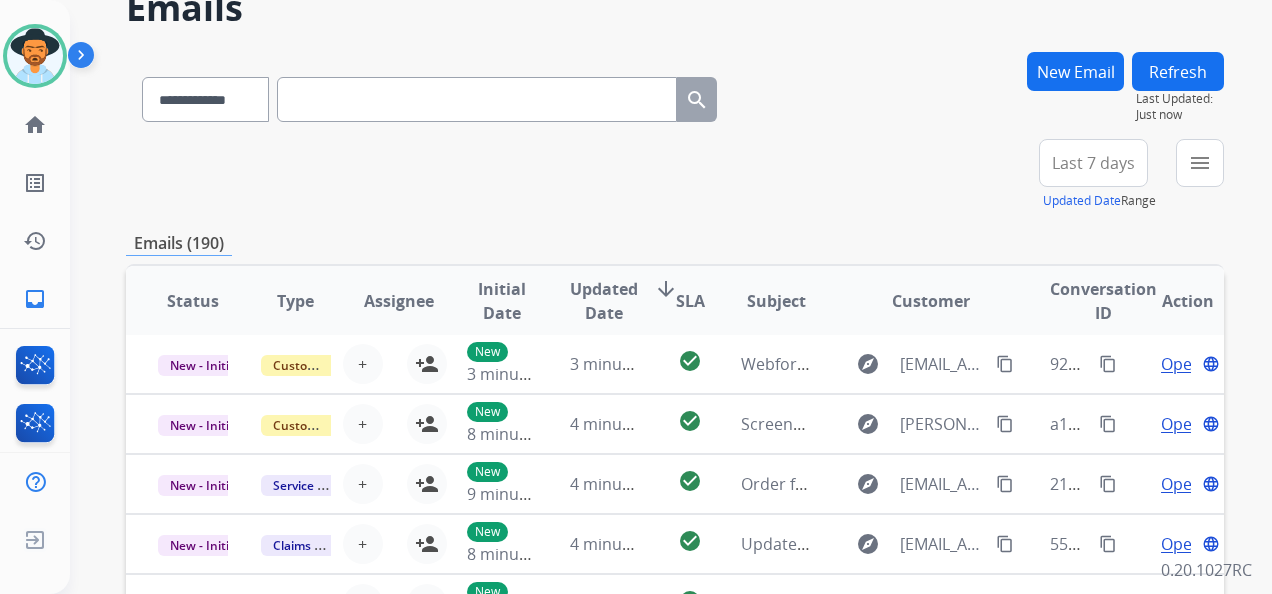 click on "Last 7 days" at bounding box center (1093, 163) 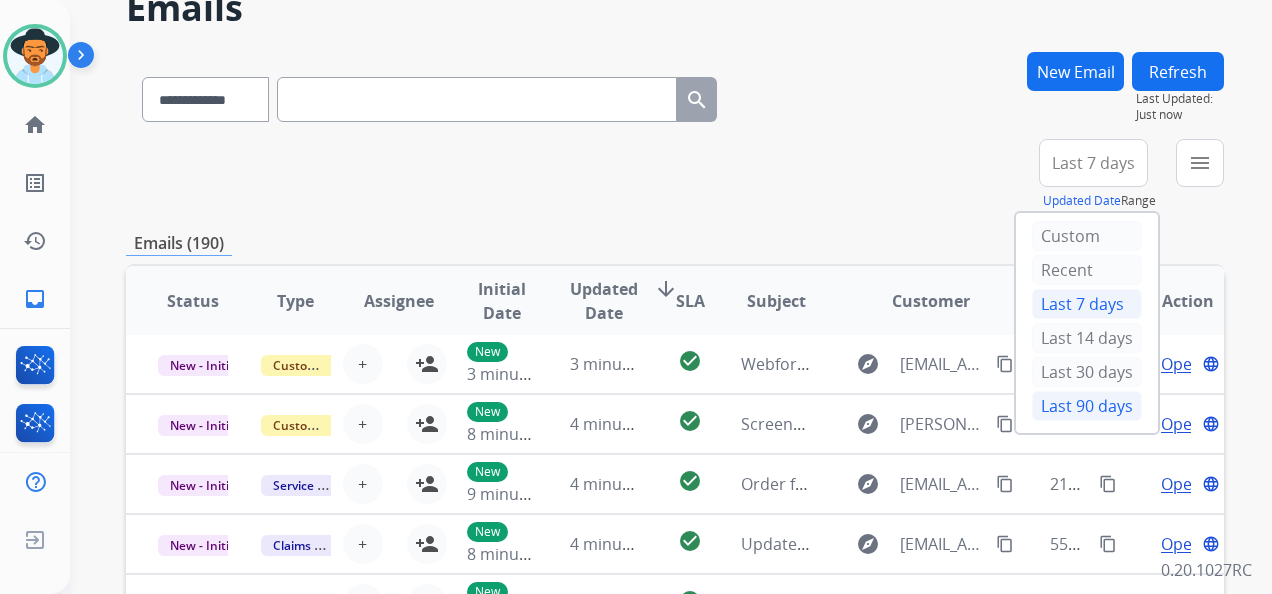 click on "Last 90 days" at bounding box center (1087, 406) 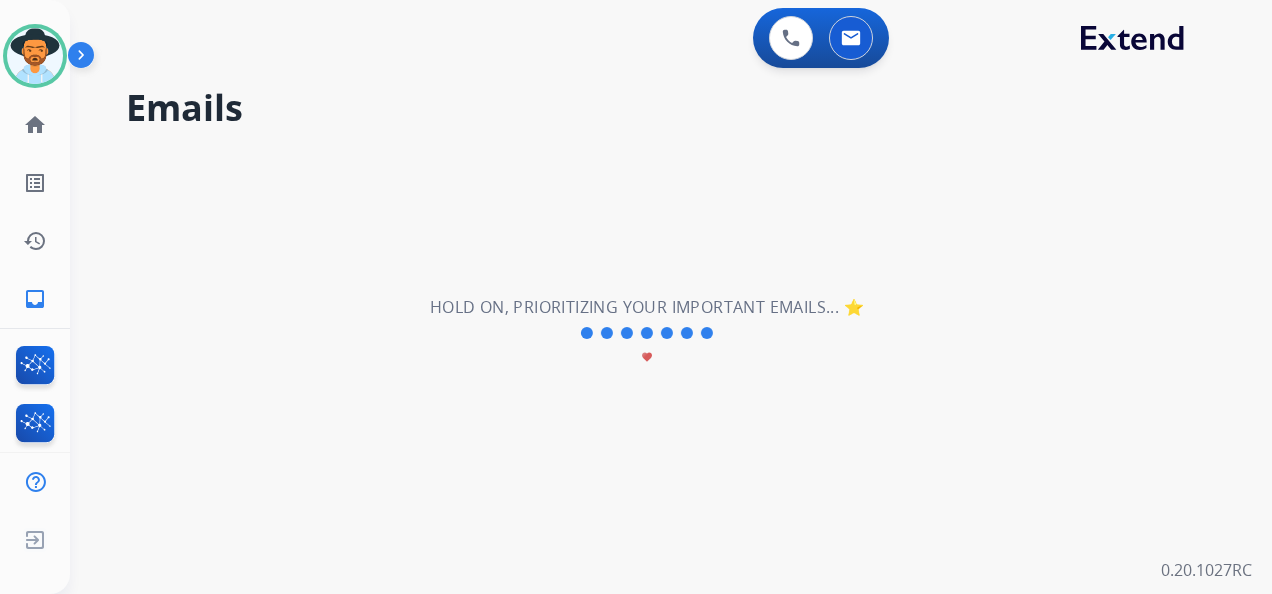 scroll, scrollTop: 0, scrollLeft: 0, axis: both 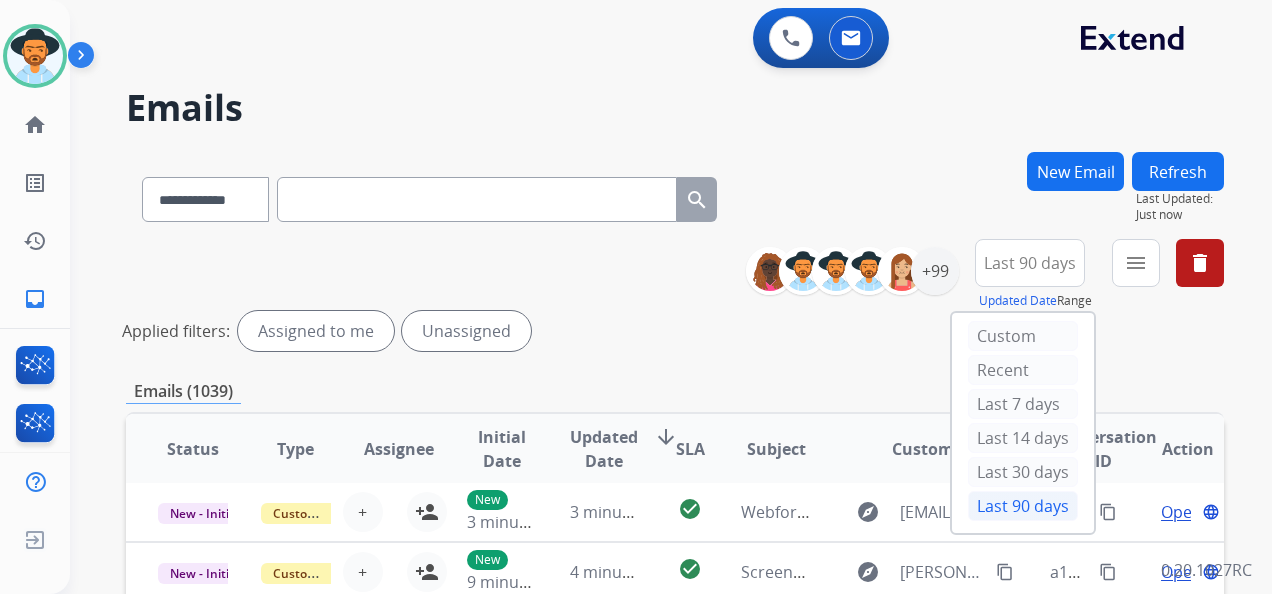 click on "Applied filters: Assigned to me Unassigned" at bounding box center (671, 331) 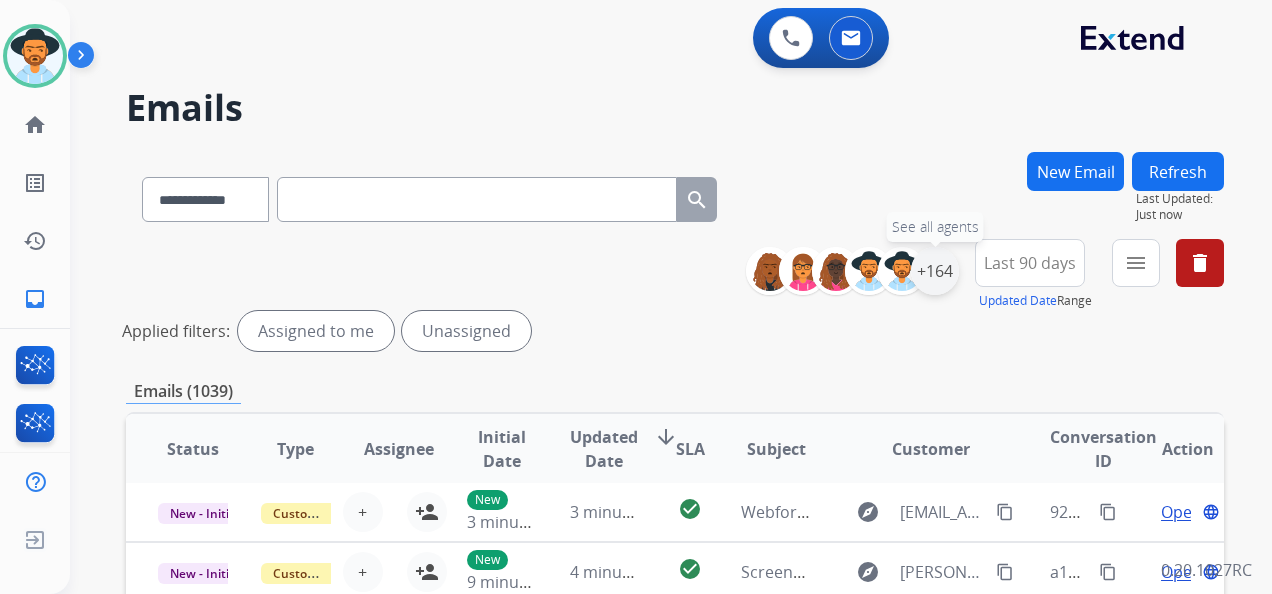 click on "+164" at bounding box center (935, 271) 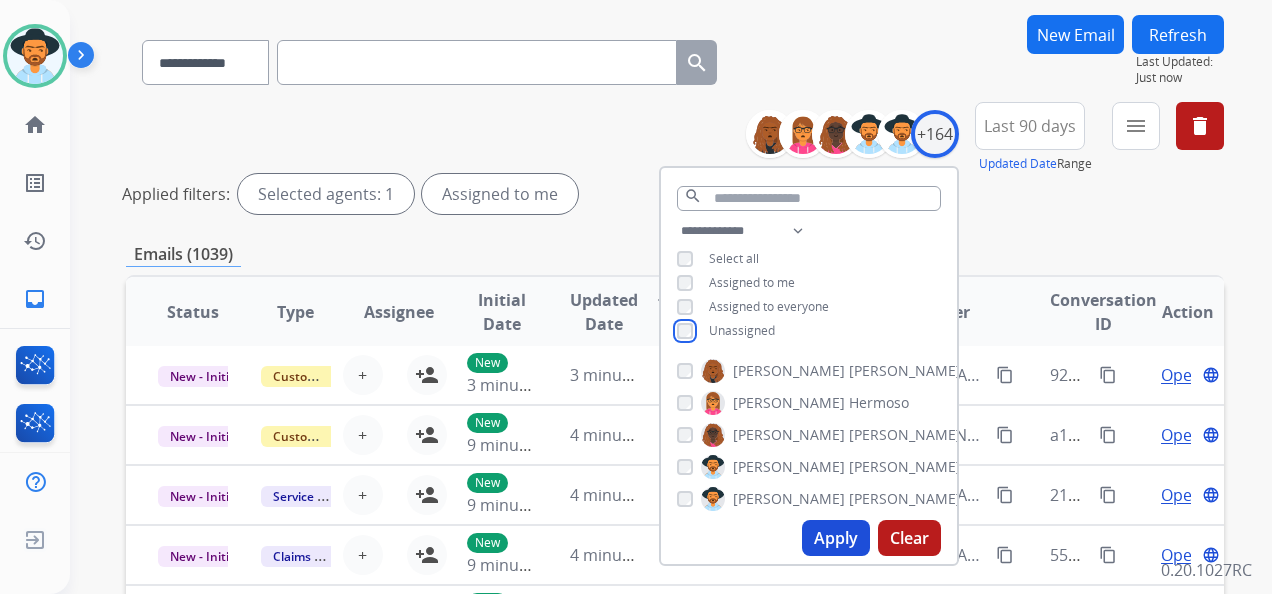 scroll, scrollTop: 300, scrollLeft: 0, axis: vertical 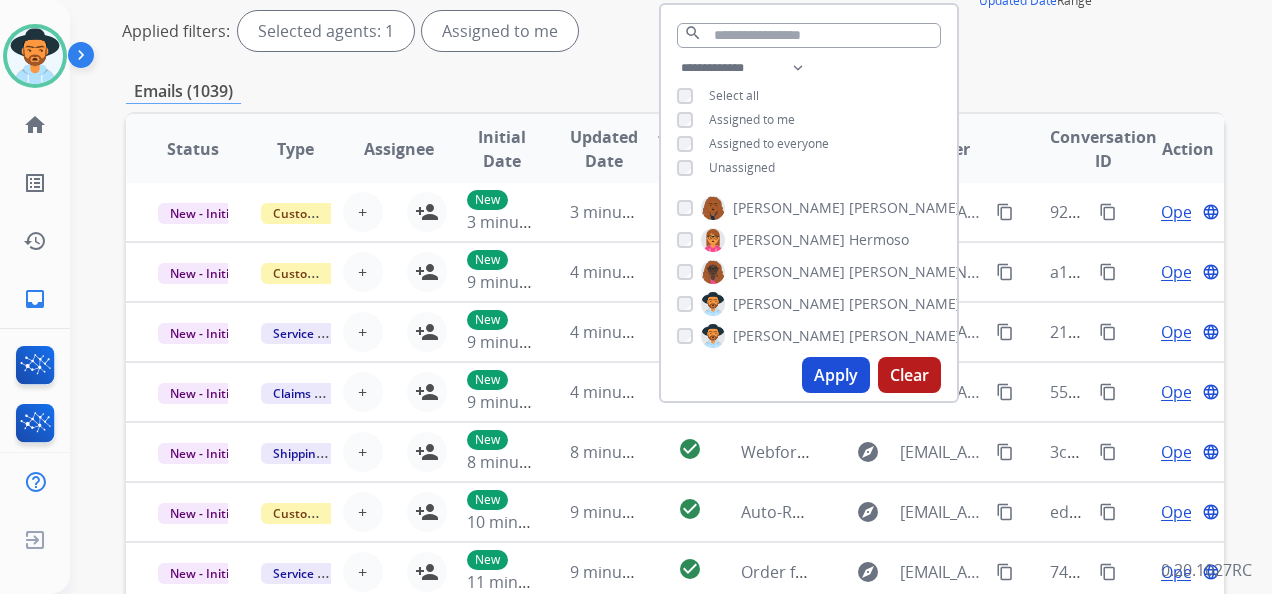 click on "Apply" at bounding box center [836, 375] 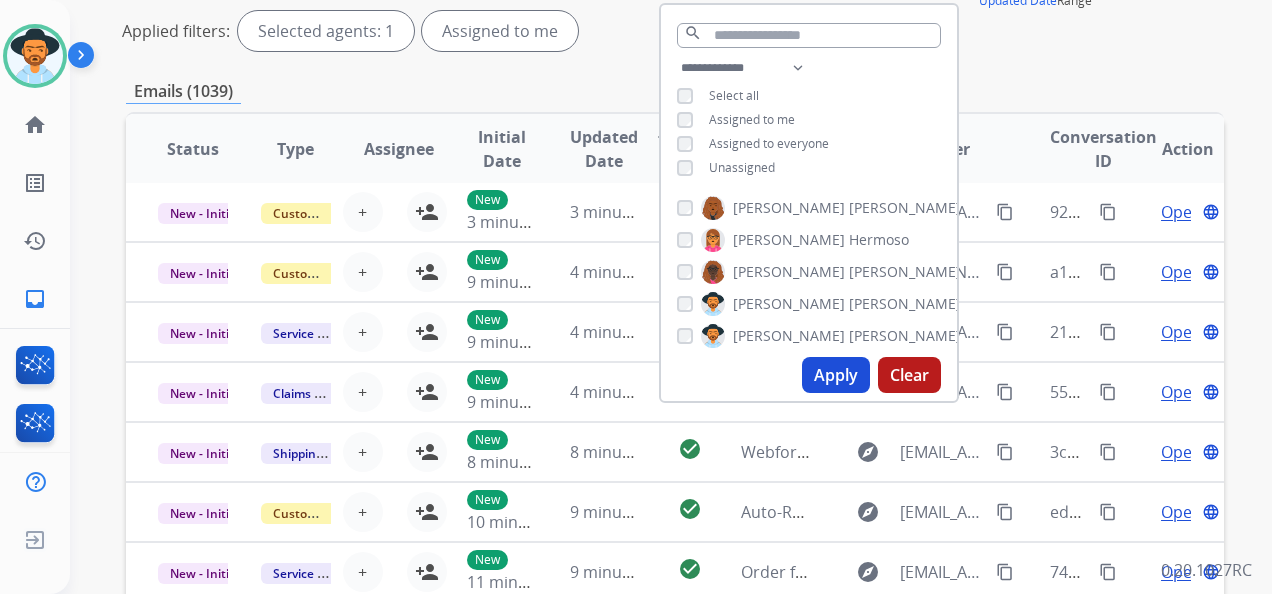 scroll, scrollTop: 0, scrollLeft: 0, axis: both 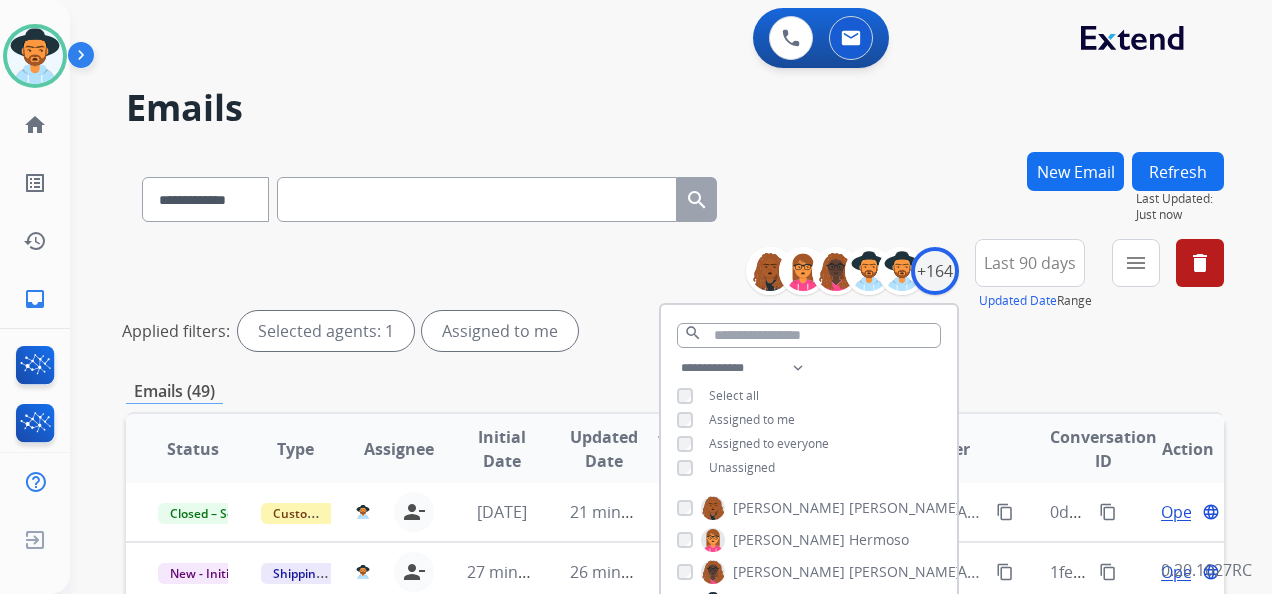 click on "**********" at bounding box center (675, 299) 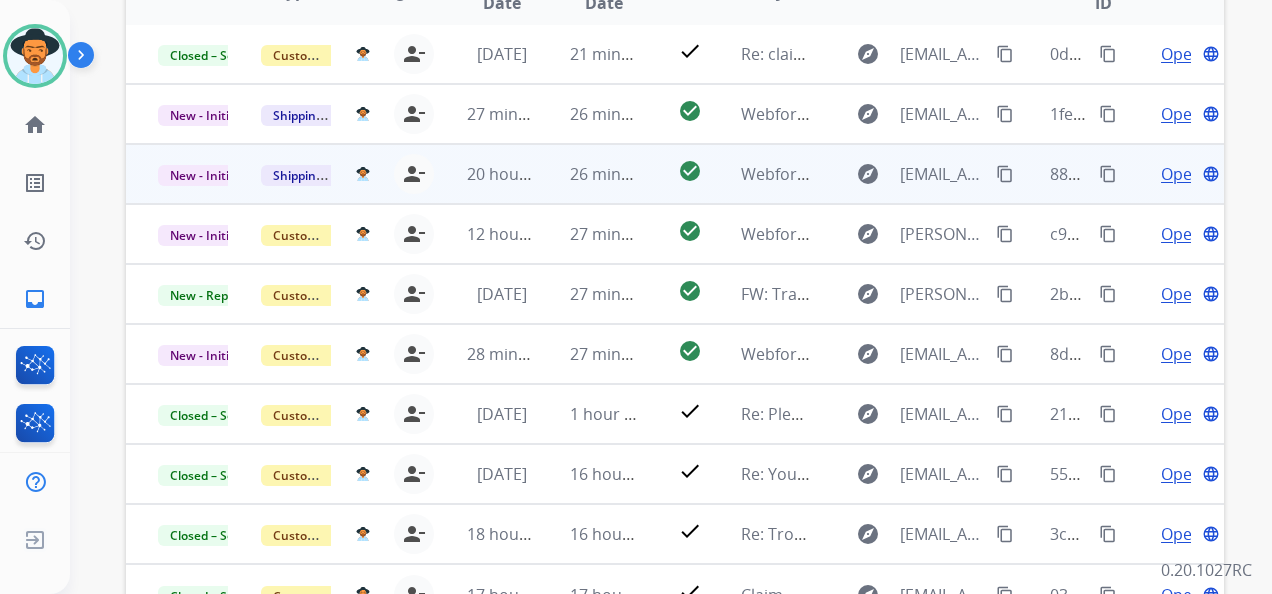 scroll, scrollTop: 500, scrollLeft: 0, axis: vertical 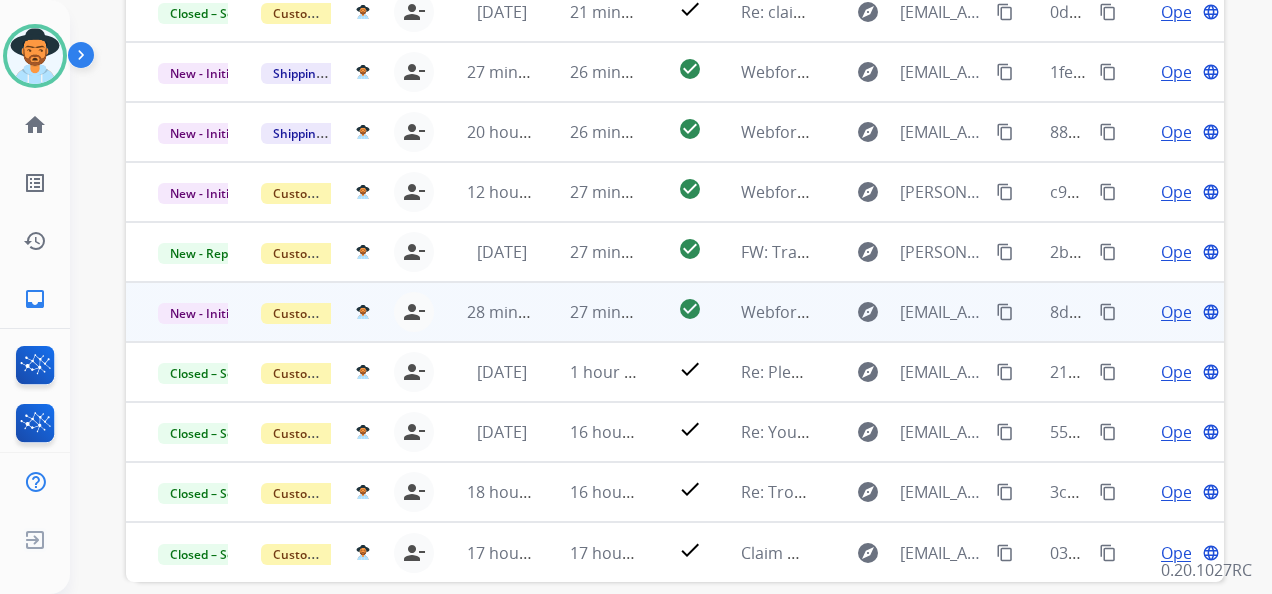 click on "Open" at bounding box center (1181, 312) 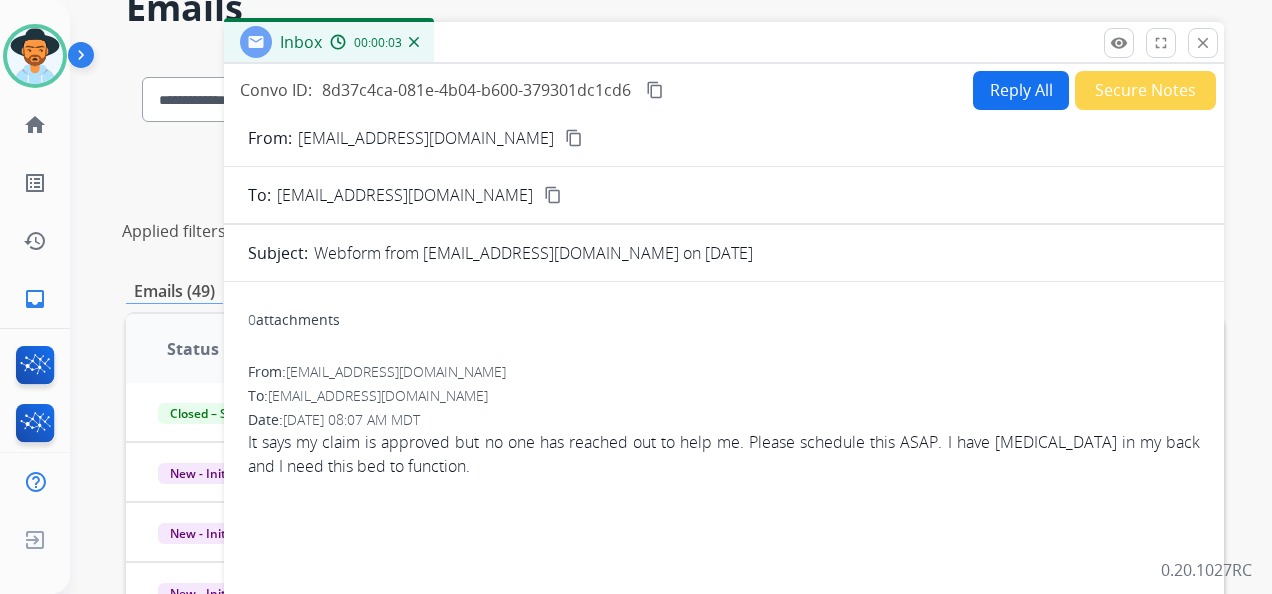 scroll, scrollTop: 0, scrollLeft: 0, axis: both 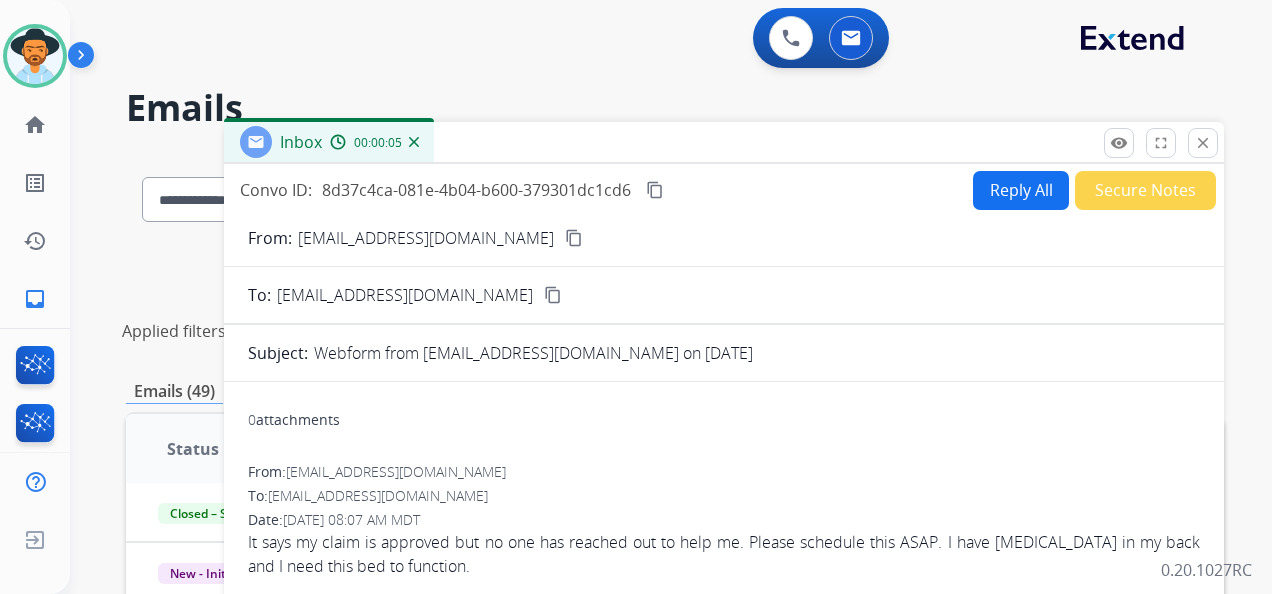 click on "Reply All" at bounding box center [1021, 190] 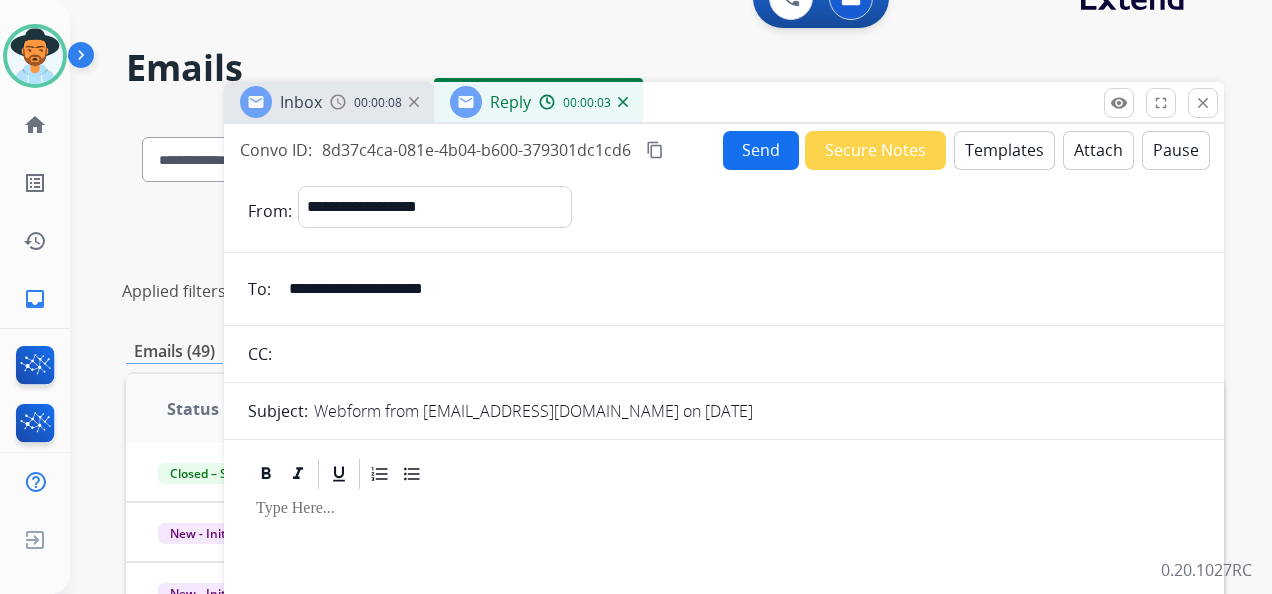 scroll, scrollTop: 0, scrollLeft: 0, axis: both 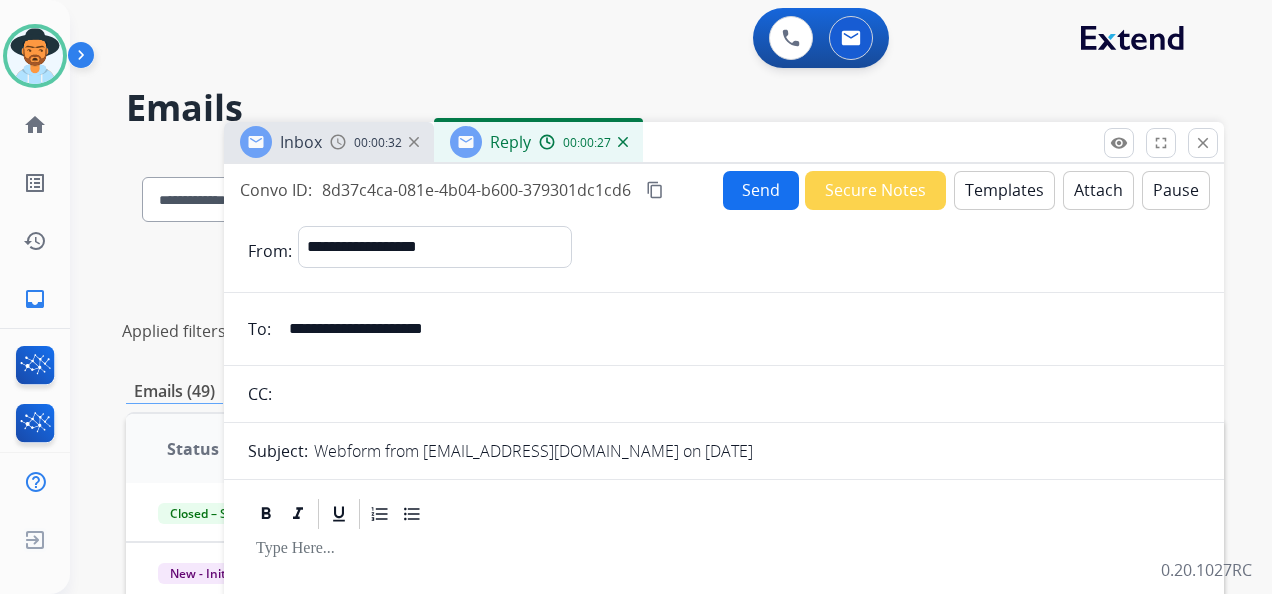 click on "Emails" at bounding box center [675, 108] 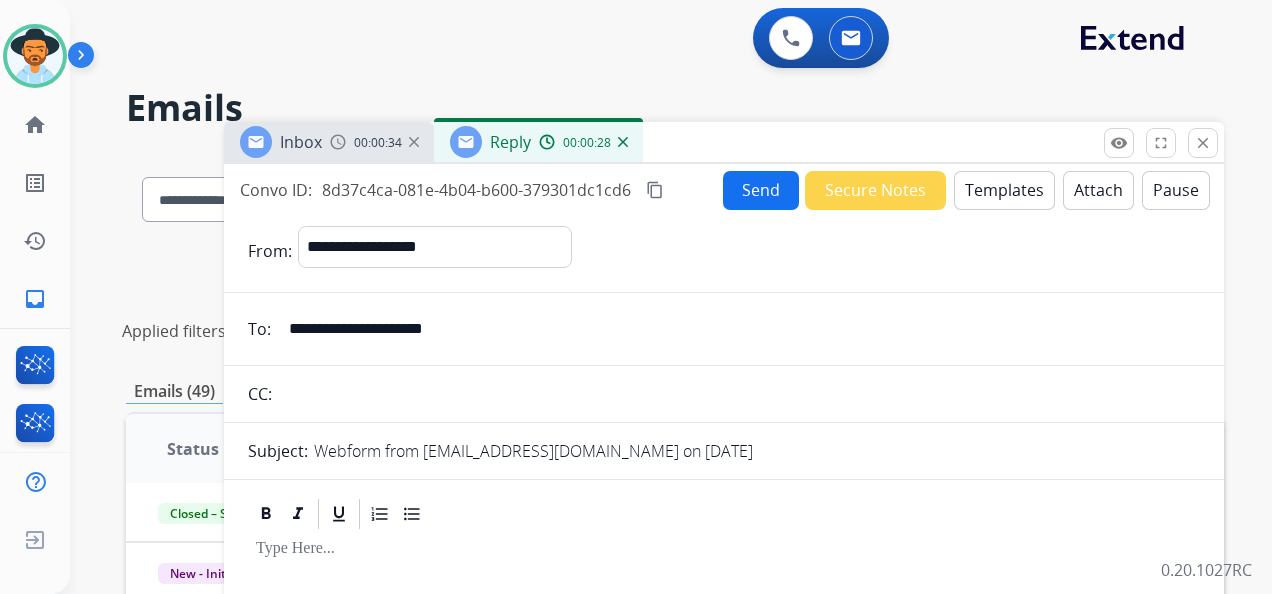 click on "Templates" at bounding box center [1004, 190] 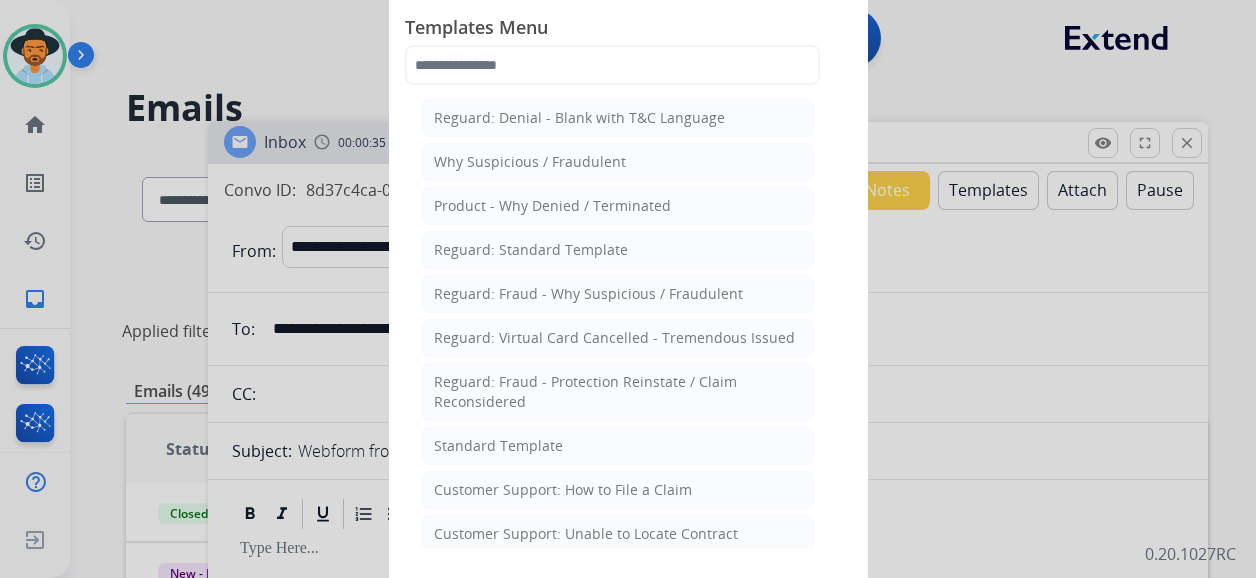 click 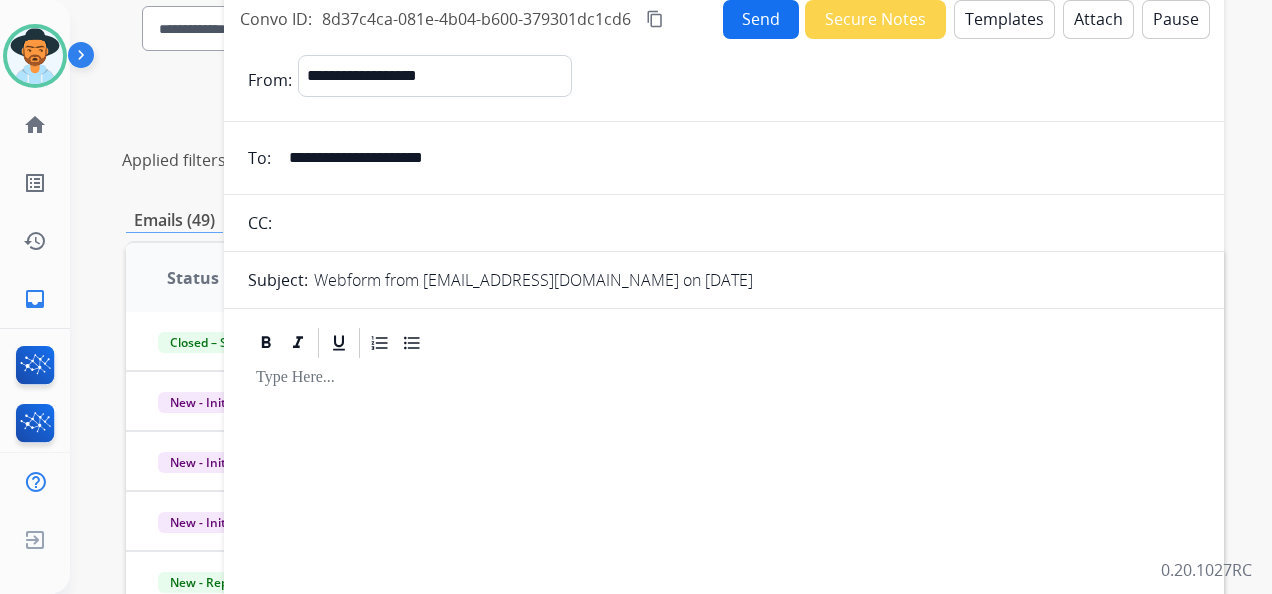 scroll, scrollTop: 300, scrollLeft: 0, axis: vertical 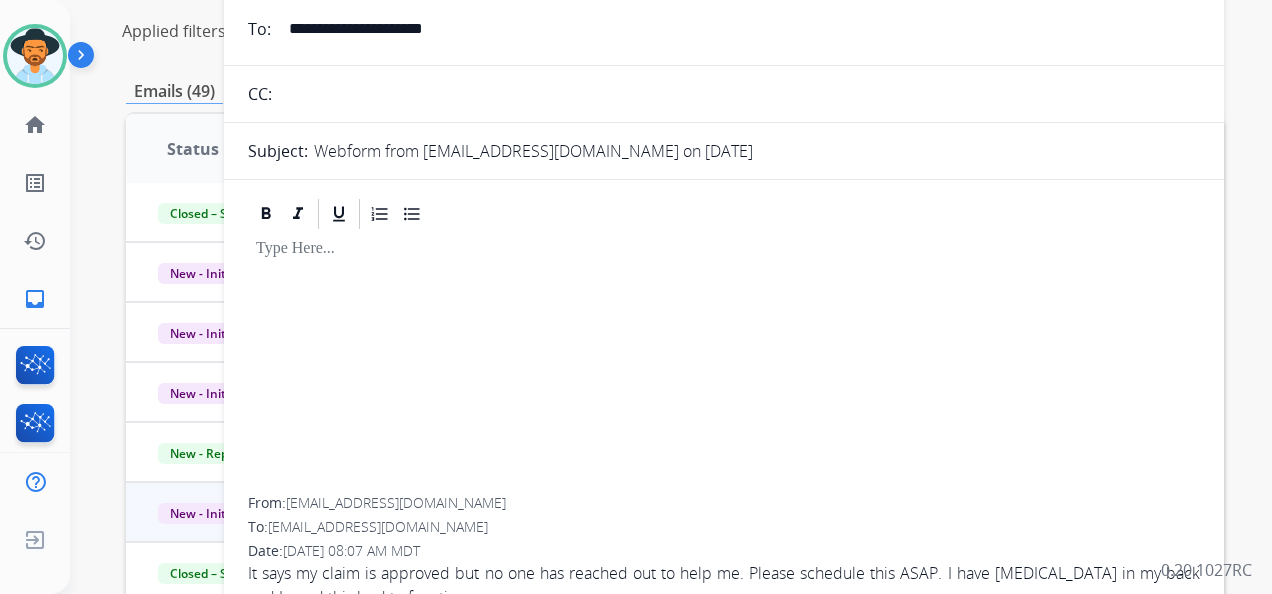 click at bounding box center (724, 364) 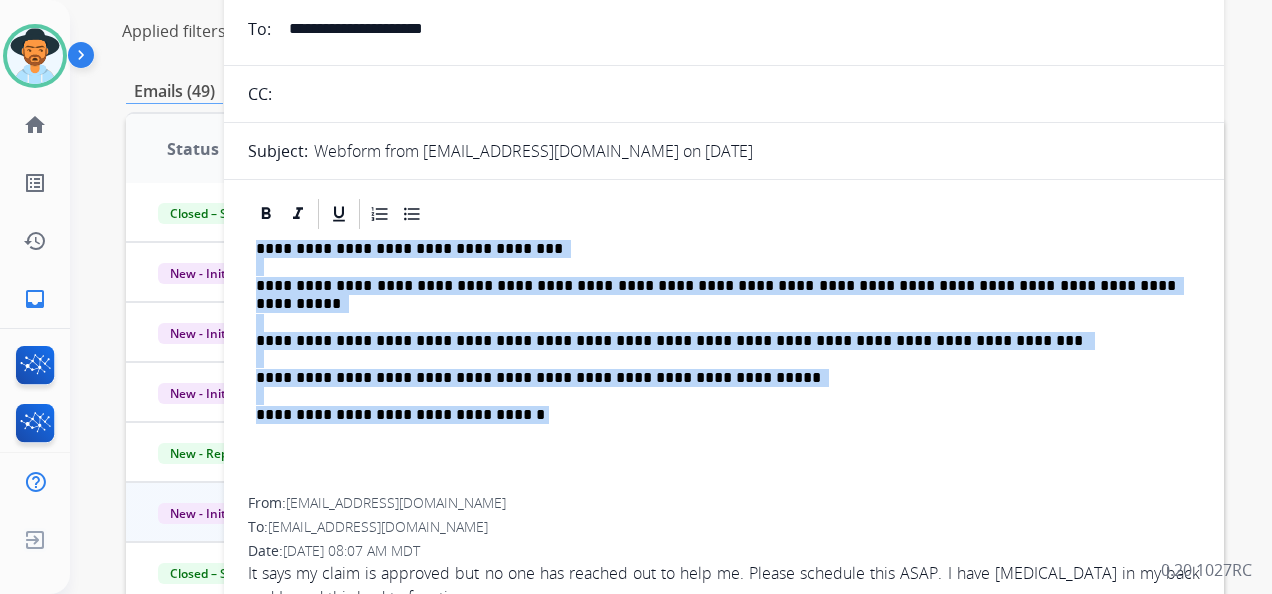 drag, startPoint x: 542, startPoint y: 408, endPoint x: 249, endPoint y: 242, distance: 336.7566 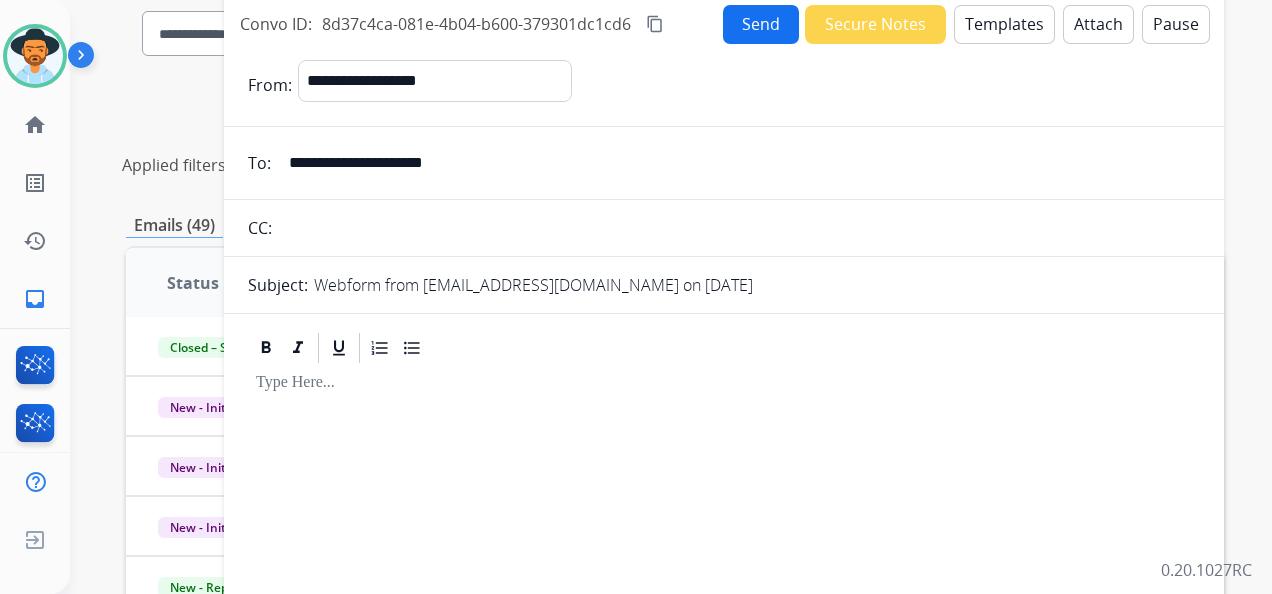 scroll, scrollTop: 0, scrollLeft: 0, axis: both 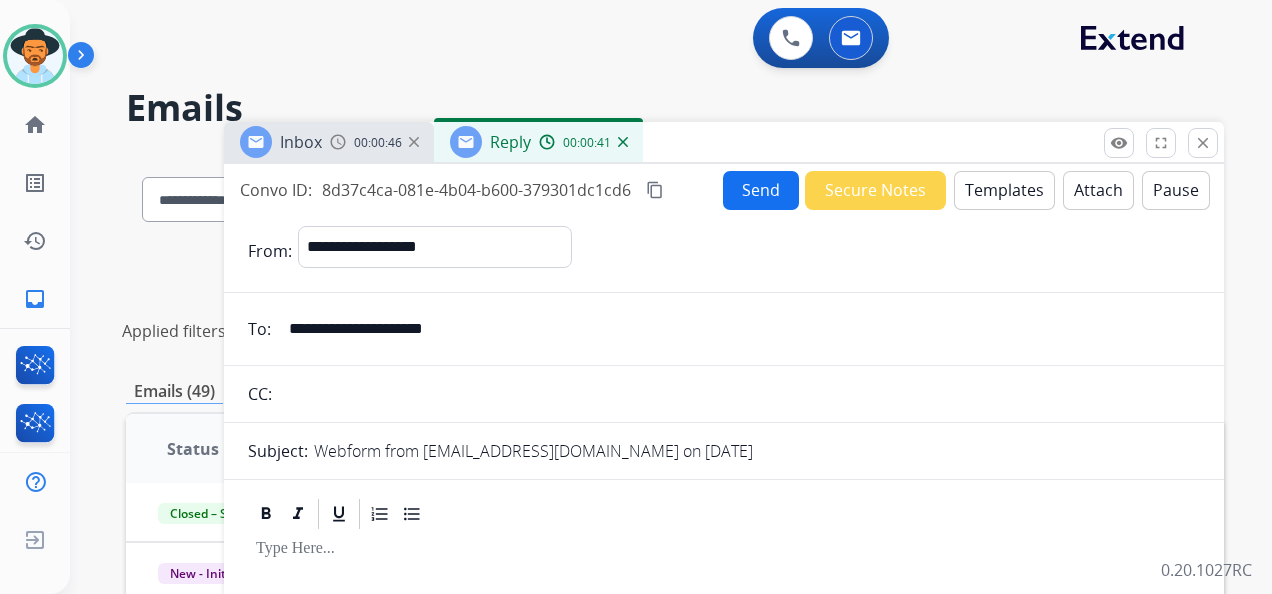click on "Templates" at bounding box center (1004, 190) 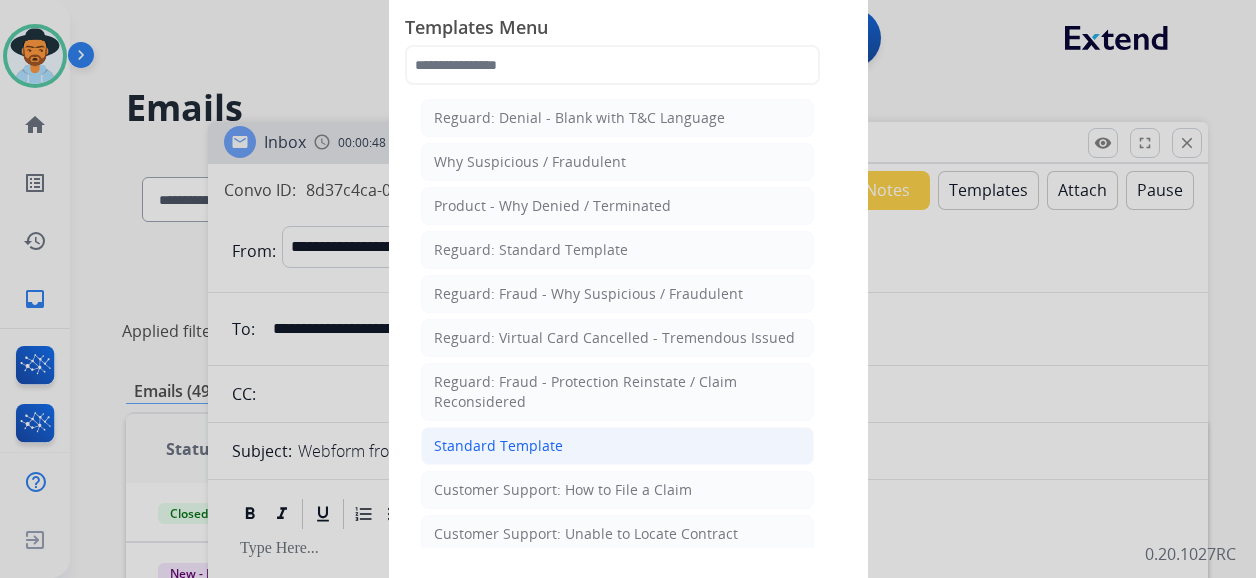 click on "Standard Template" 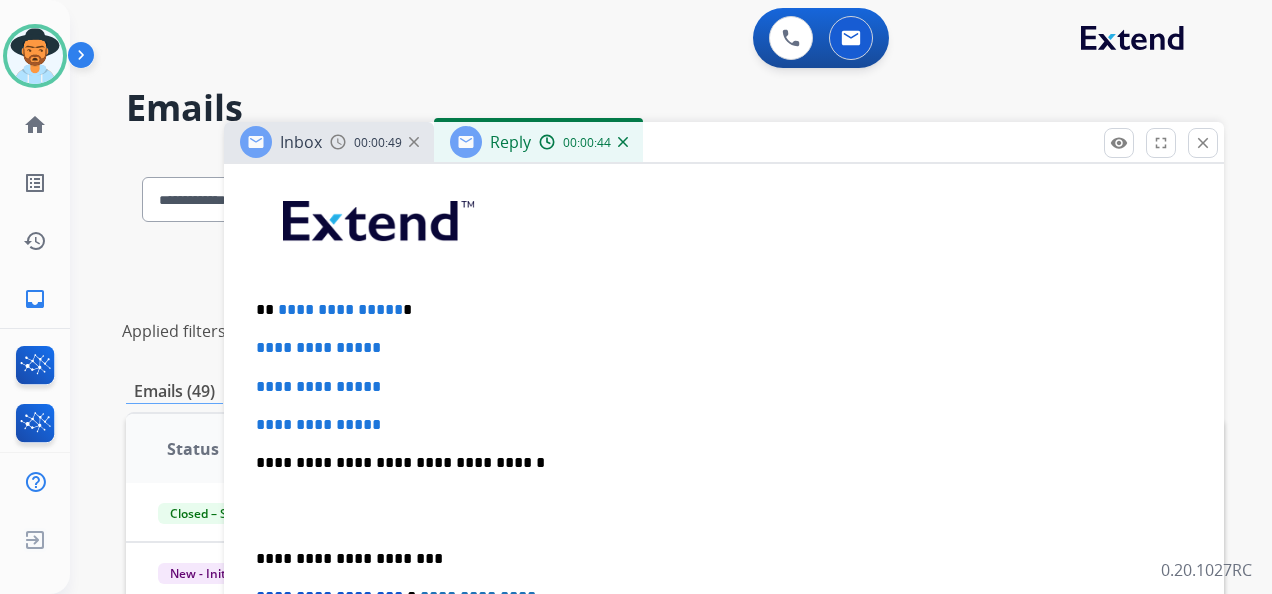 scroll, scrollTop: 500, scrollLeft: 0, axis: vertical 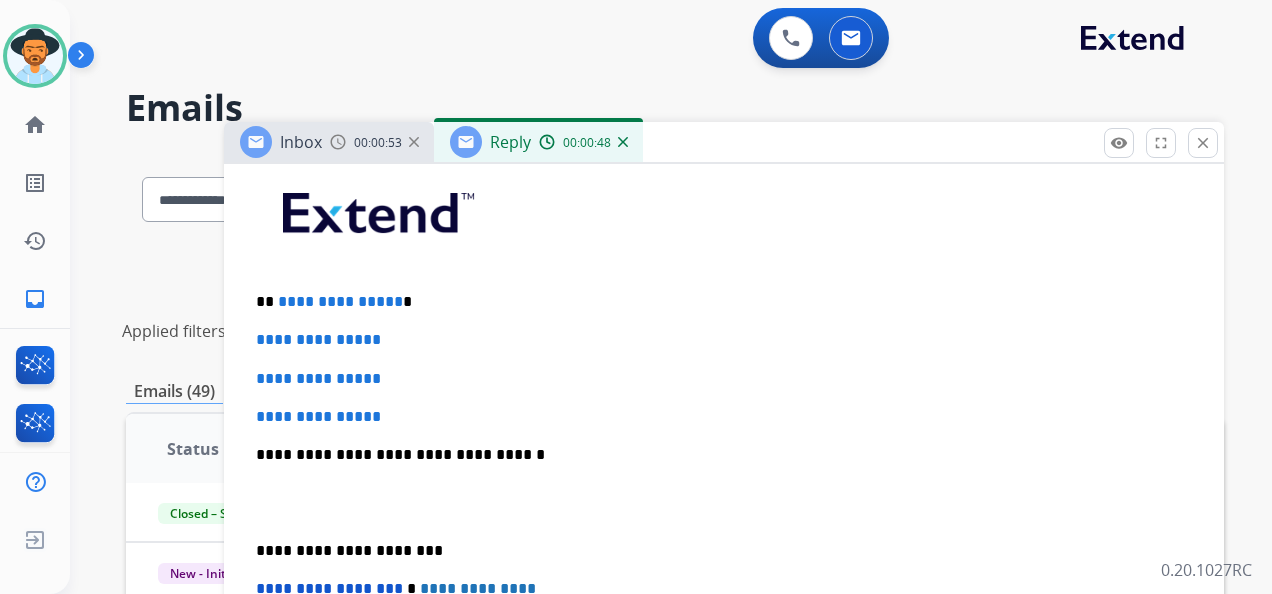 drag, startPoint x: 389, startPoint y: 299, endPoint x: 494, endPoint y: 318, distance: 106.7052 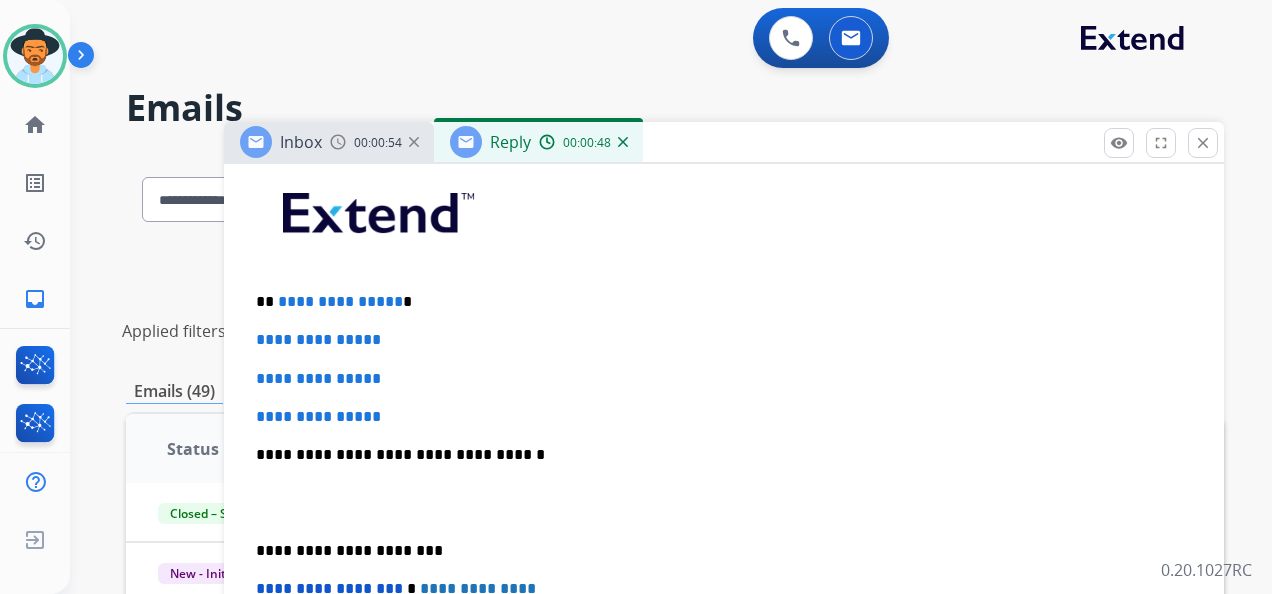type 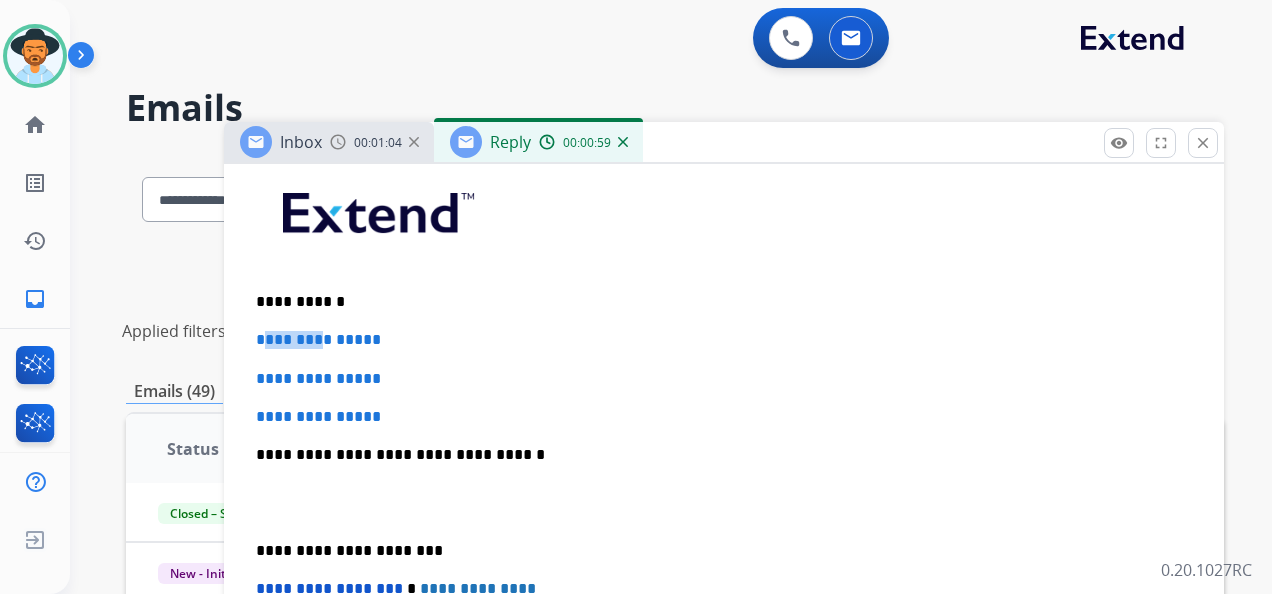 drag, startPoint x: 259, startPoint y: 329, endPoint x: 278, endPoint y: 353, distance: 30.610456 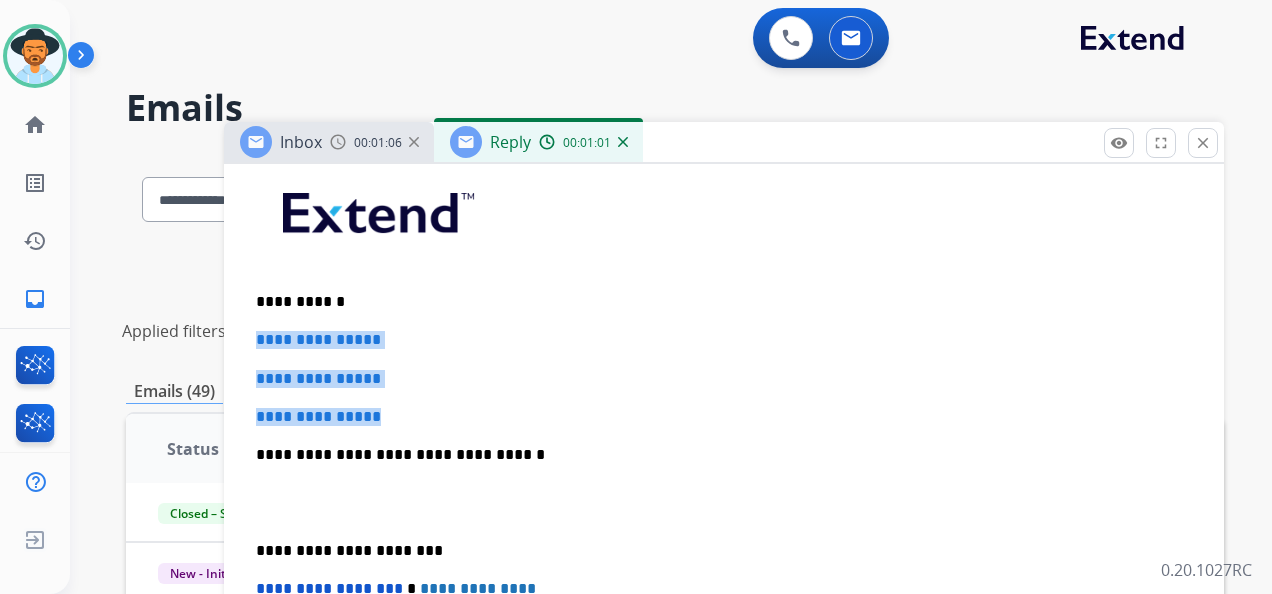 drag, startPoint x: 250, startPoint y: 338, endPoint x: 416, endPoint y: 420, distance: 185.14859 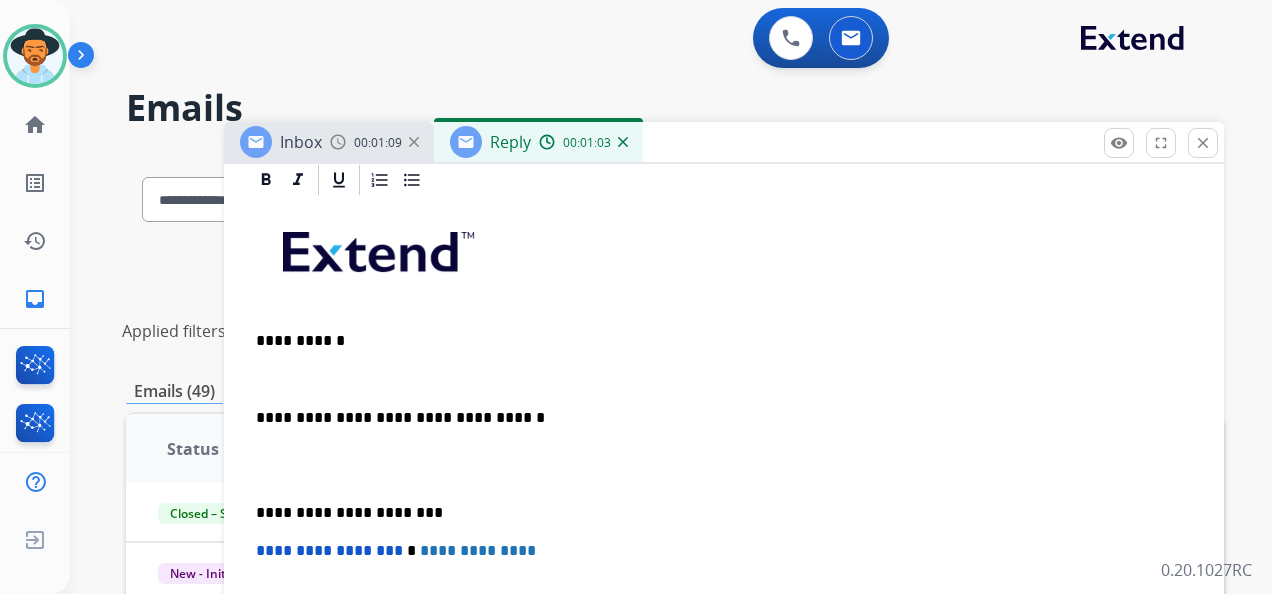 scroll, scrollTop: 500, scrollLeft: 0, axis: vertical 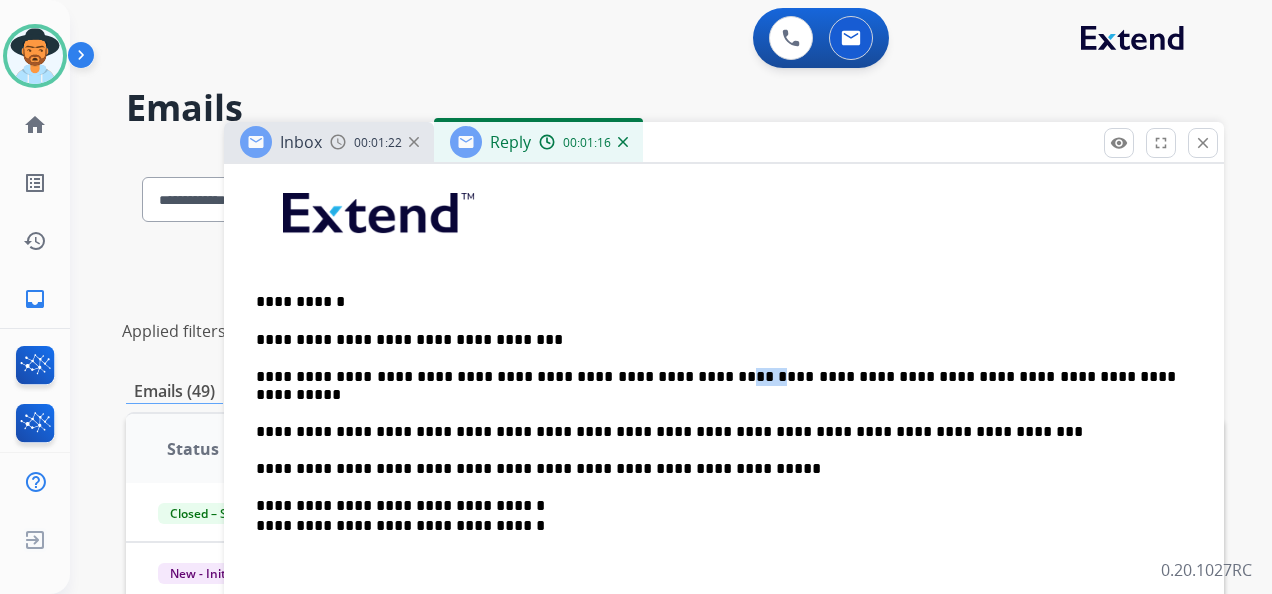 drag, startPoint x: 673, startPoint y: 375, endPoint x: 710, endPoint y: 371, distance: 37.215588 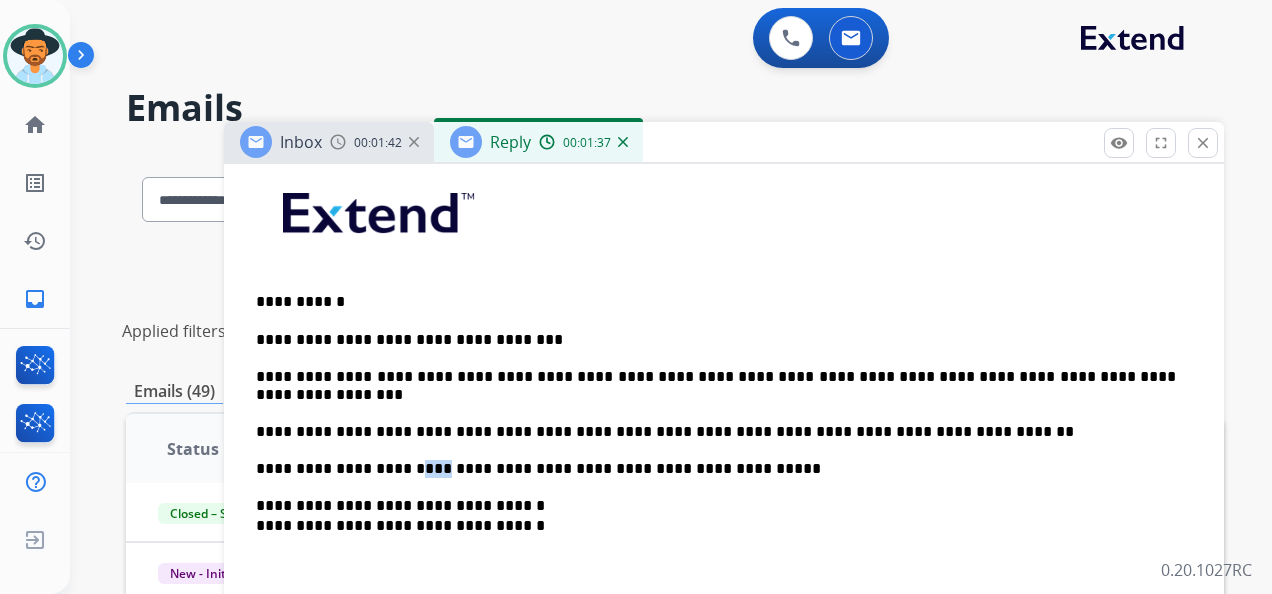 drag, startPoint x: 376, startPoint y: 444, endPoint x: 410, endPoint y: 443, distance: 34.0147 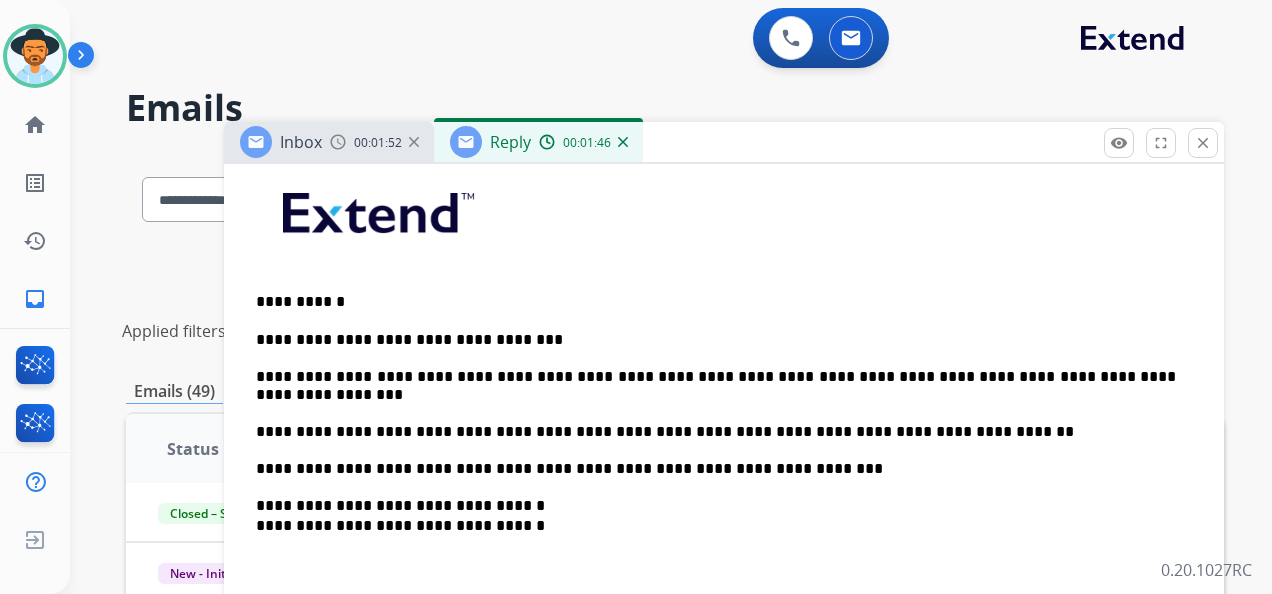 click on "**********" at bounding box center [724, 537] 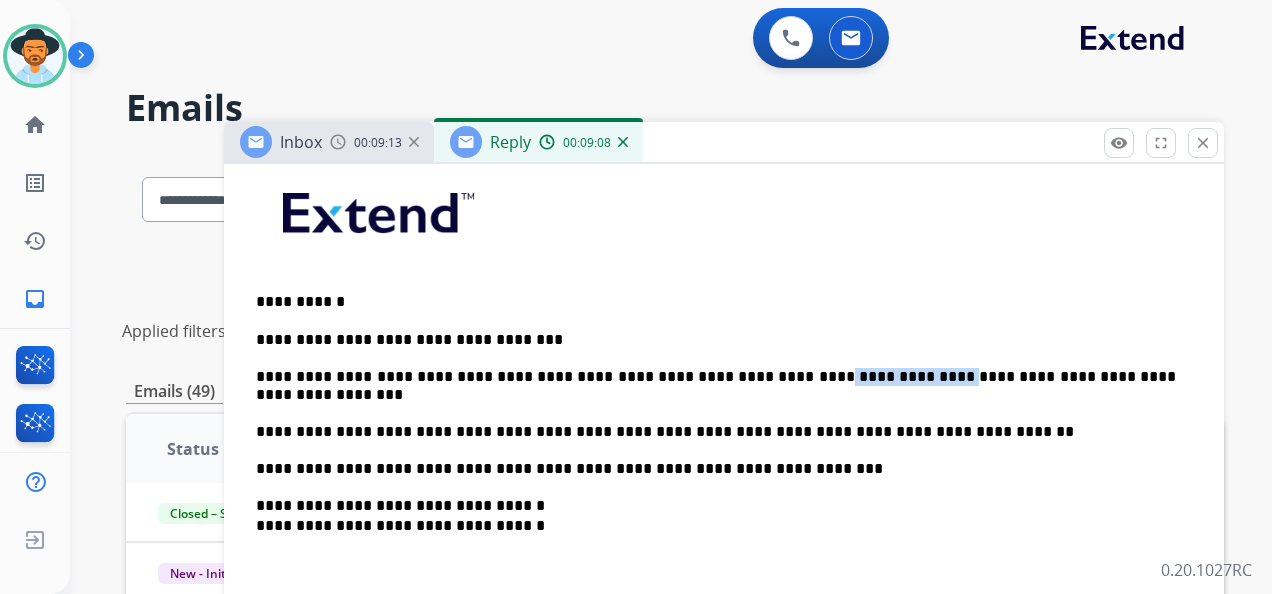 drag, startPoint x: 762, startPoint y: 372, endPoint x: 867, endPoint y: 372, distance: 105 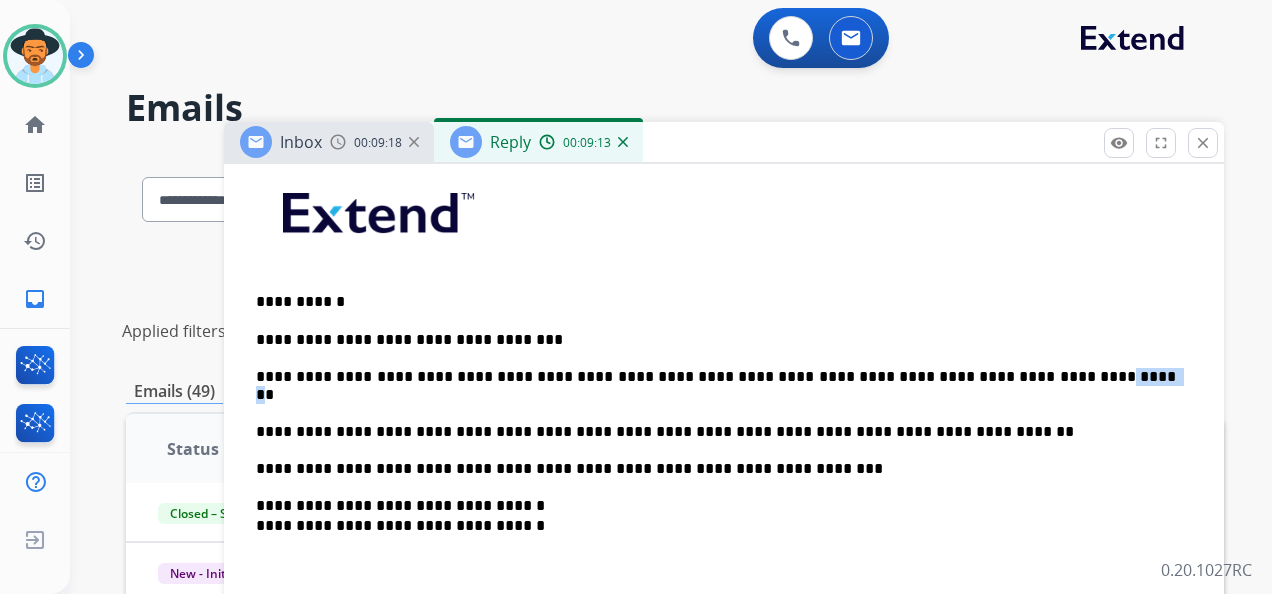 drag, startPoint x: 1000, startPoint y: 374, endPoint x: 1039, endPoint y: 366, distance: 39.812057 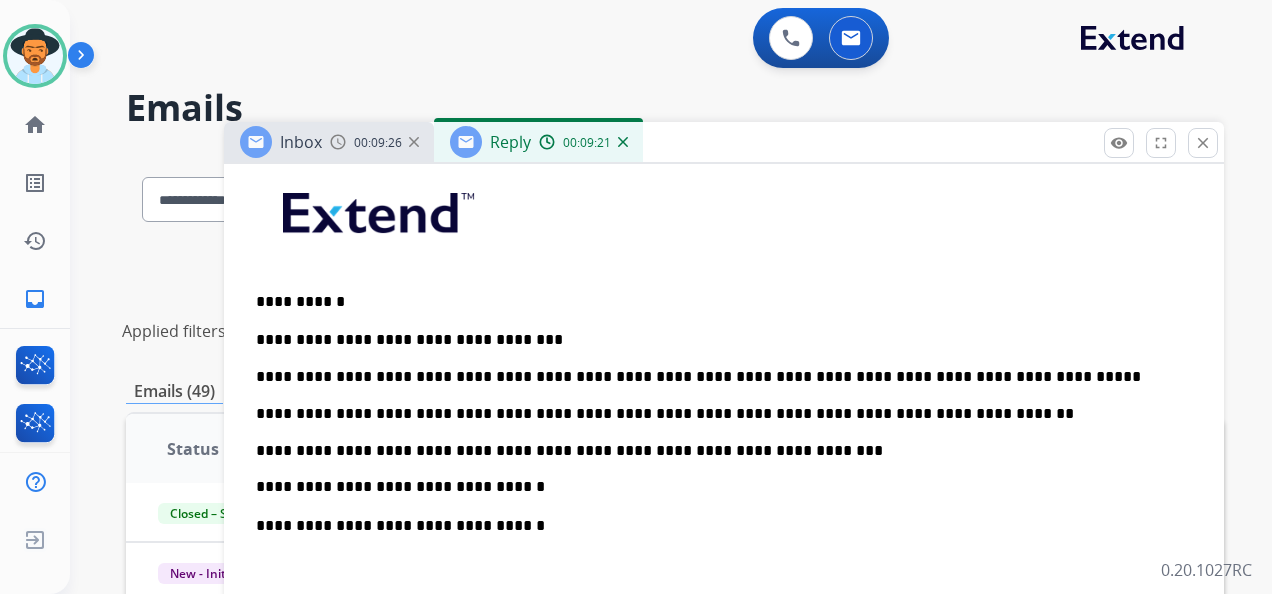 click on "**********" at bounding box center (716, 414) 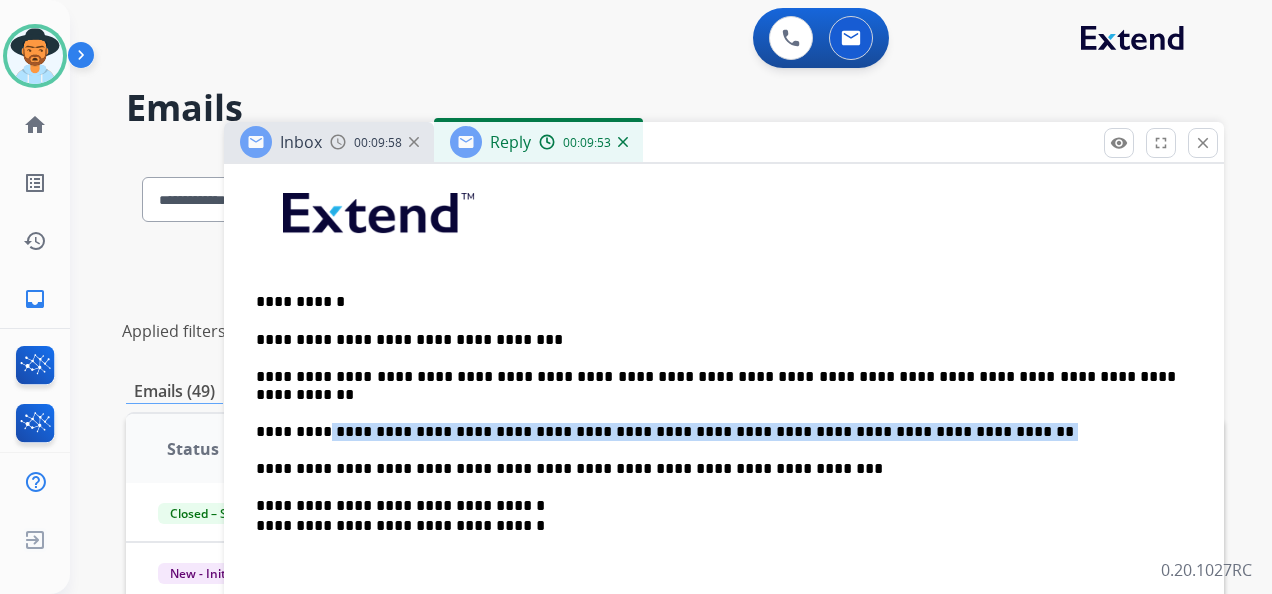 drag, startPoint x: 316, startPoint y: 411, endPoint x: 932, endPoint y: 417, distance: 616.02924 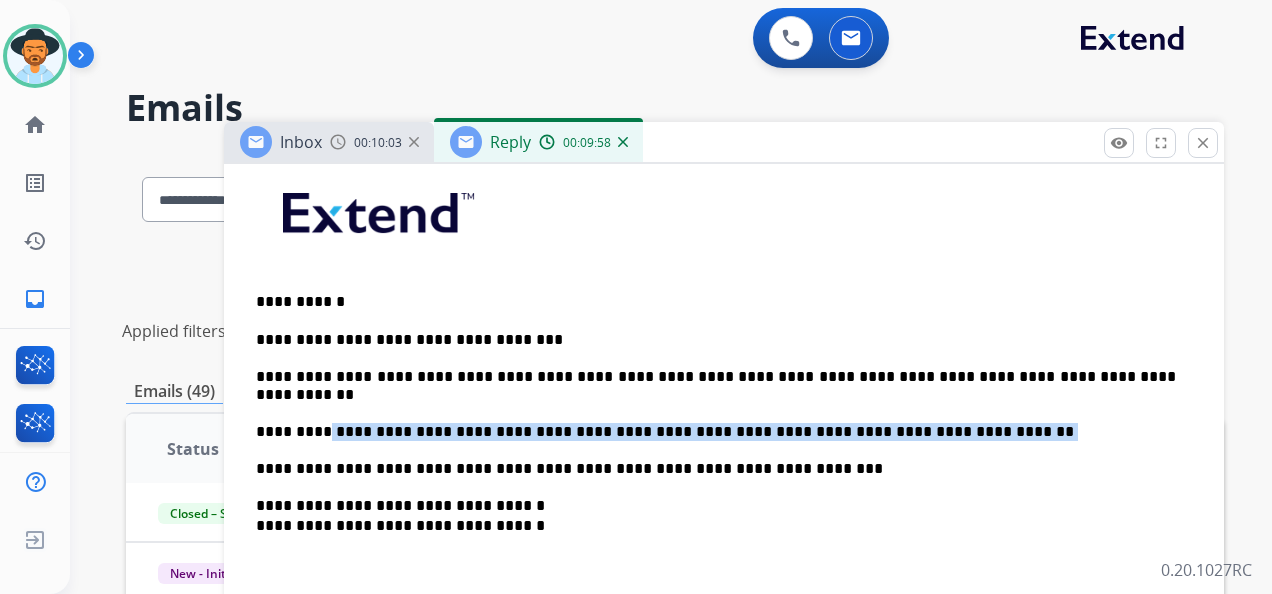 click on "**********" at bounding box center [716, 414] 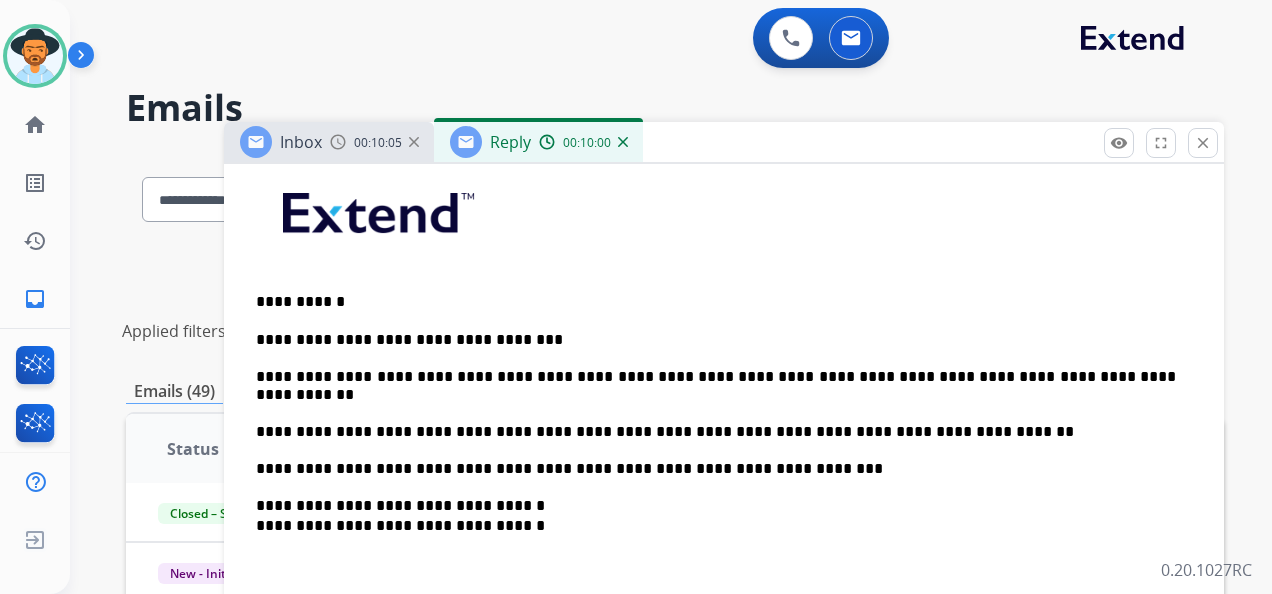 click on "**********" at bounding box center (716, 414) 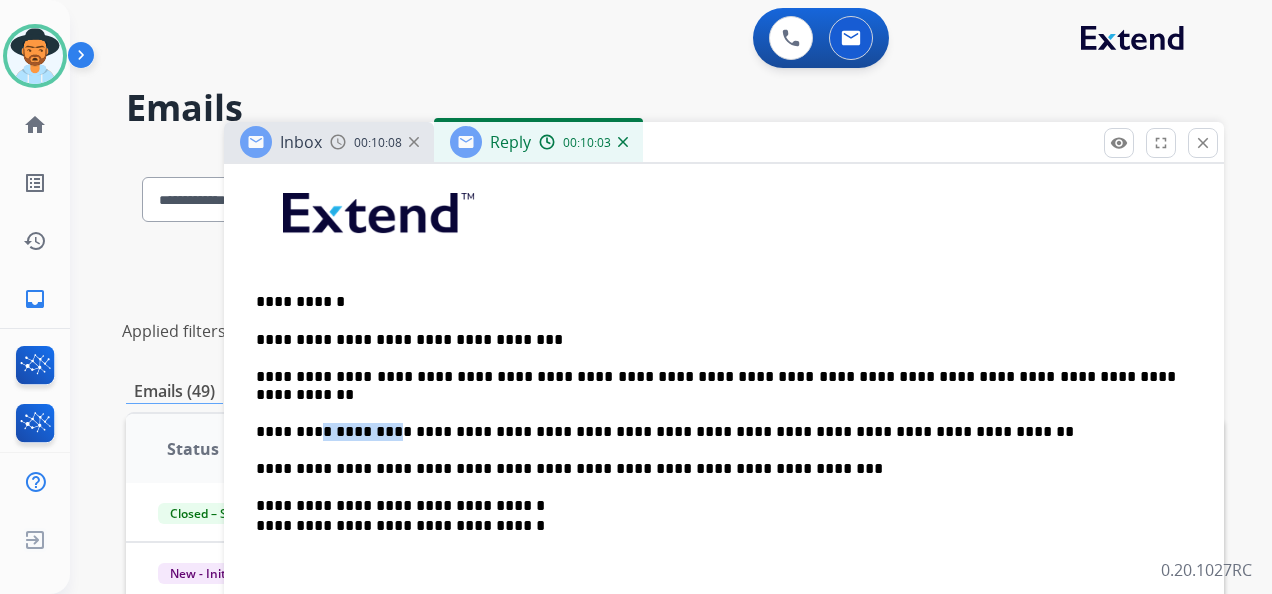 drag, startPoint x: 378, startPoint y: 410, endPoint x: 312, endPoint y: 414, distance: 66.1211 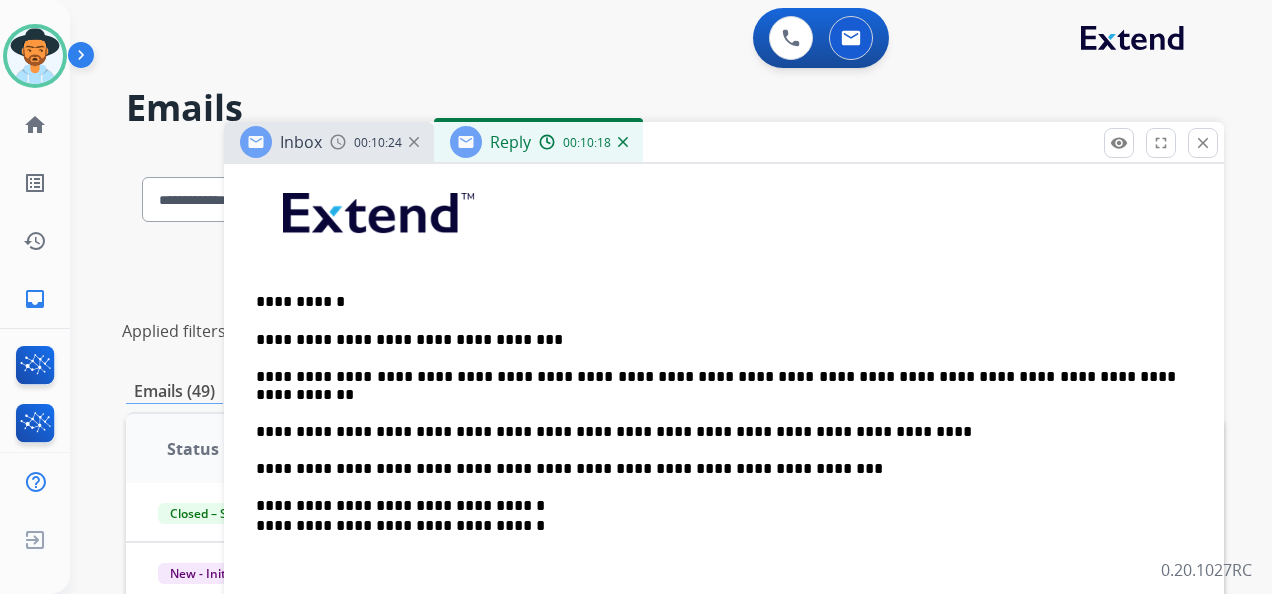 click on "**********" at bounding box center (716, 414) 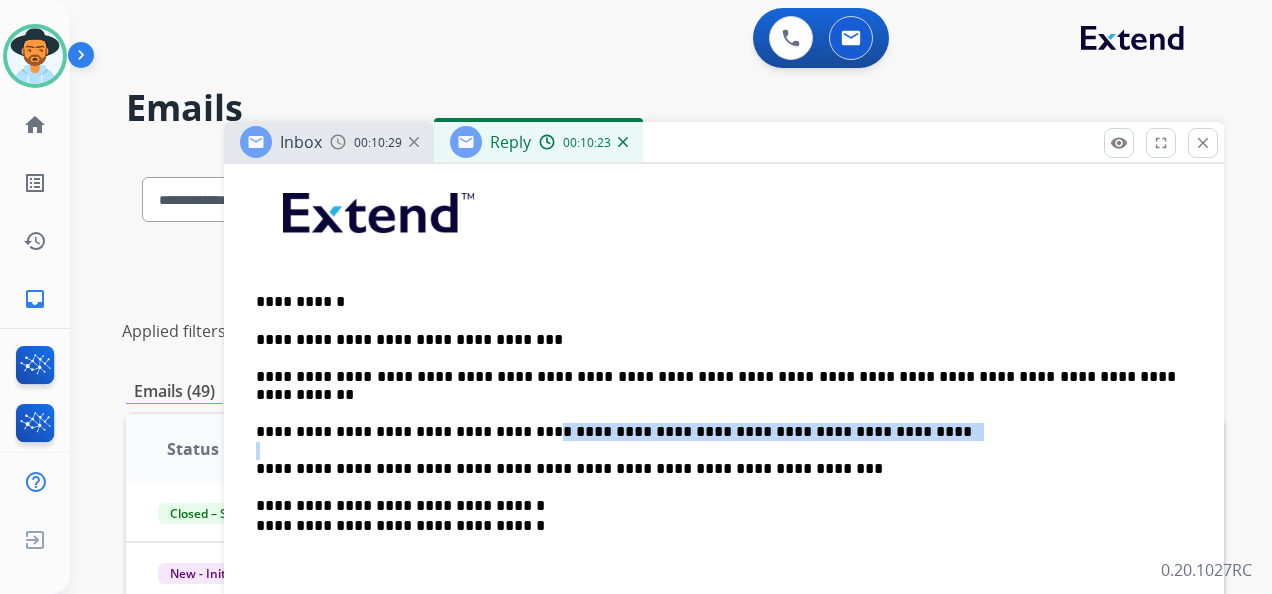 drag, startPoint x: 515, startPoint y: 410, endPoint x: 806, endPoint y: 427, distance: 291.49615 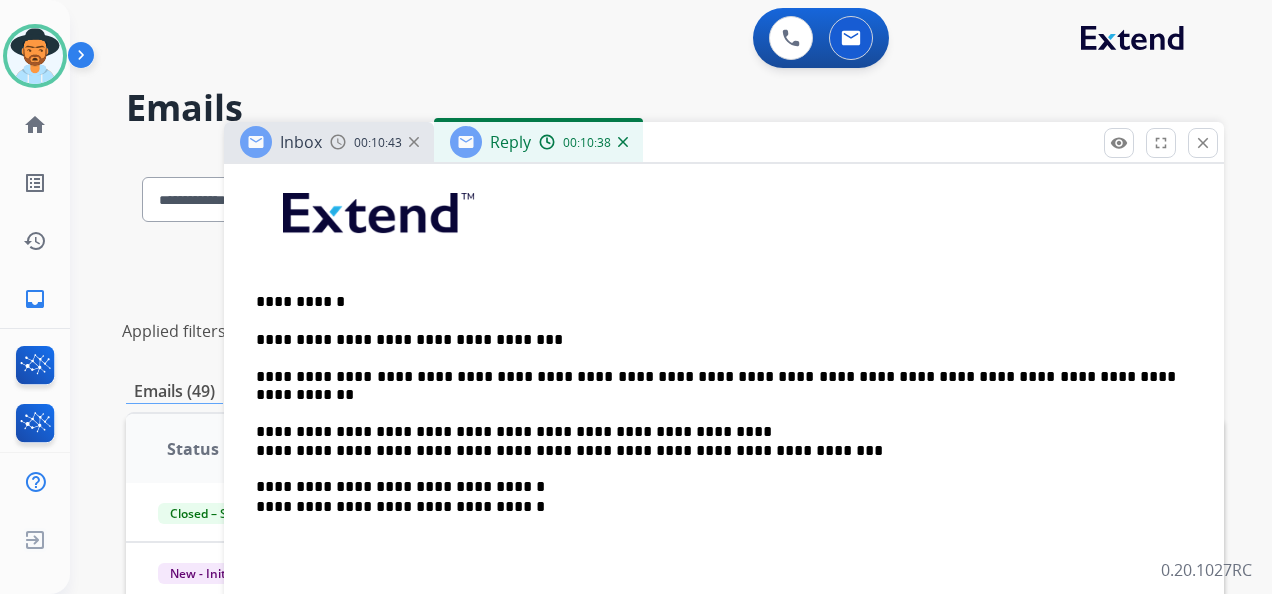 click on "**********" at bounding box center (716, 404) 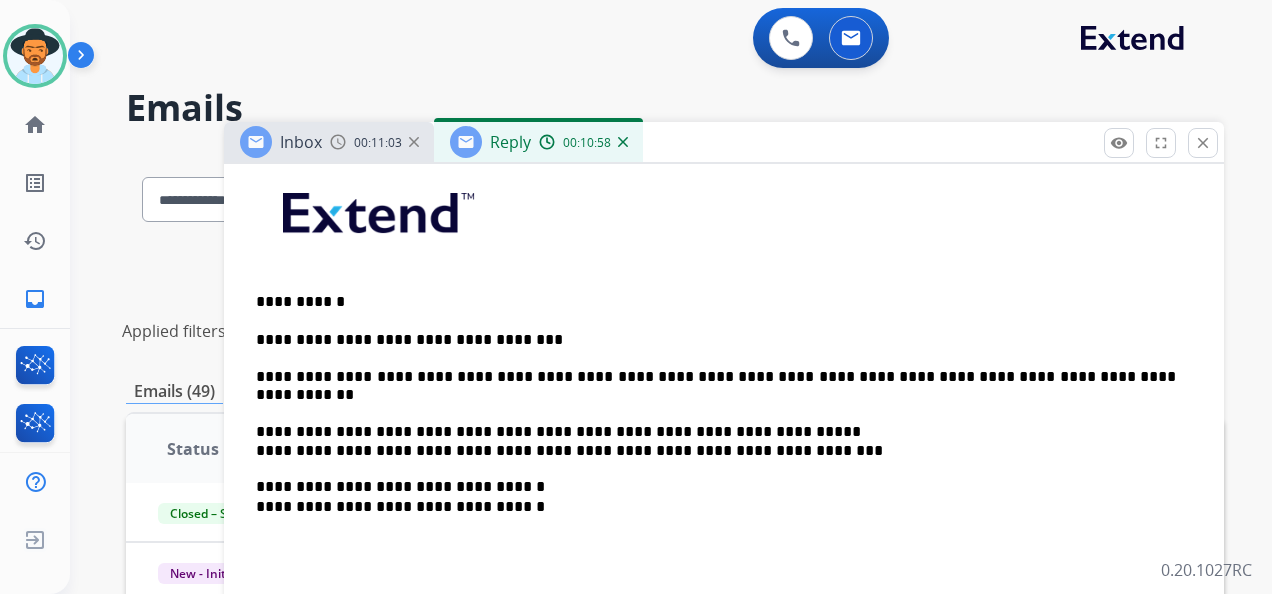 click on "**********" at bounding box center (716, 404) 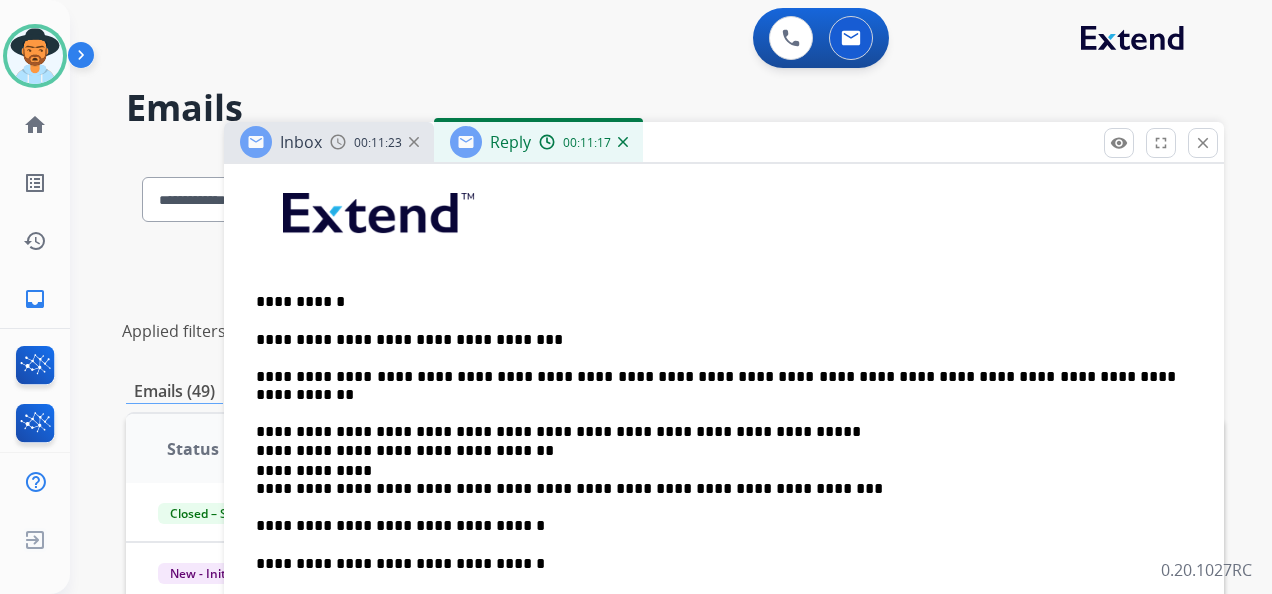 click on "**********" at bounding box center [716, 499] 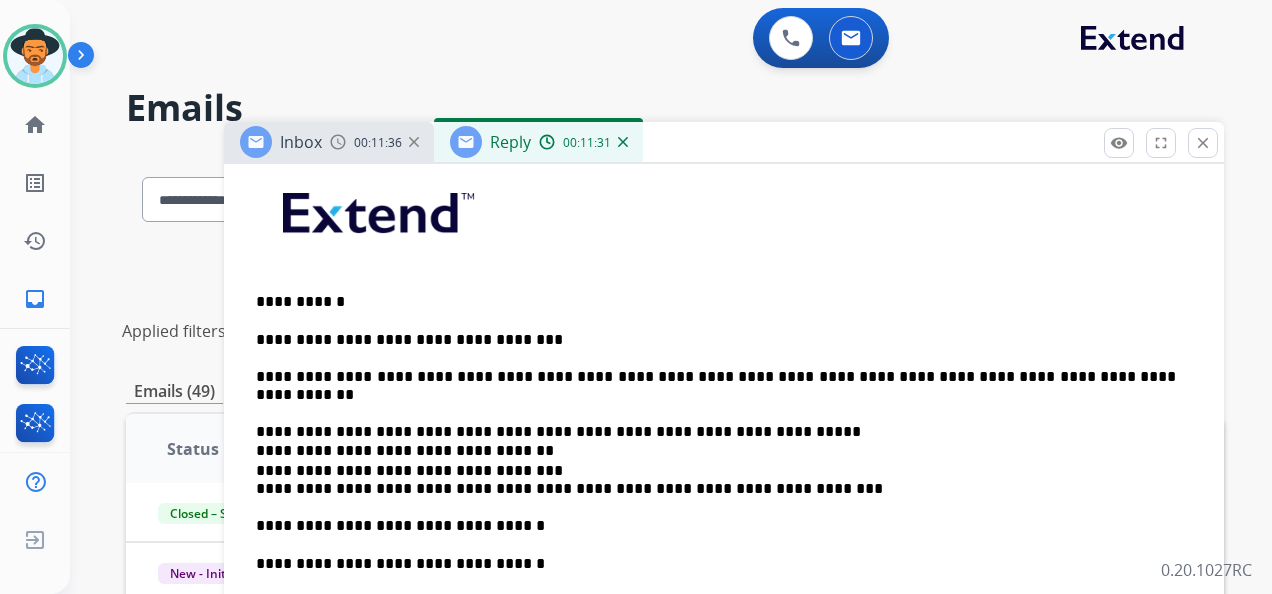 click on "**********" at bounding box center [724, 557] 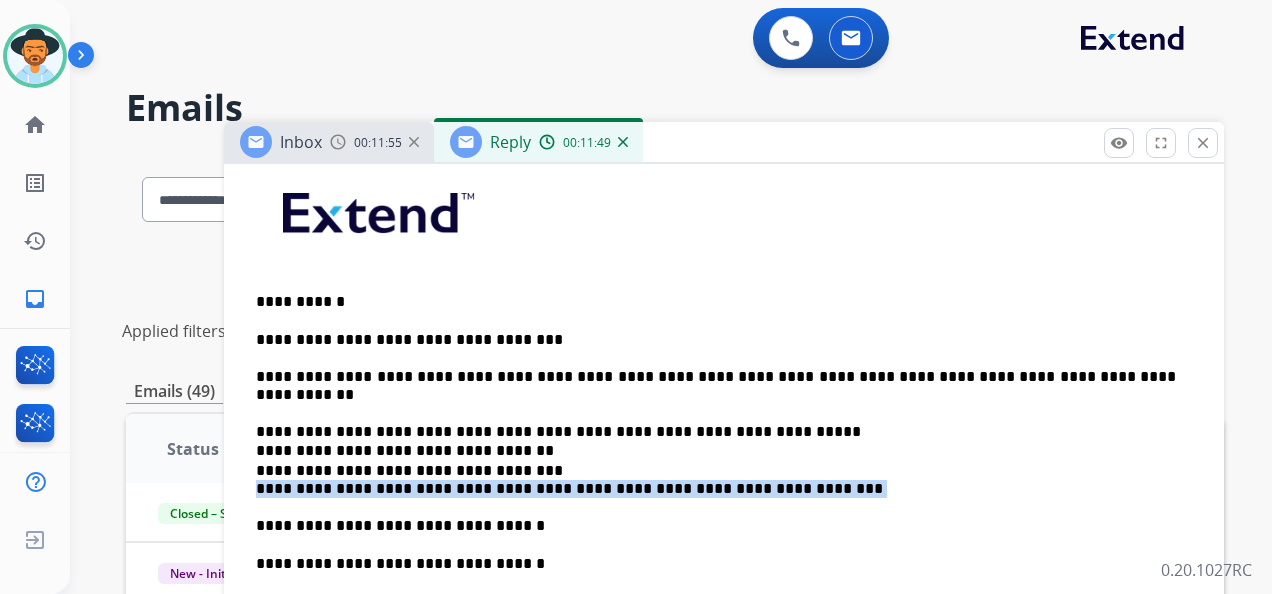 drag, startPoint x: 248, startPoint y: 484, endPoint x: 730, endPoint y: 477, distance: 482.05084 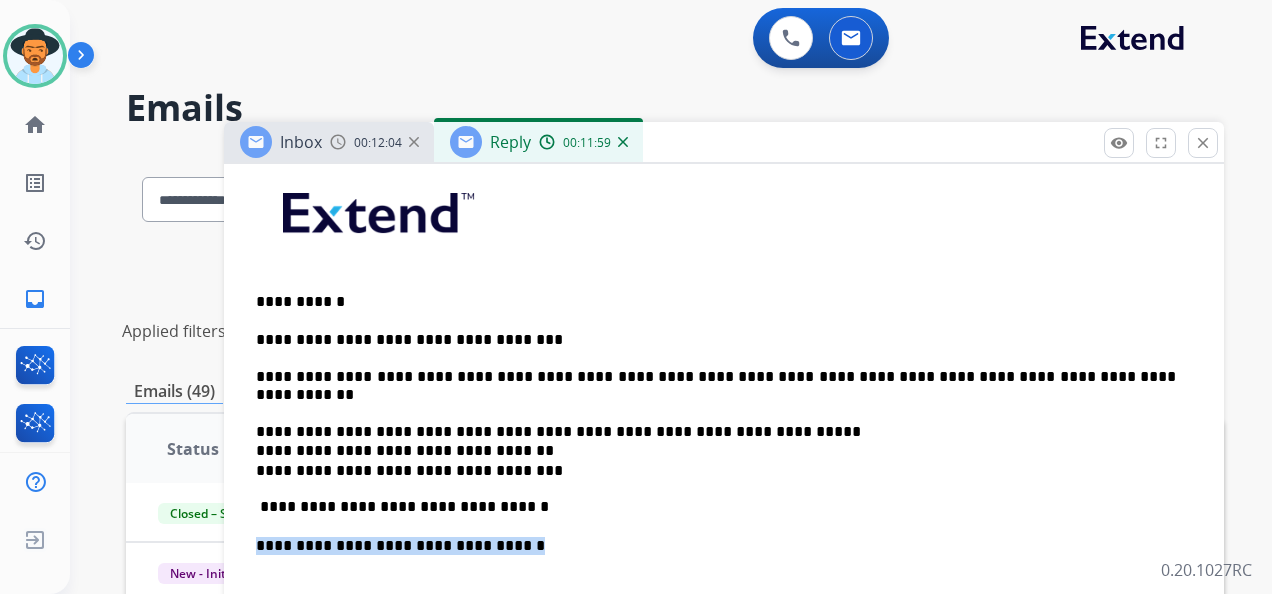 drag, startPoint x: 516, startPoint y: 505, endPoint x: 507, endPoint y: 529, distance: 25.632011 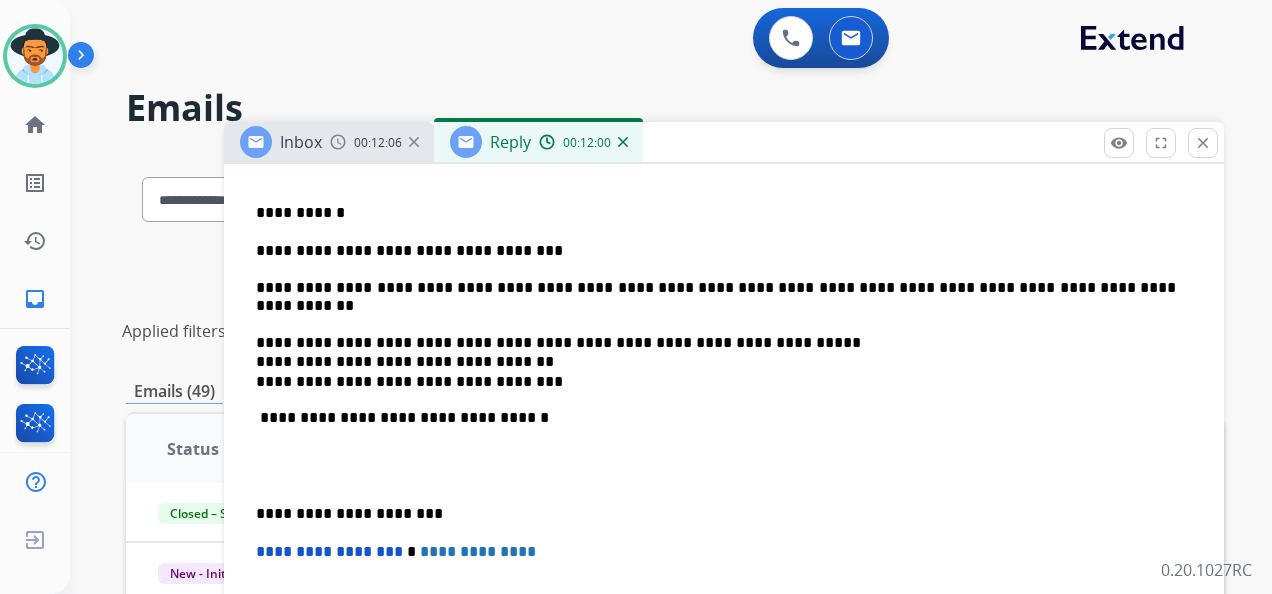 scroll, scrollTop: 590, scrollLeft: 0, axis: vertical 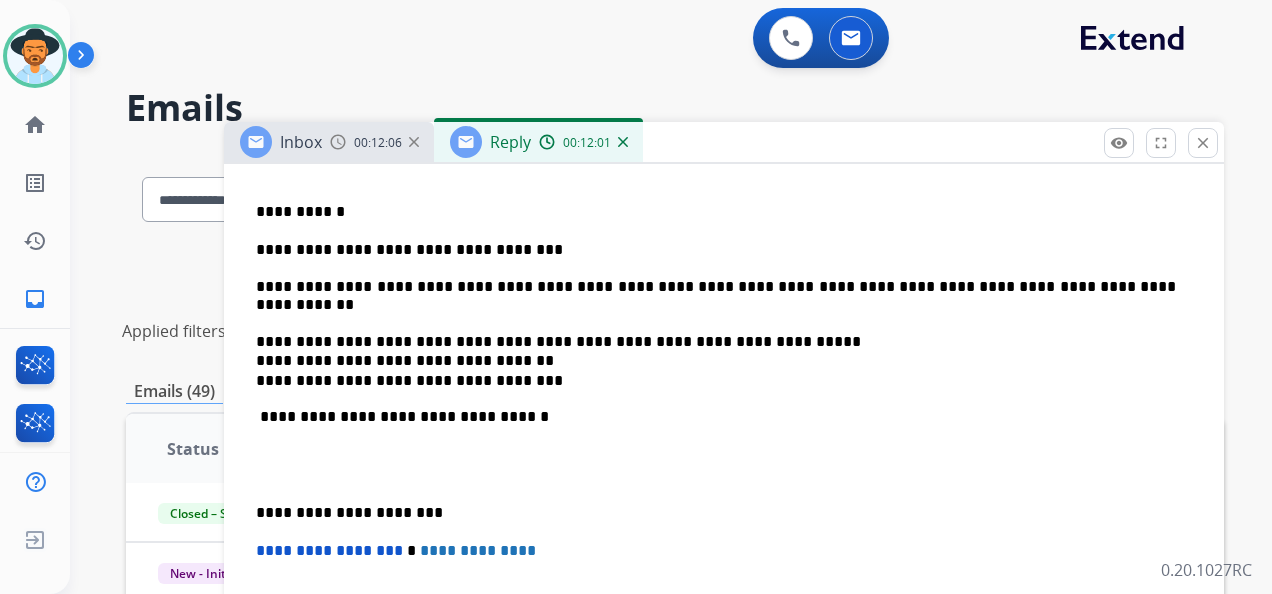 drag, startPoint x: 248, startPoint y: 506, endPoint x: 472, endPoint y: 558, distance: 229.95651 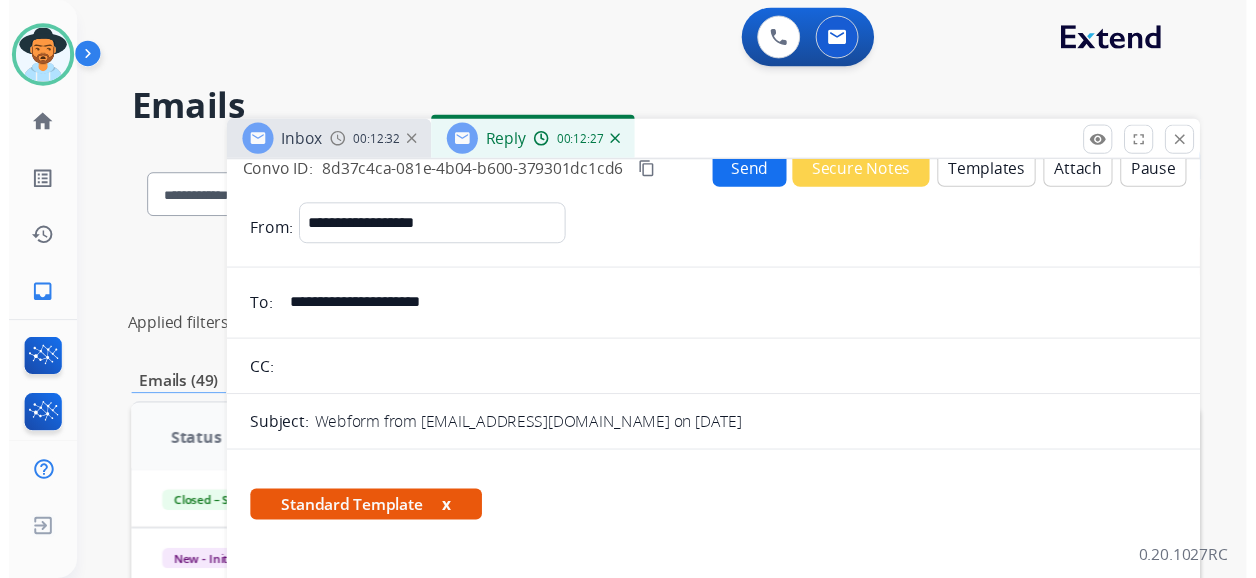 scroll, scrollTop: 0, scrollLeft: 0, axis: both 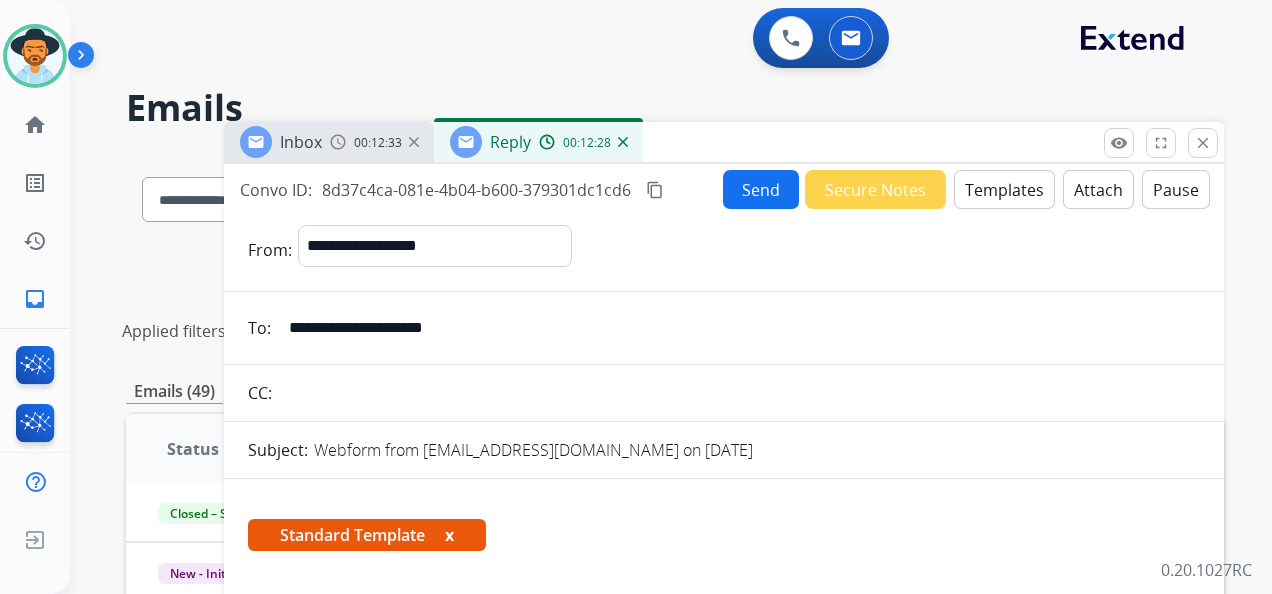 click on "Send" at bounding box center [761, 189] 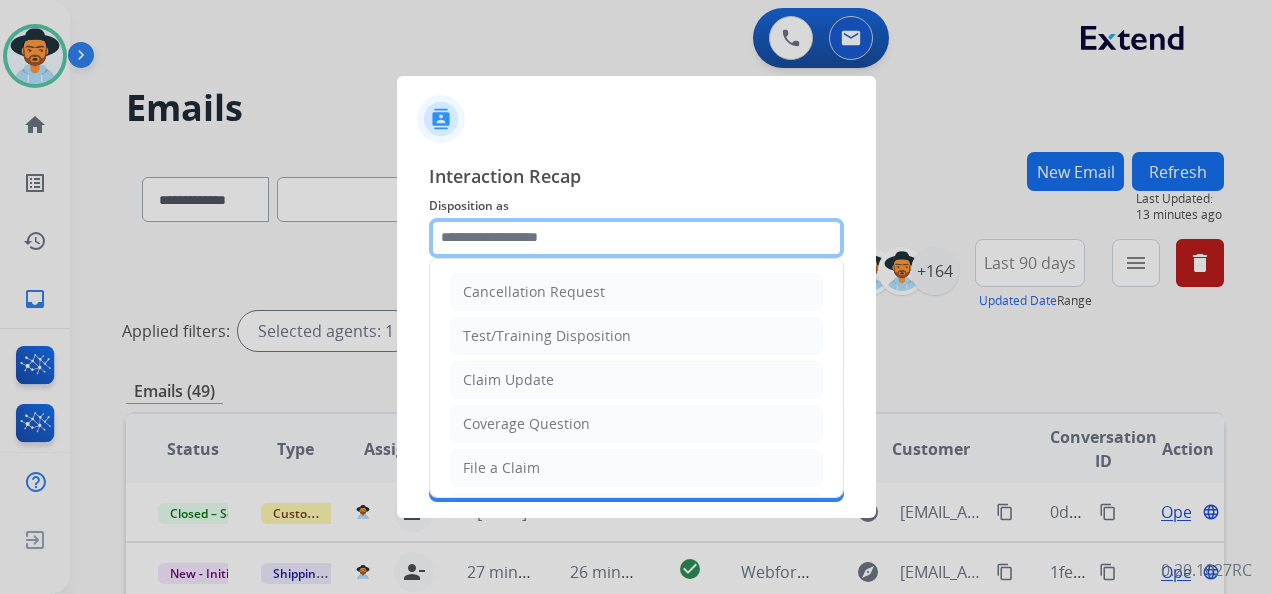 click 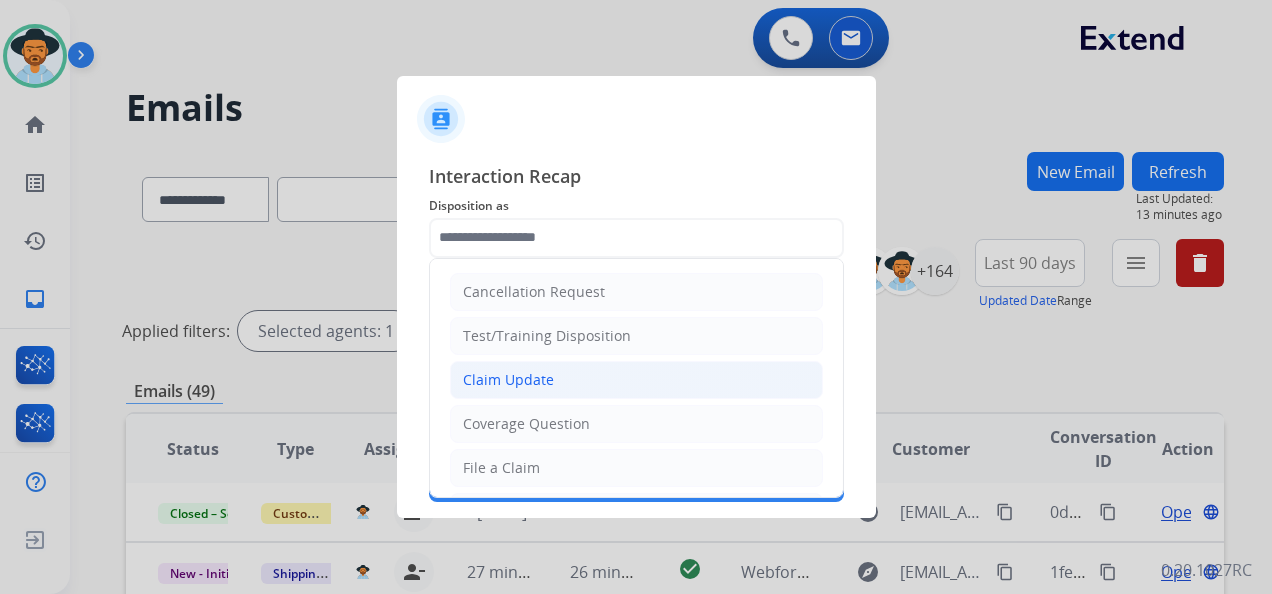 click on "Claim Update" 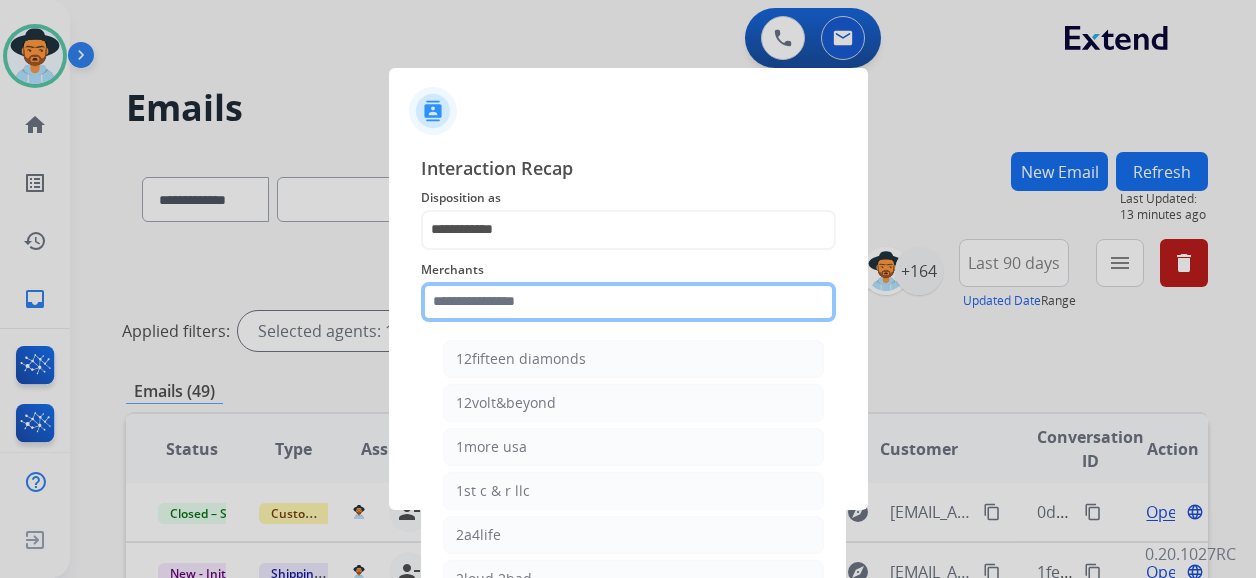 click 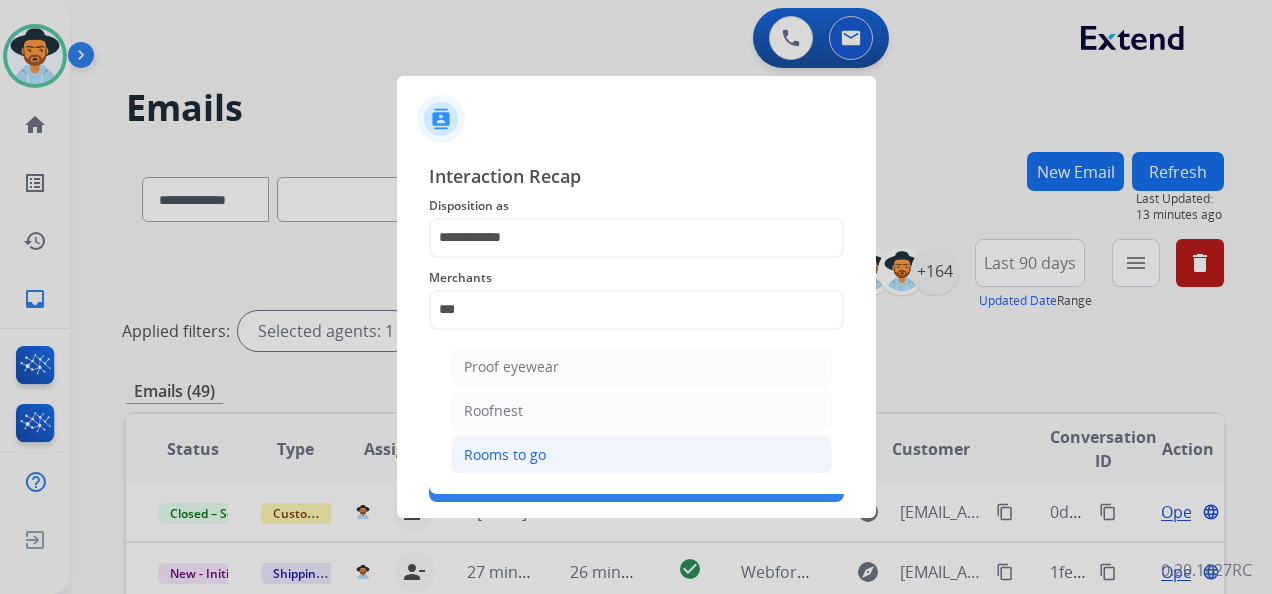 click on "Rooms to go" 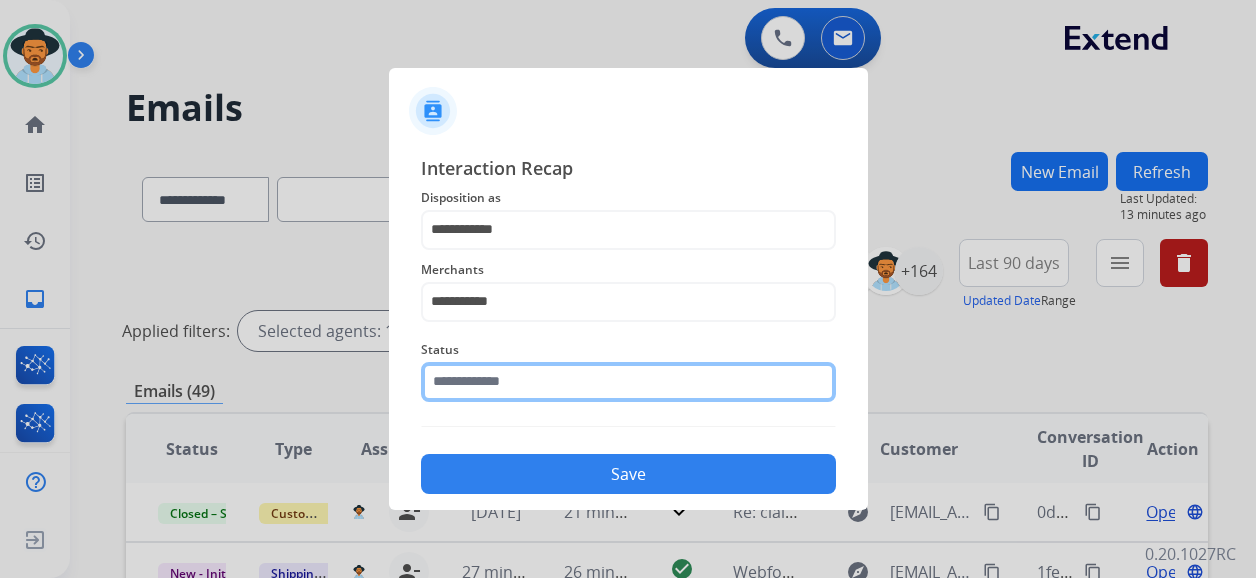 click 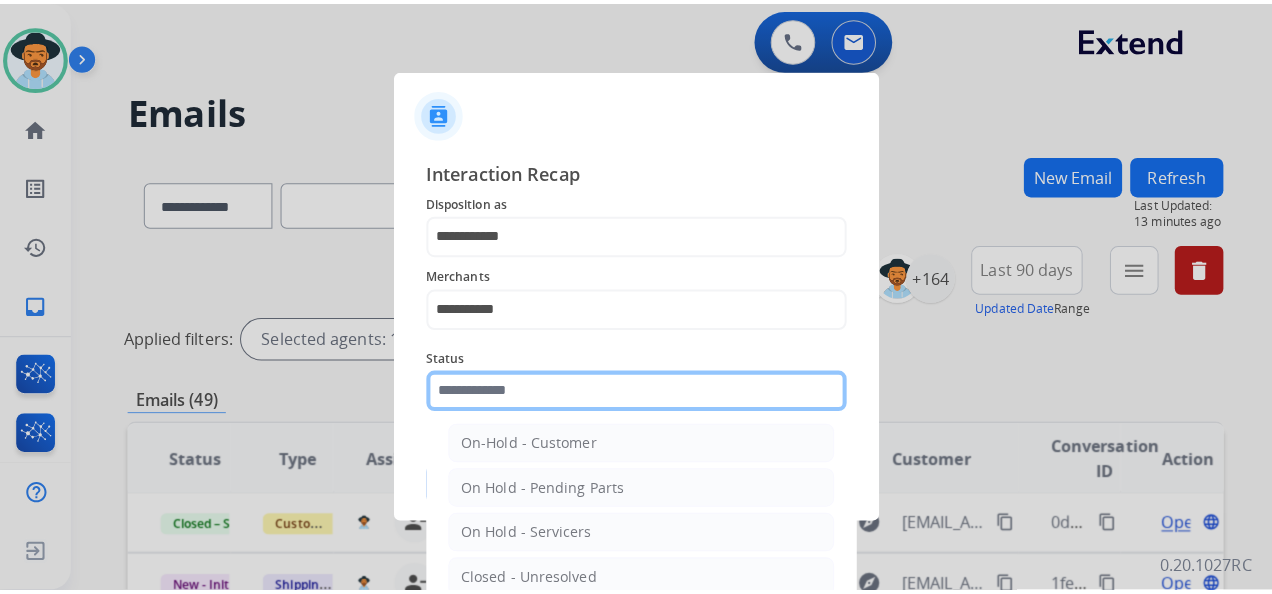 scroll, scrollTop: 114, scrollLeft: 0, axis: vertical 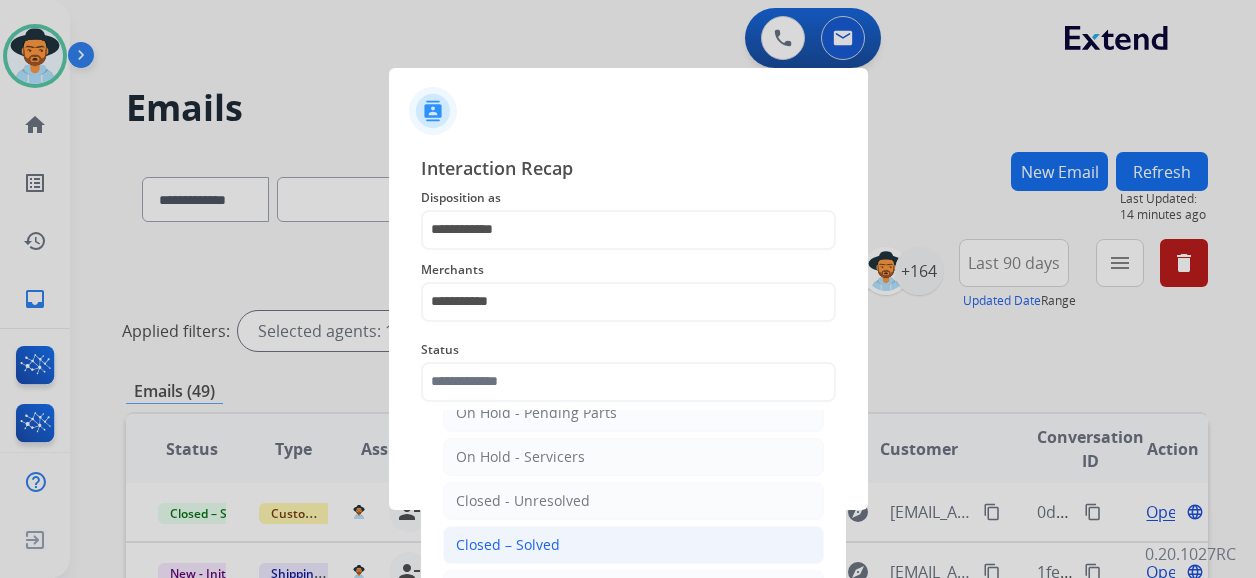 click on "Closed – Solved" 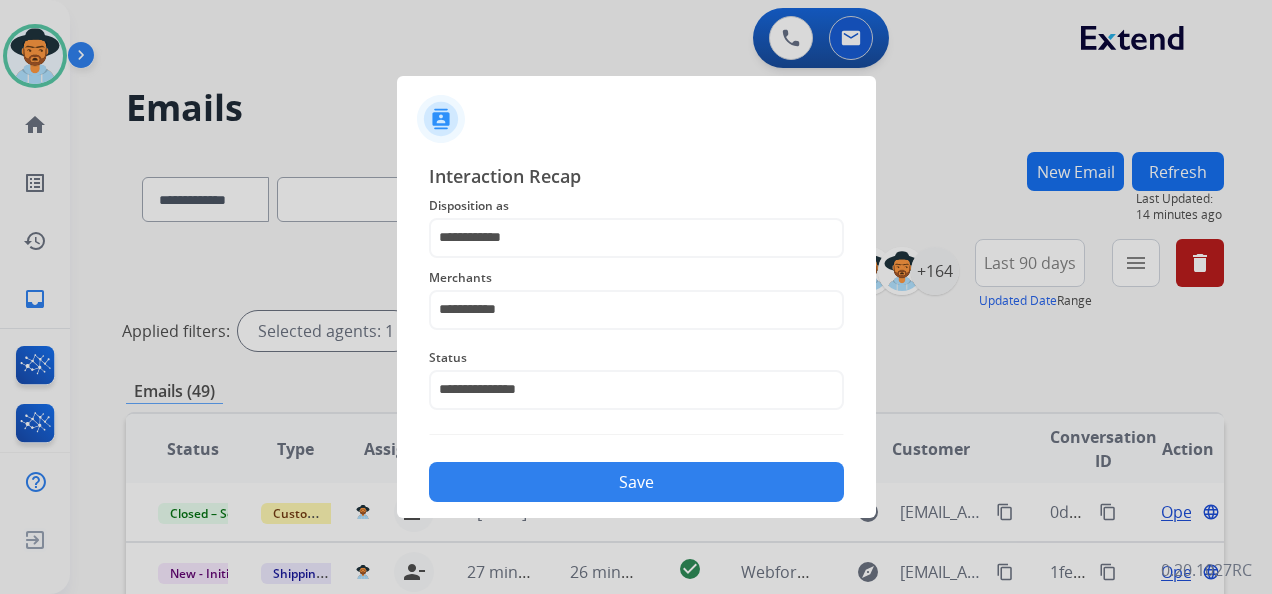 click on "Save" 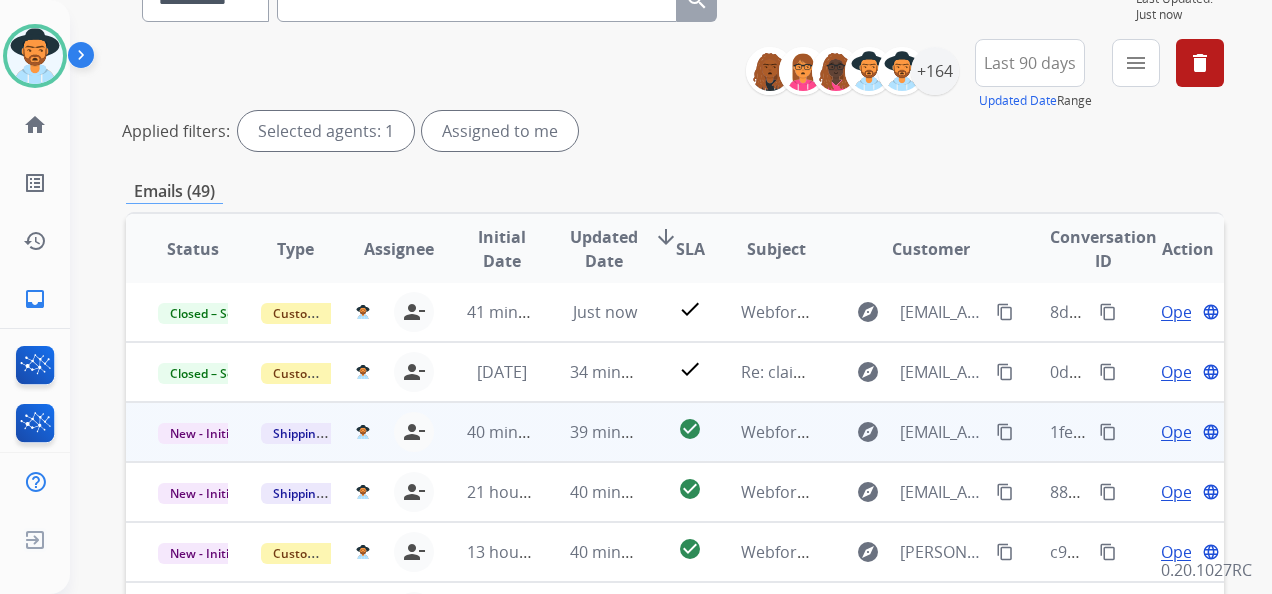 scroll, scrollTop: 400, scrollLeft: 0, axis: vertical 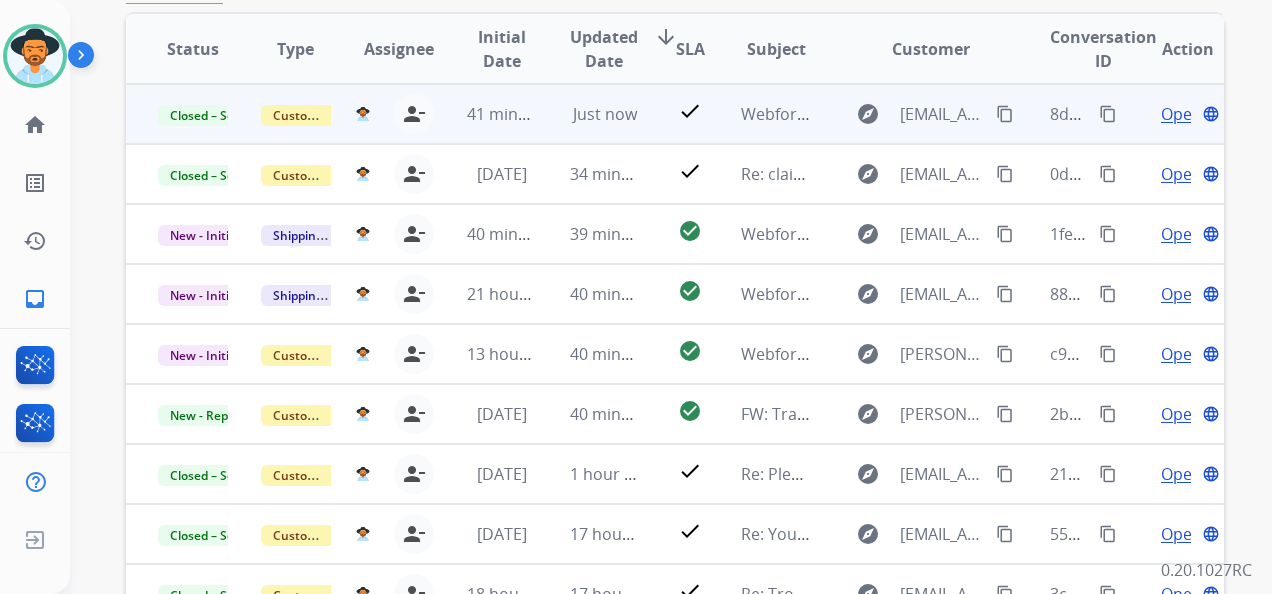 click on "content_copy" at bounding box center (1108, 114) 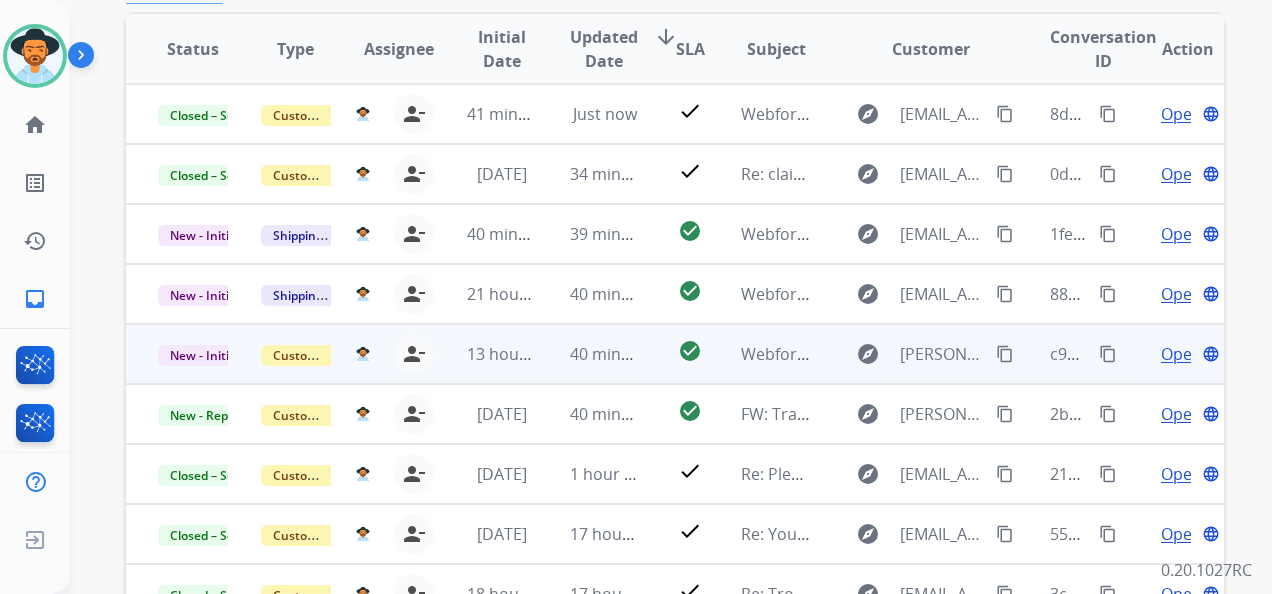 scroll, scrollTop: 2, scrollLeft: 0, axis: vertical 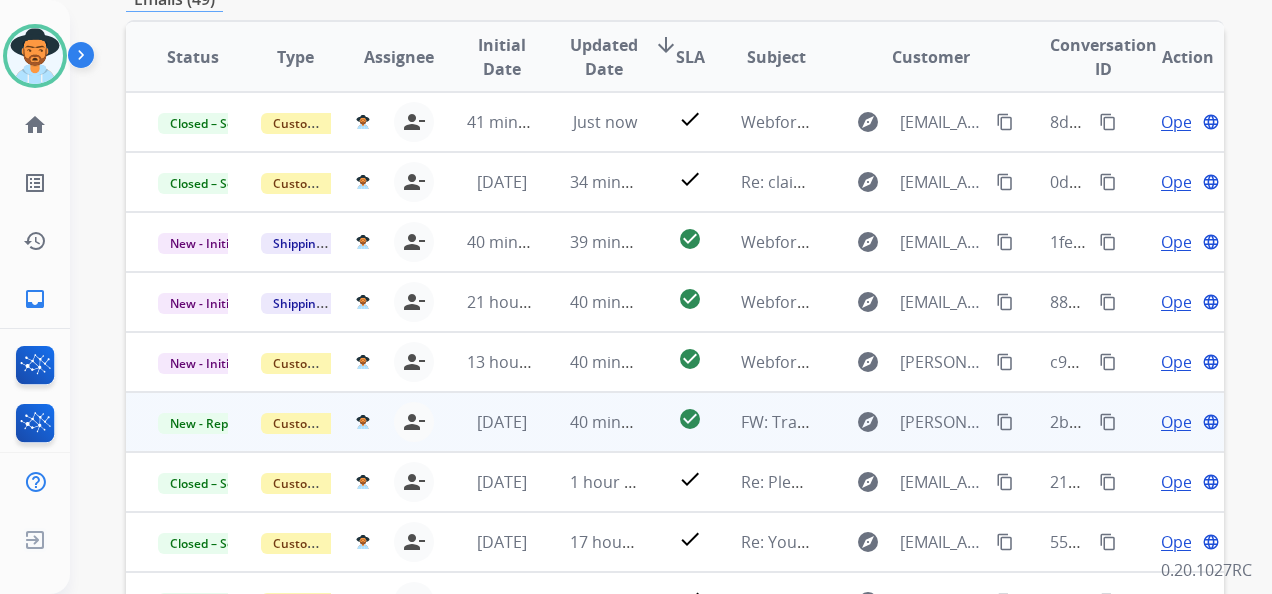 click on "Open" at bounding box center (1181, 422) 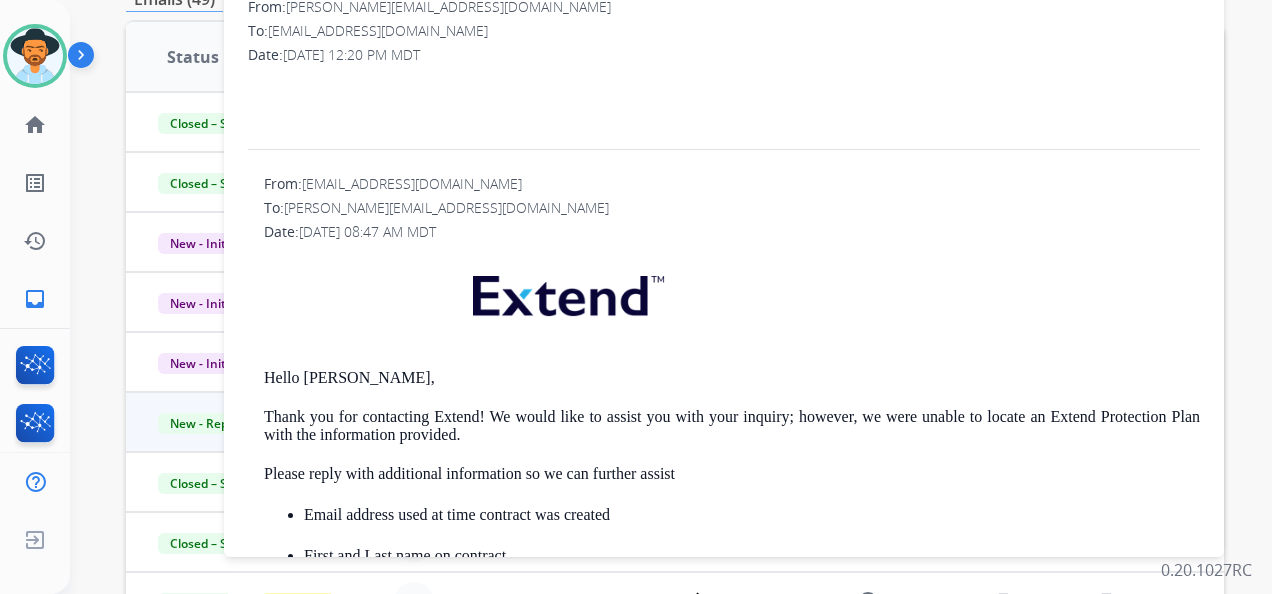 scroll, scrollTop: 0, scrollLeft: 0, axis: both 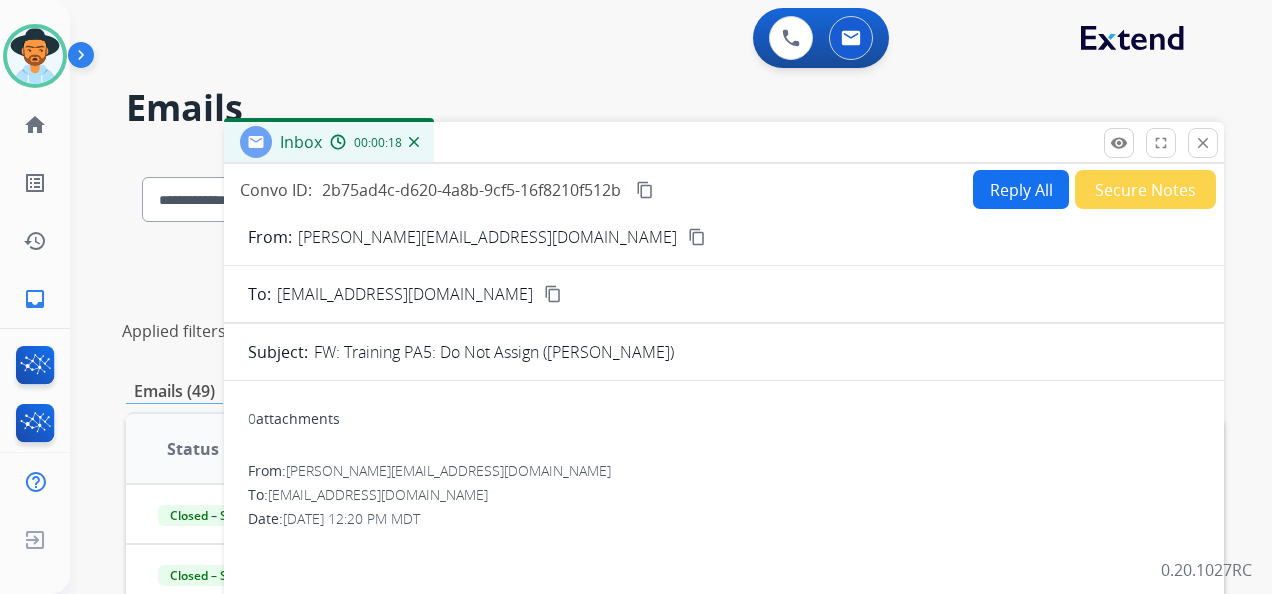 click on "content_copy" at bounding box center (697, 237) 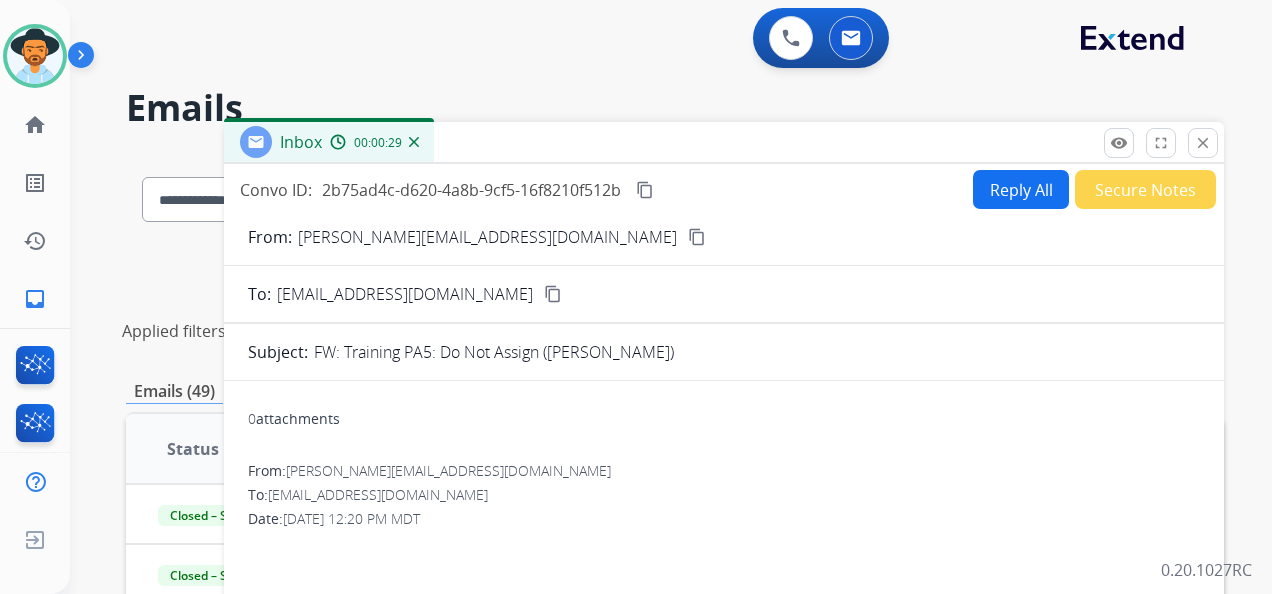 click on "content_copy" at bounding box center (697, 237) 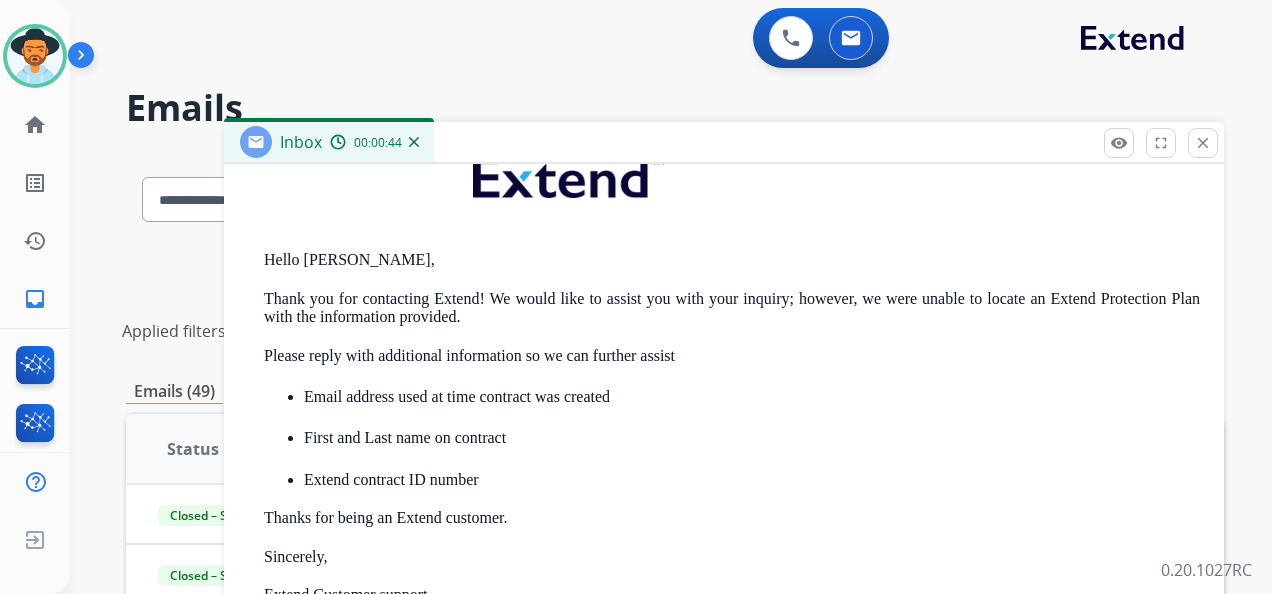 scroll, scrollTop: 646, scrollLeft: 0, axis: vertical 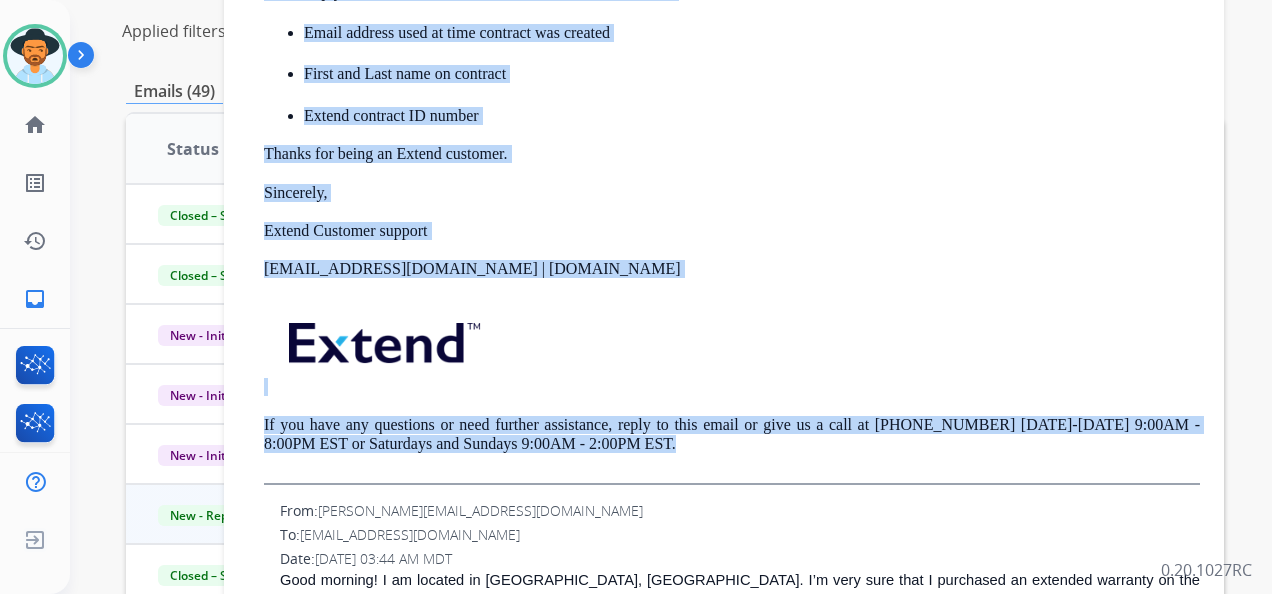 drag, startPoint x: 259, startPoint y: 190, endPoint x: 652, endPoint y: 462, distance: 477.94666 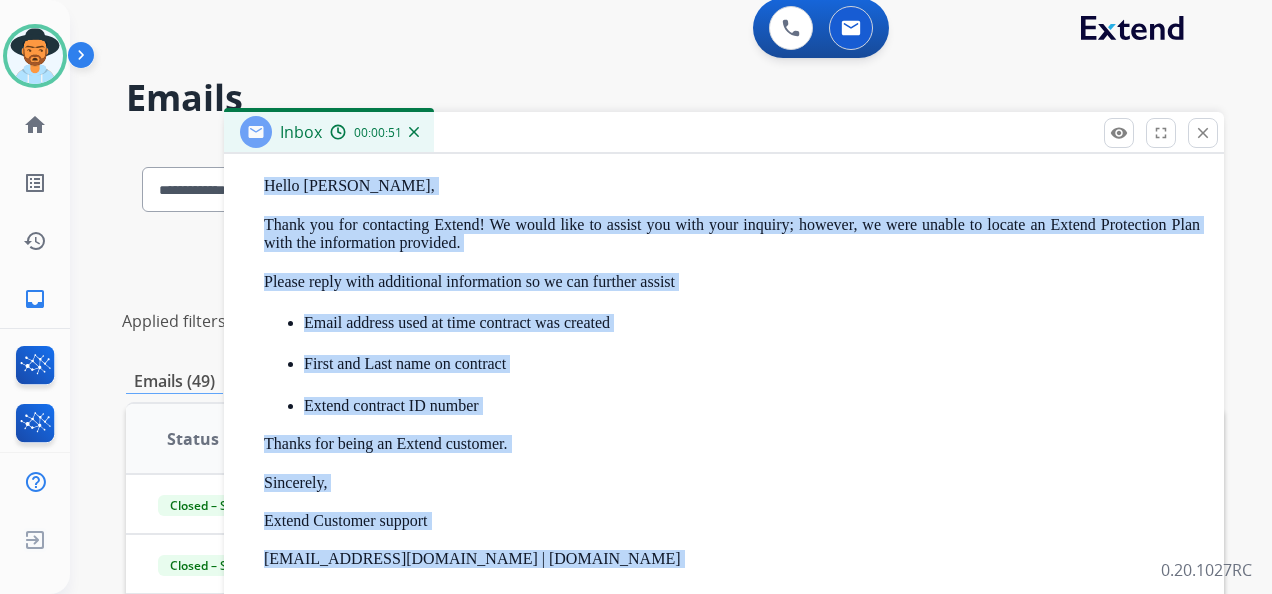 scroll, scrollTop: 0, scrollLeft: 0, axis: both 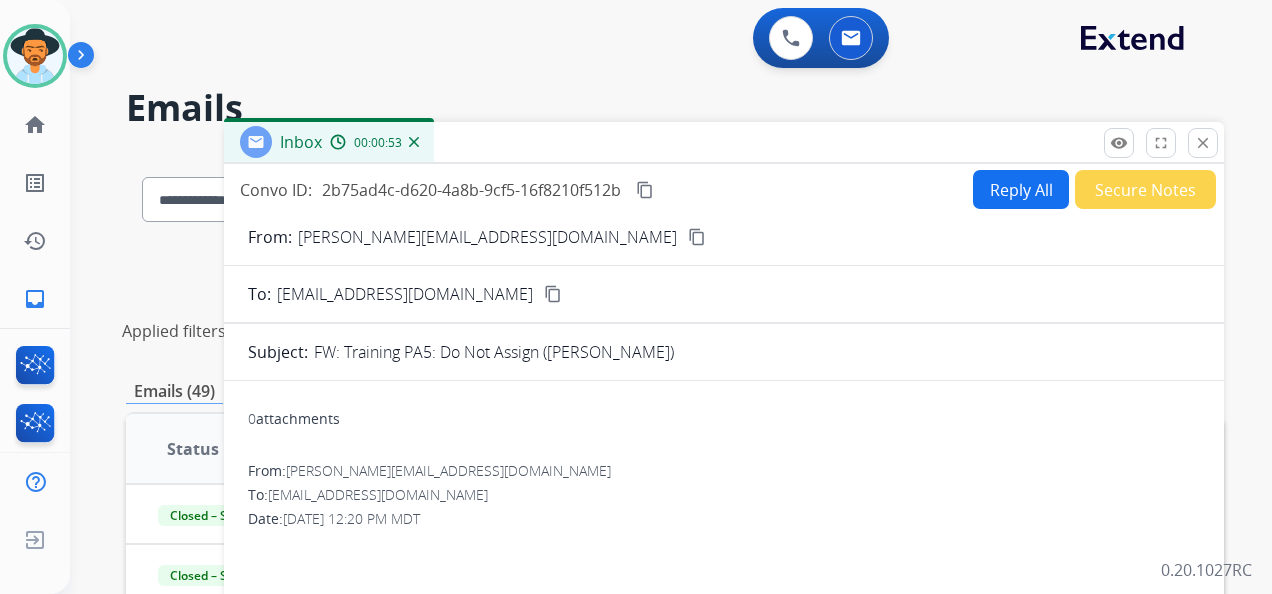 click on "Reply All" at bounding box center [1021, 189] 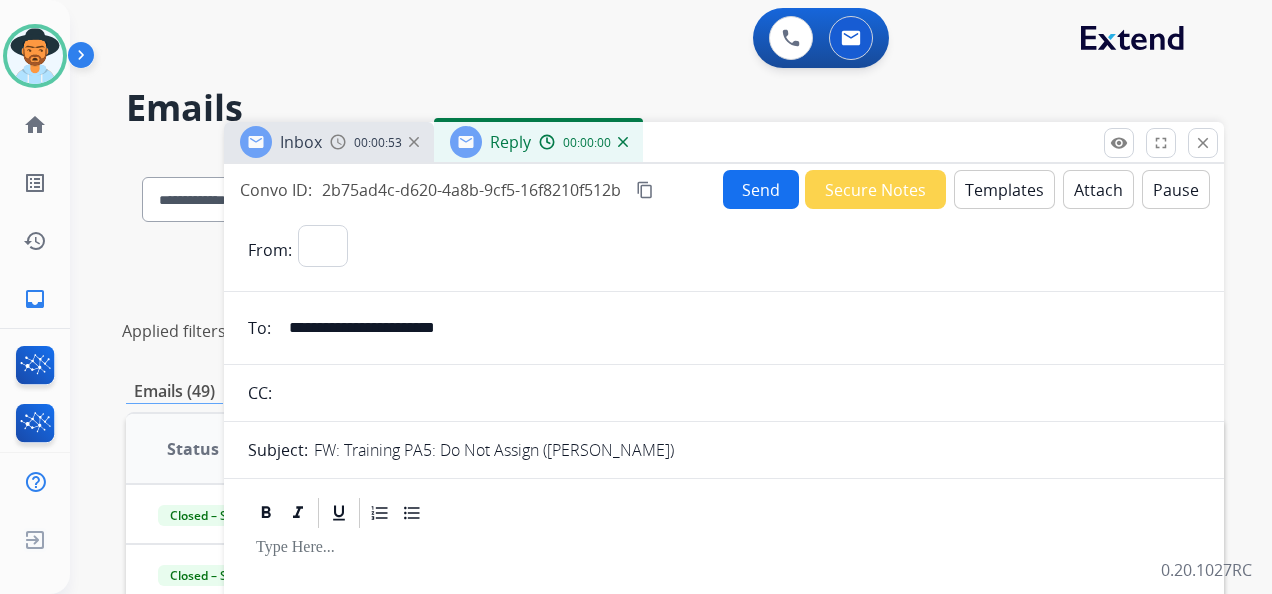 select on "**********" 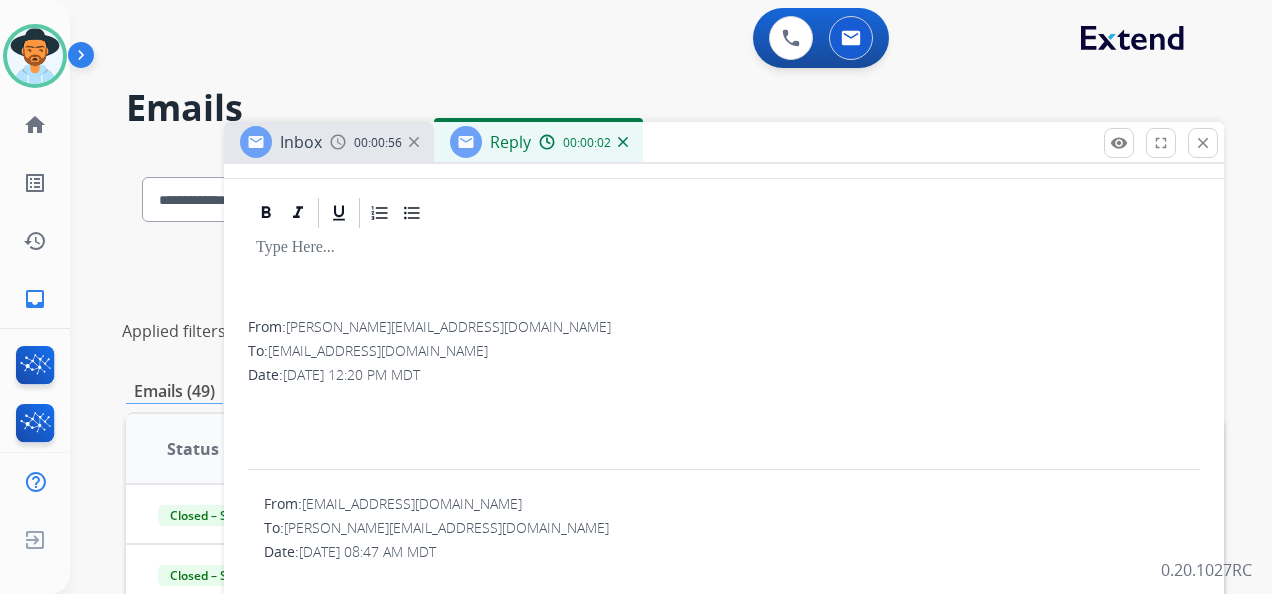 scroll, scrollTop: 200, scrollLeft: 0, axis: vertical 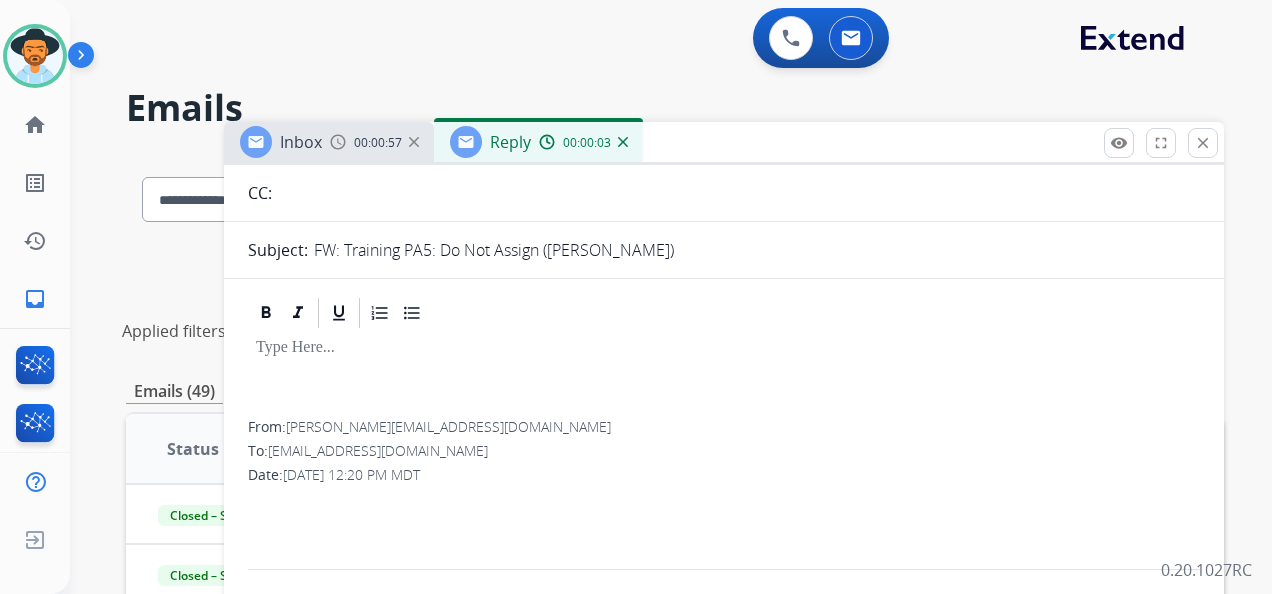 click at bounding box center (724, 376) 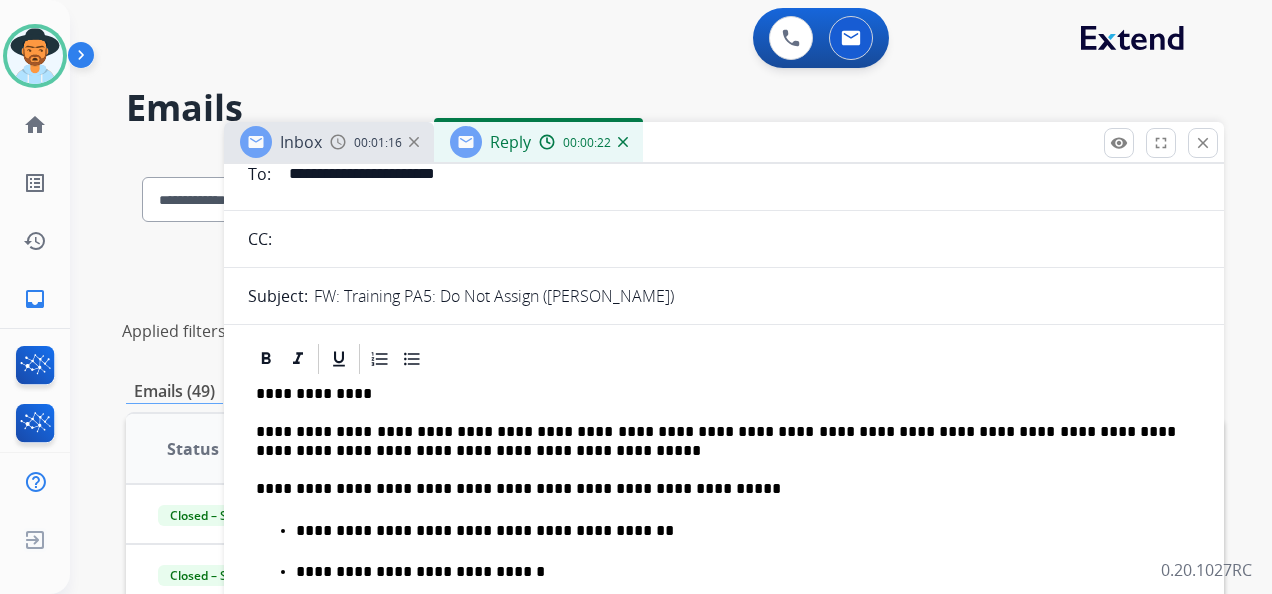 scroll, scrollTop: 200, scrollLeft: 0, axis: vertical 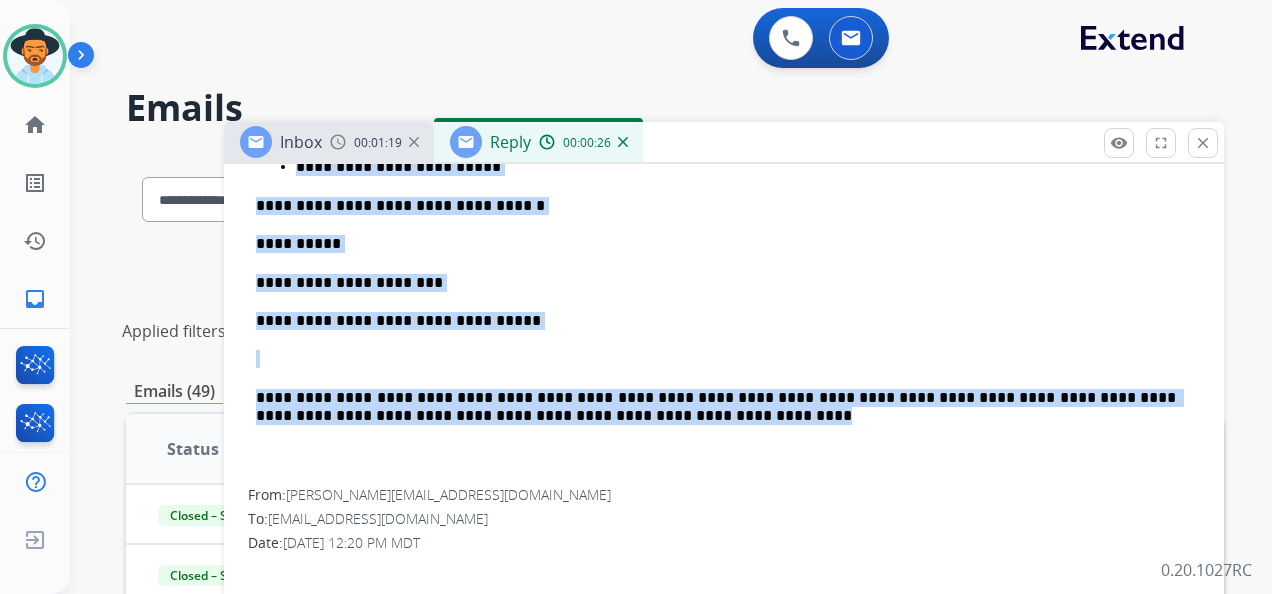 drag, startPoint x: 256, startPoint y: 345, endPoint x: 714, endPoint y: 512, distance: 487.49667 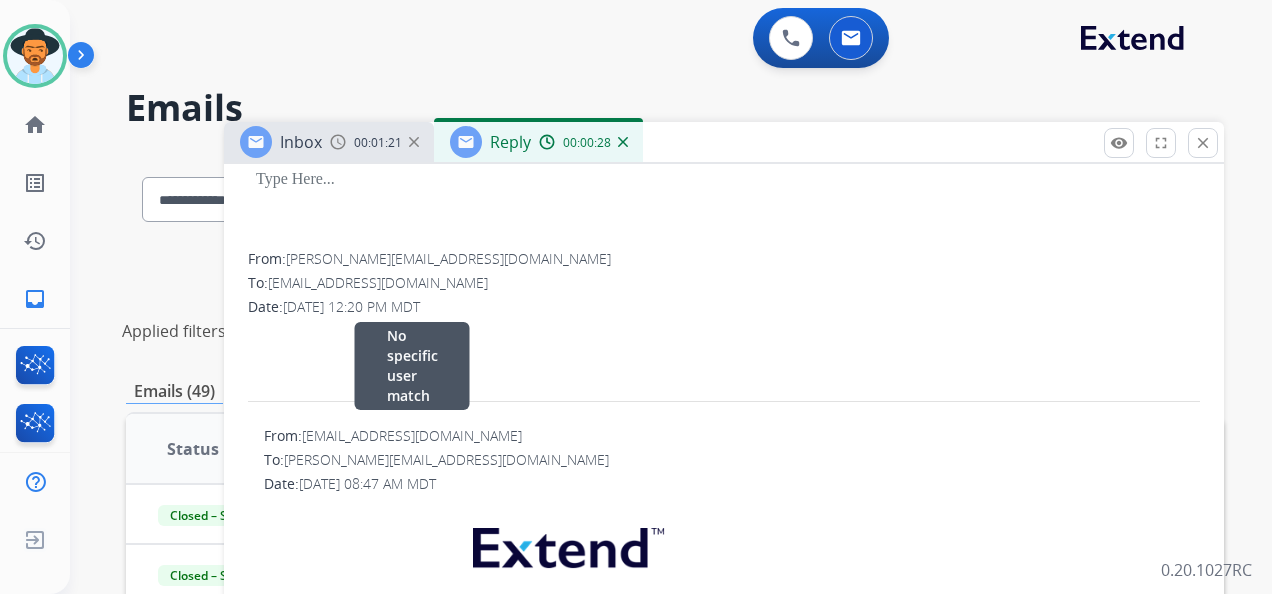 scroll, scrollTop: 0, scrollLeft: 0, axis: both 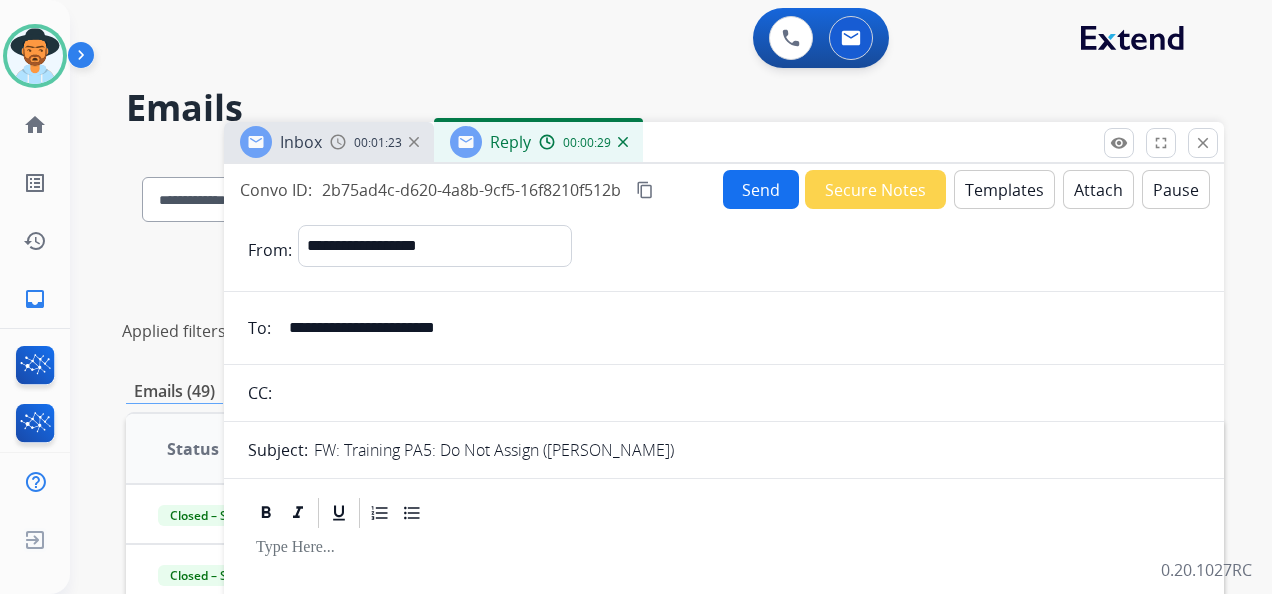 click on "Templates" at bounding box center (1004, 189) 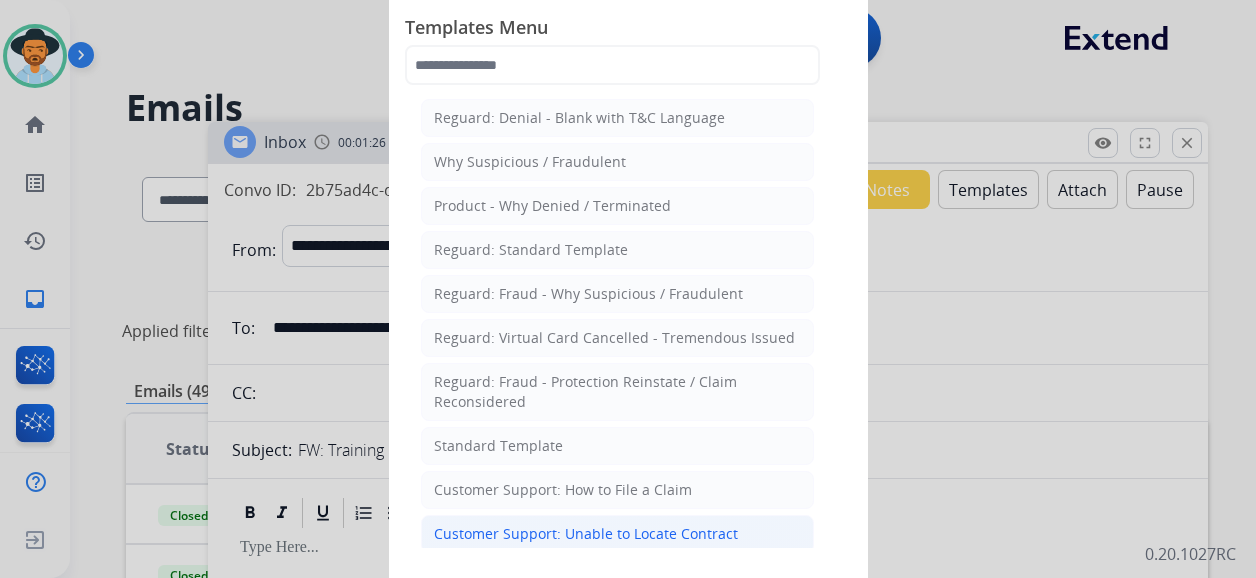 click on "Customer Support: Unable to Locate Contract" 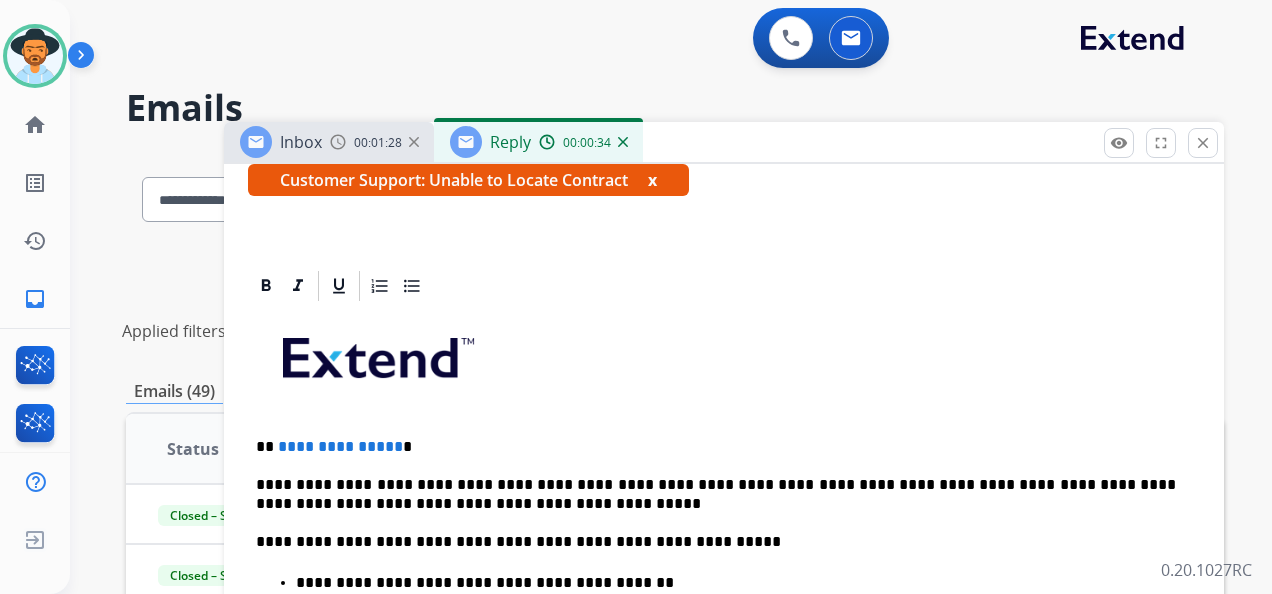 scroll, scrollTop: 400, scrollLeft: 0, axis: vertical 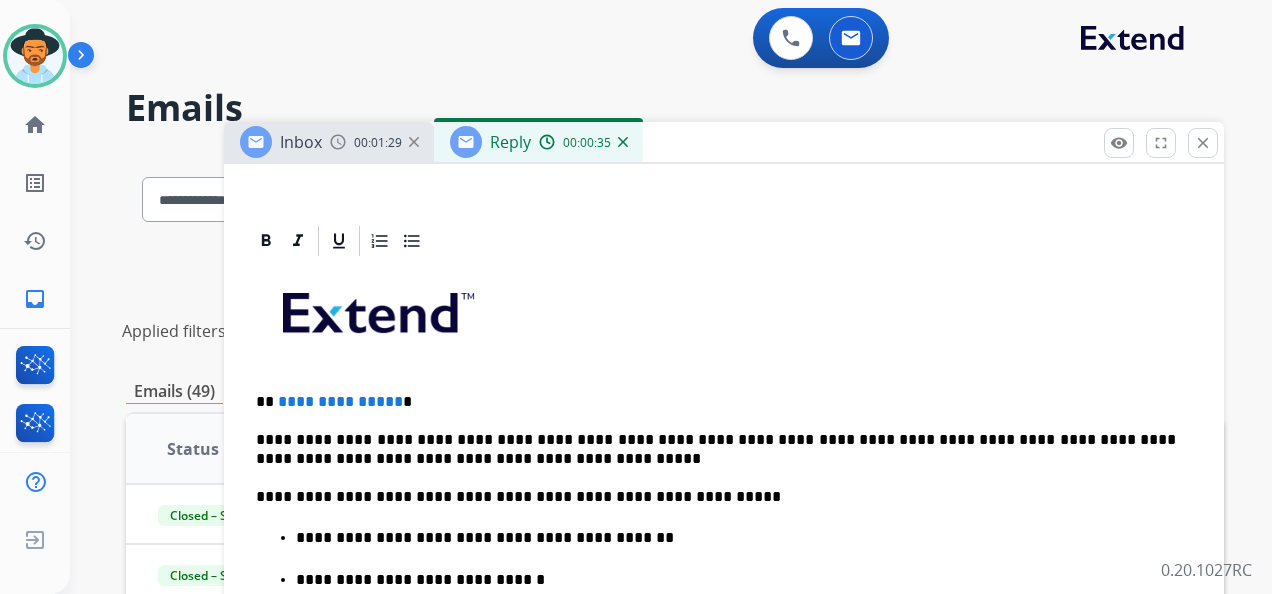 click on "**********" at bounding box center (340, 401) 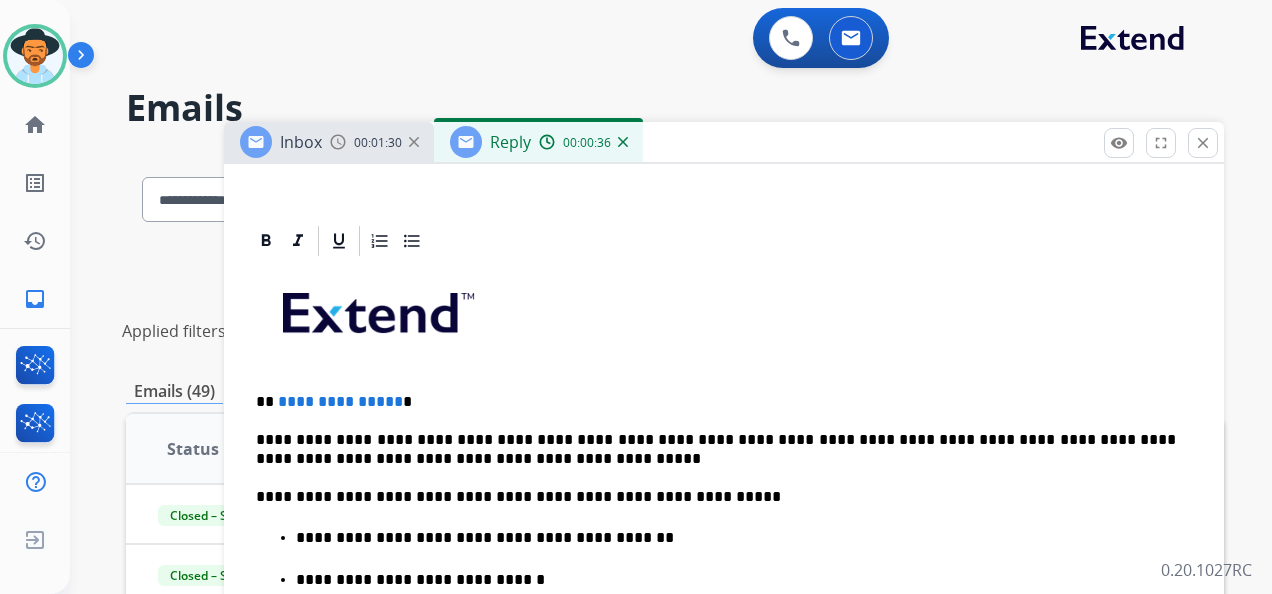 type 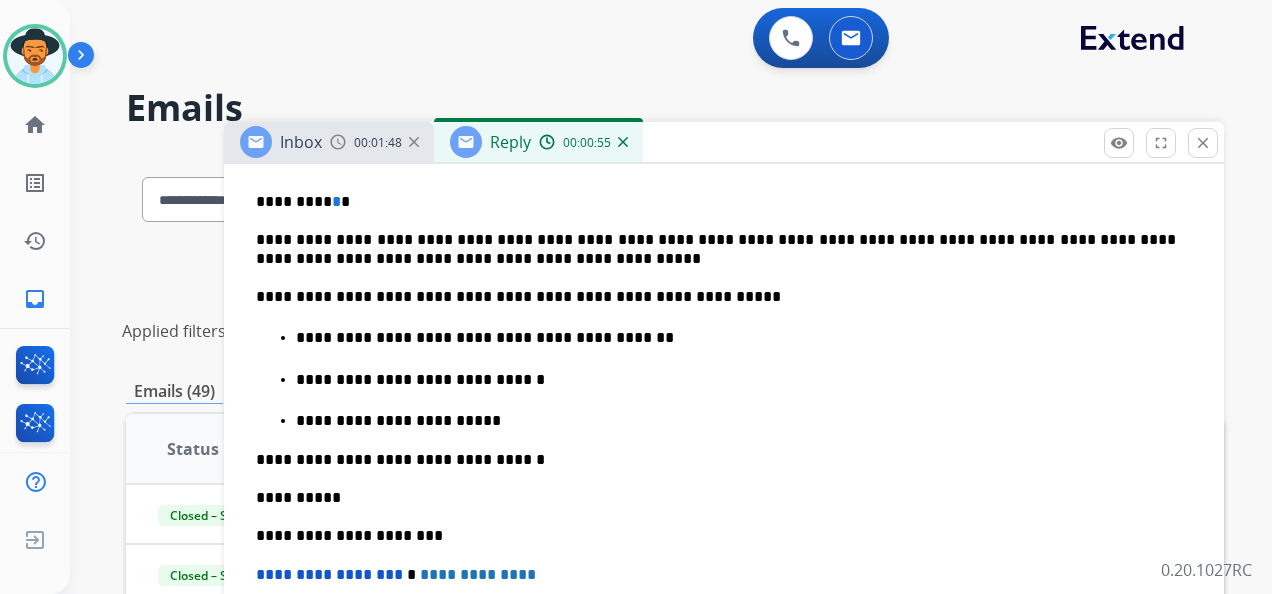 scroll, scrollTop: 500, scrollLeft: 0, axis: vertical 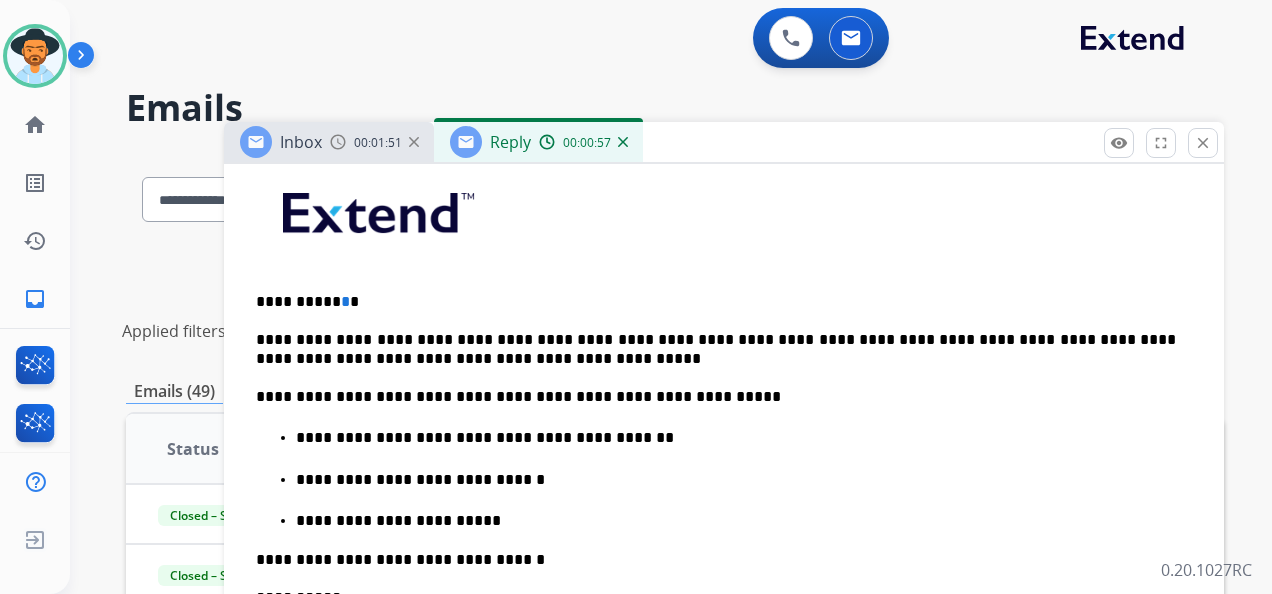 click on "**********" at bounding box center (724, 545) 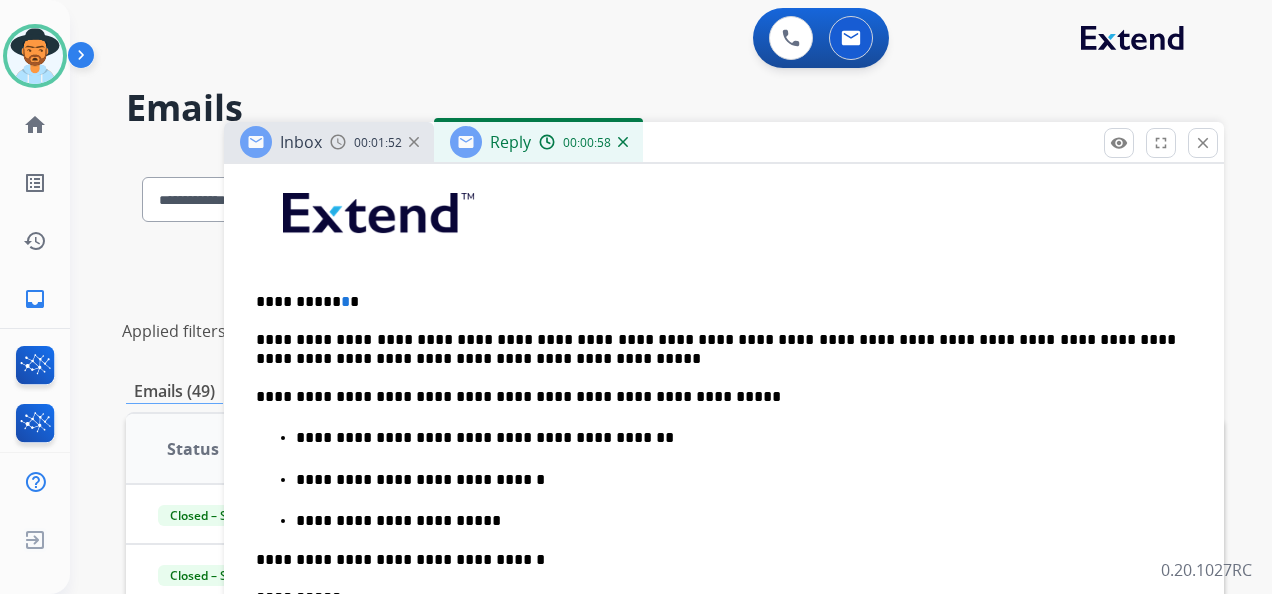 click on "**********" at bounding box center (716, 302) 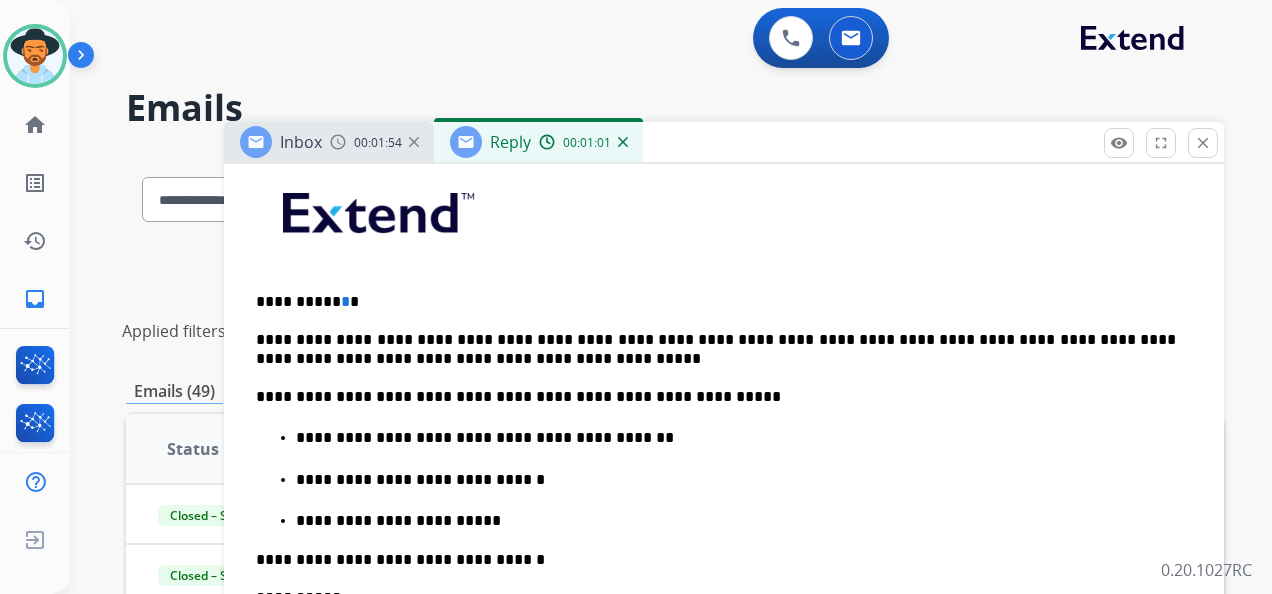 click on "**********" at bounding box center [716, 302] 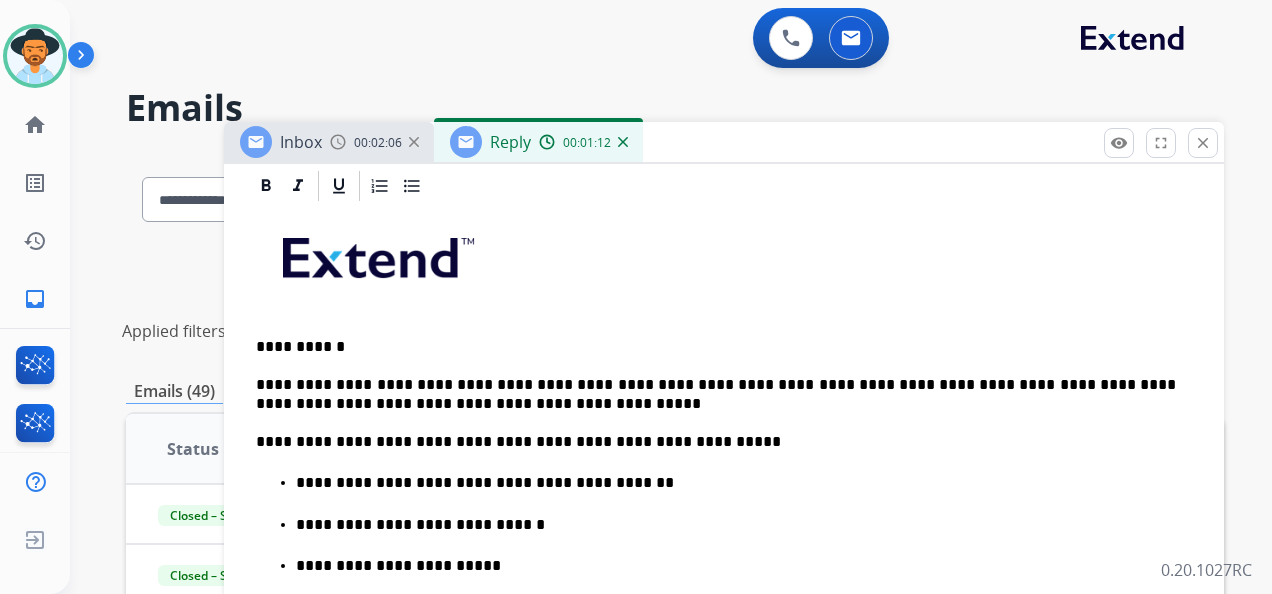 scroll, scrollTop: 412, scrollLeft: 0, axis: vertical 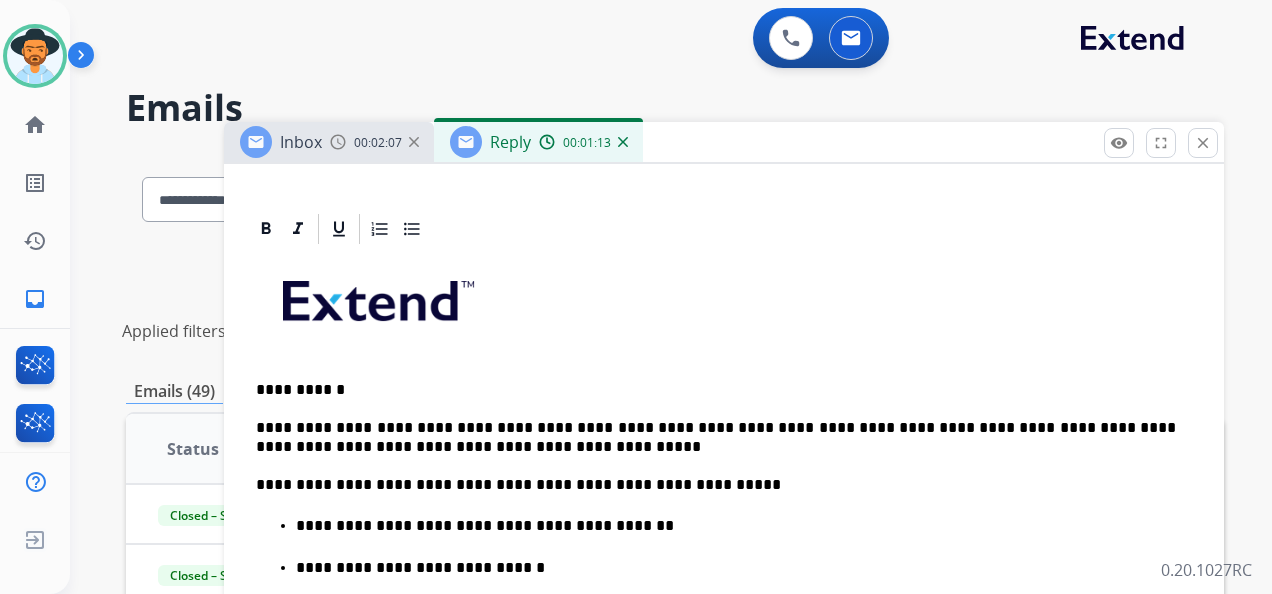 click on "**********" at bounding box center (716, 390) 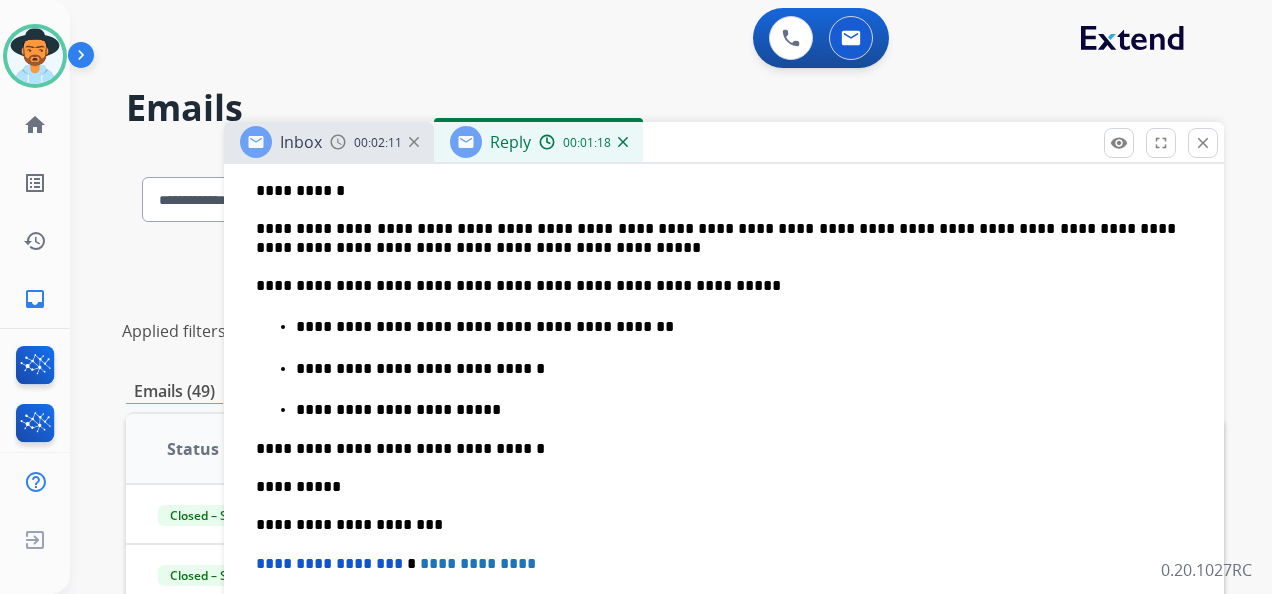 scroll, scrollTop: 612, scrollLeft: 0, axis: vertical 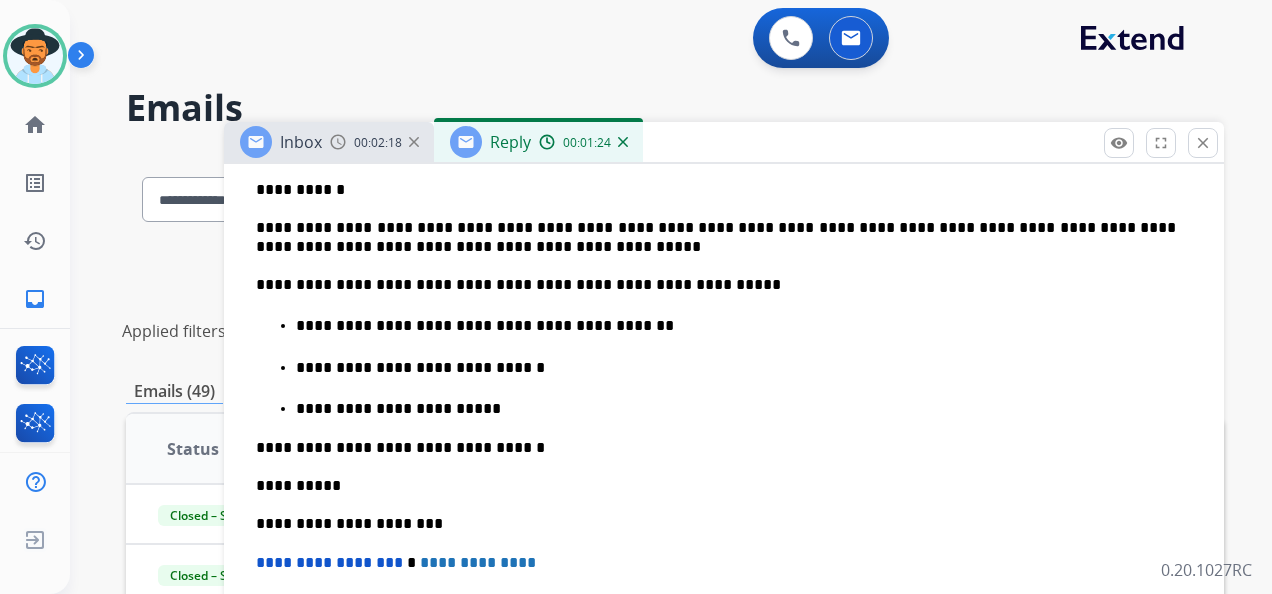 click on "**********" at bounding box center [716, 563] 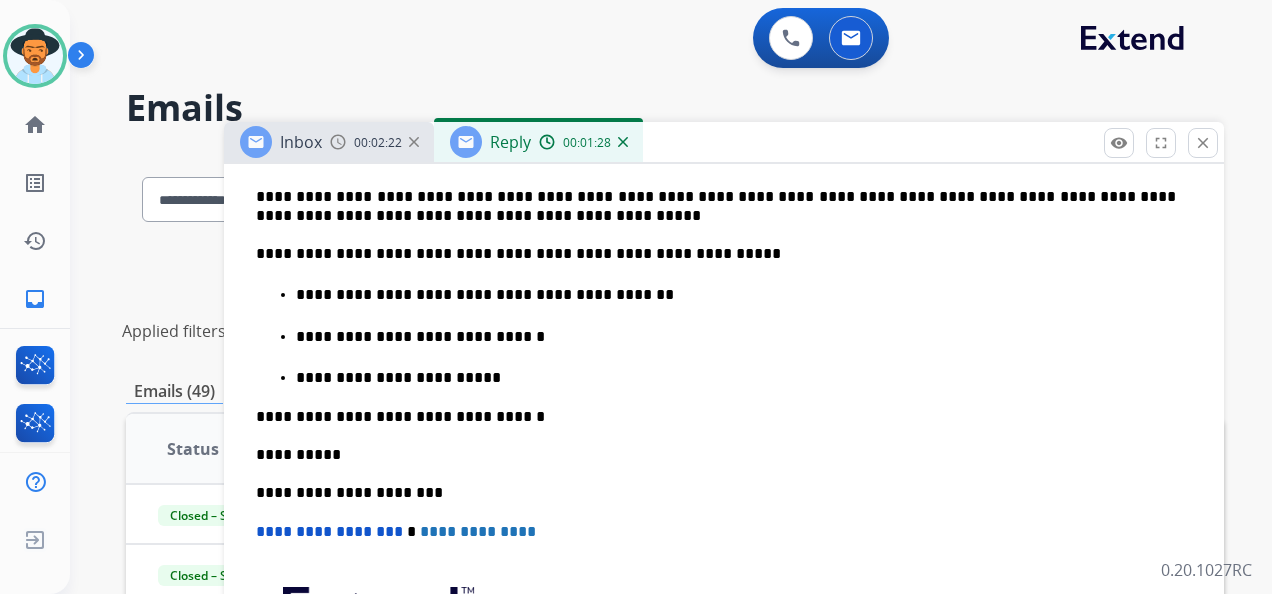scroll, scrollTop: 612, scrollLeft: 0, axis: vertical 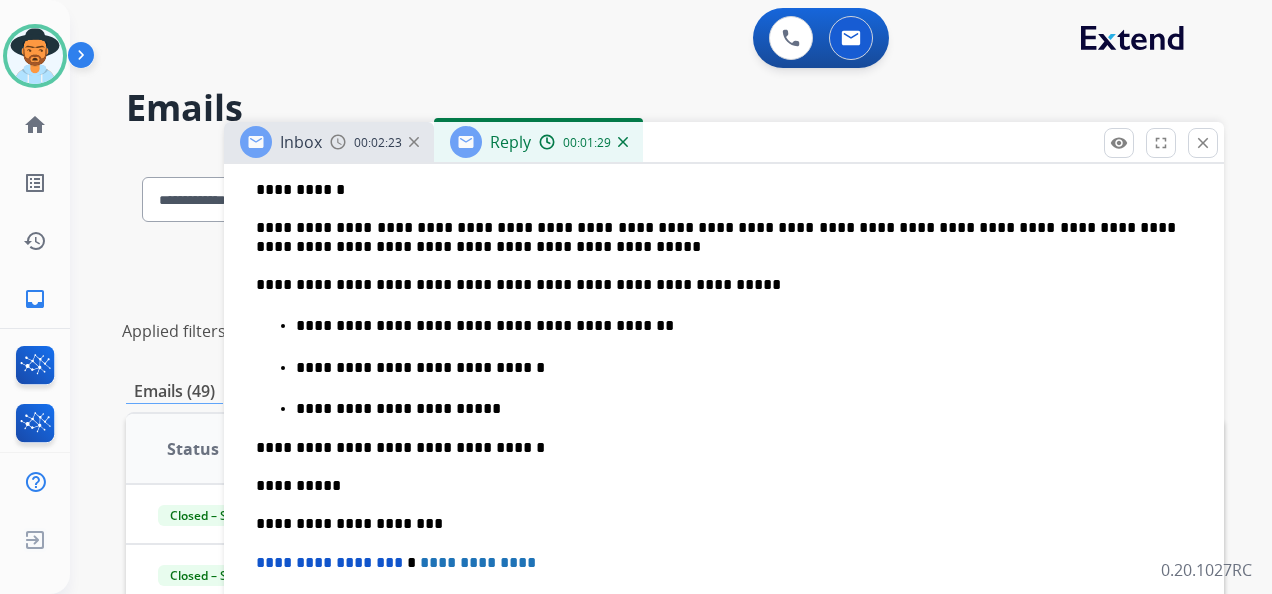click on "**********" at bounding box center (736, 409) 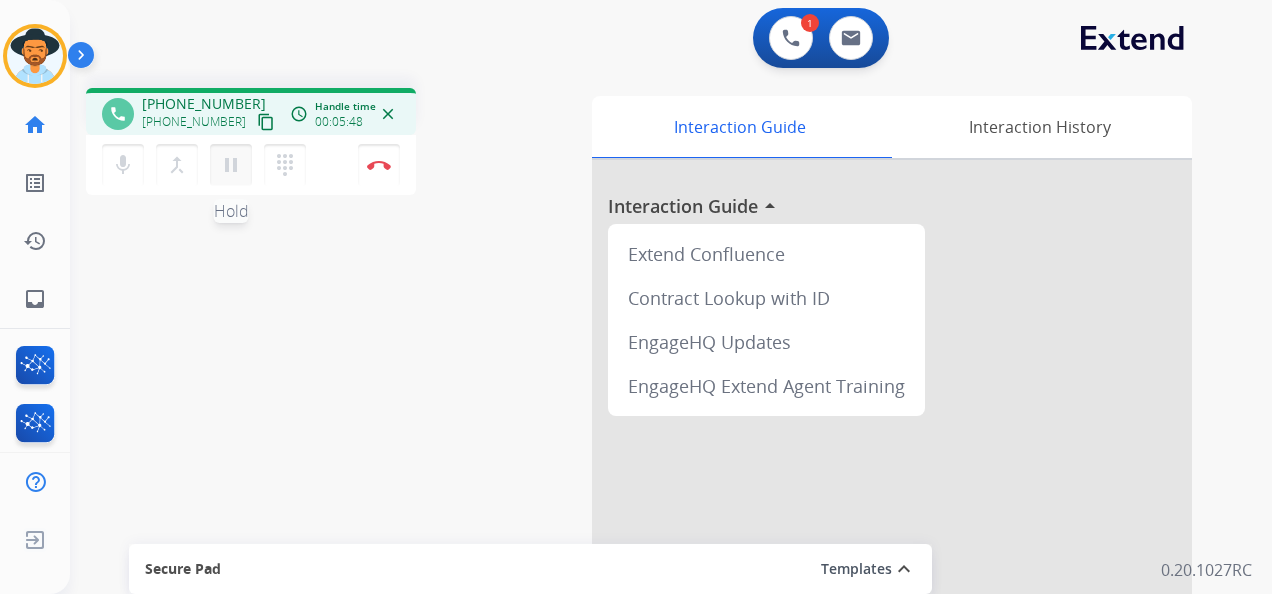 click on "pause" at bounding box center [231, 165] 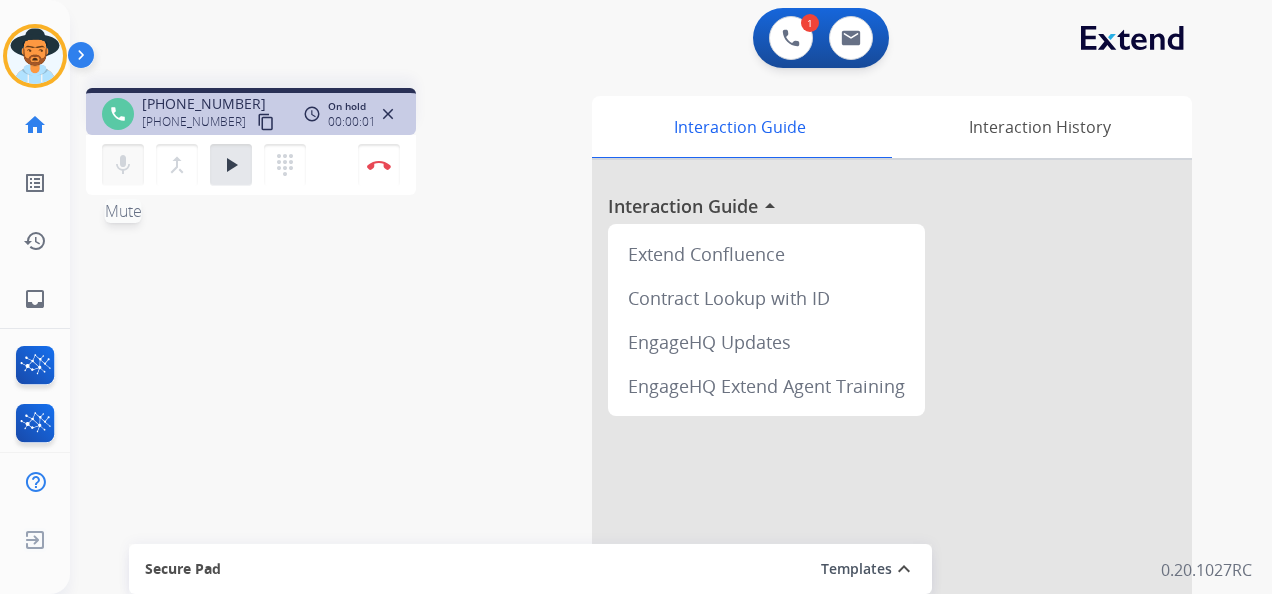click on "mic" at bounding box center (123, 165) 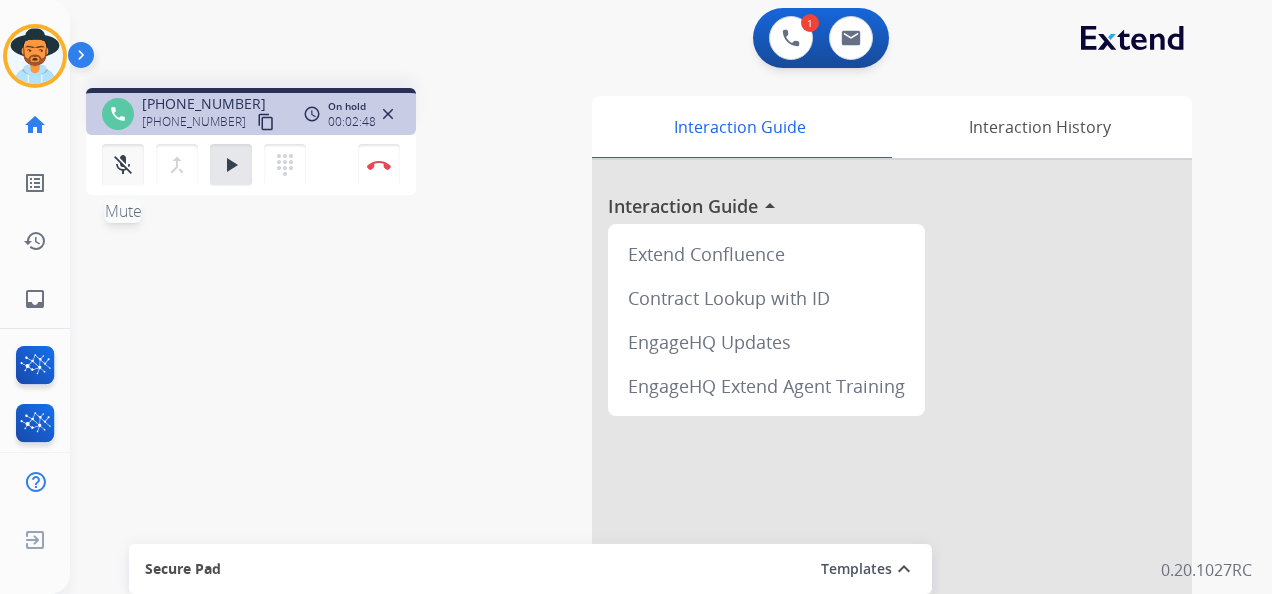 click on "mic_off" at bounding box center (123, 165) 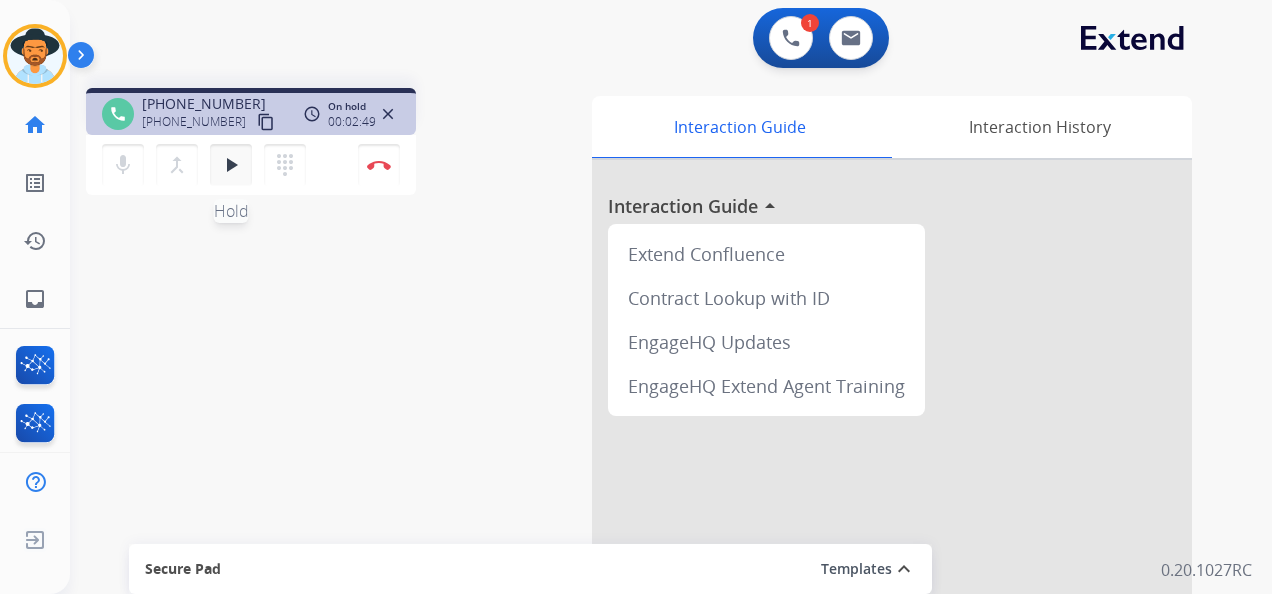 click on "play_arrow" at bounding box center (231, 165) 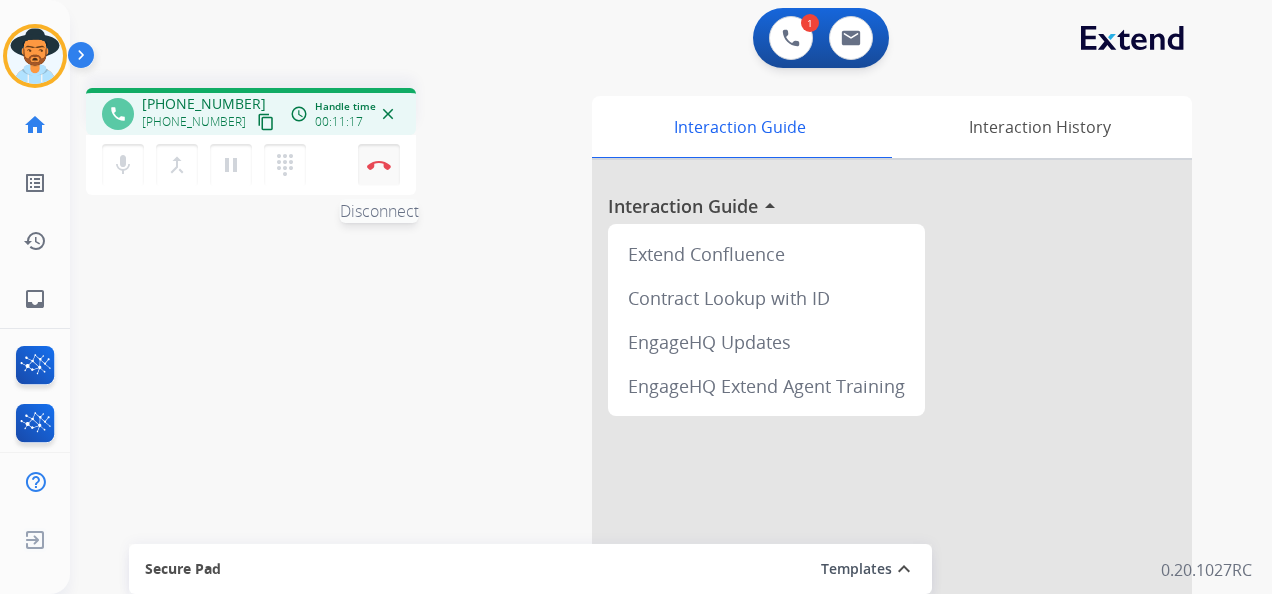 click at bounding box center [379, 165] 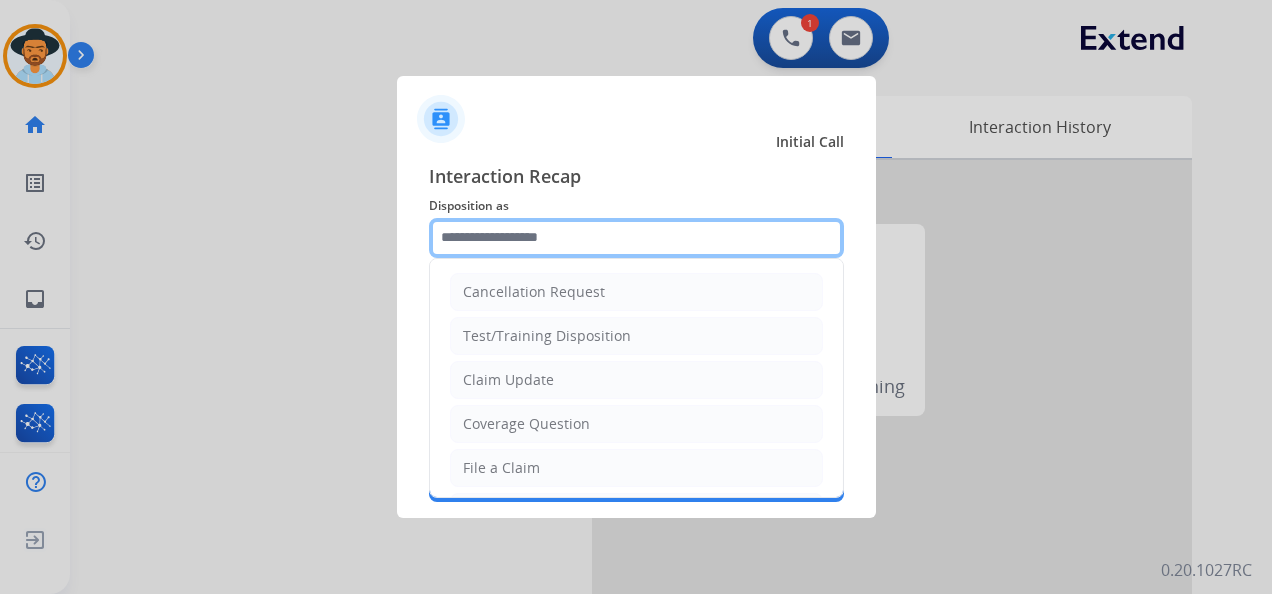 click 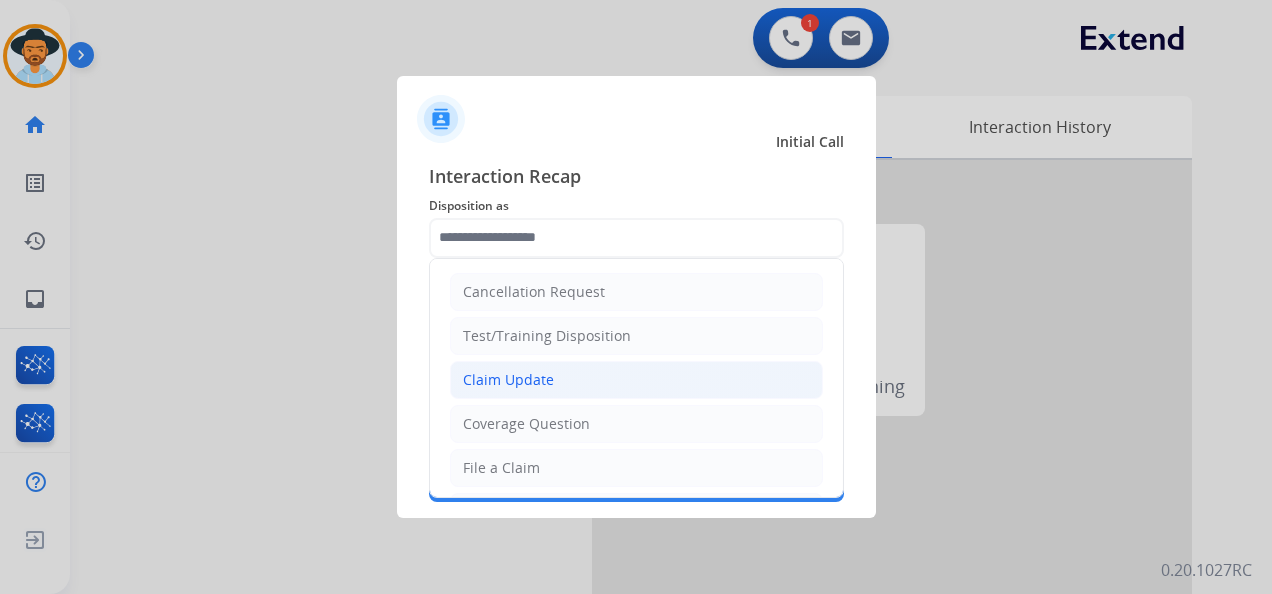 click on "Claim Update" 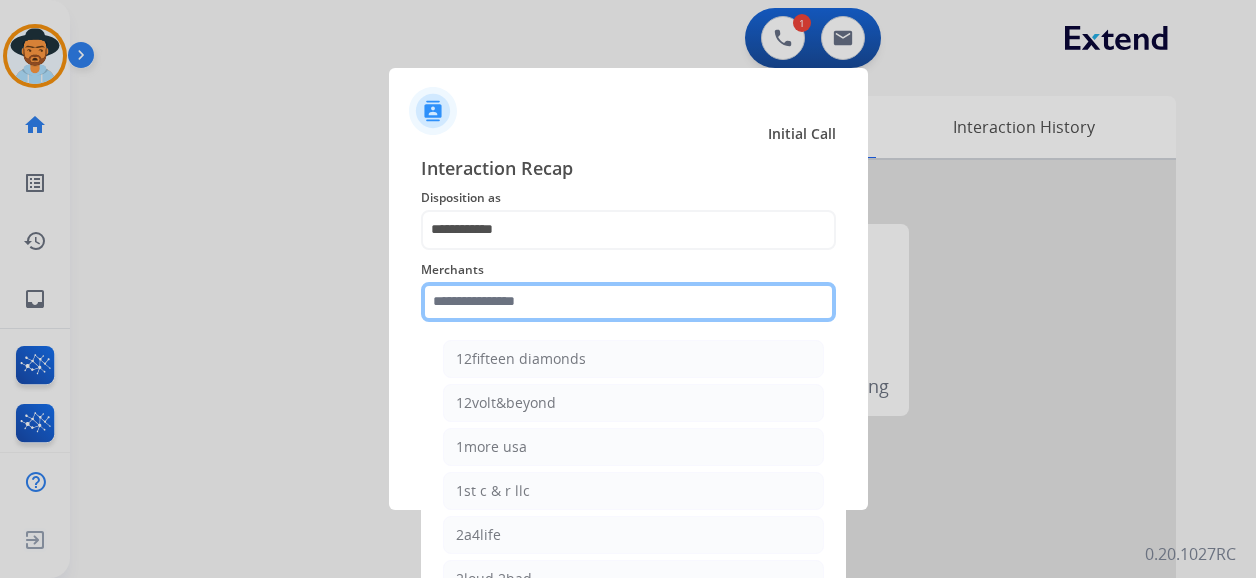 click 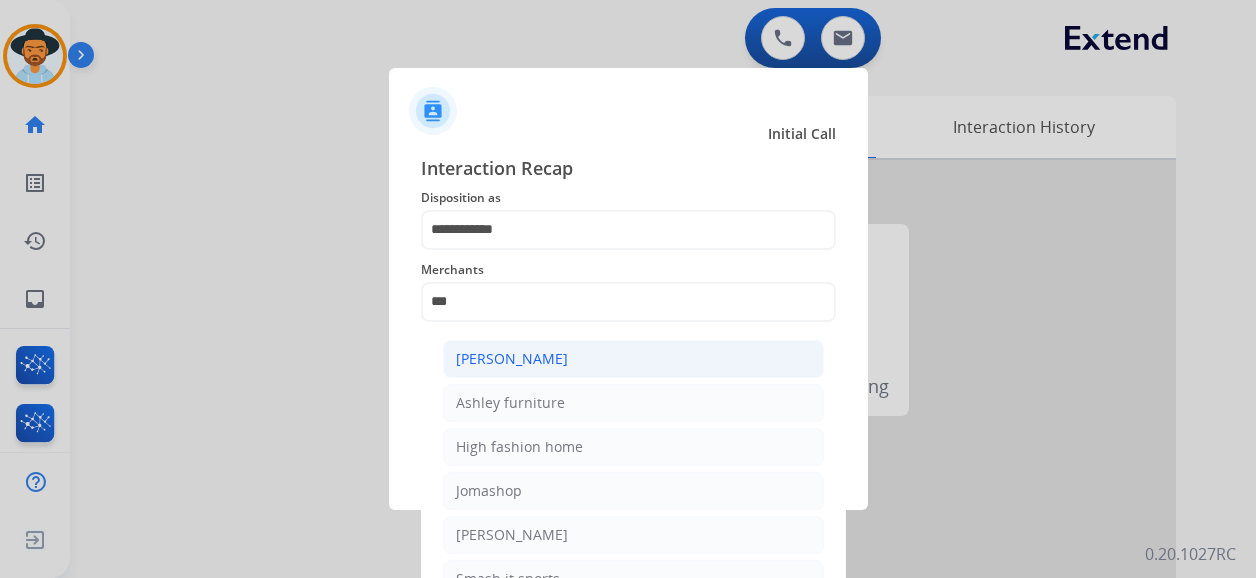 click on "[PERSON_NAME]" 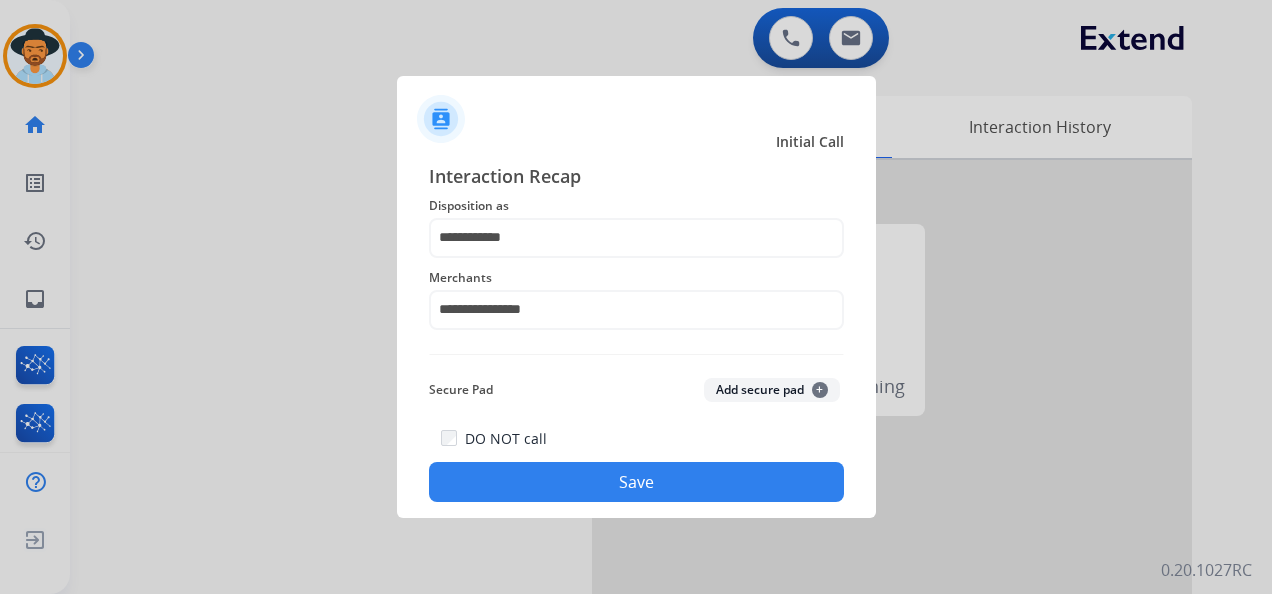 click on "Save" 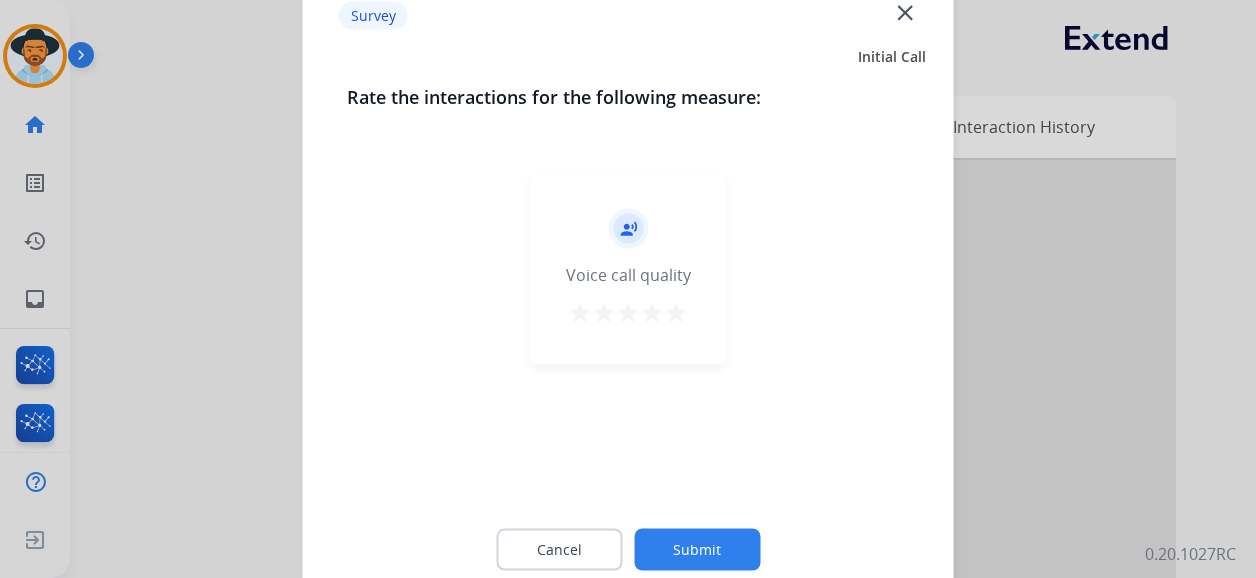 click on "star" at bounding box center [676, 313] 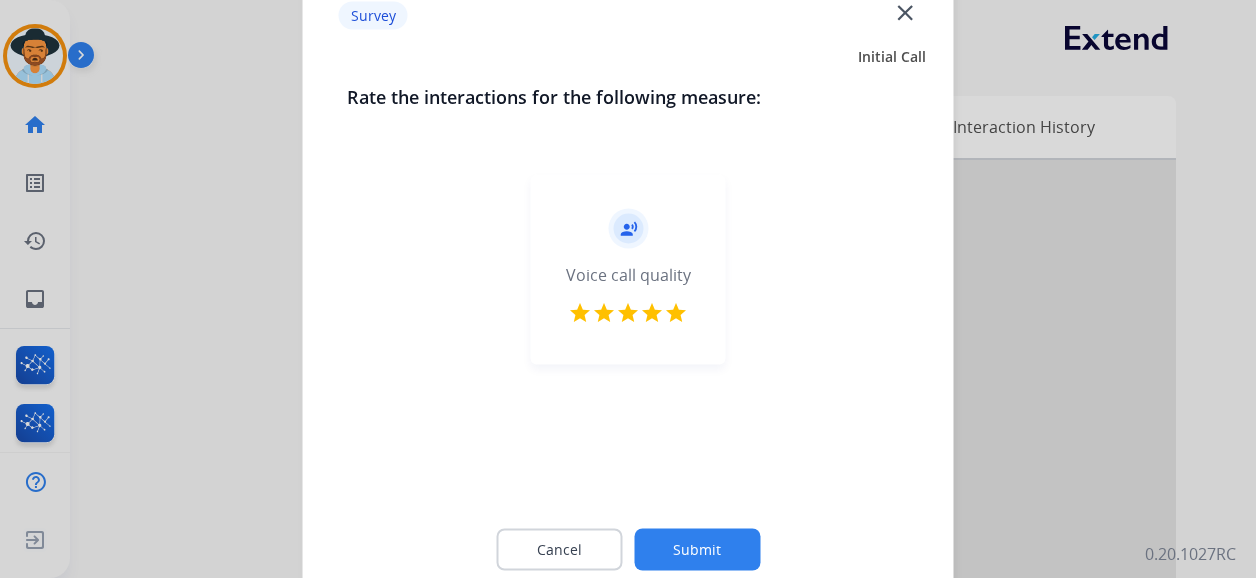click on "Submit" 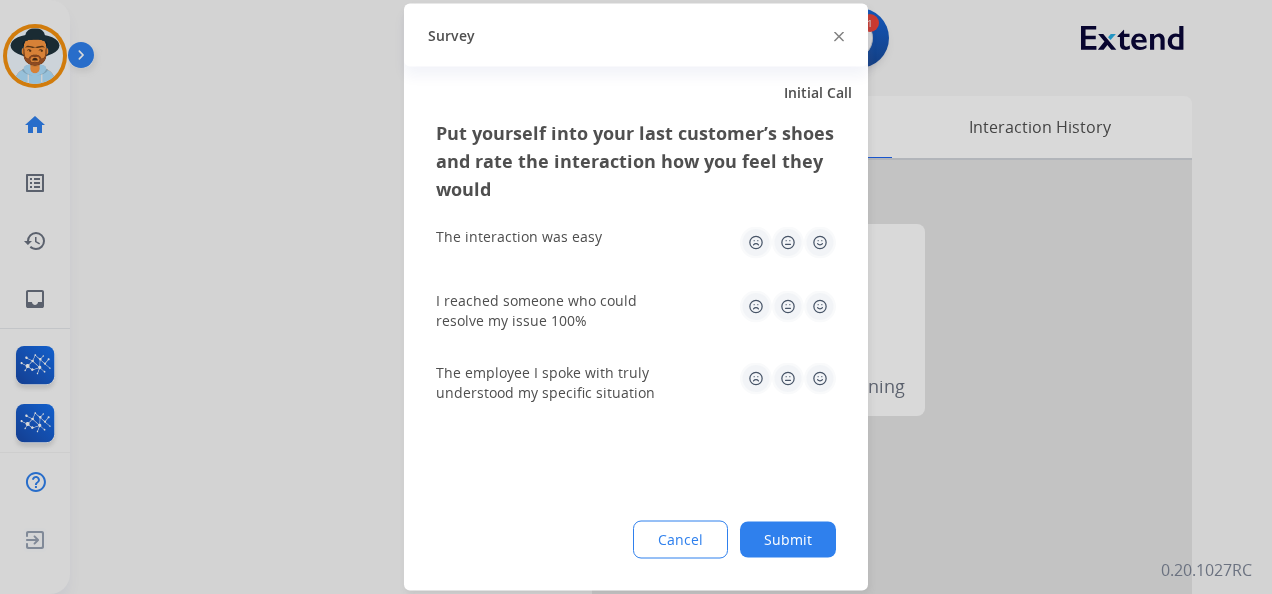 drag, startPoint x: 822, startPoint y: 236, endPoint x: 817, endPoint y: 294, distance: 58.21512 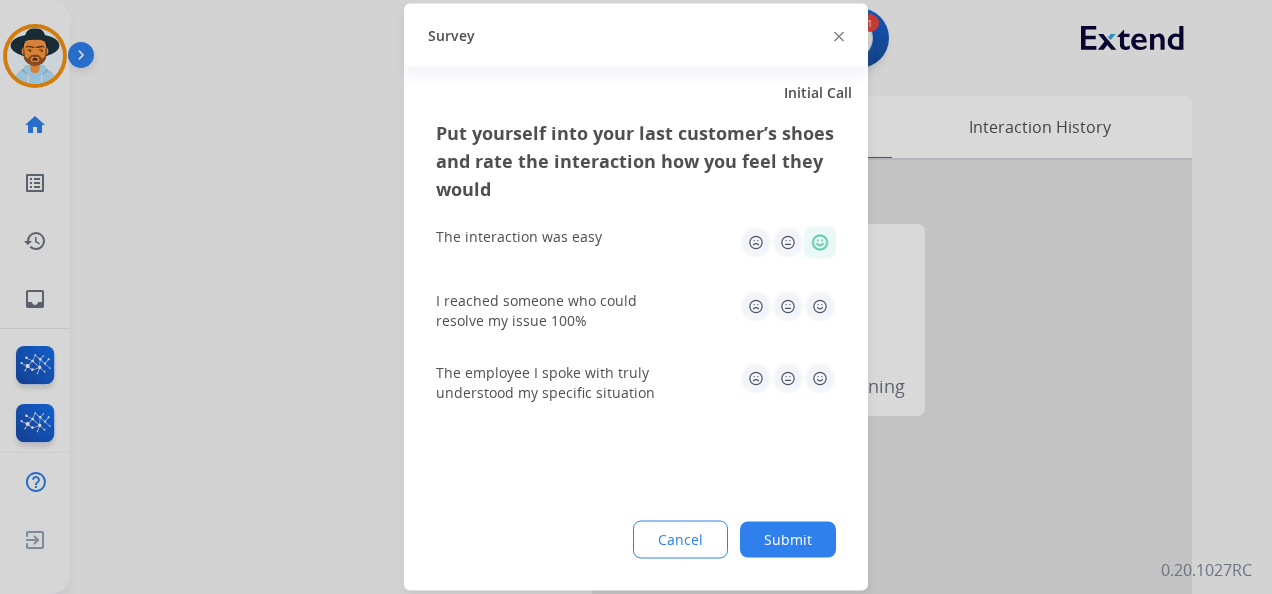click 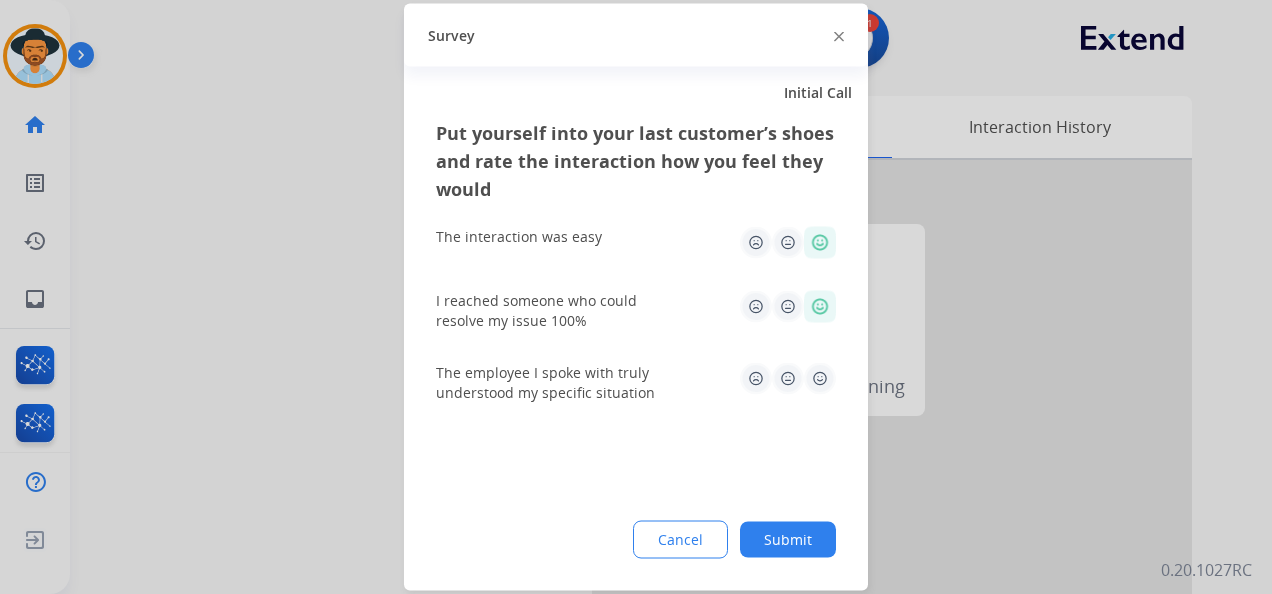 click 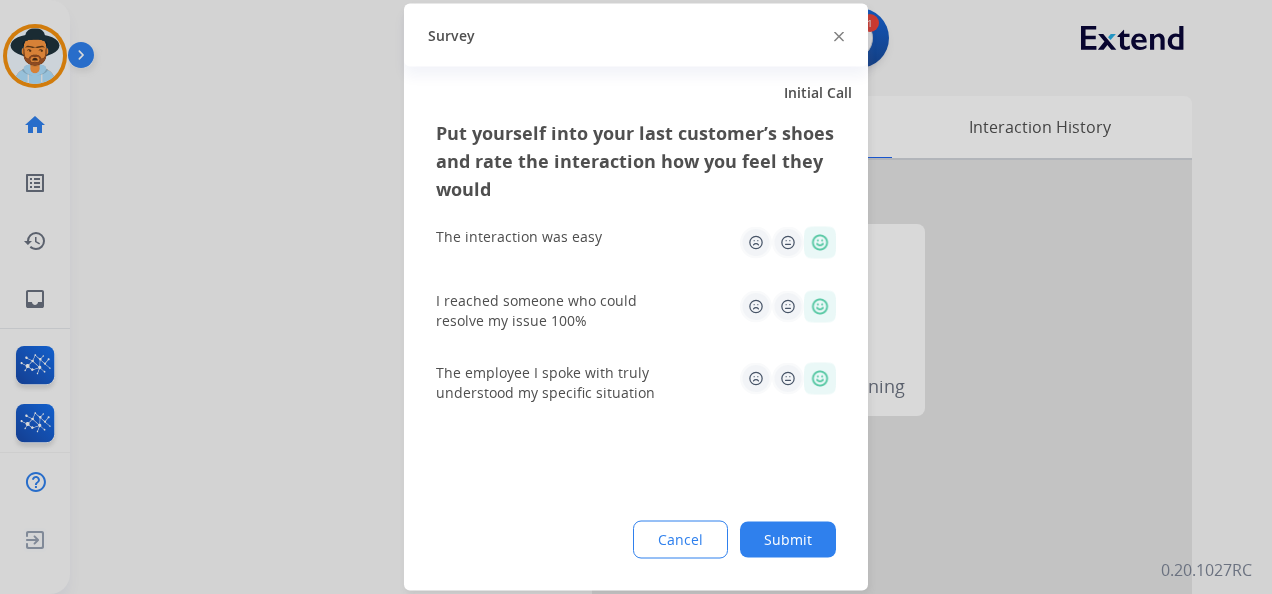 click on "Submit" 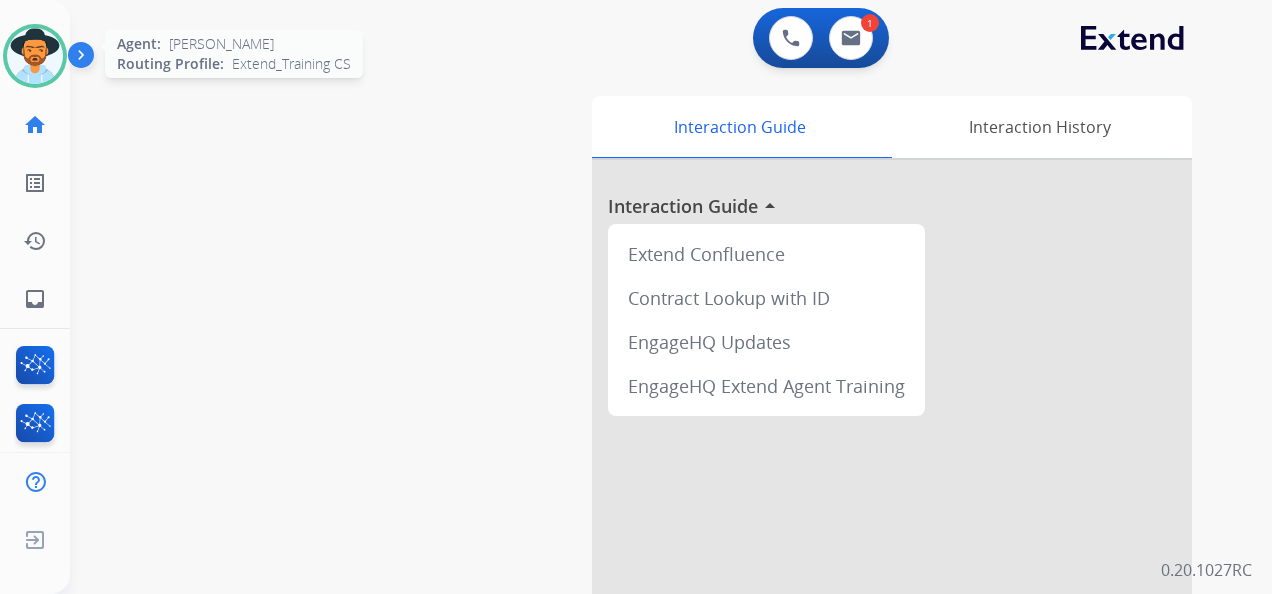 click at bounding box center [35, 56] 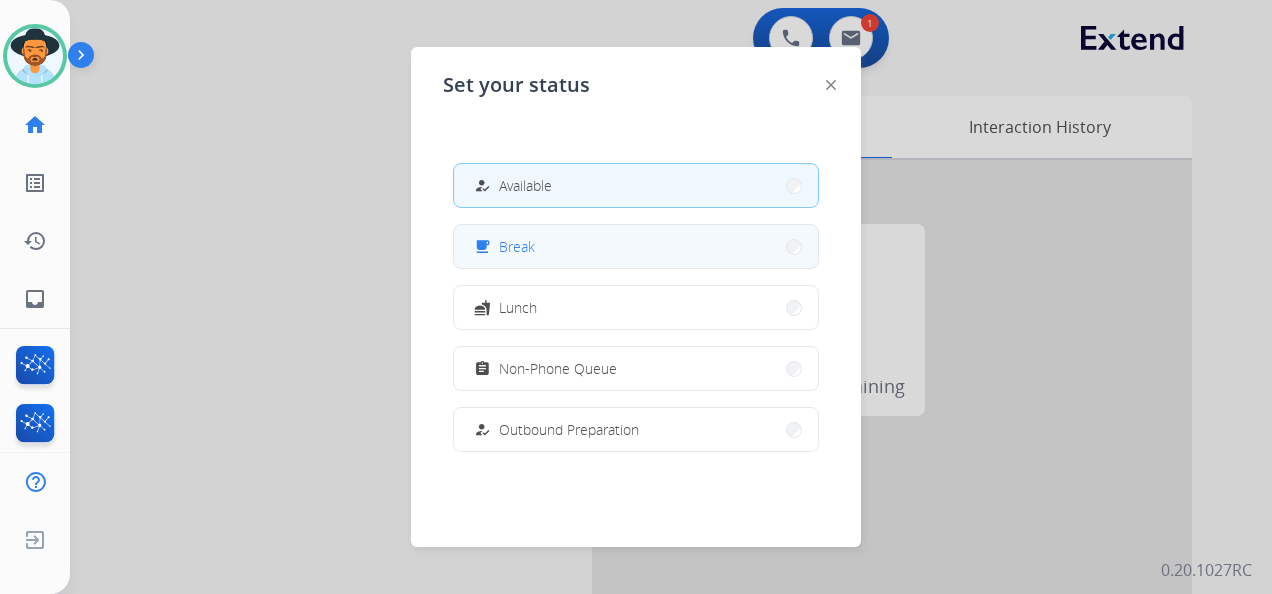 click on "free_breakfast Break" at bounding box center [636, 246] 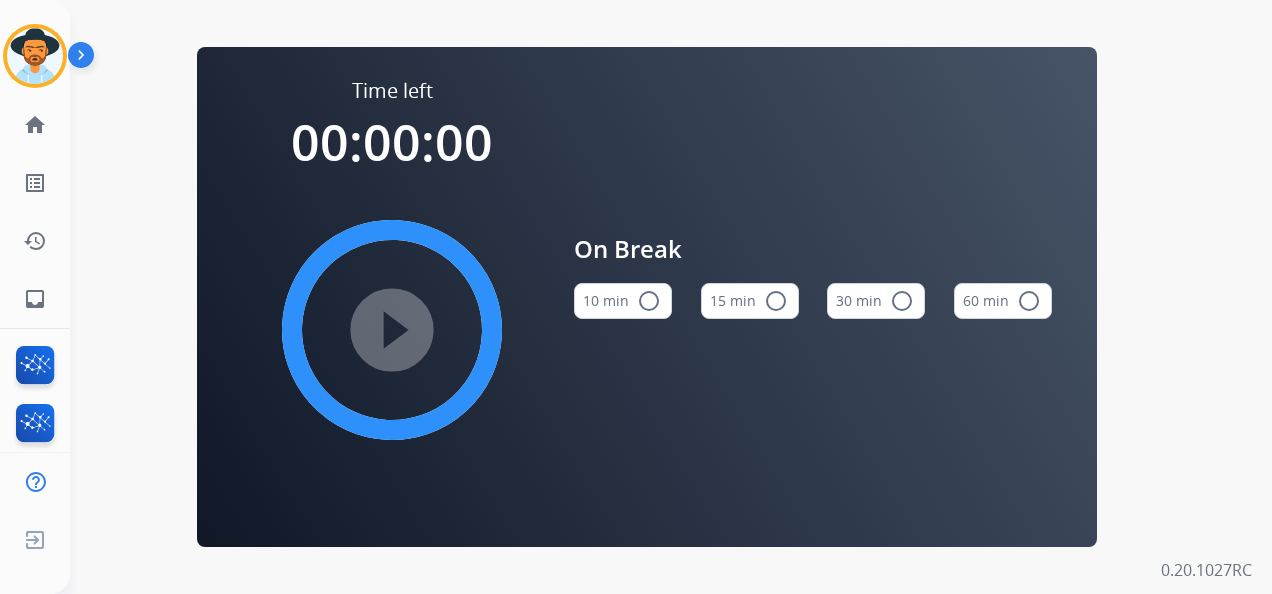 click on "15 min  radio_button_unchecked" at bounding box center [750, 301] 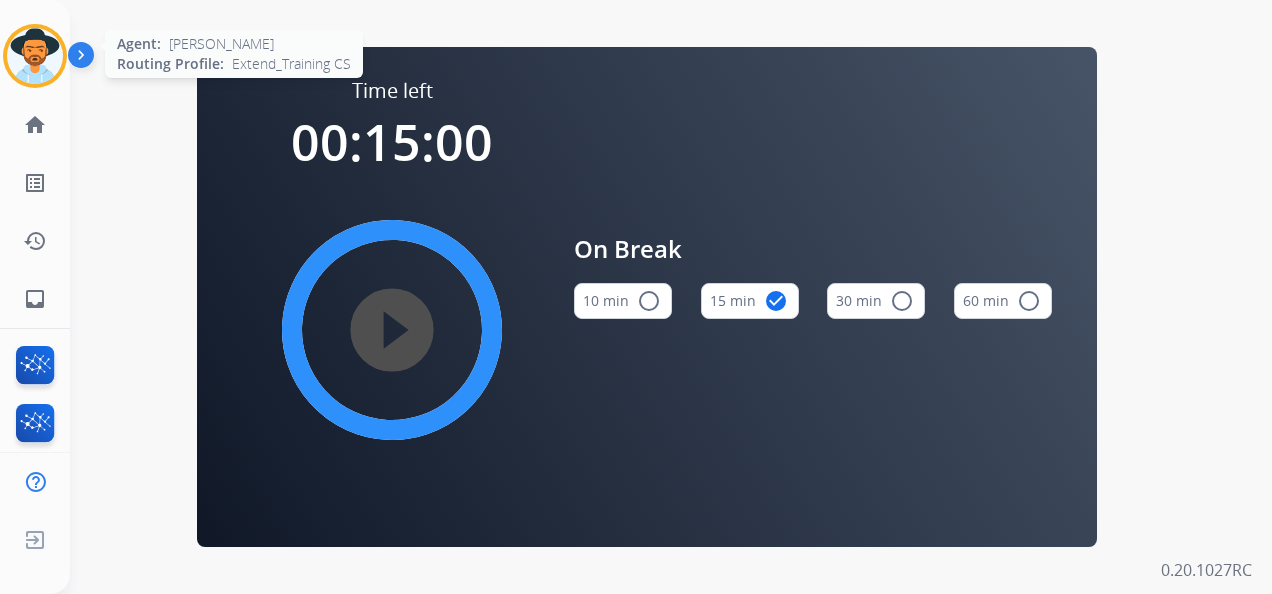 click at bounding box center (35, 56) 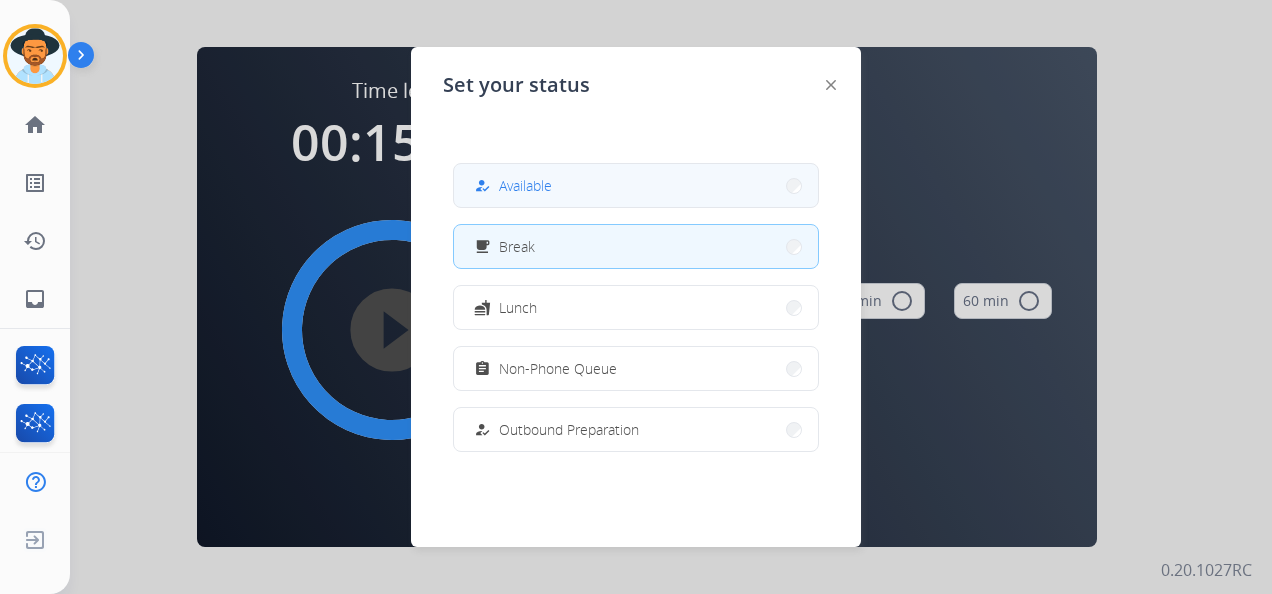 click on "how_to_reg Available" at bounding box center [636, 185] 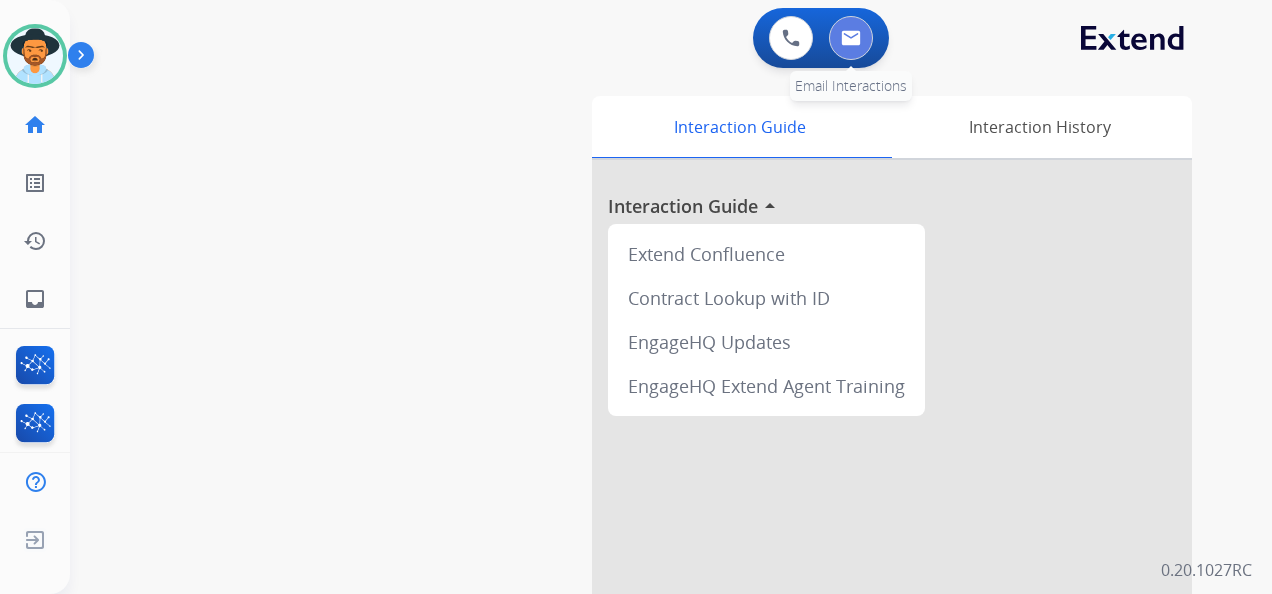 click at bounding box center [851, 38] 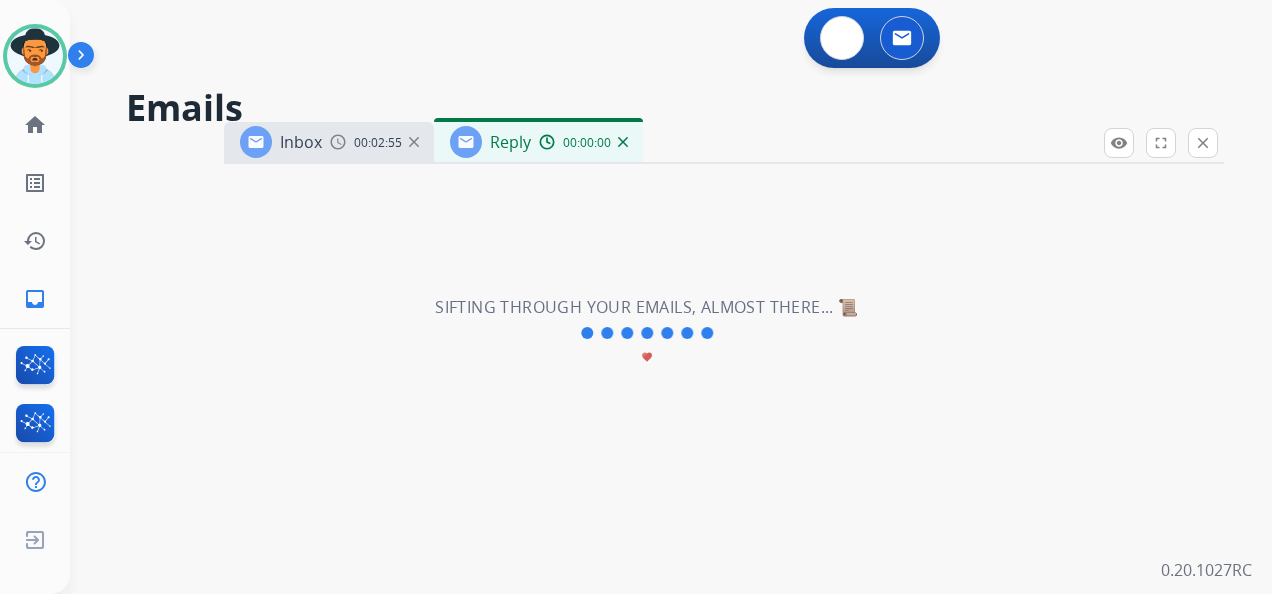 select on "**********" 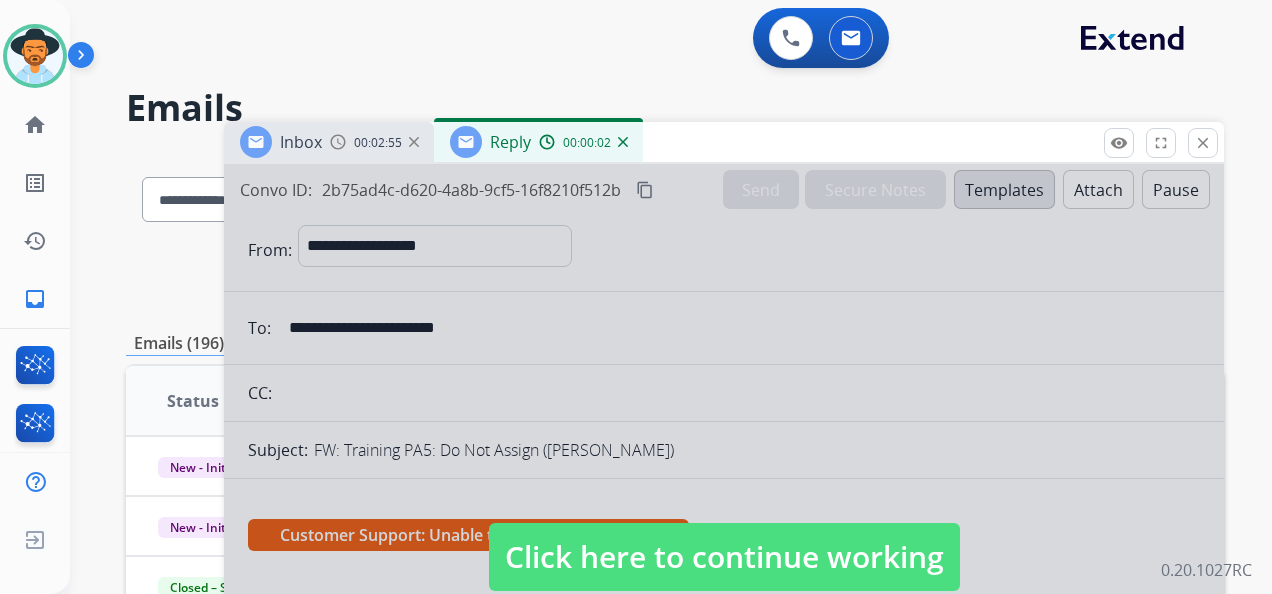 click on "Click here to continue working" at bounding box center (724, 557) 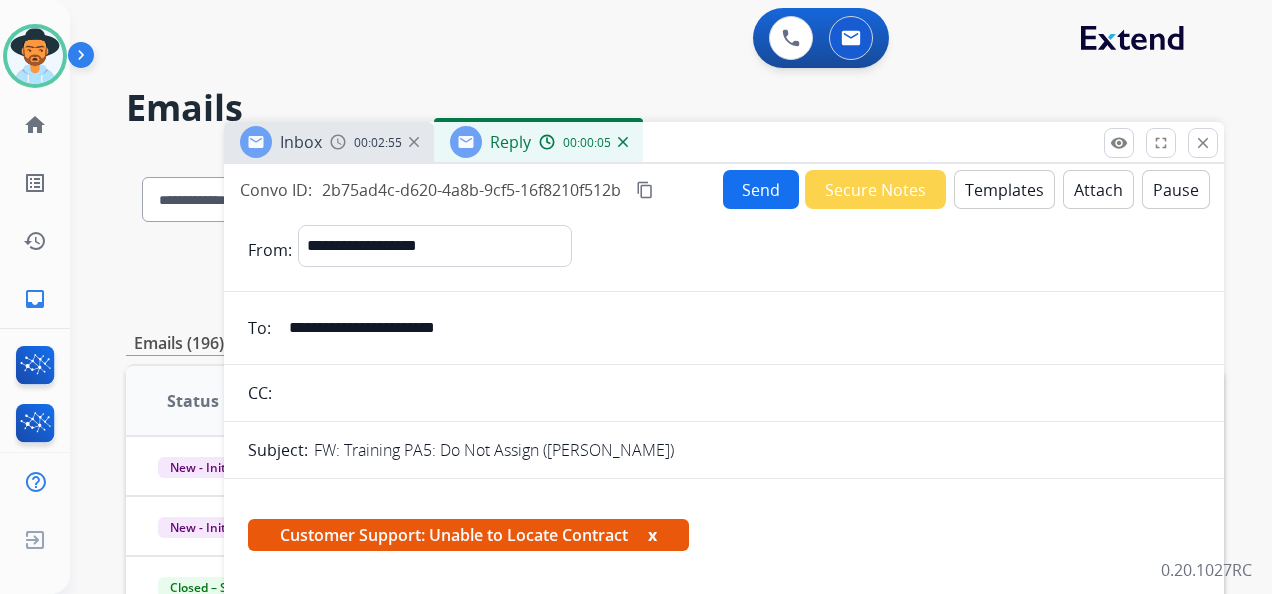 click on "00:00:05" at bounding box center [583, 142] 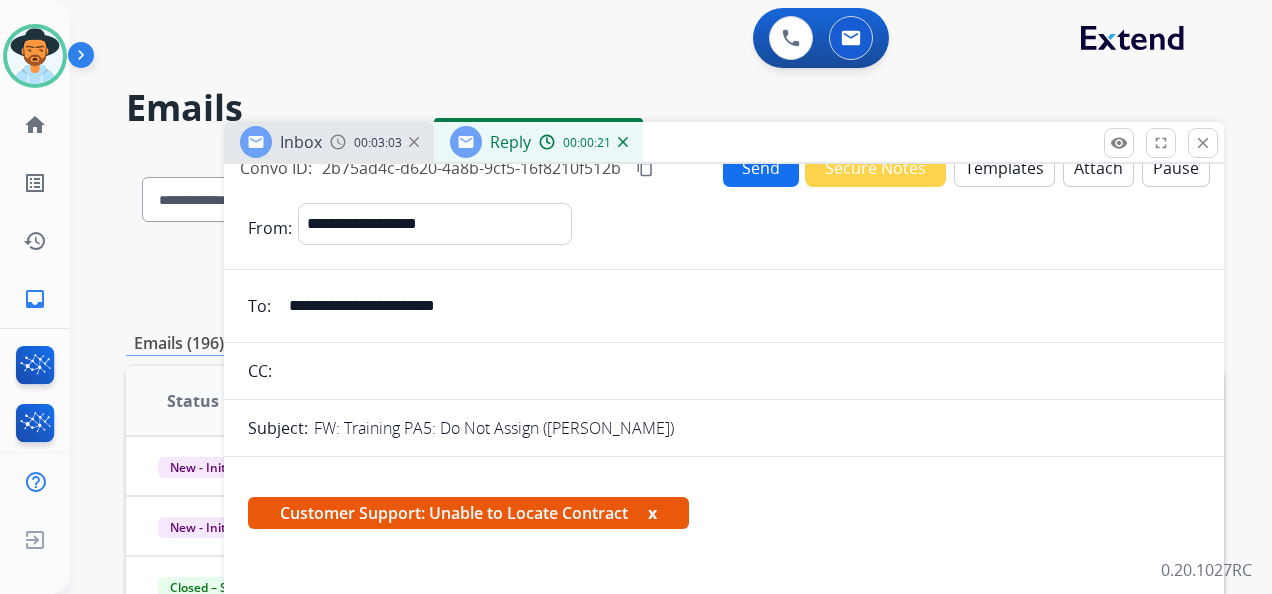 scroll, scrollTop: 0, scrollLeft: 0, axis: both 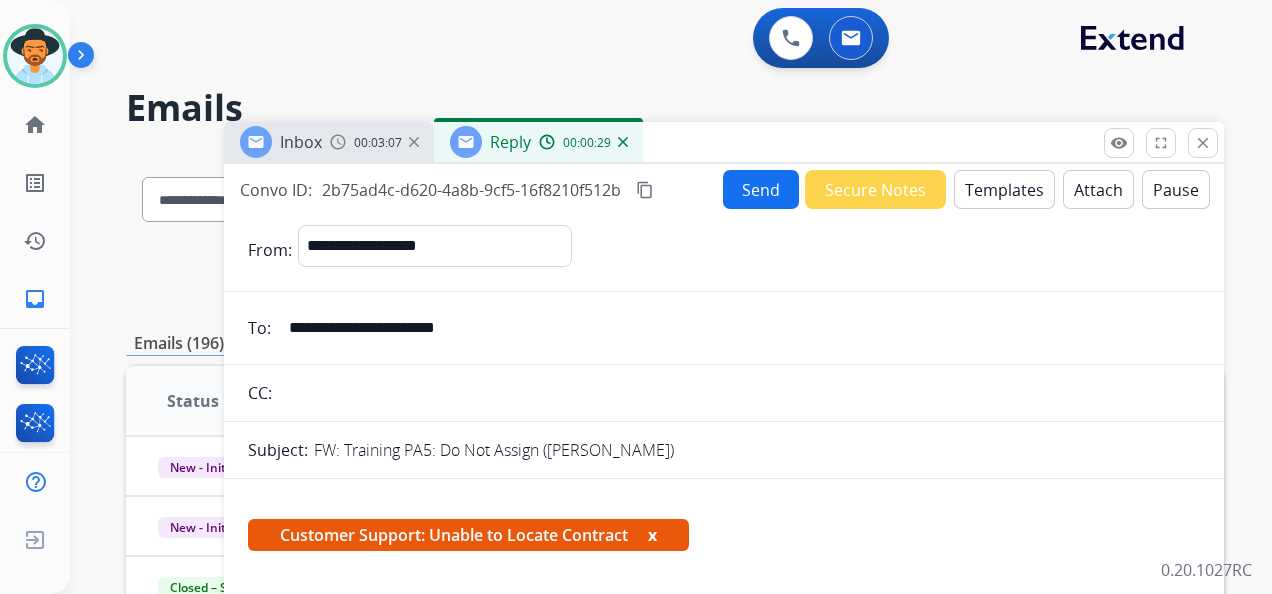 click on "Reply  00:00:29" at bounding box center [538, 142] 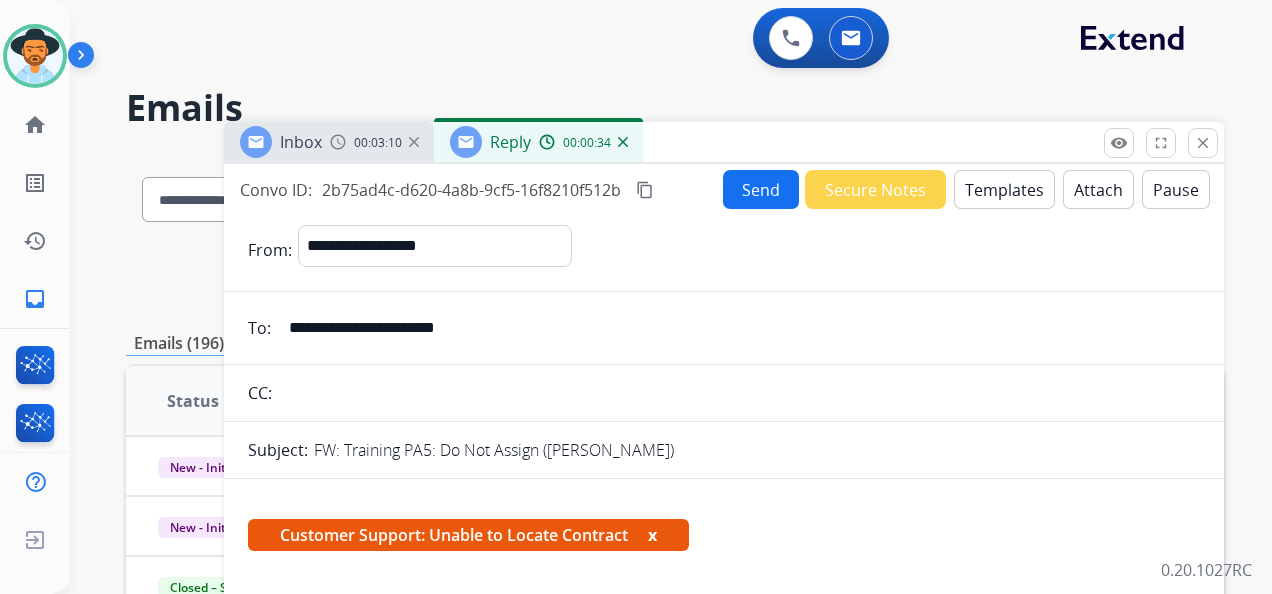 click on "Reply" at bounding box center [510, 142] 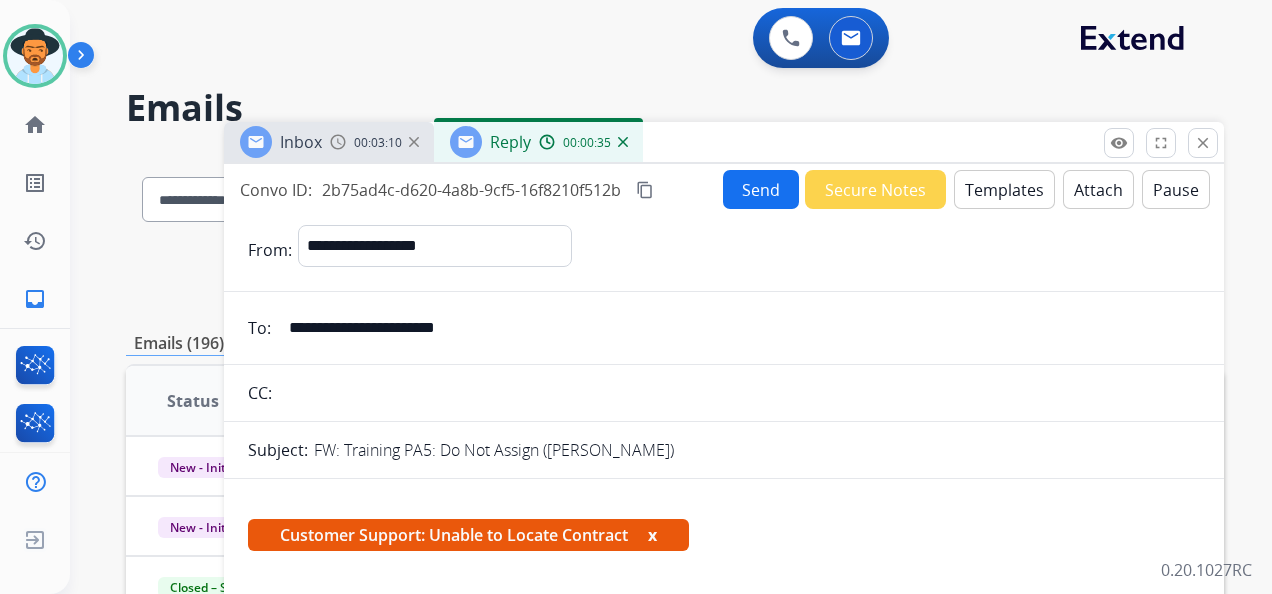 click on "00:00:35" at bounding box center (587, 143) 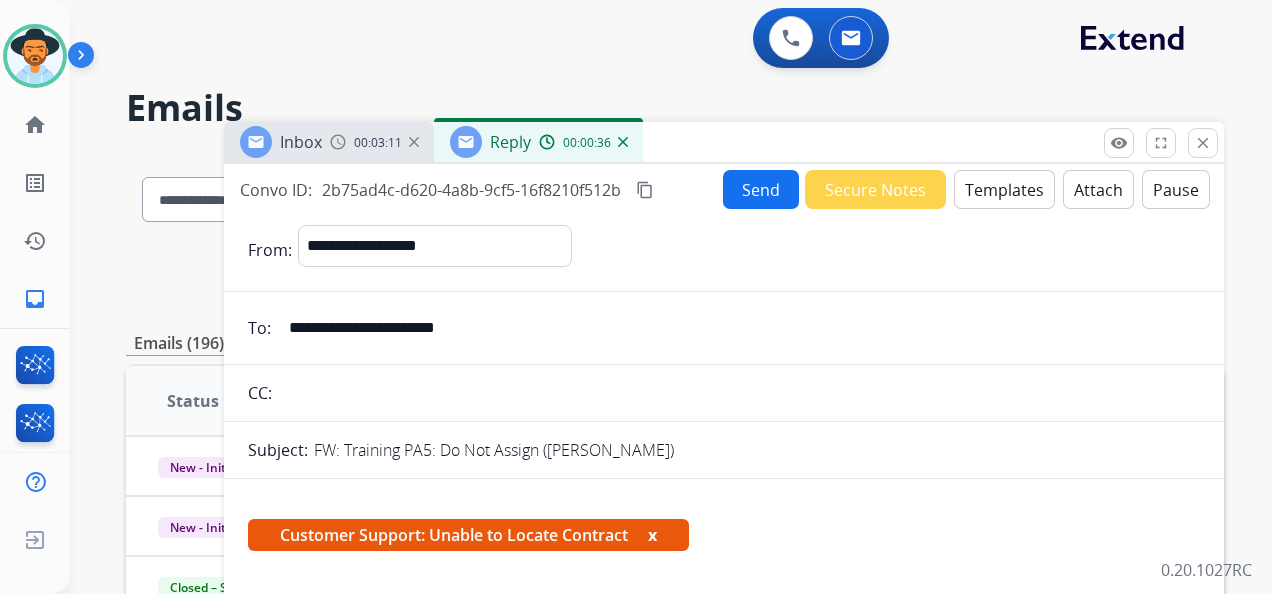 click on "00:00:36" at bounding box center (587, 143) 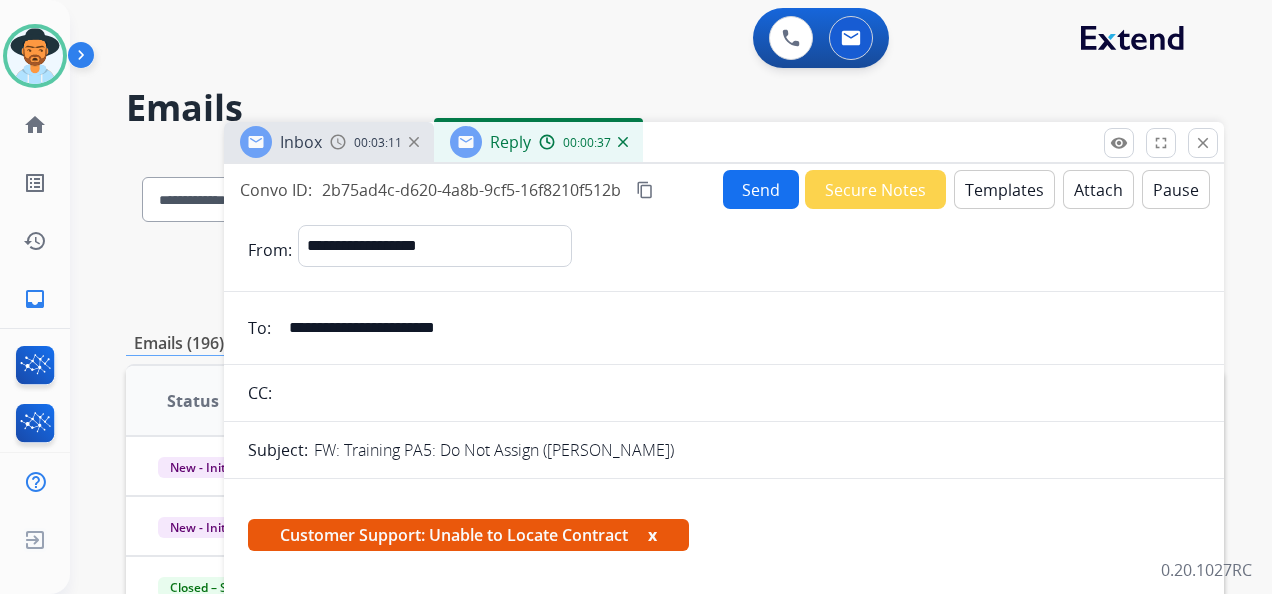click at bounding box center [547, 142] 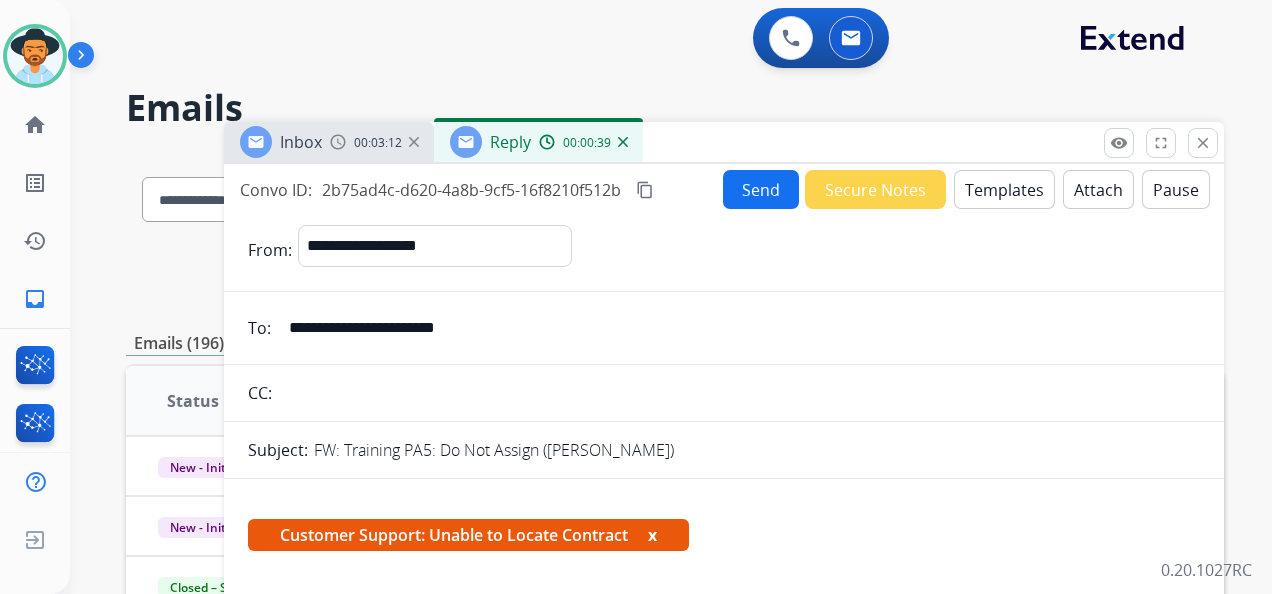 click at bounding box center [547, 142] 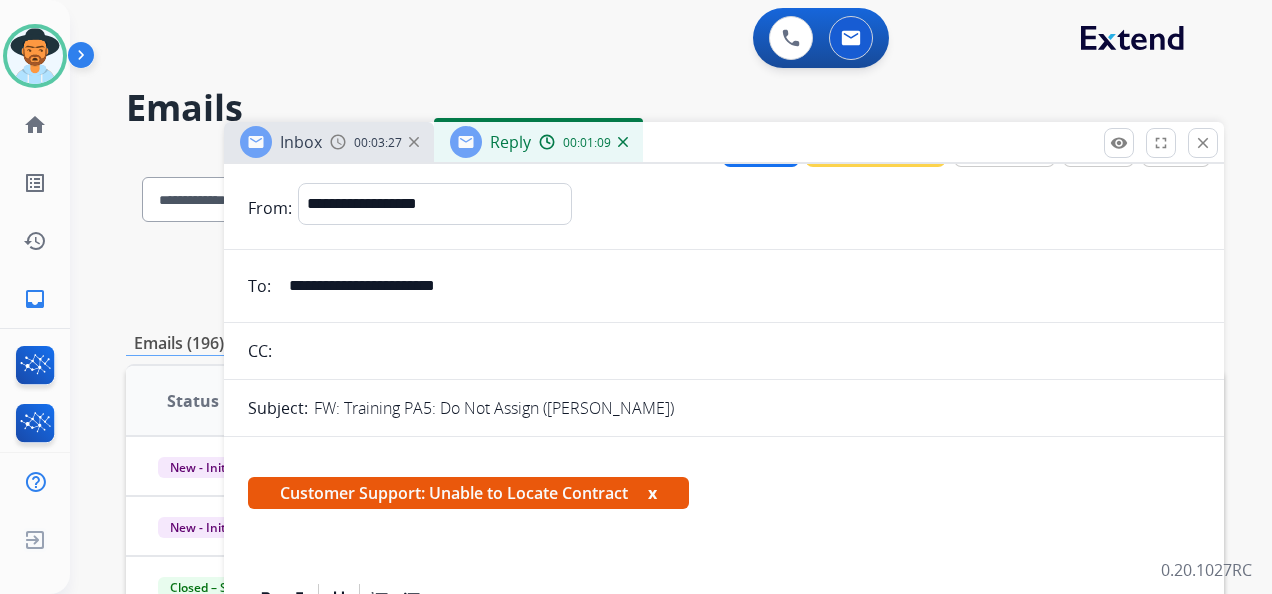 scroll, scrollTop: 0, scrollLeft: 0, axis: both 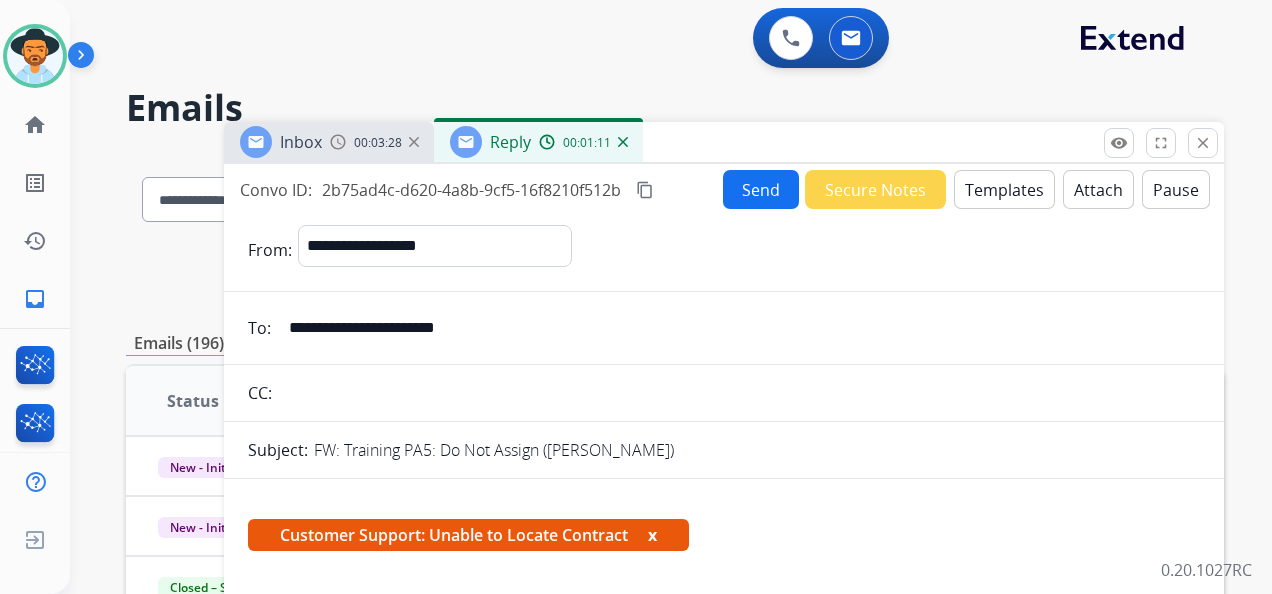 click on "Secure Notes" at bounding box center (875, 189) 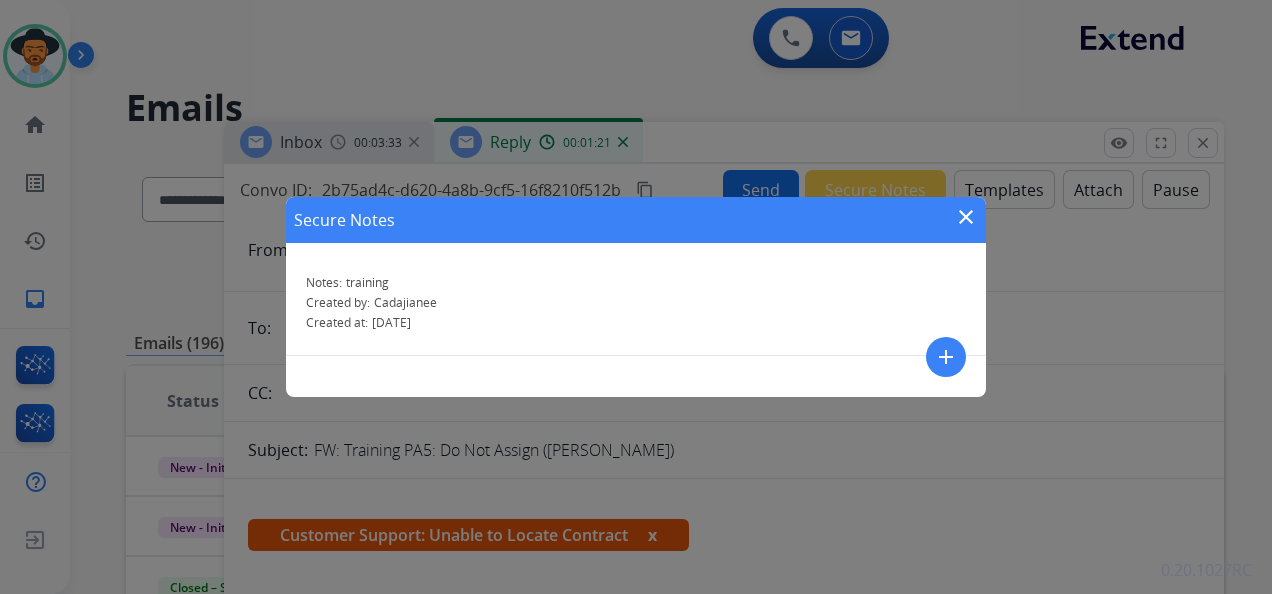 click on "add" at bounding box center [946, 357] 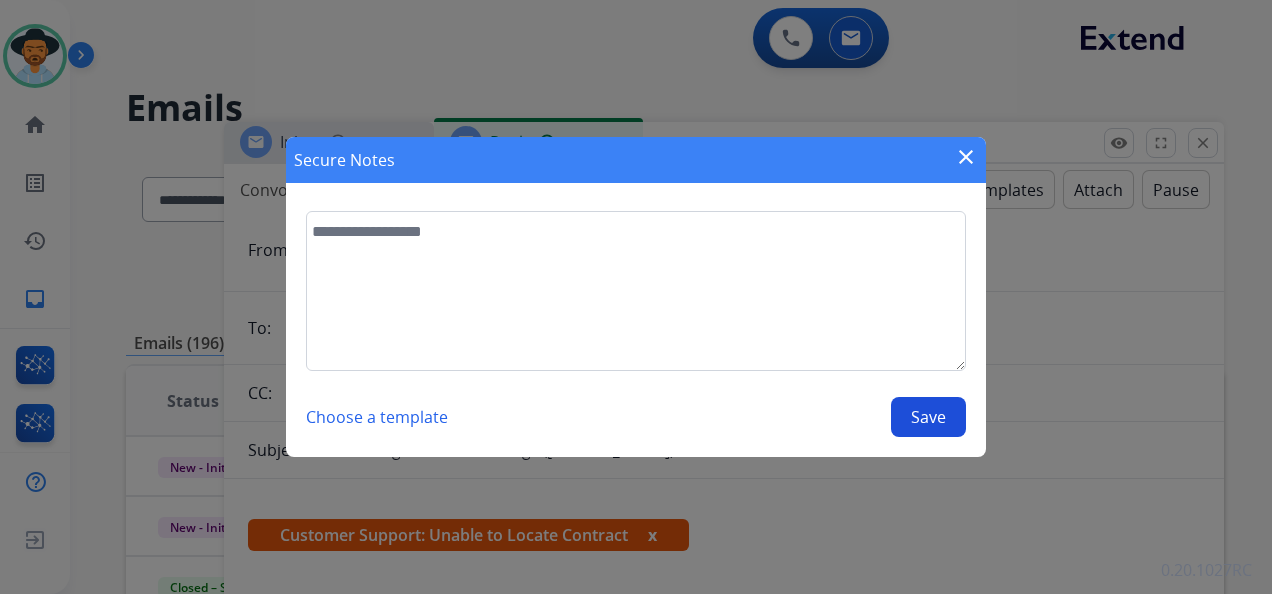 click at bounding box center (636, 291) 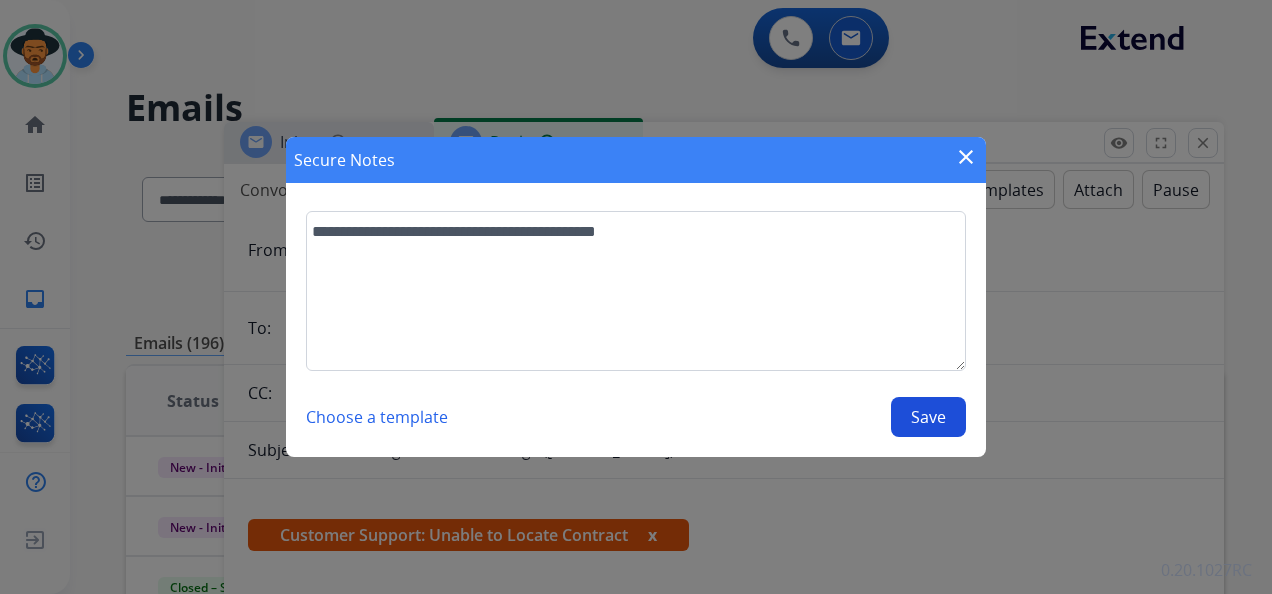 click on "**********" at bounding box center (636, 291) 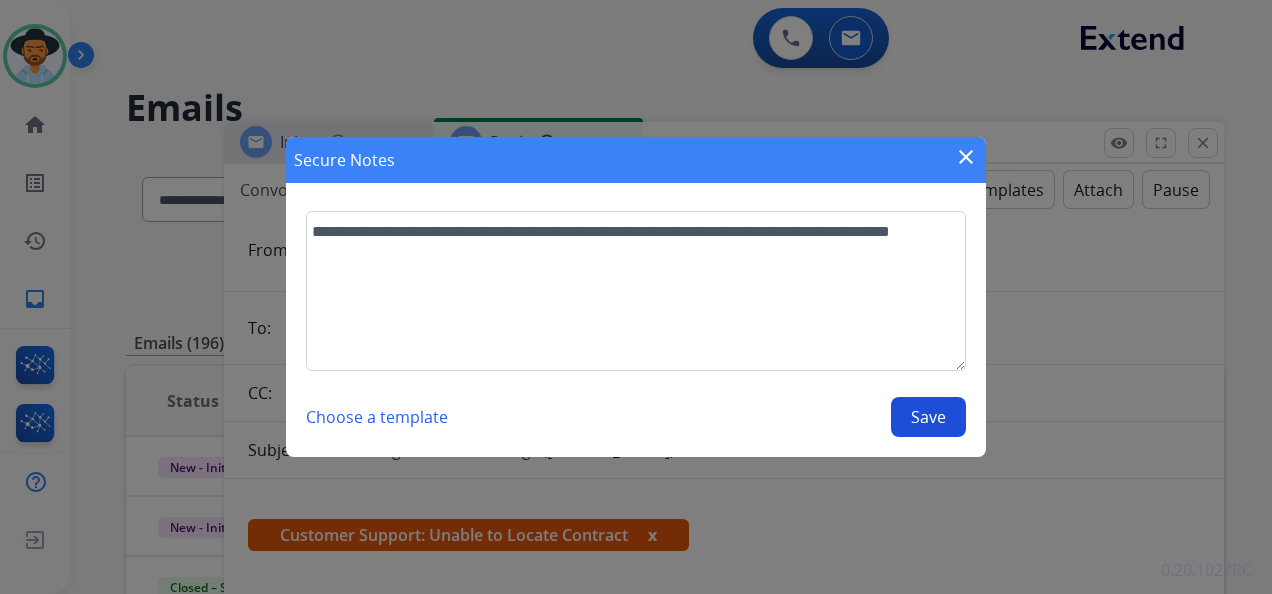click on "**********" at bounding box center [636, 291] 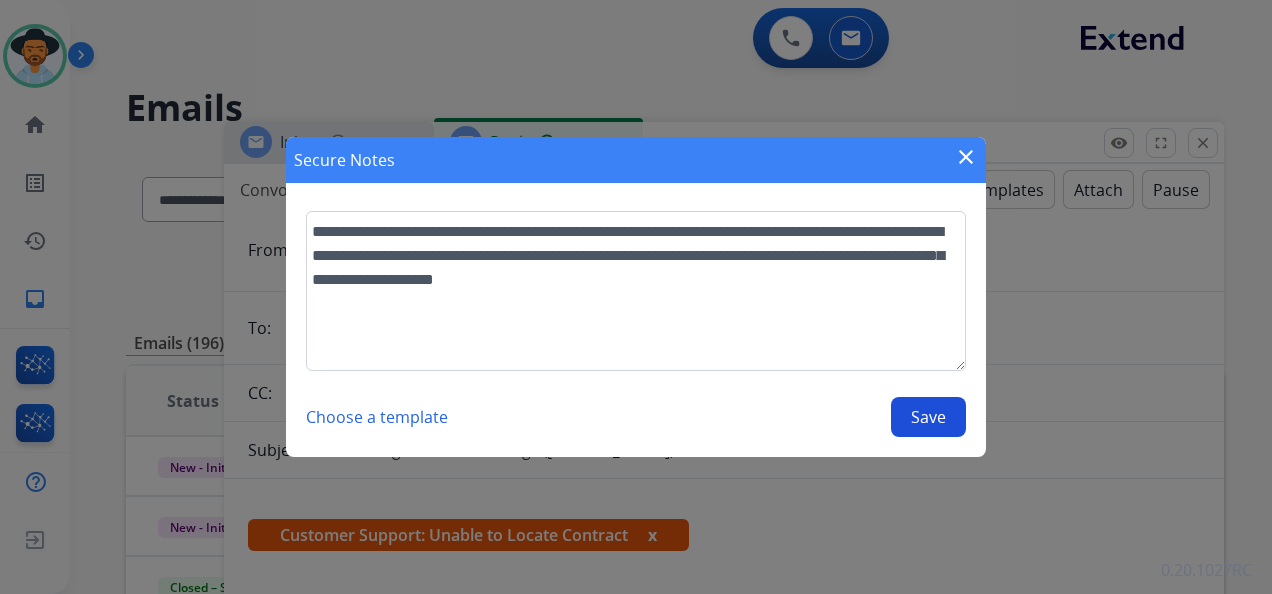 click on "**********" at bounding box center [636, 291] 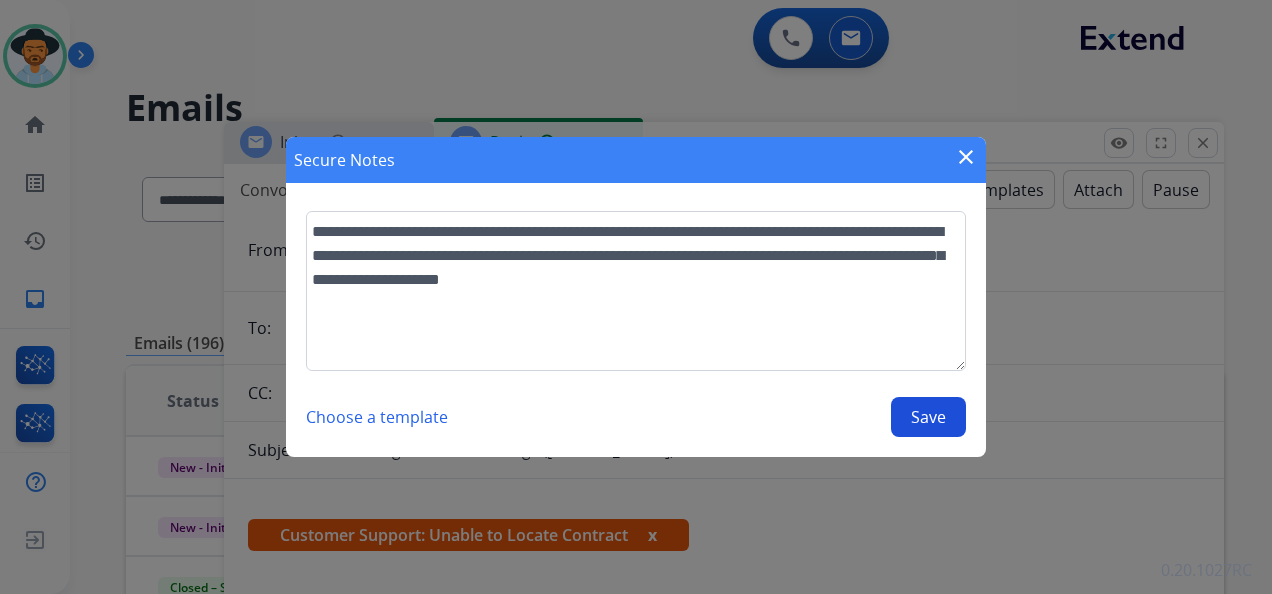 type on "**********" 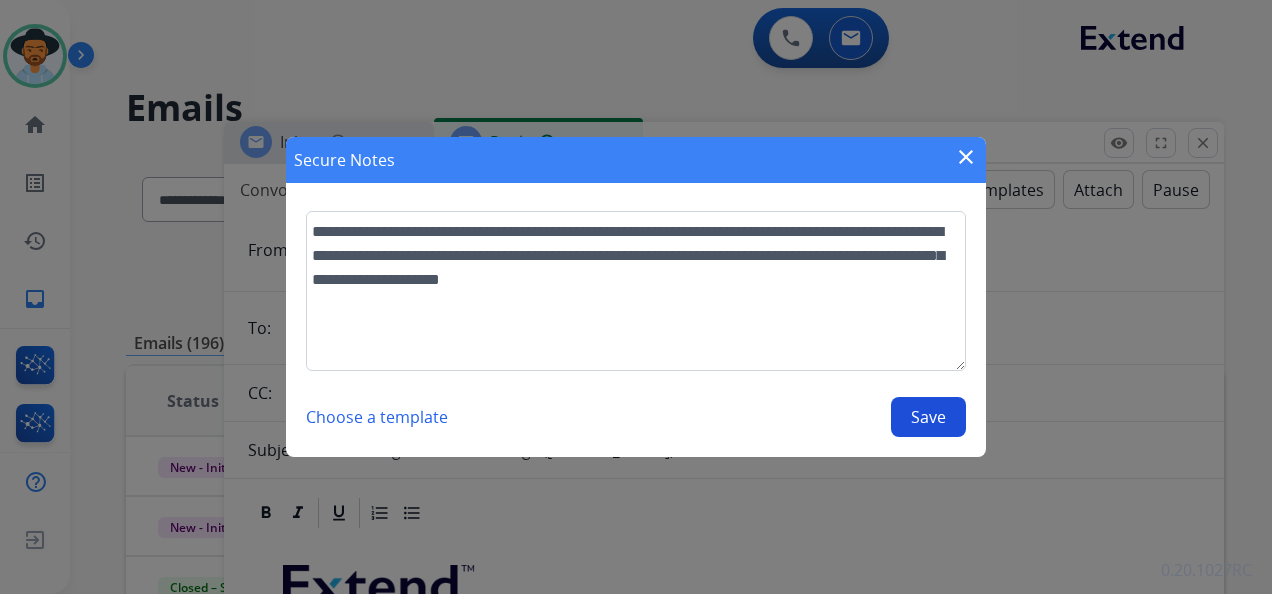click on "Save" at bounding box center (928, 417) 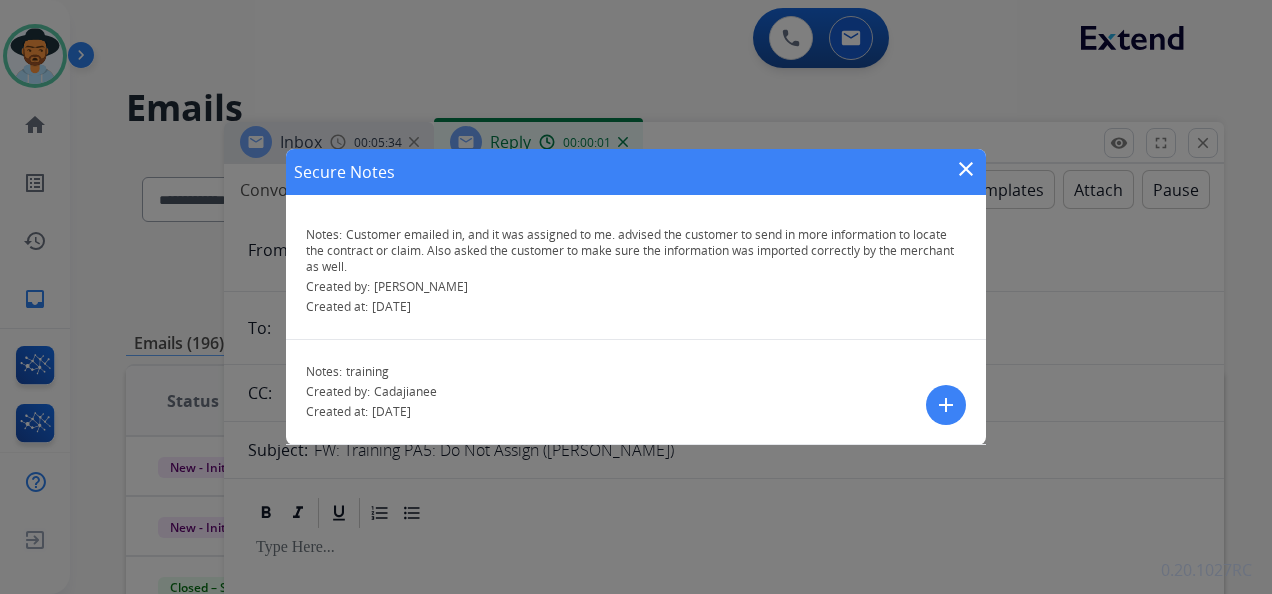 click on "close" at bounding box center [966, 169] 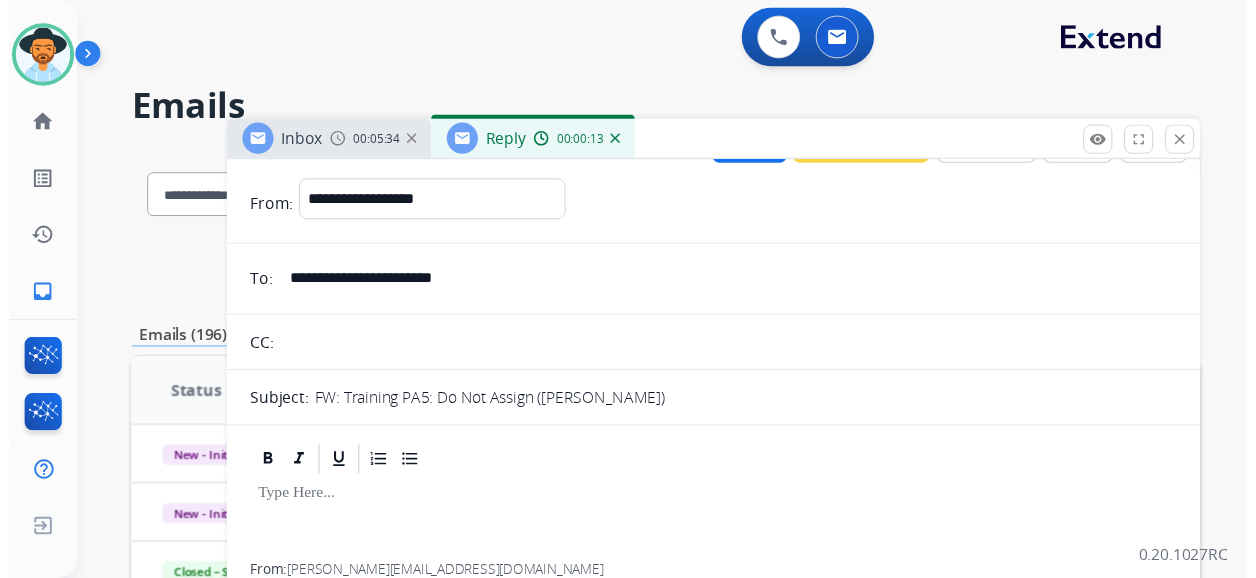scroll, scrollTop: 0, scrollLeft: 0, axis: both 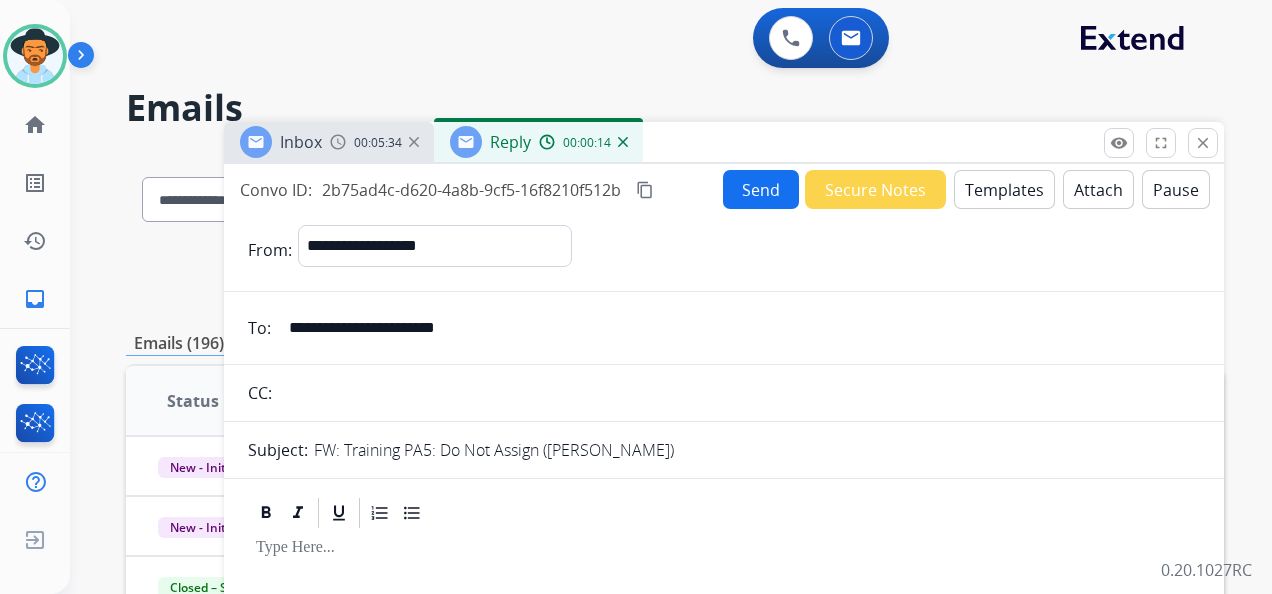 click on "Templates" at bounding box center [1004, 189] 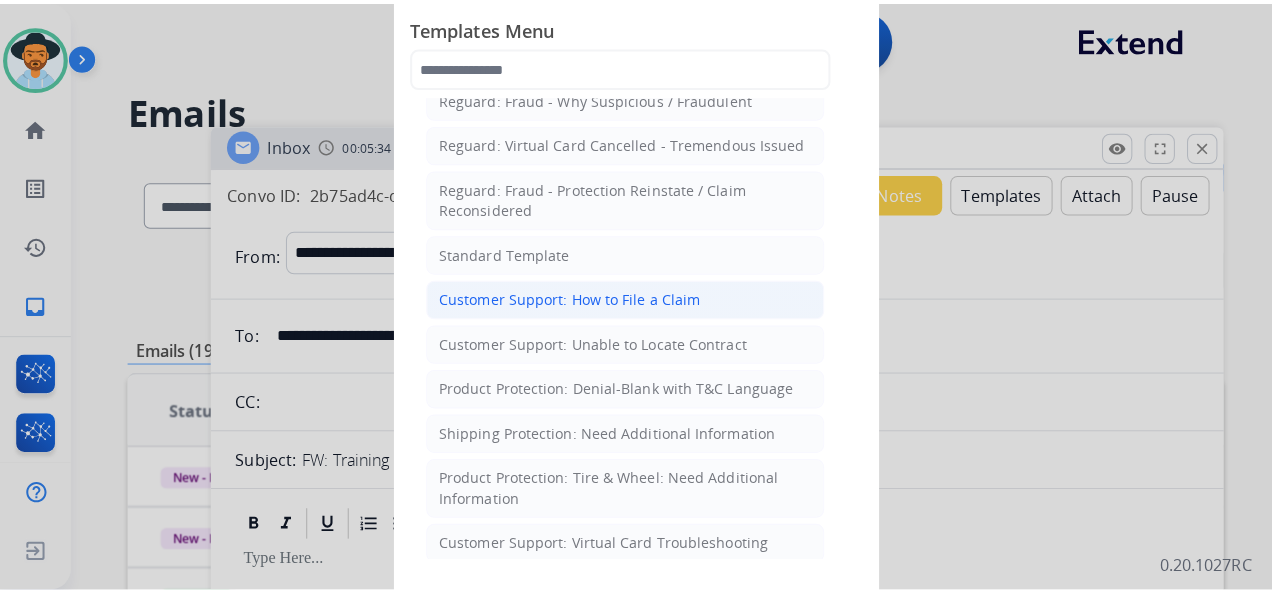 scroll, scrollTop: 200, scrollLeft: 0, axis: vertical 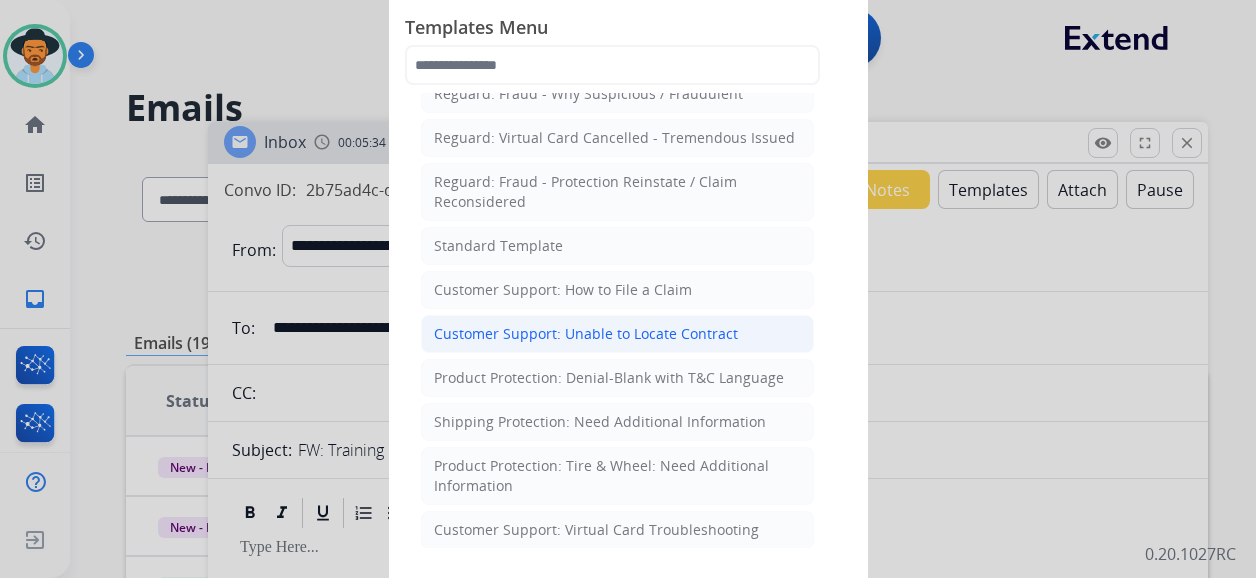 click on "Customer Support: Unable to Locate Contract" 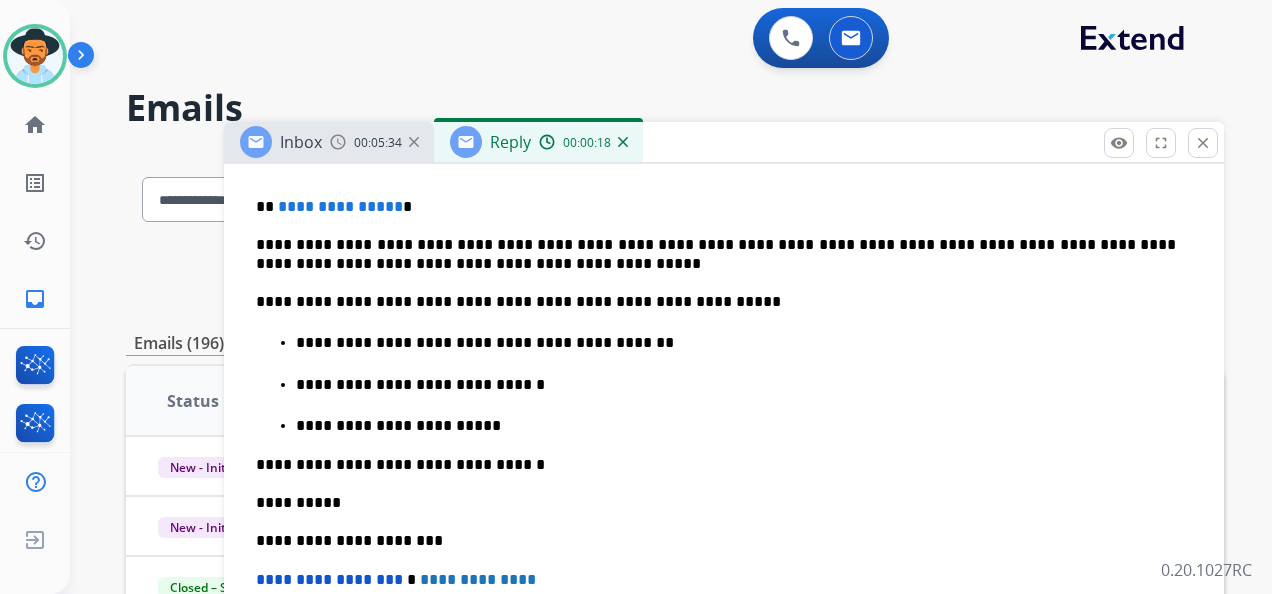 scroll, scrollTop: 600, scrollLeft: 0, axis: vertical 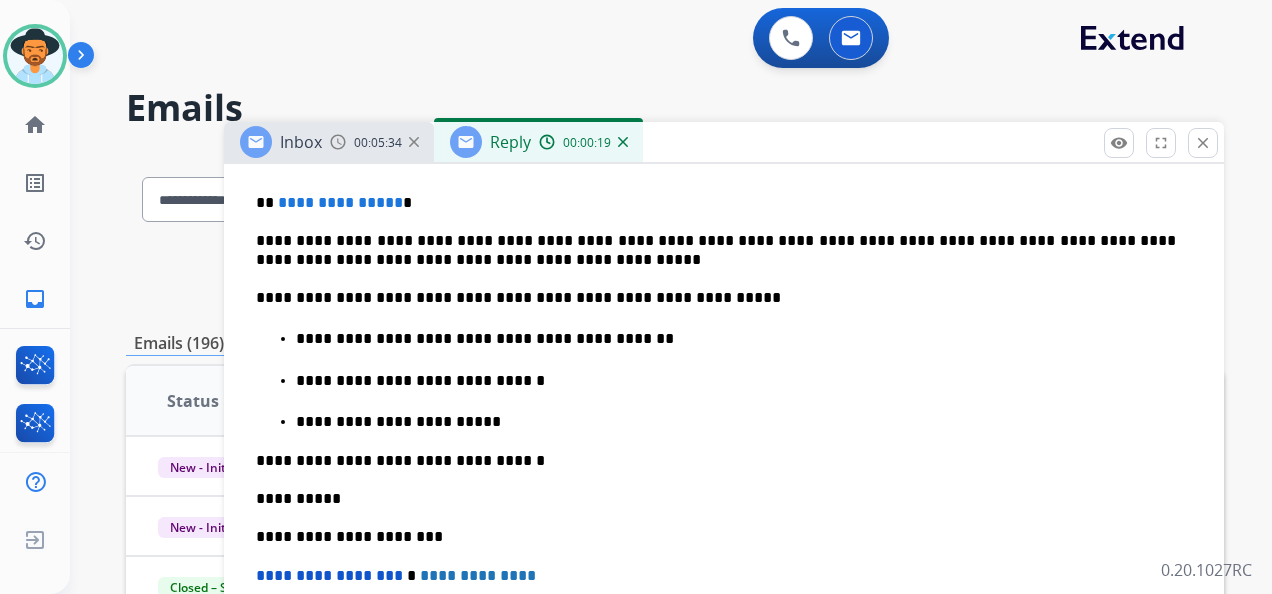 click on "**********" at bounding box center [736, 422] 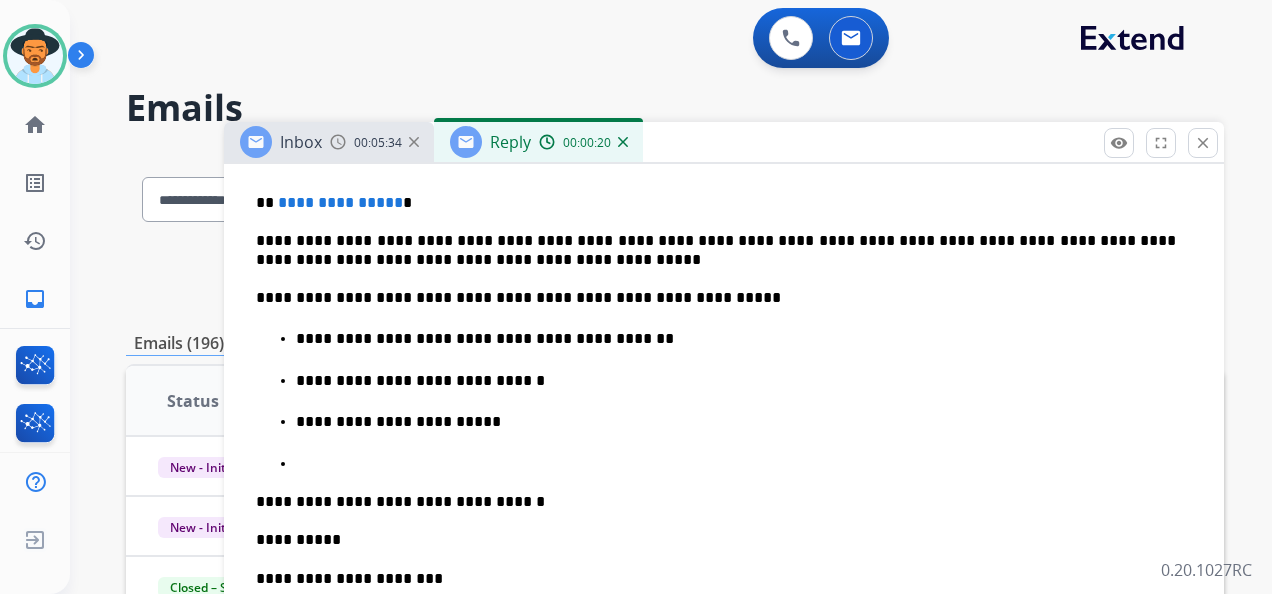 type 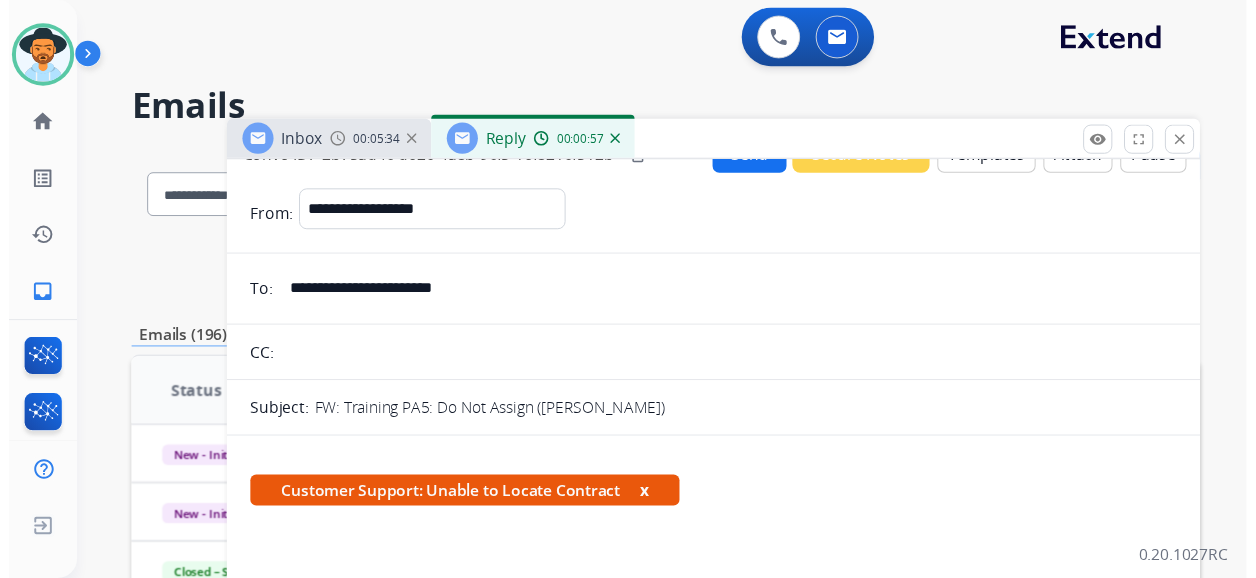 scroll, scrollTop: 0, scrollLeft: 0, axis: both 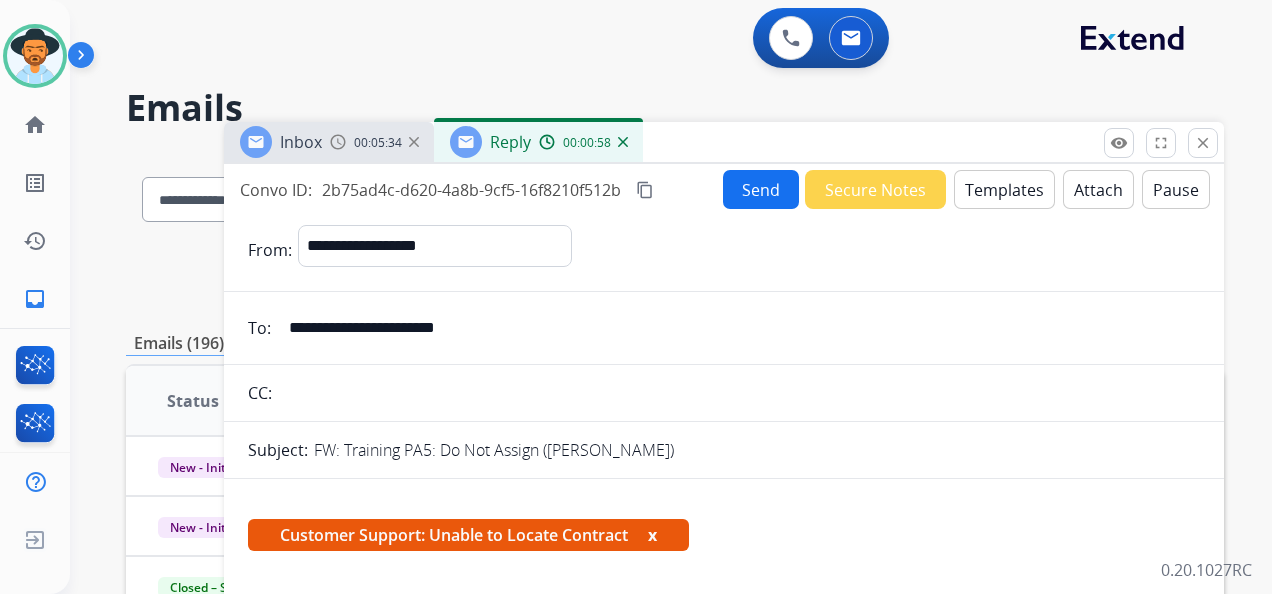 click on "Send" at bounding box center (761, 189) 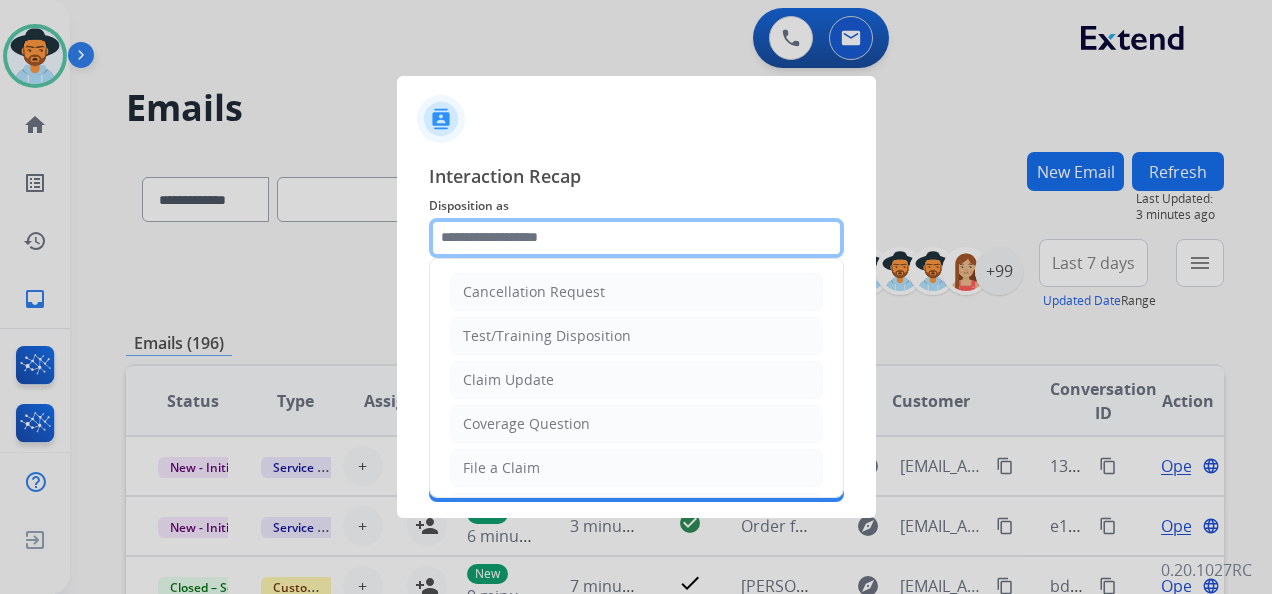 click 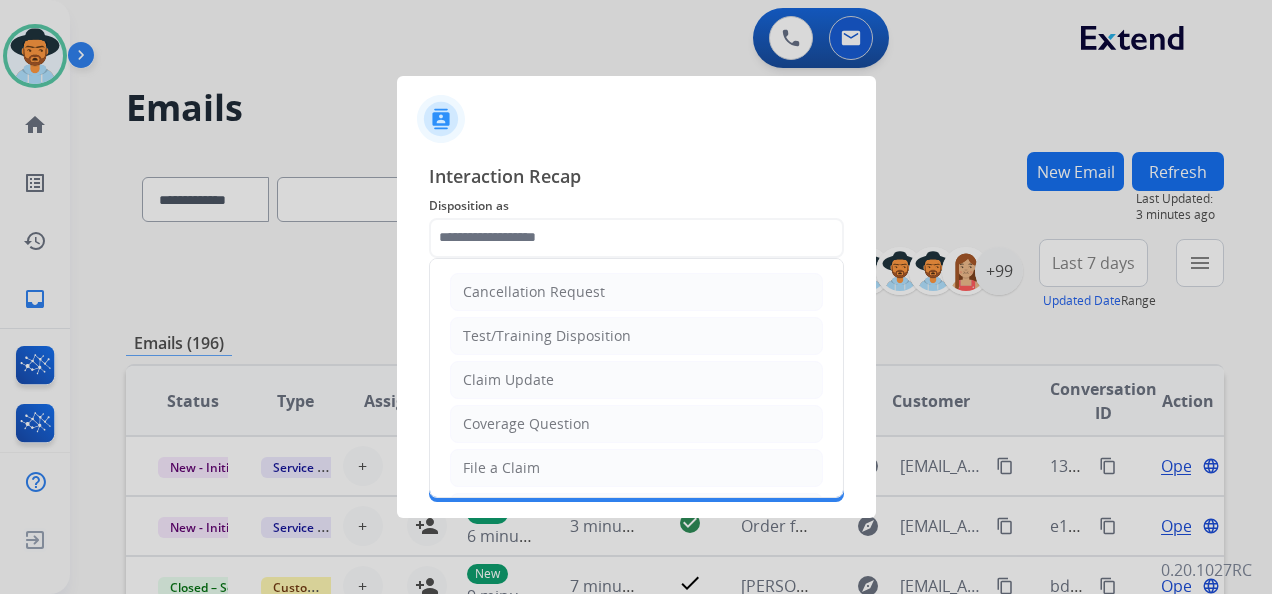 click on "File a Claim" 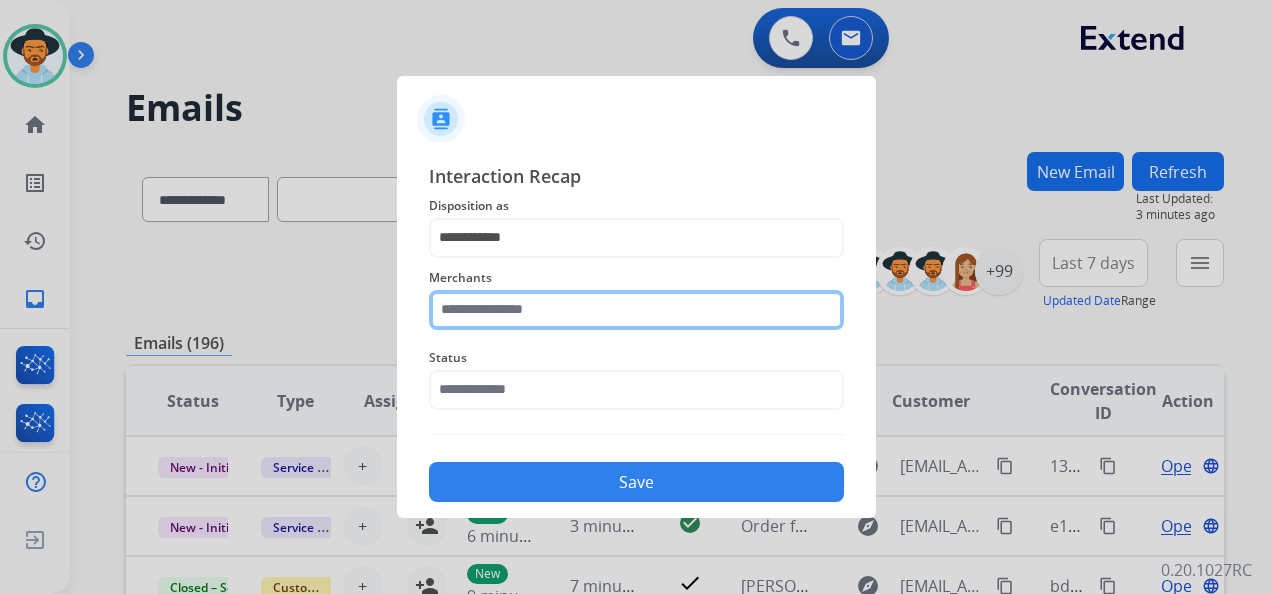 click 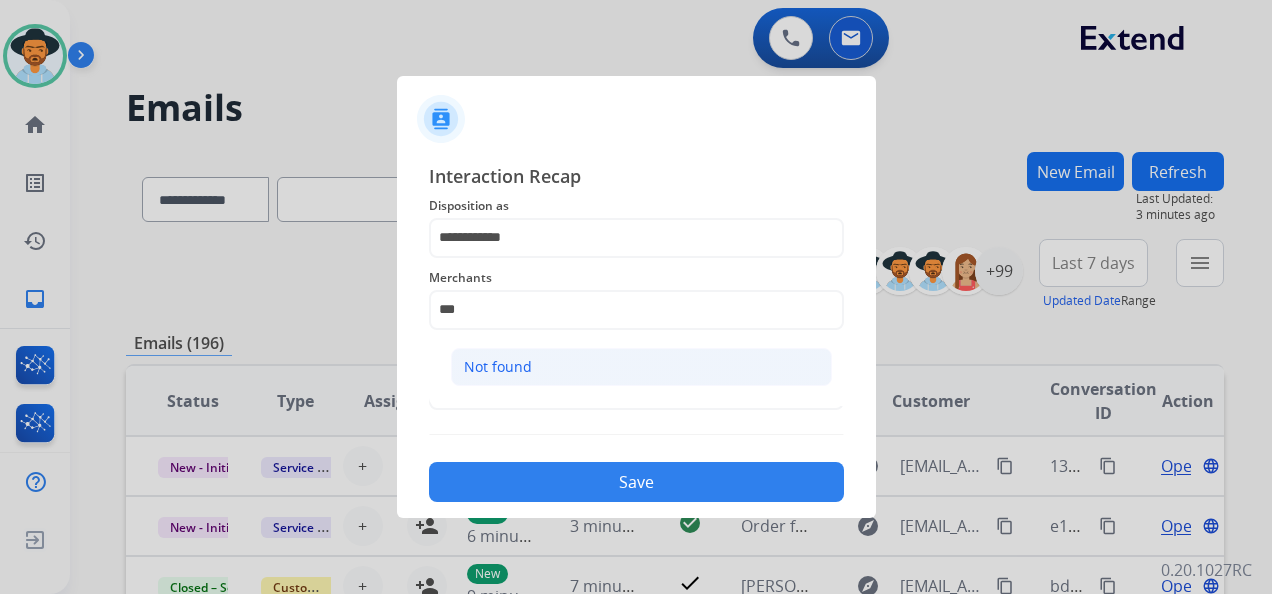 click on "Not found" 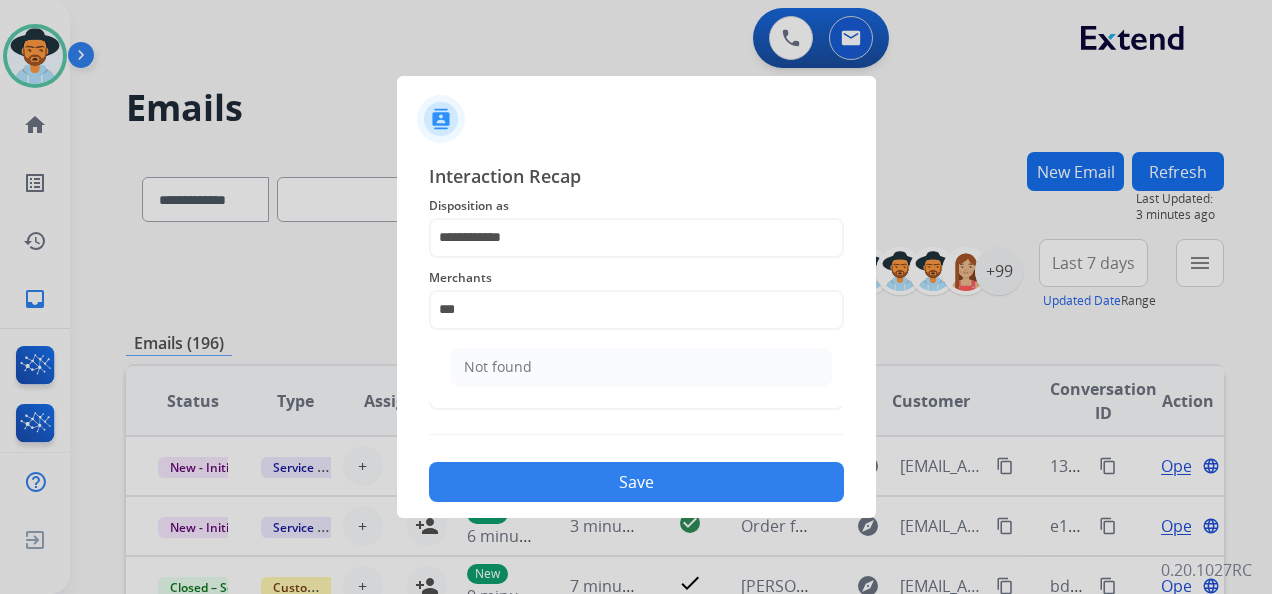 type on "*********" 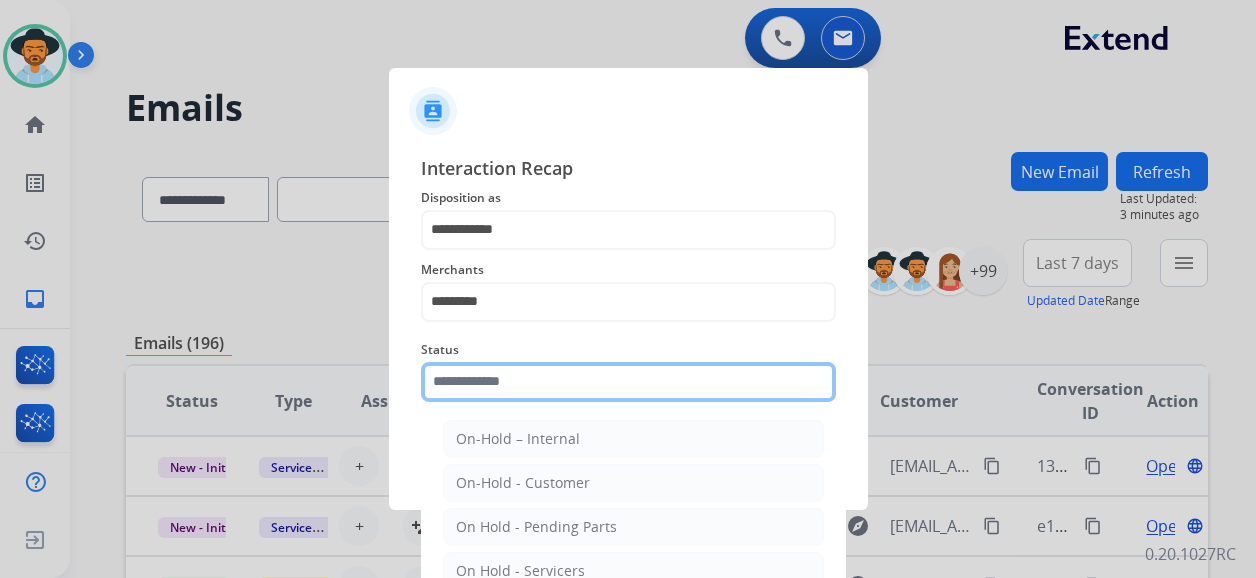 click 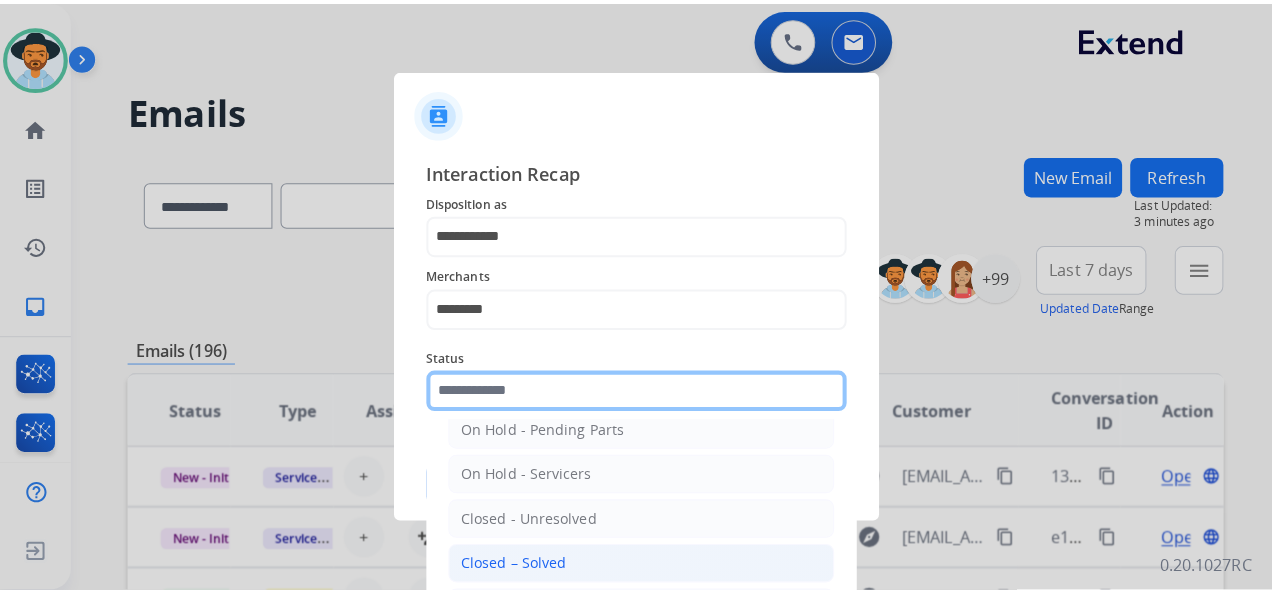 scroll, scrollTop: 114, scrollLeft: 0, axis: vertical 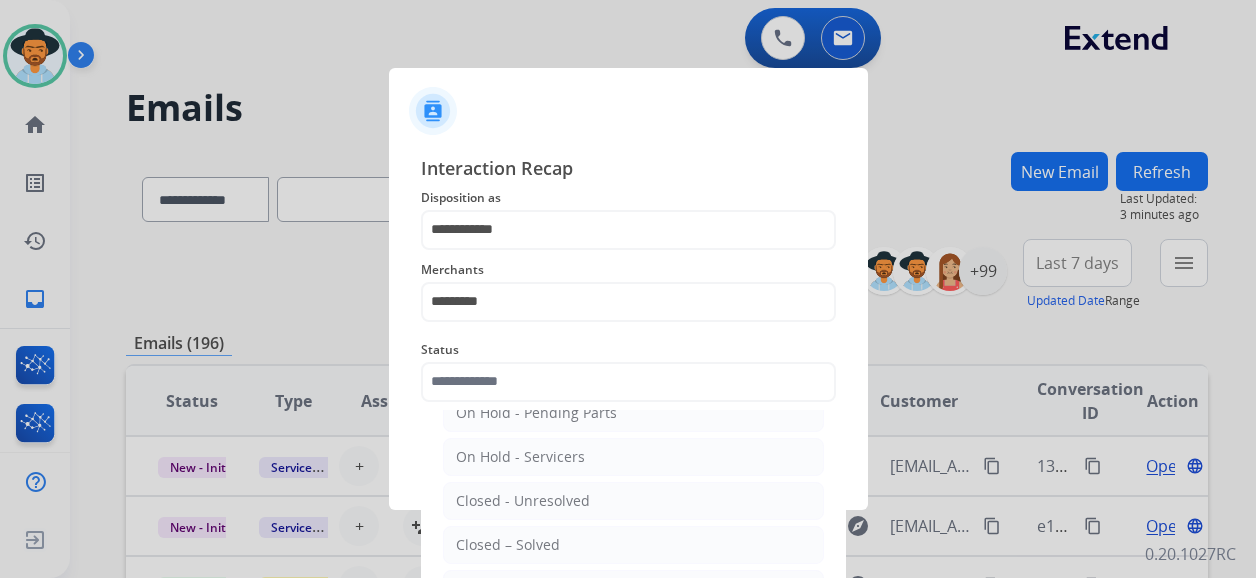 click on "Closed – Solved" 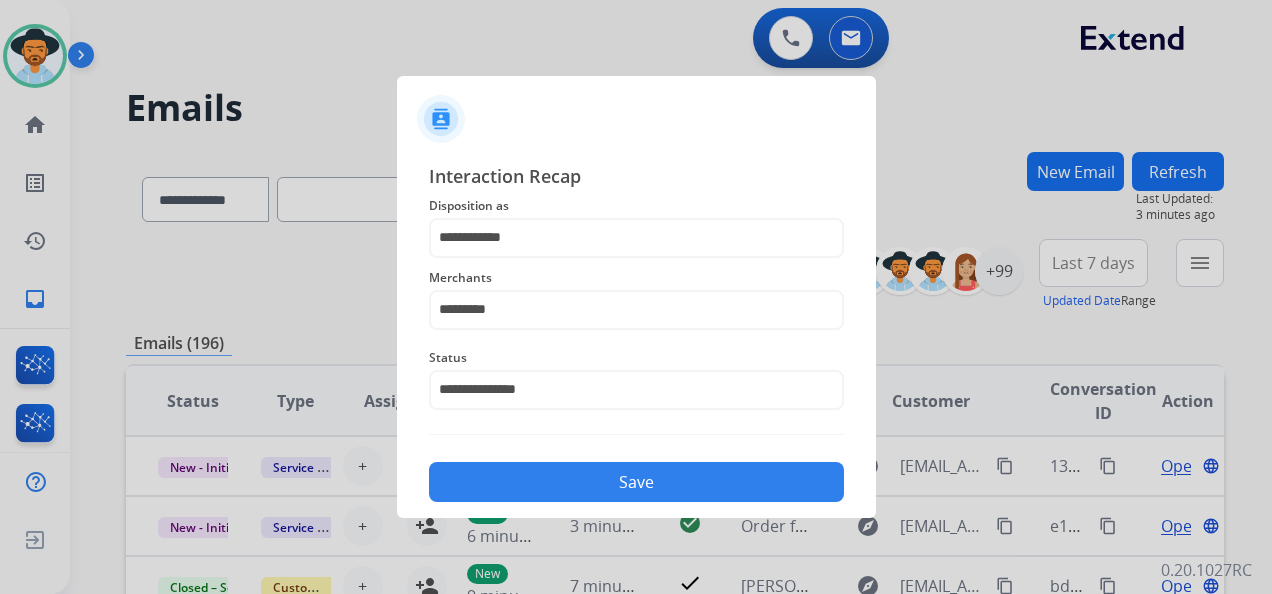 click on "Save" 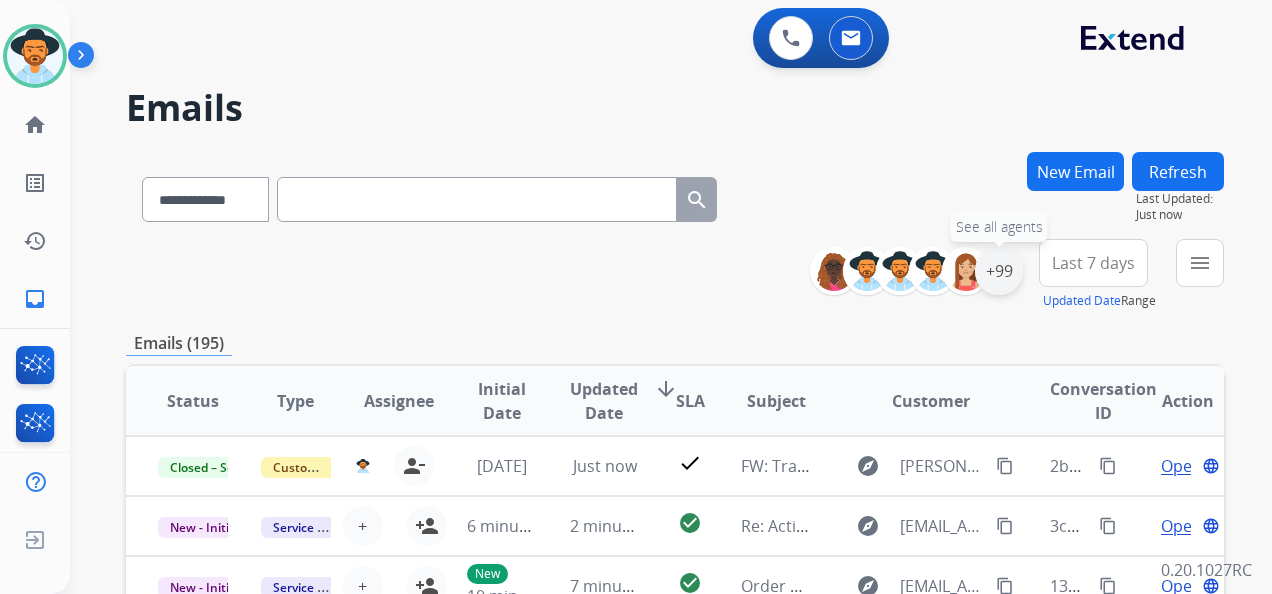 click on "+99" at bounding box center [999, 271] 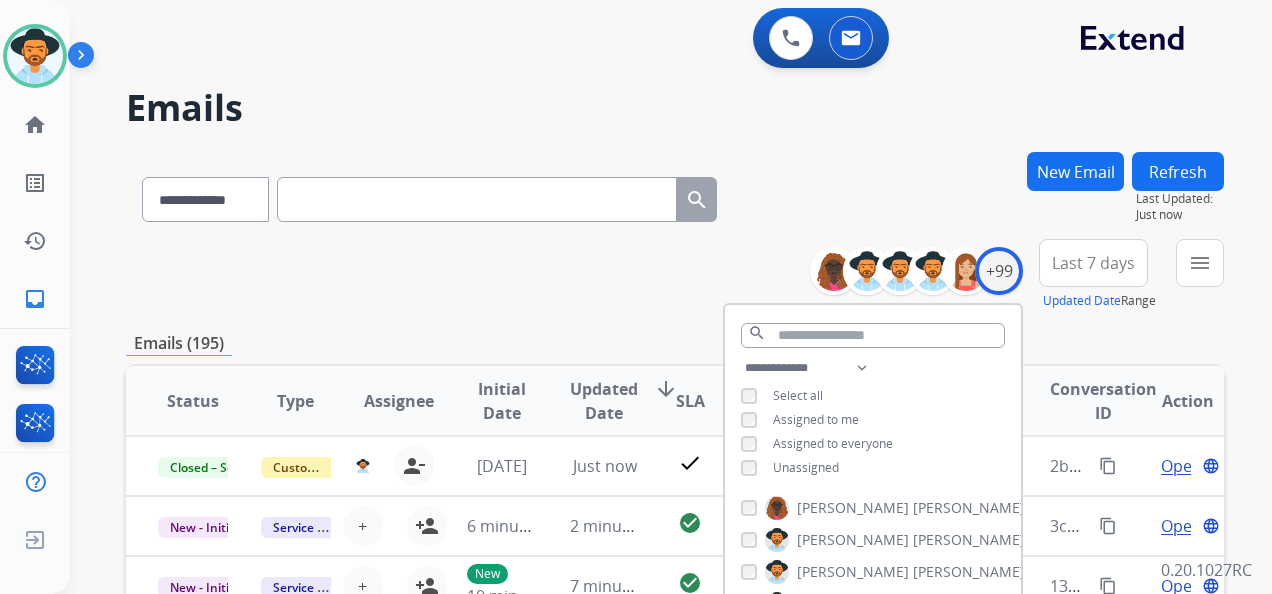 click on "**********" at bounding box center [873, 420] 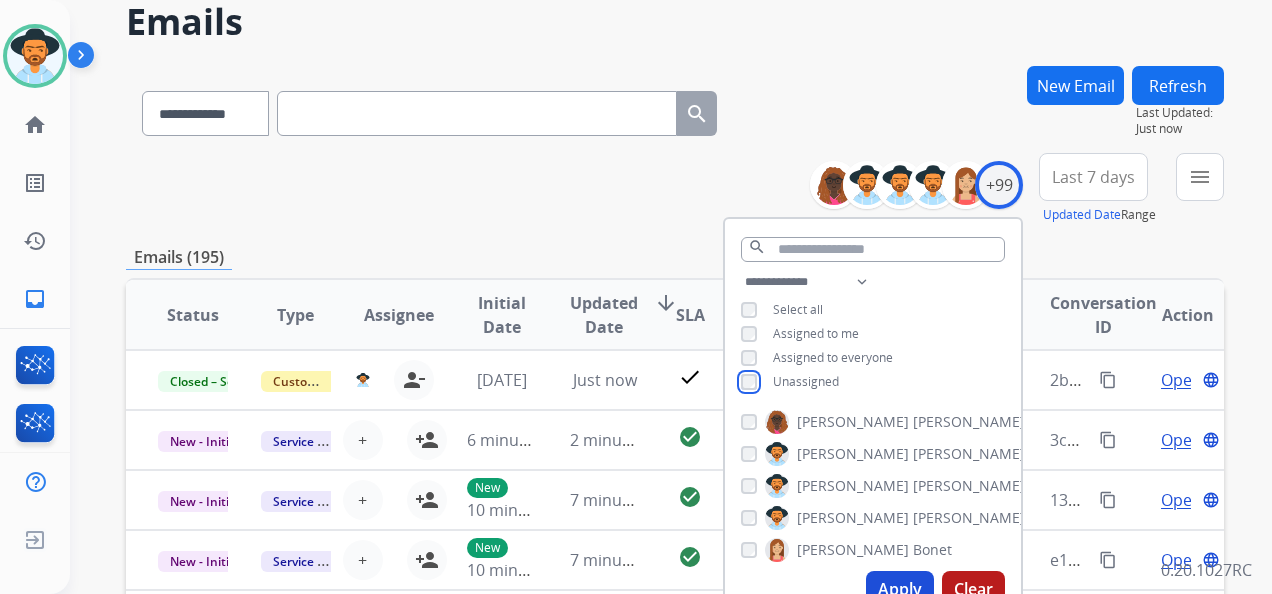 scroll, scrollTop: 300, scrollLeft: 0, axis: vertical 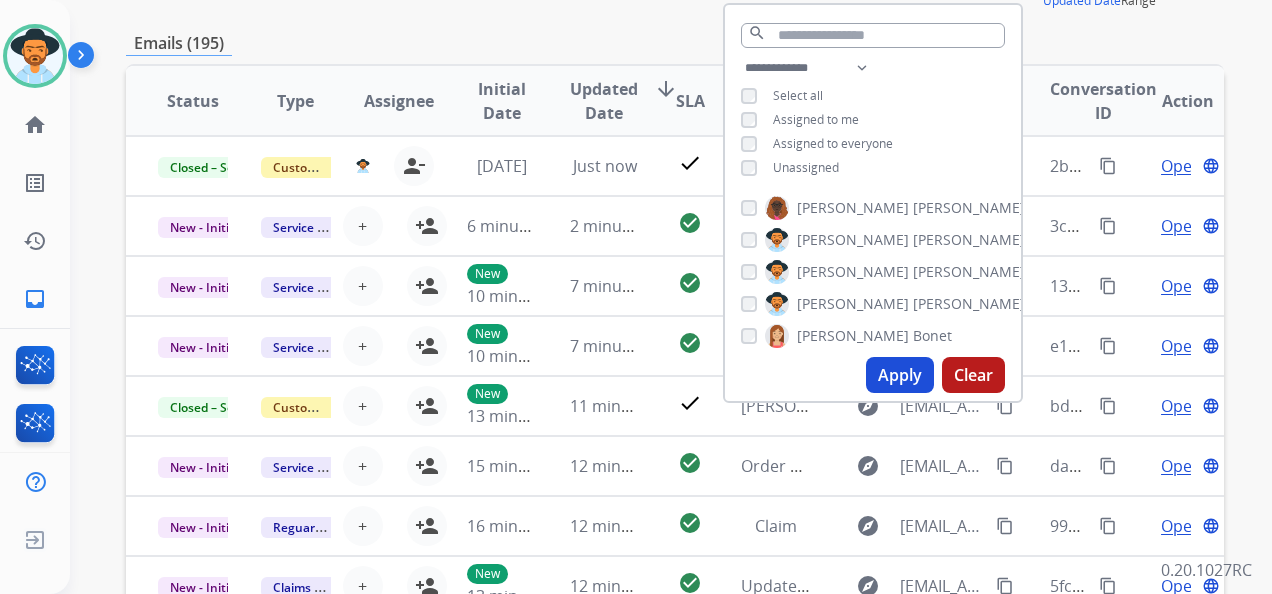 click on "Apply" at bounding box center (900, 375) 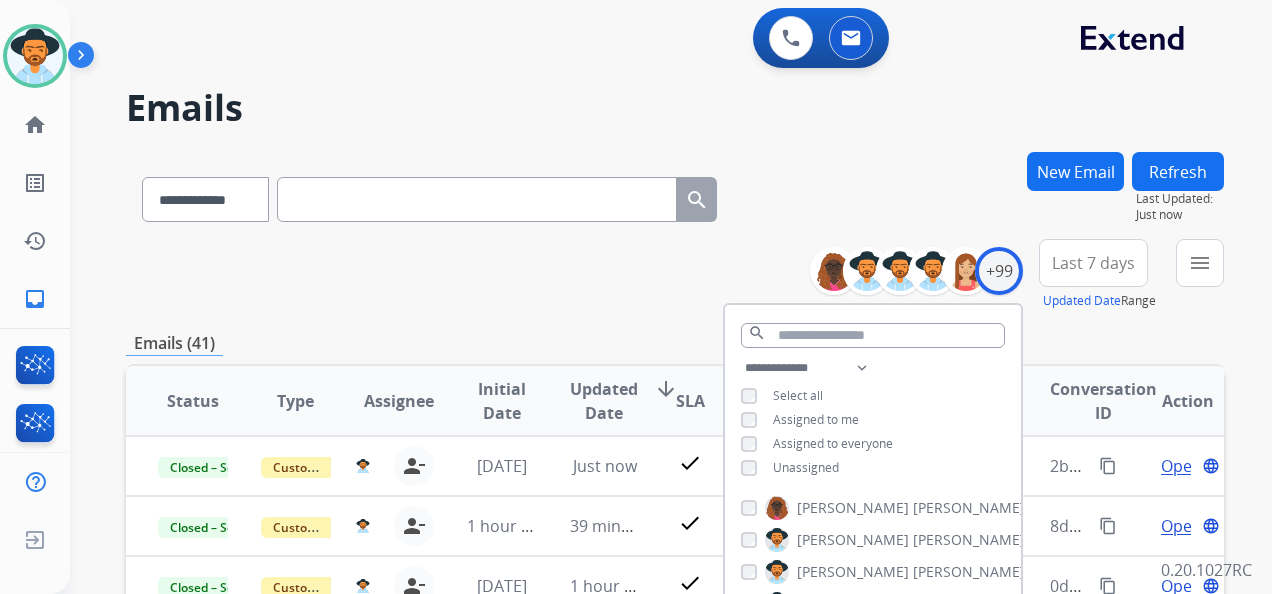 click on "**********" at bounding box center [675, 275] 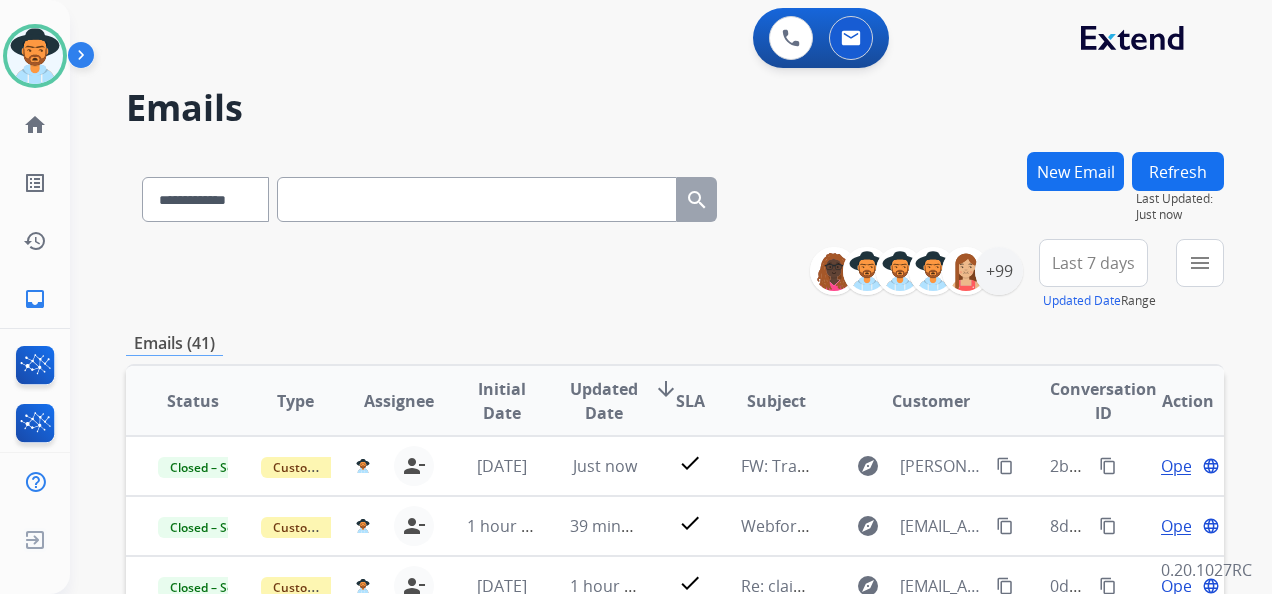scroll, scrollTop: 400, scrollLeft: 0, axis: vertical 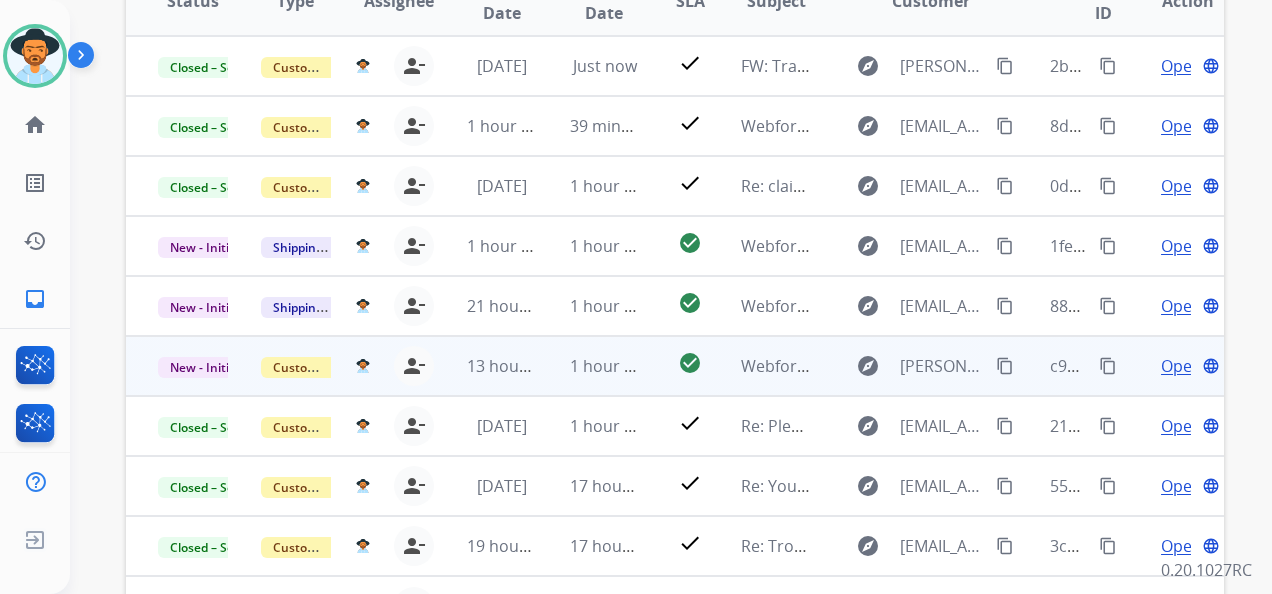 click on "Open" at bounding box center (1181, 366) 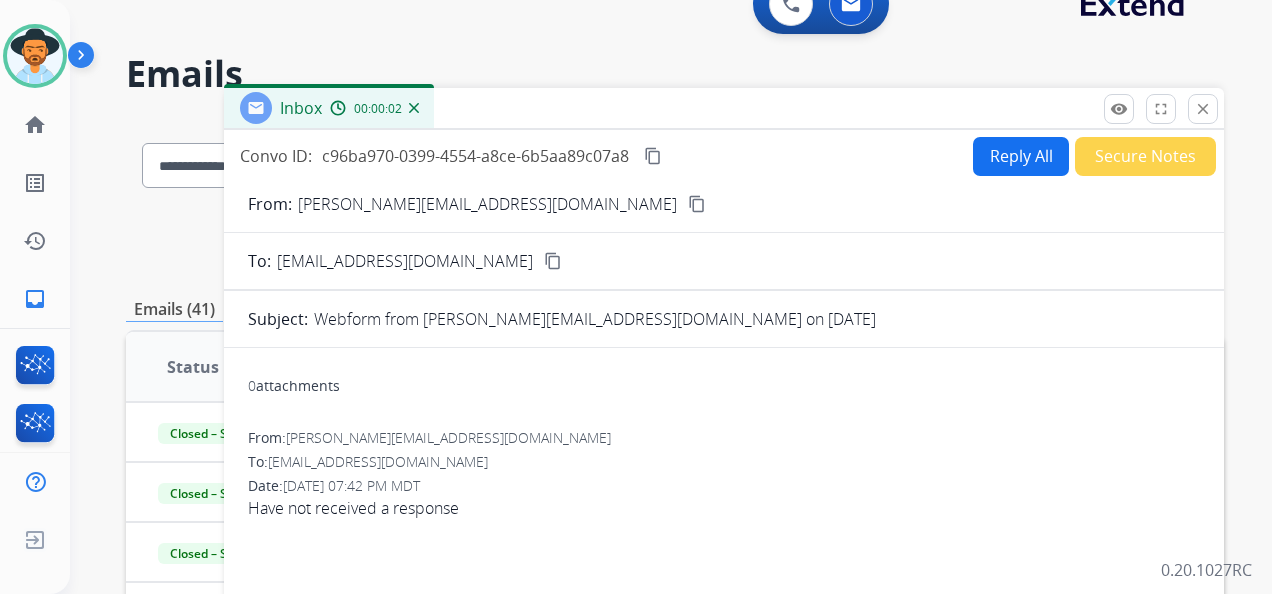 scroll, scrollTop: 0, scrollLeft: 0, axis: both 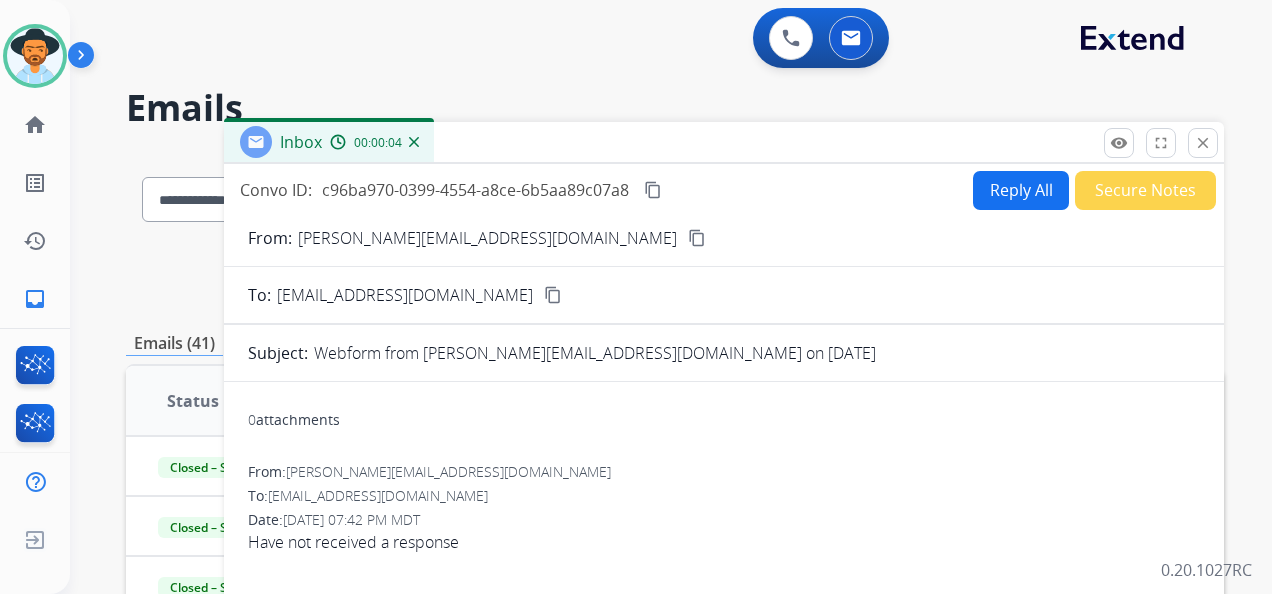 click on "content_copy" at bounding box center [697, 238] 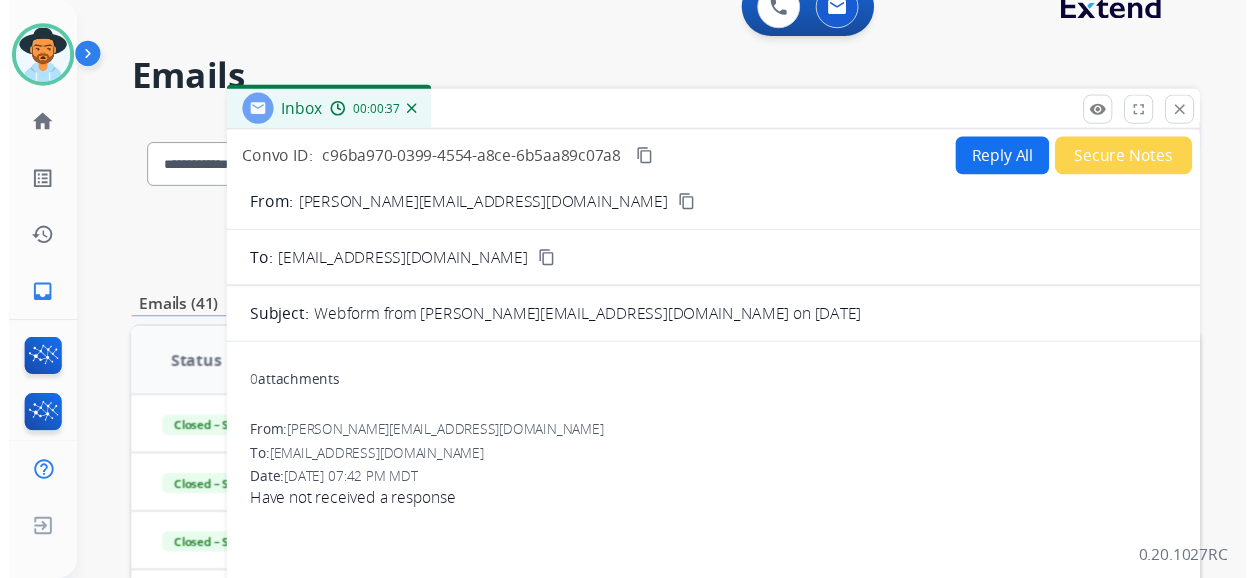 scroll, scrollTop: 0, scrollLeft: 0, axis: both 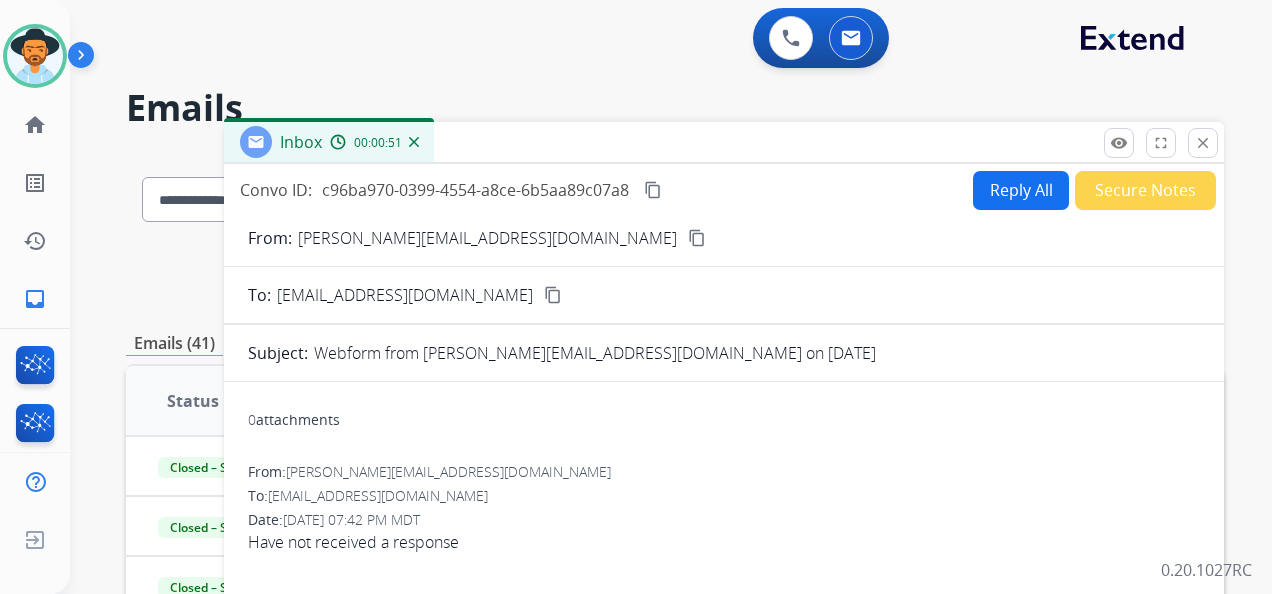 click on "Reply All" at bounding box center [1021, 190] 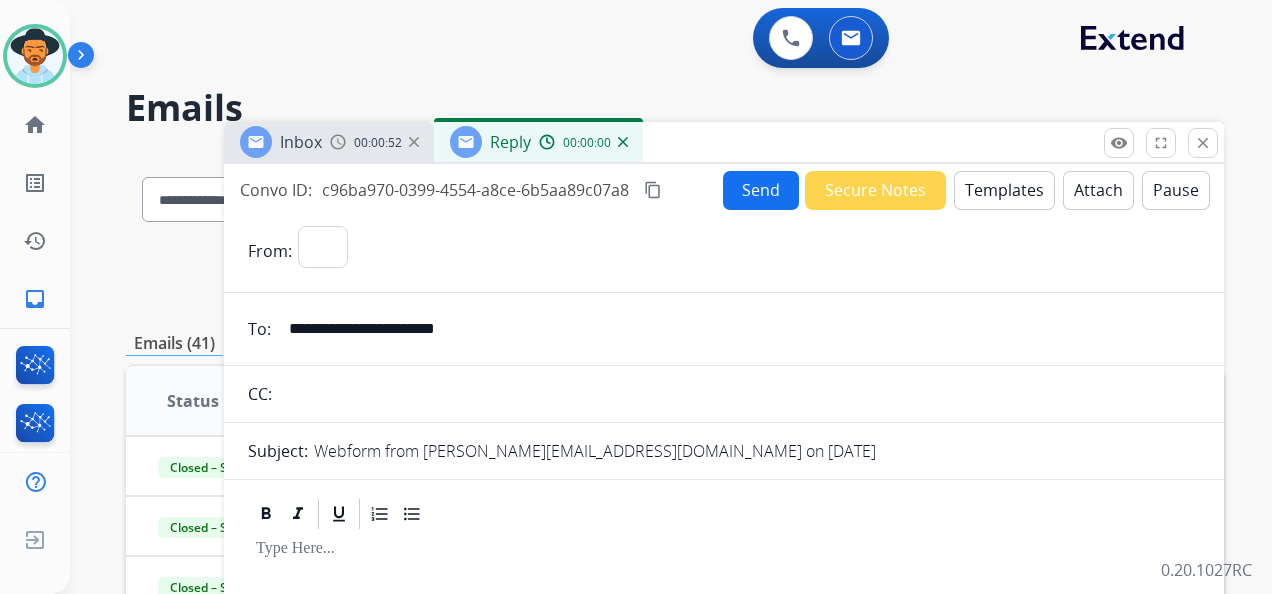 select on "**********" 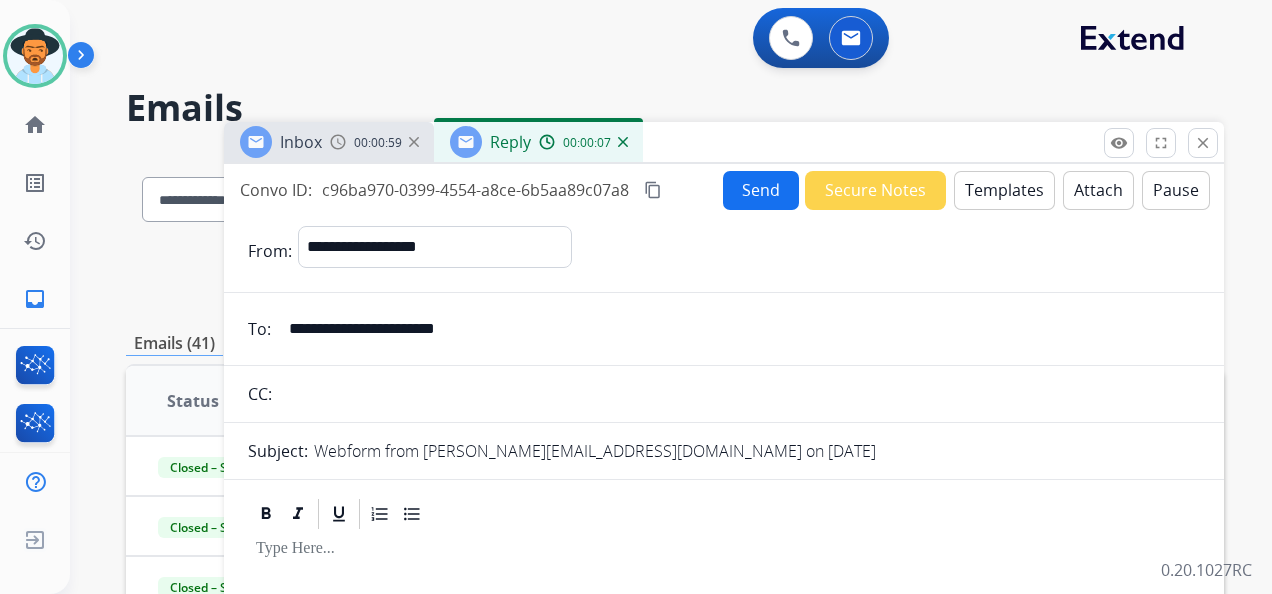click on "Templates" at bounding box center [1004, 190] 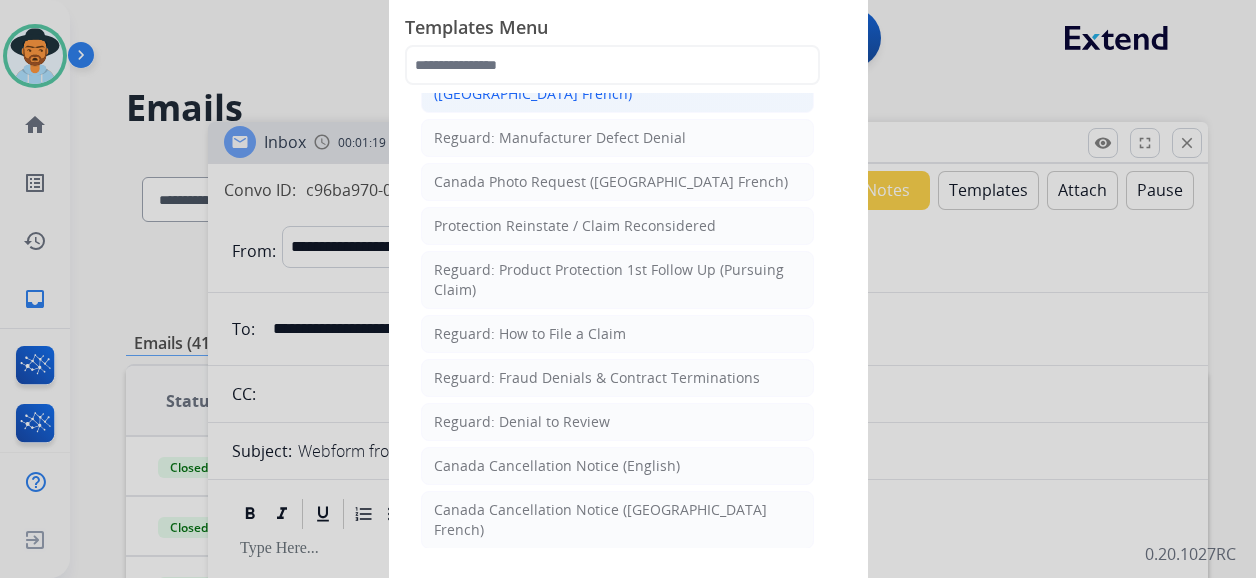 scroll, scrollTop: 2020, scrollLeft: 0, axis: vertical 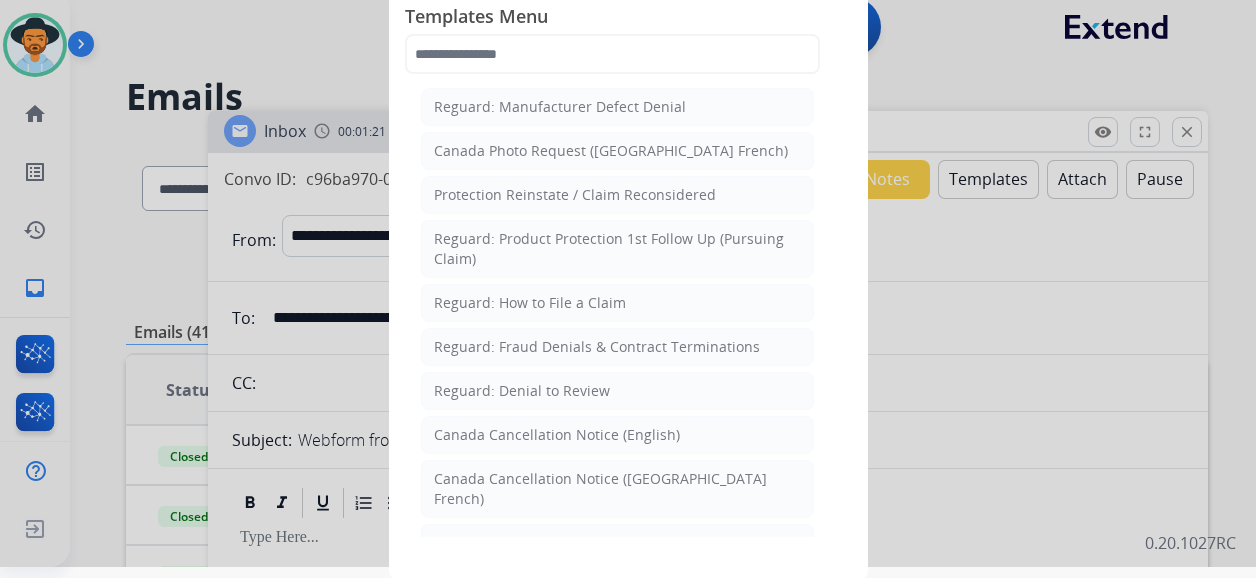 click 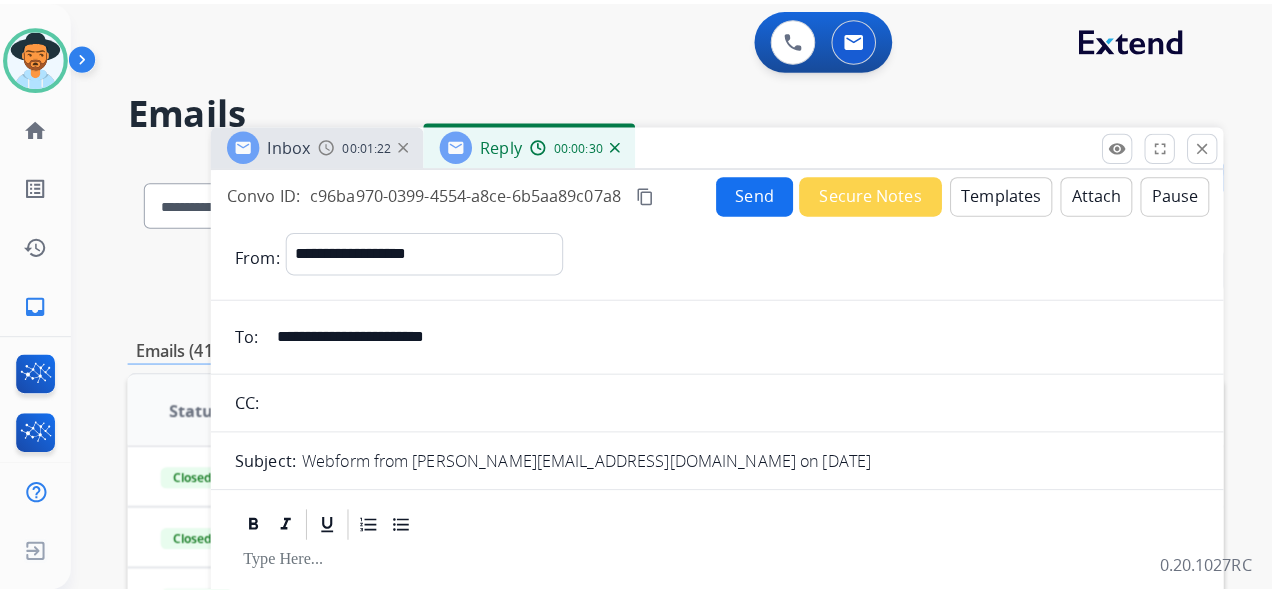 scroll, scrollTop: 0, scrollLeft: 0, axis: both 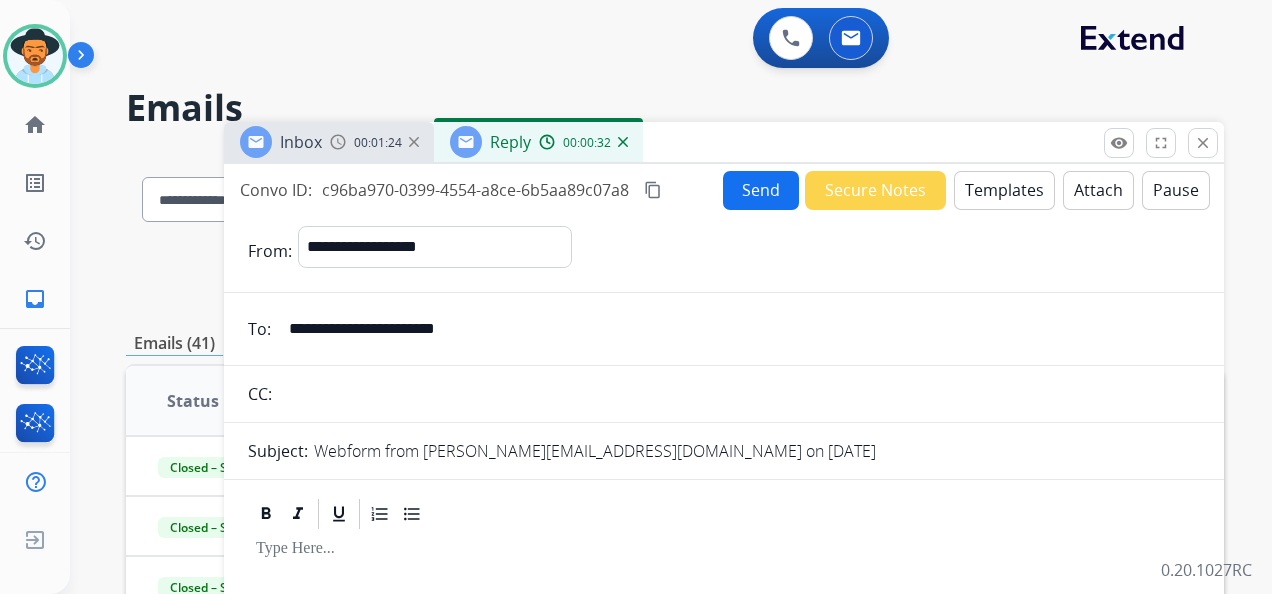 click on "Templates" at bounding box center (1004, 190) 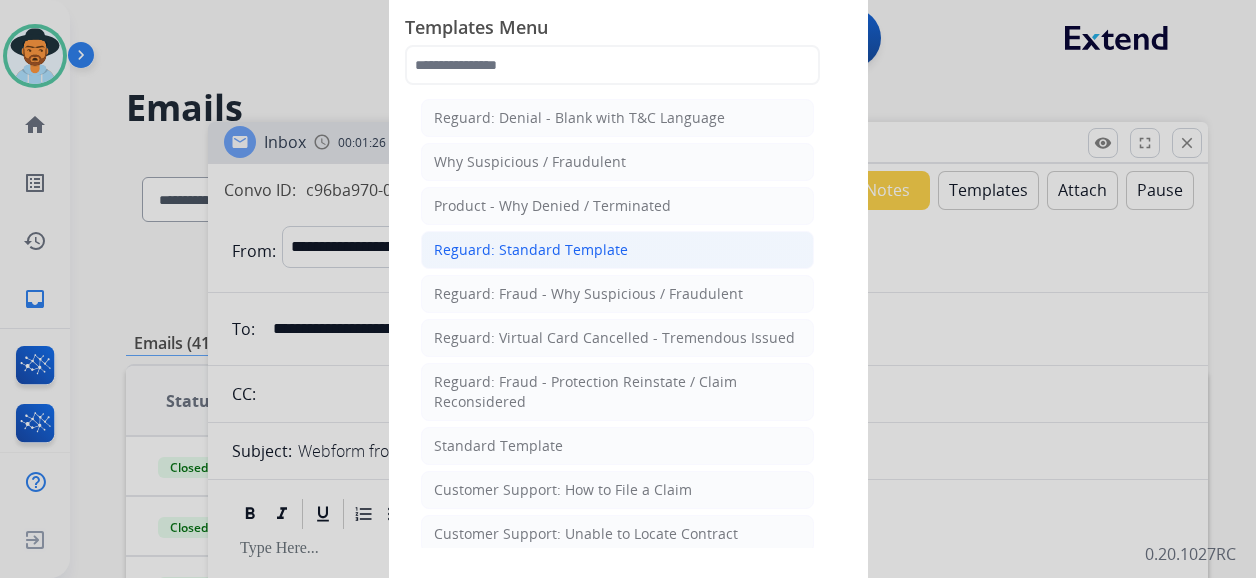 click on "Reguard: Standard Template" 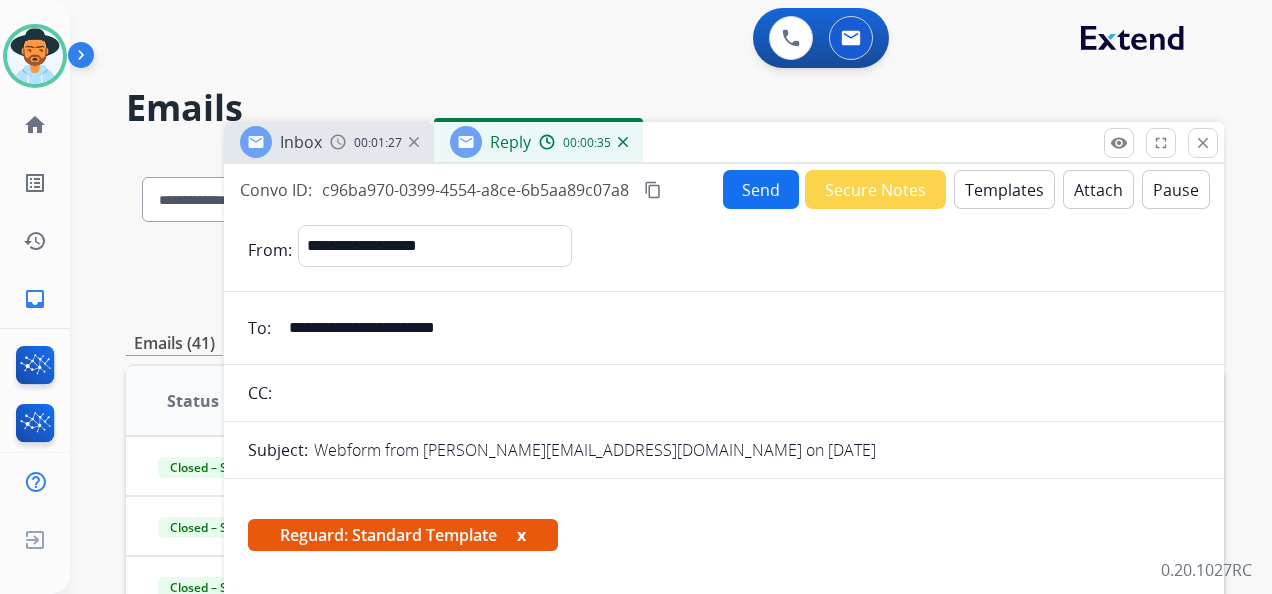 click on "x" at bounding box center (521, 535) 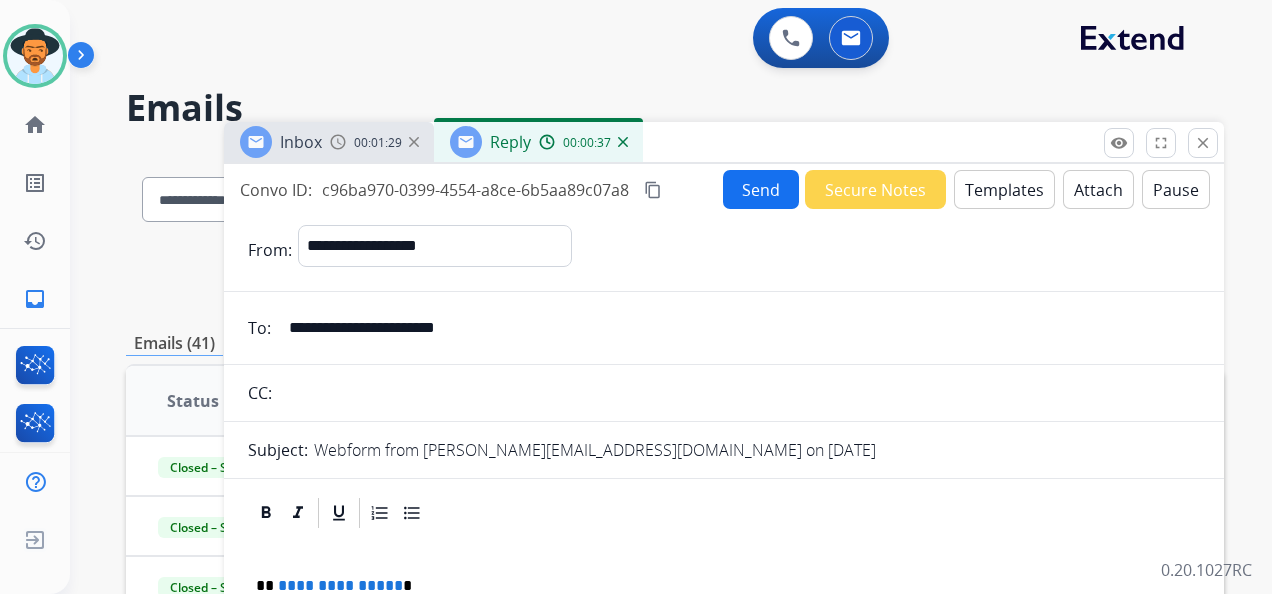 click on "Templates" at bounding box center (1004, 189) 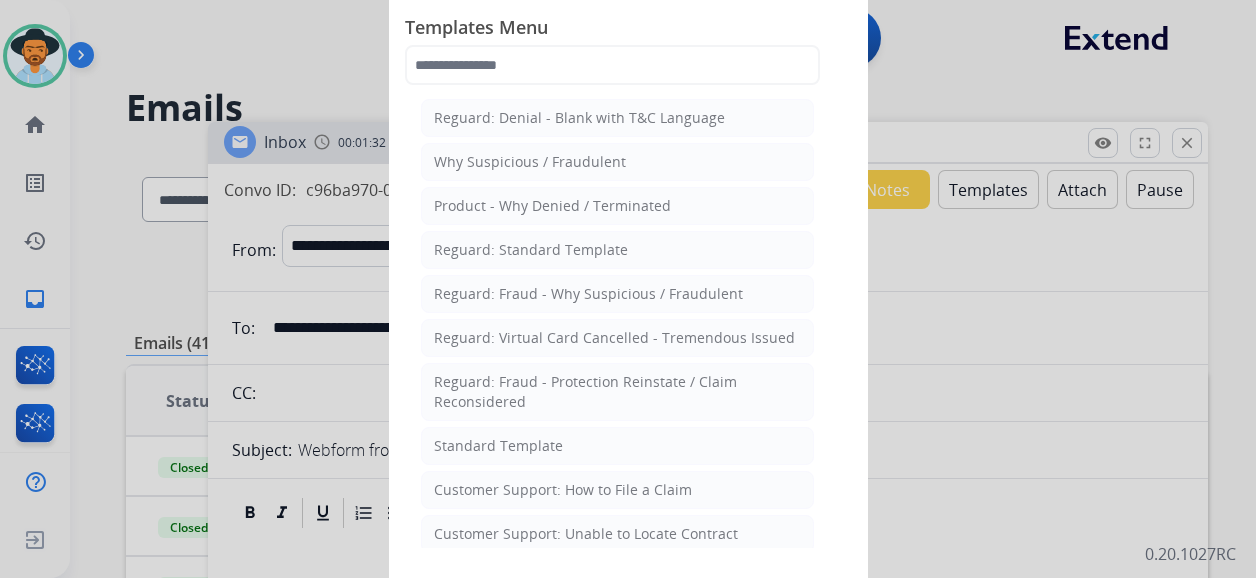 click on "Standard Template" 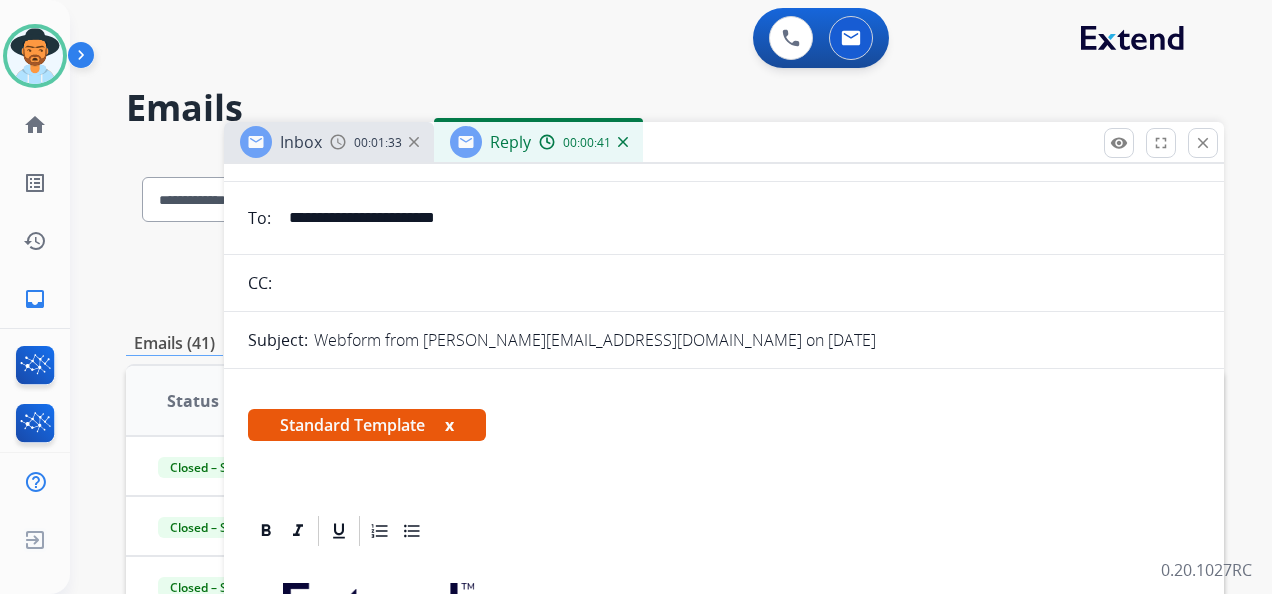 scroll, scrollTop: 400, scrollLeft: 0, axis: vertical 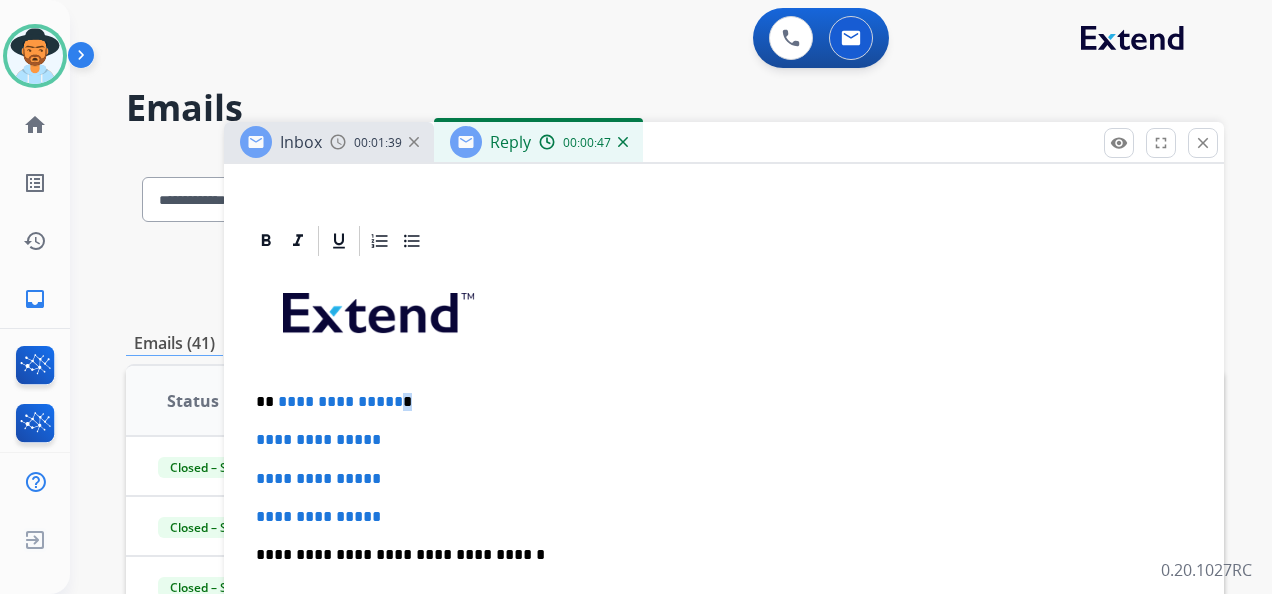 drag, startPoint x: 393, startPoint y: 398, endPoint x: 404, endPoint y: 405, distance: 13.038404 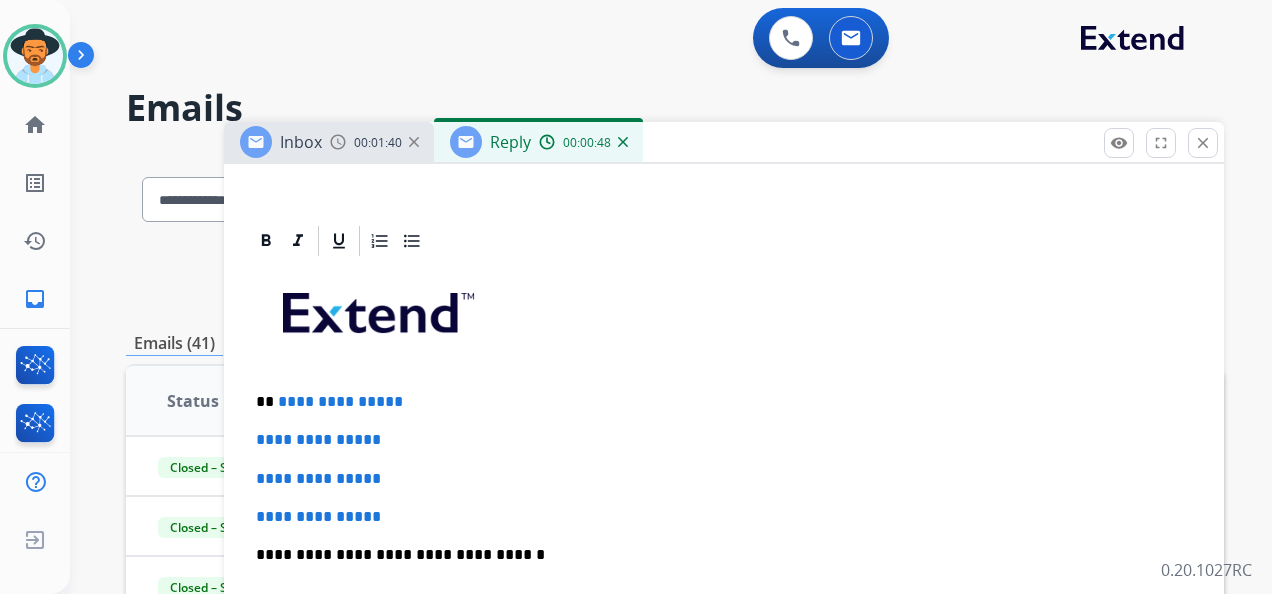 type 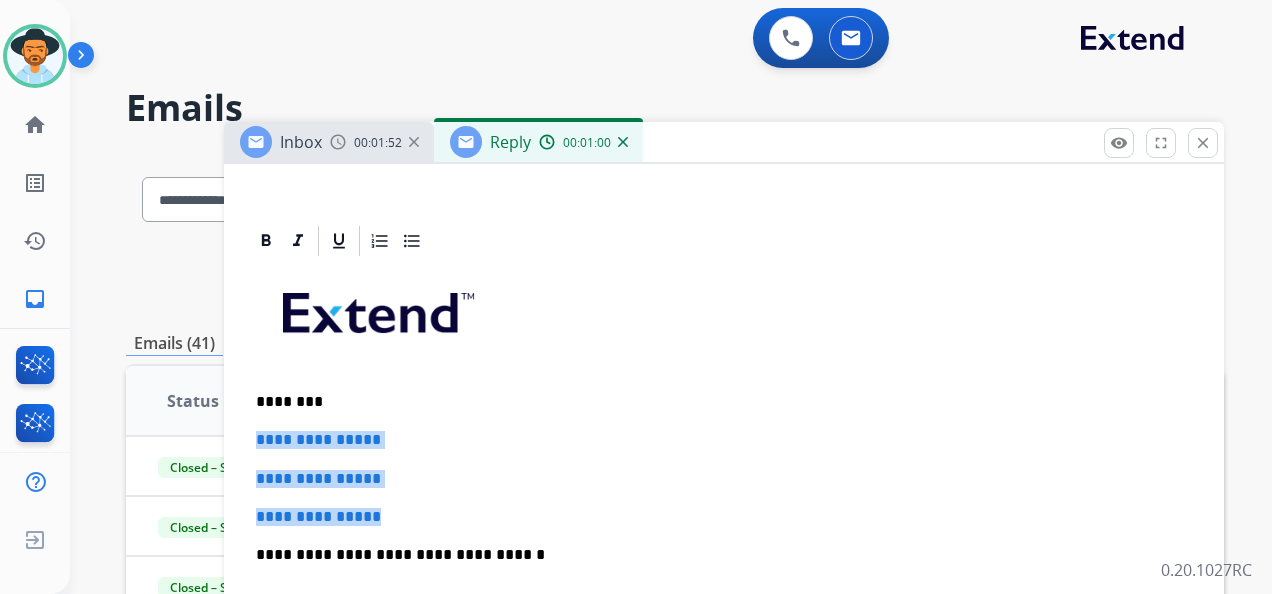 drag, startPoint x: 253, startPoint y: 434, endPoint x: 411, endPoint y: 511, distance: 175.76405 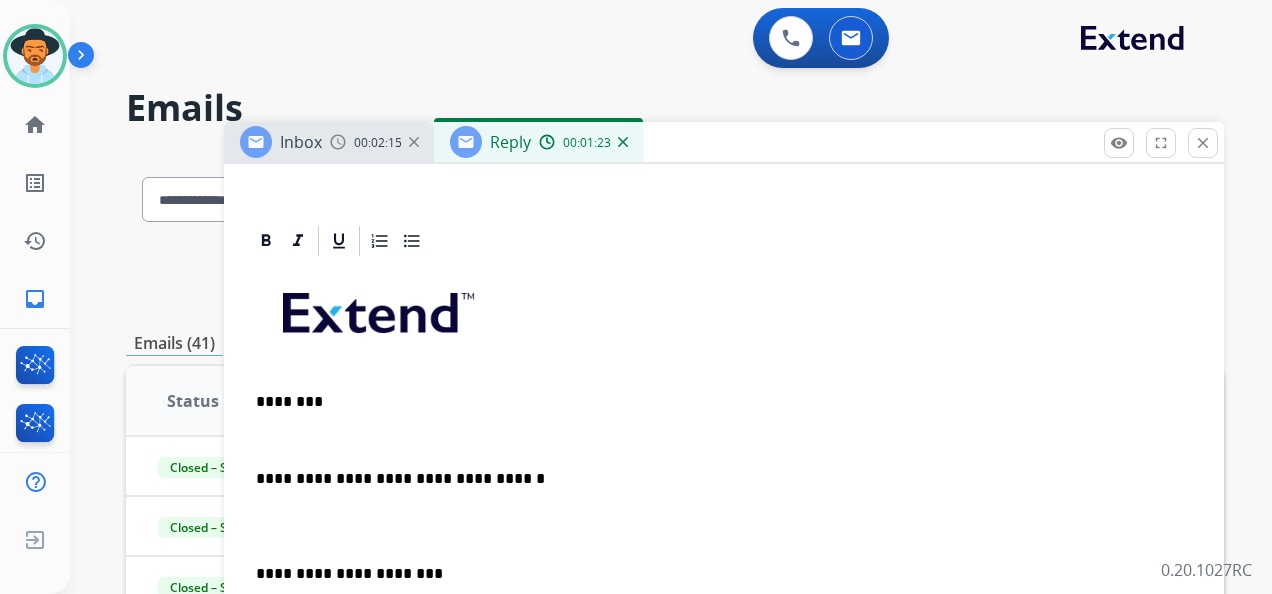 click on "**********" at bounding box center [671, 297] 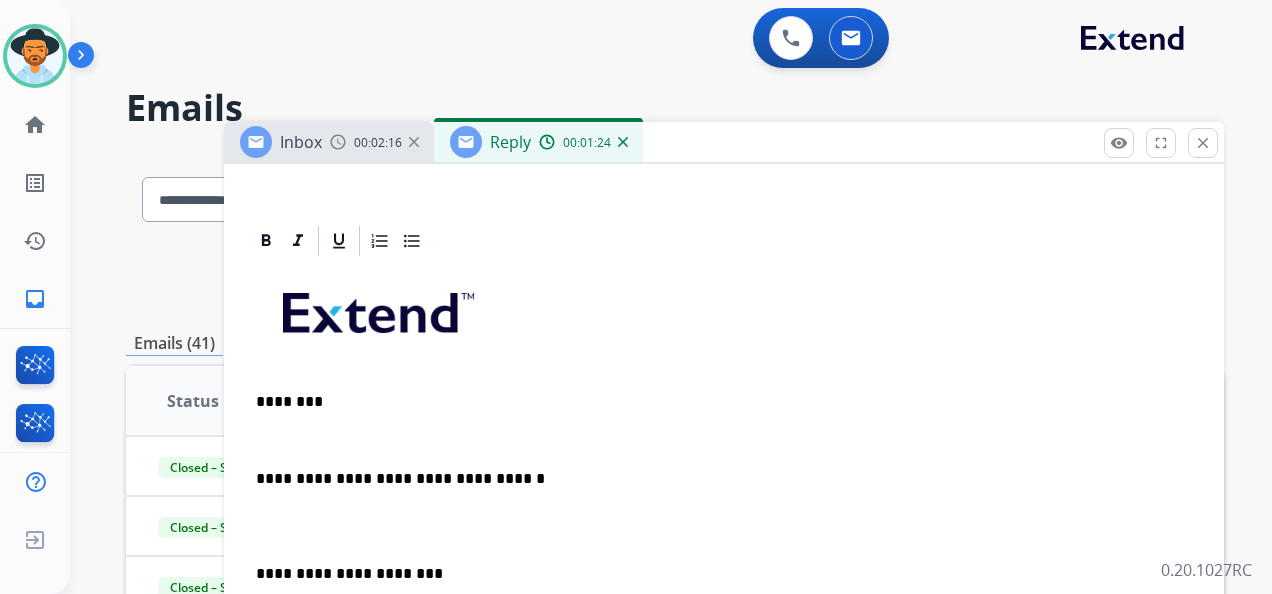 click on "********" at bounding box center (716, 402) 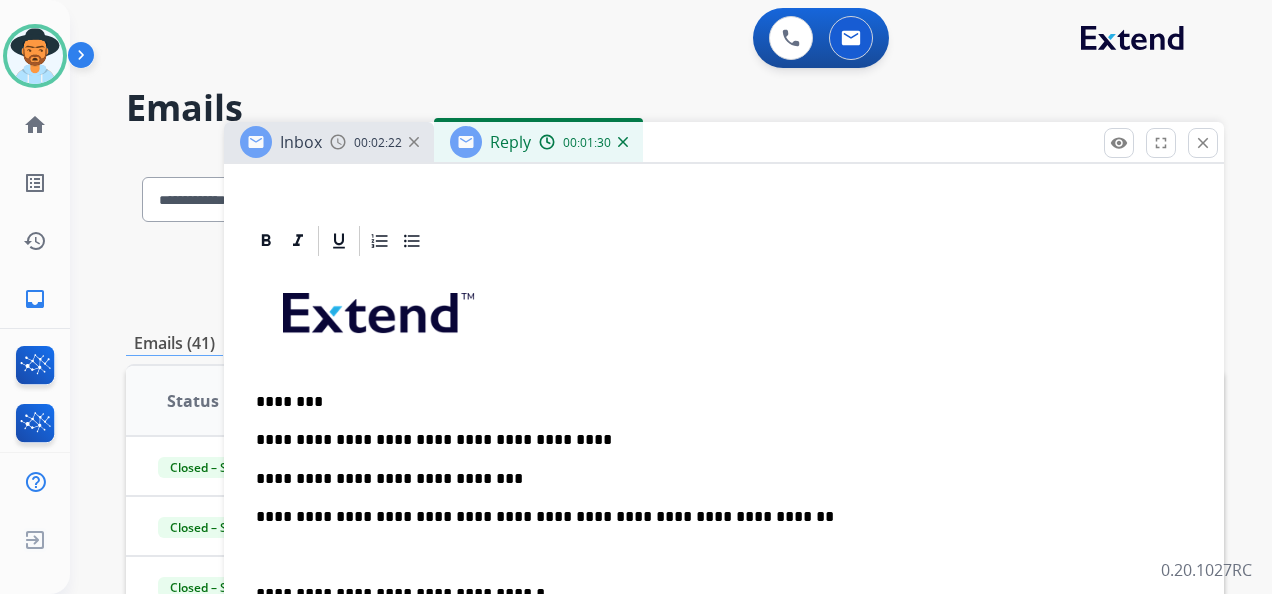 click on "**********" at bounding box center (716, 479) 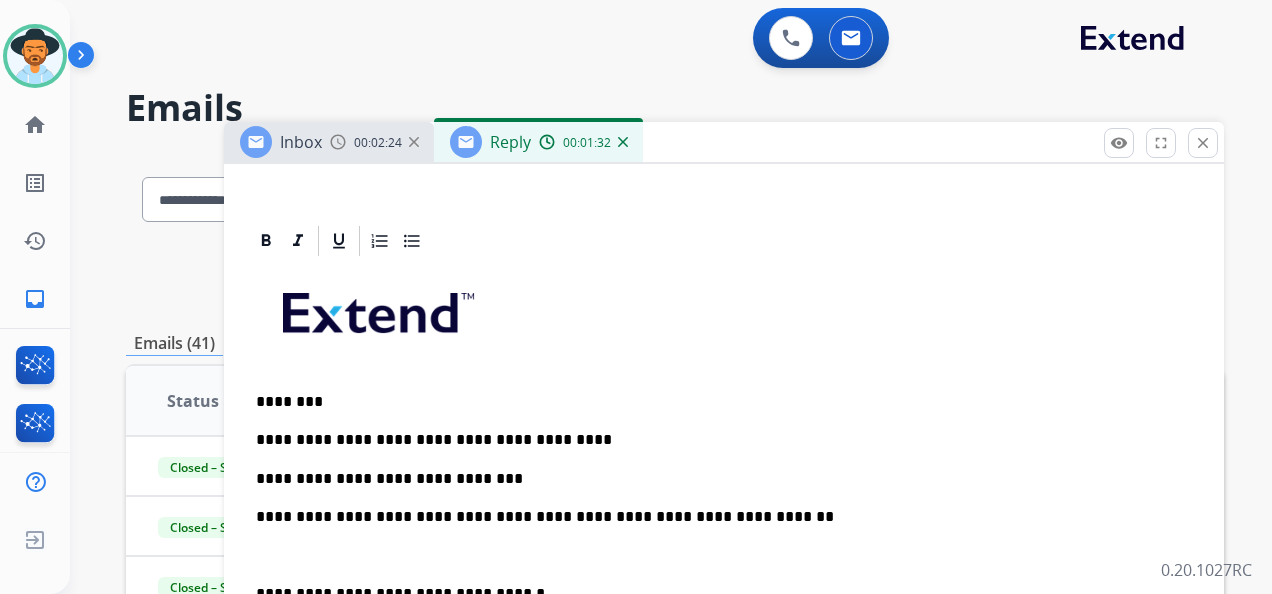 click on "**********" at bounding box center (716, 479) 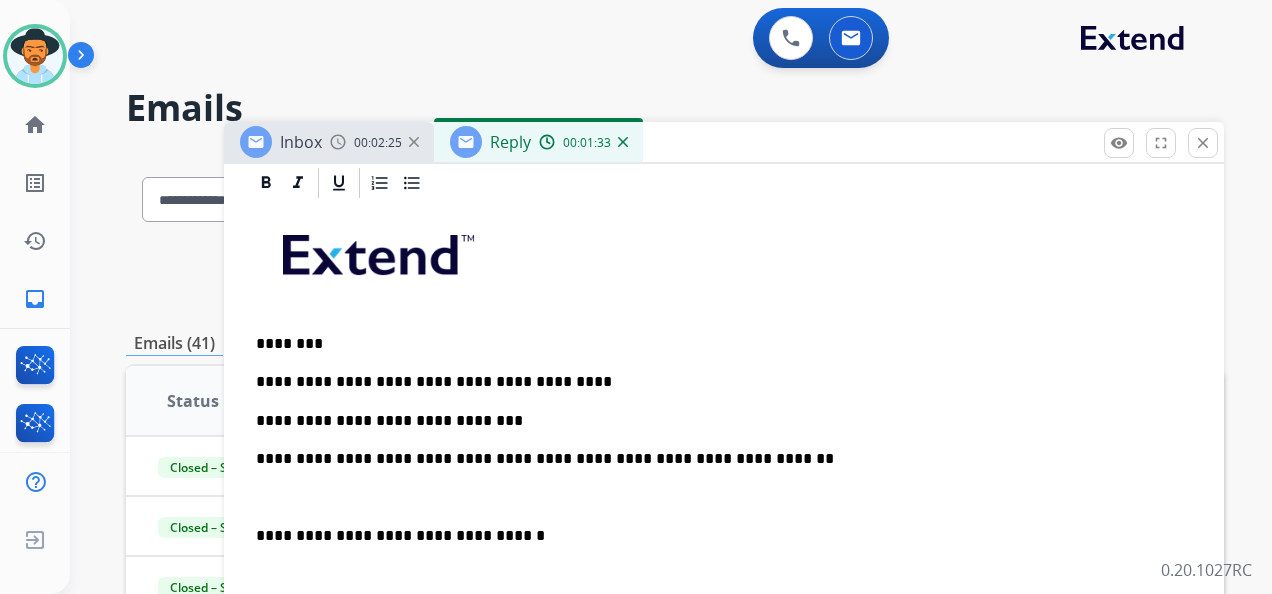 scroll, scrollTop: 500, scrollLeft: 0, axis: vertical 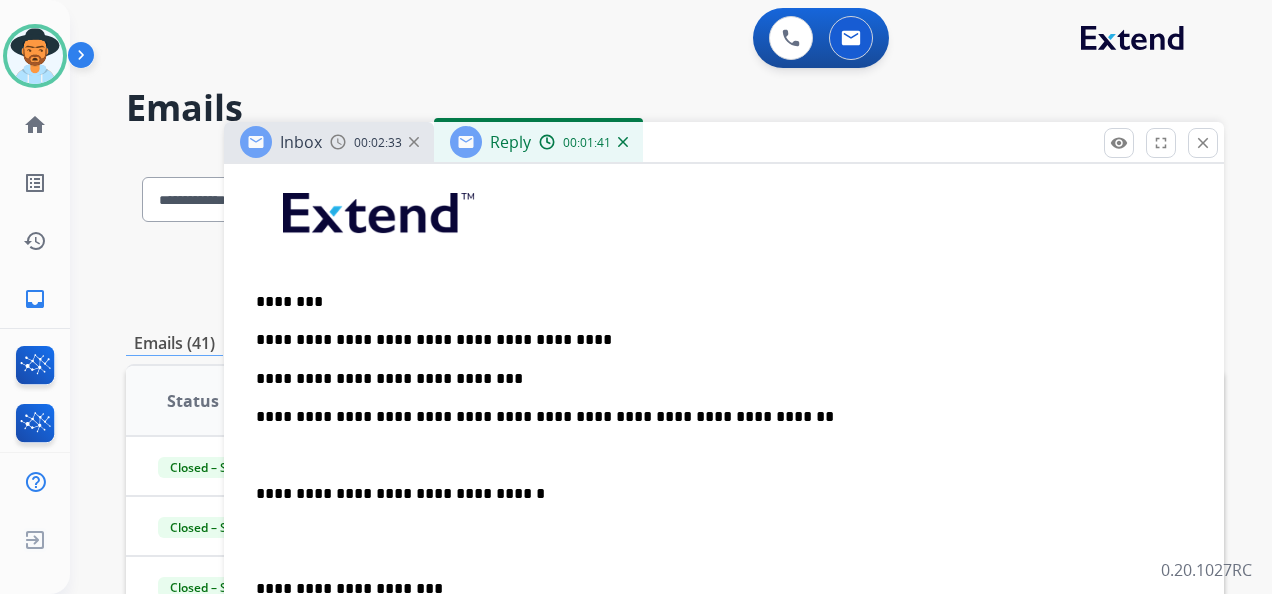 click on "**********" at bounding box center (716, 494) 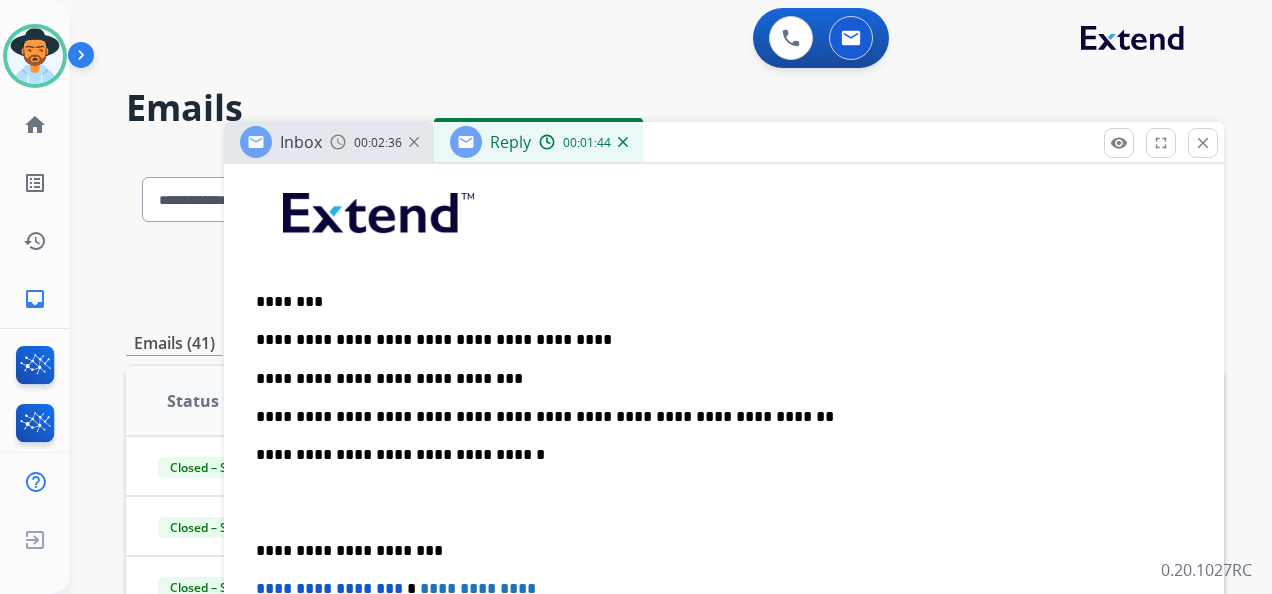 click on "**********" at bounding box center [724, 502] 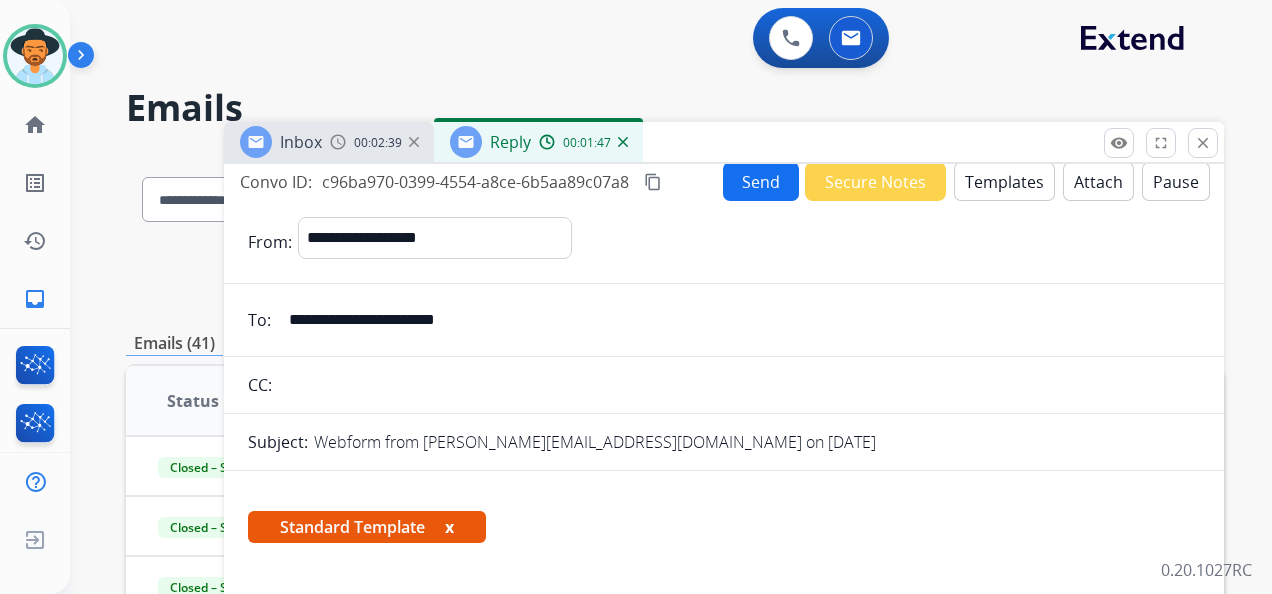 scroll, scrollTop: 0, scrollLeft: 0, axis: both 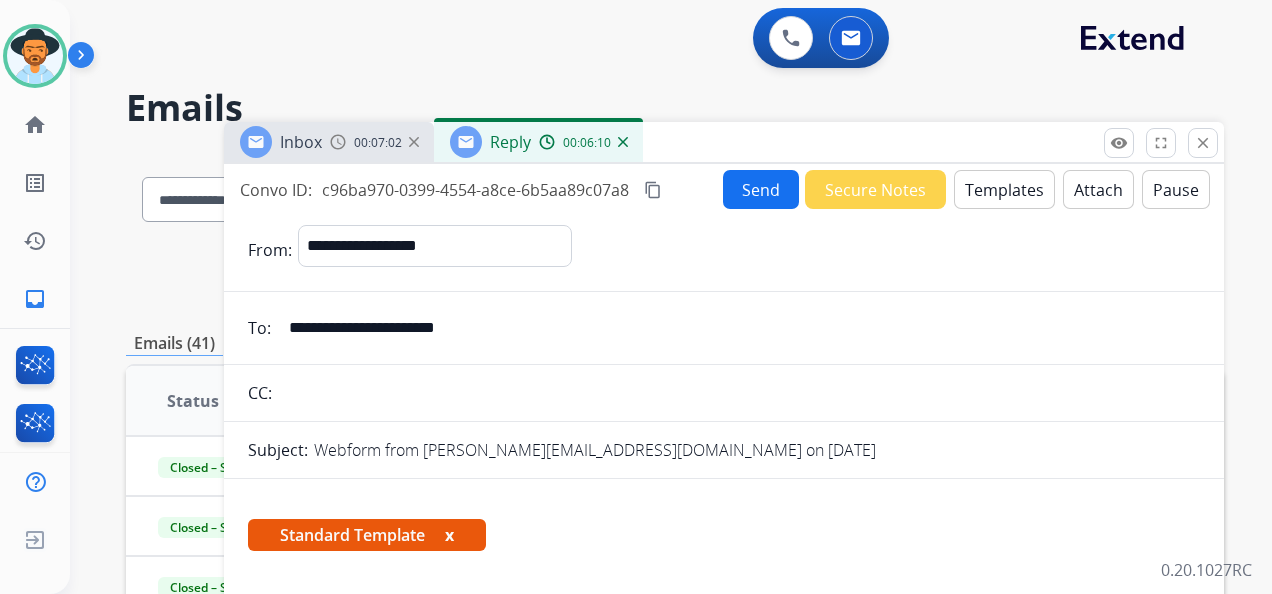 drag, startPoint x: 1262, startPoint y: 236, endPoint x: 1239, endPoint y: 236, distance: 23 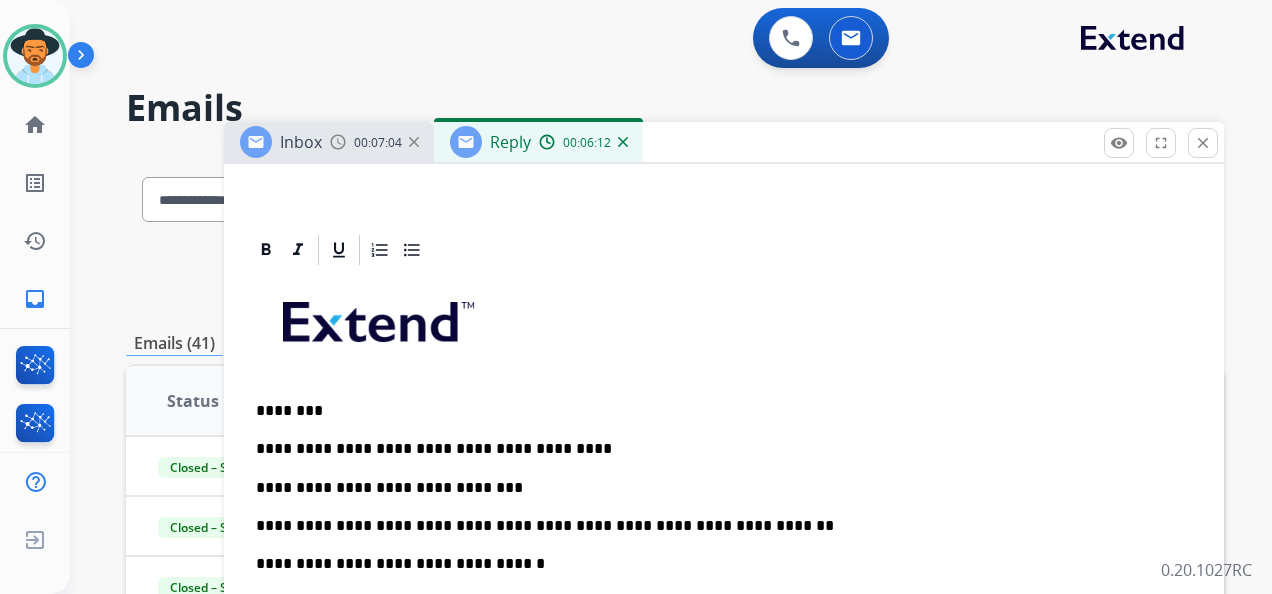 scroll, scrollTop: 514, scrollLeft: 0, axis: vertical 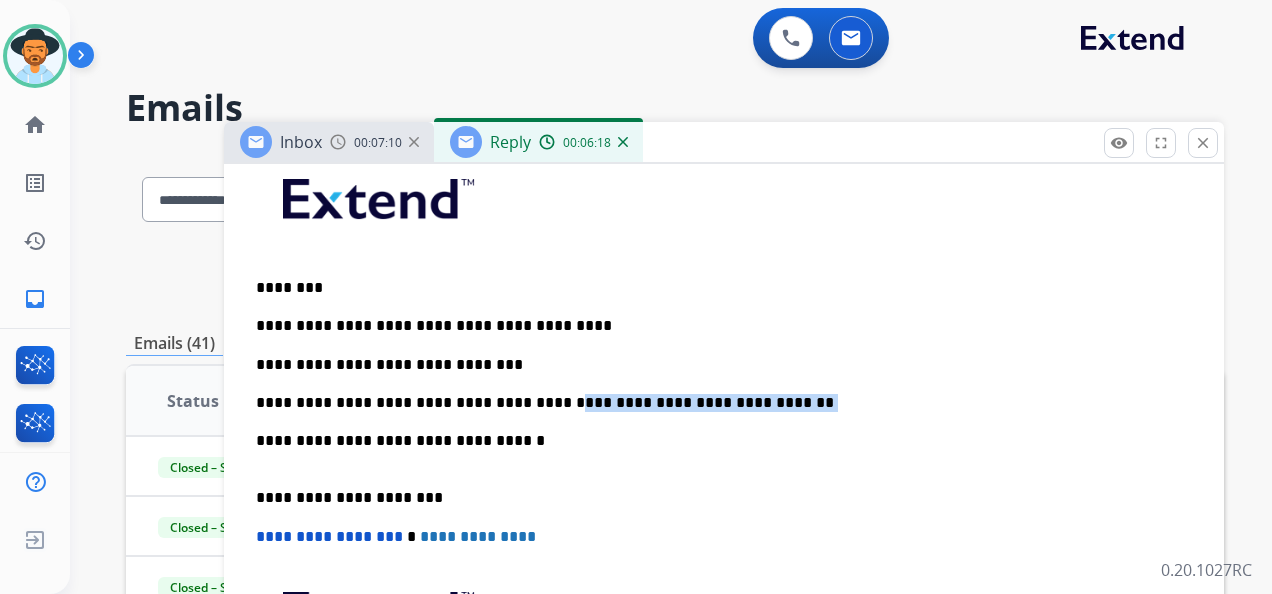 drag, startPoint x: 520, startPoint y: 401, endPoint x: 712, endPoint y: 390, distance: 192.31485 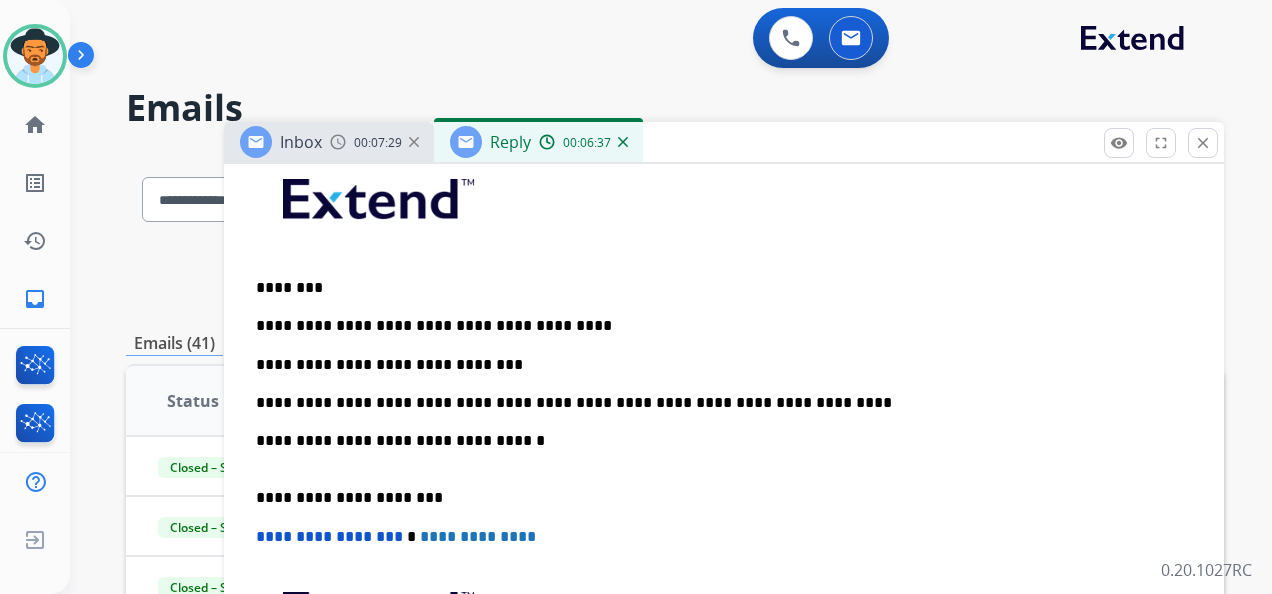 scroll, scrollTop: 100, scrollLeft: 0, axis: vertical 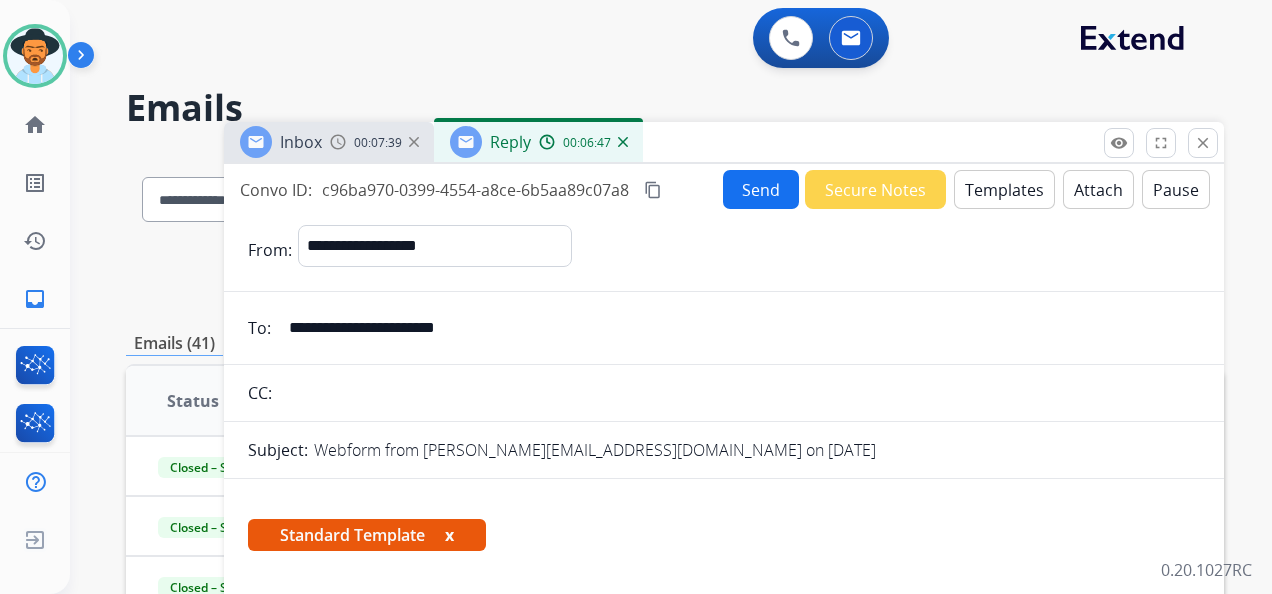 click on "Send" at bounding box center (761, 189) 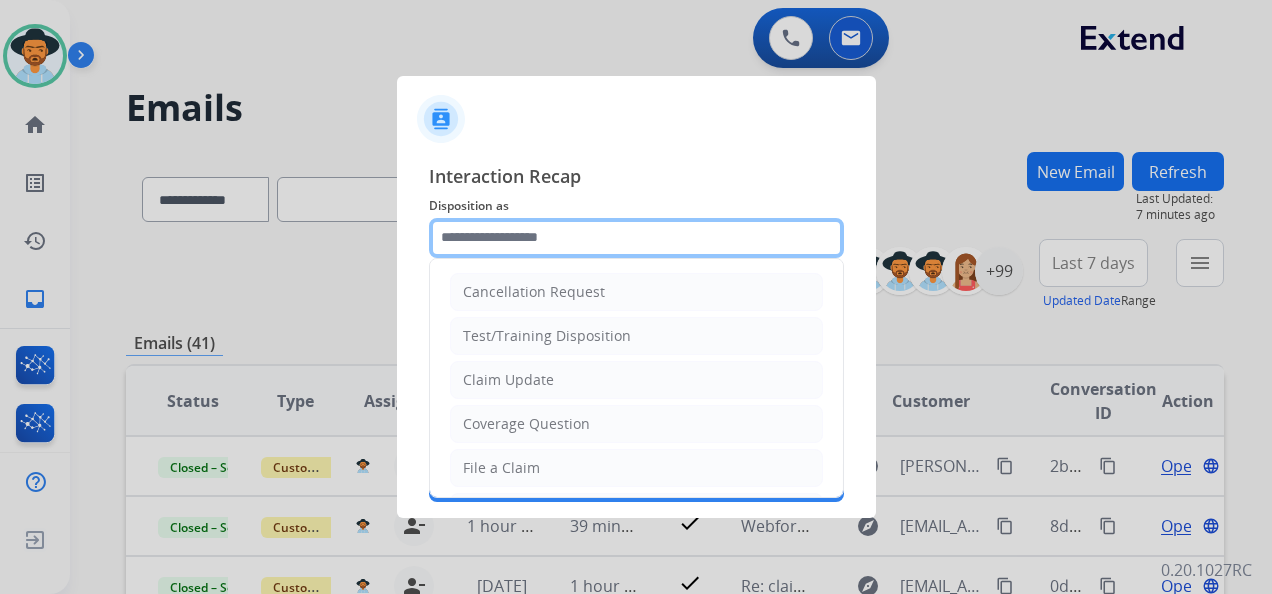 click 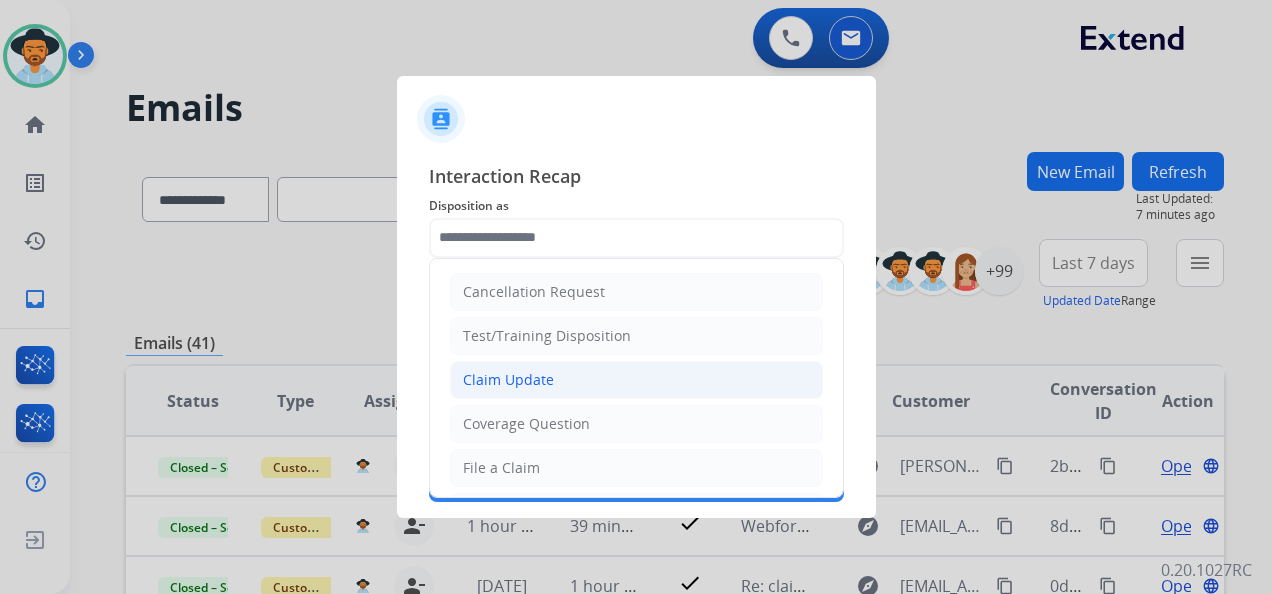 click on "Claim Update" 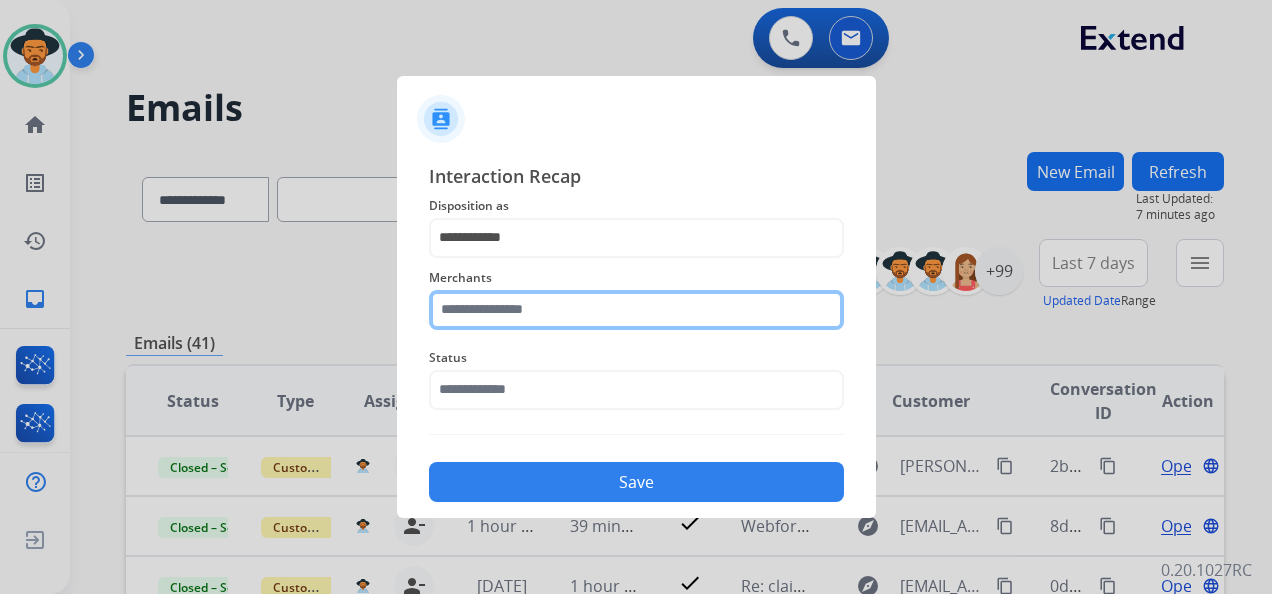 click 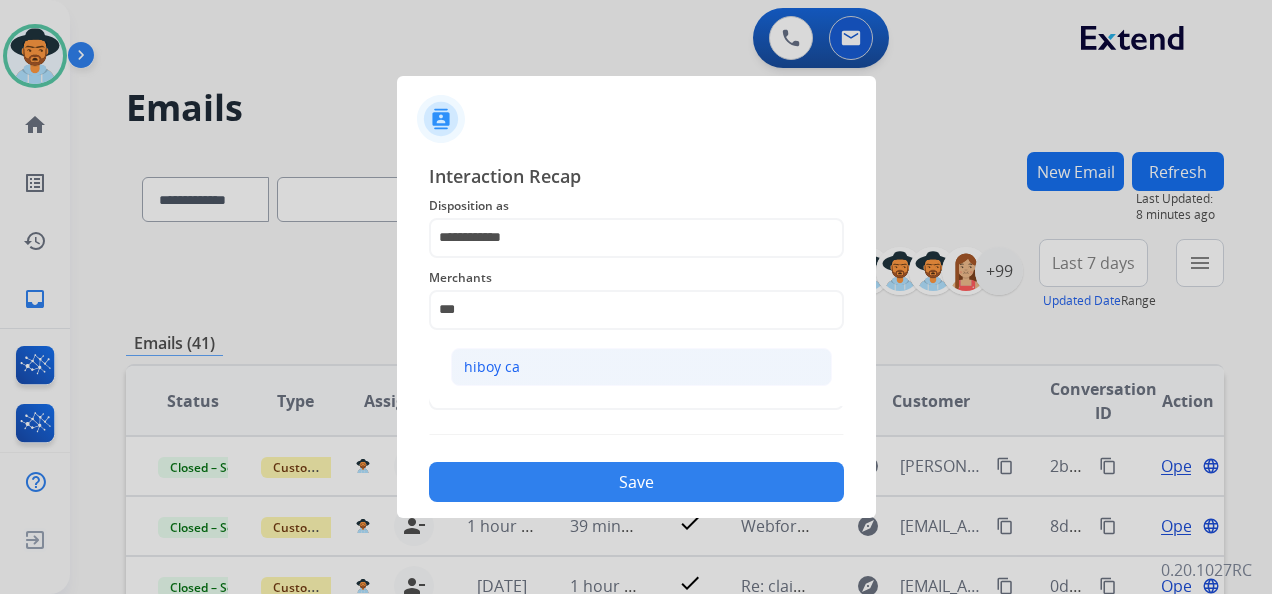 click on "hiboy ca" 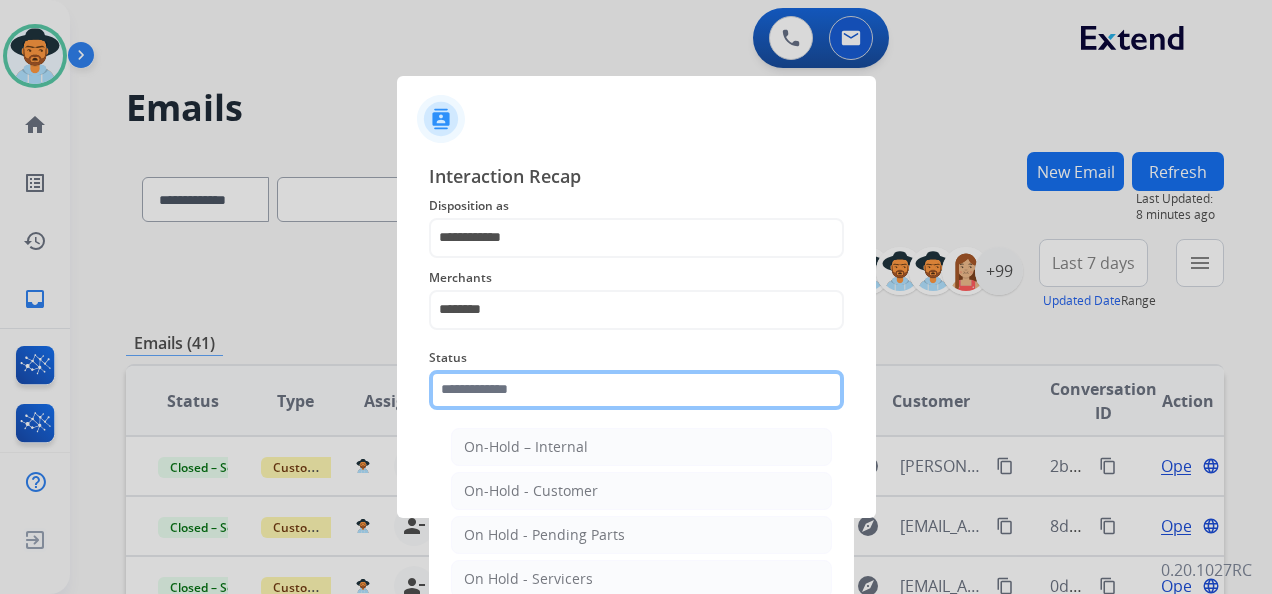 click 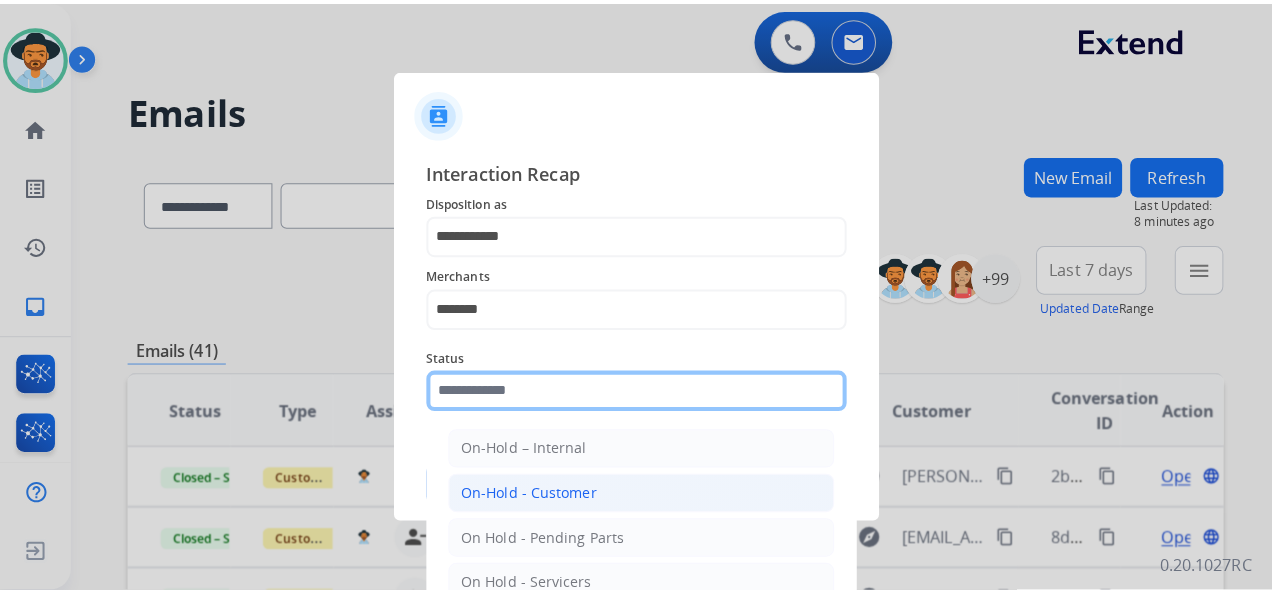 scroll, scrollTop: 114, scrollLeft: 0, axis: vertical 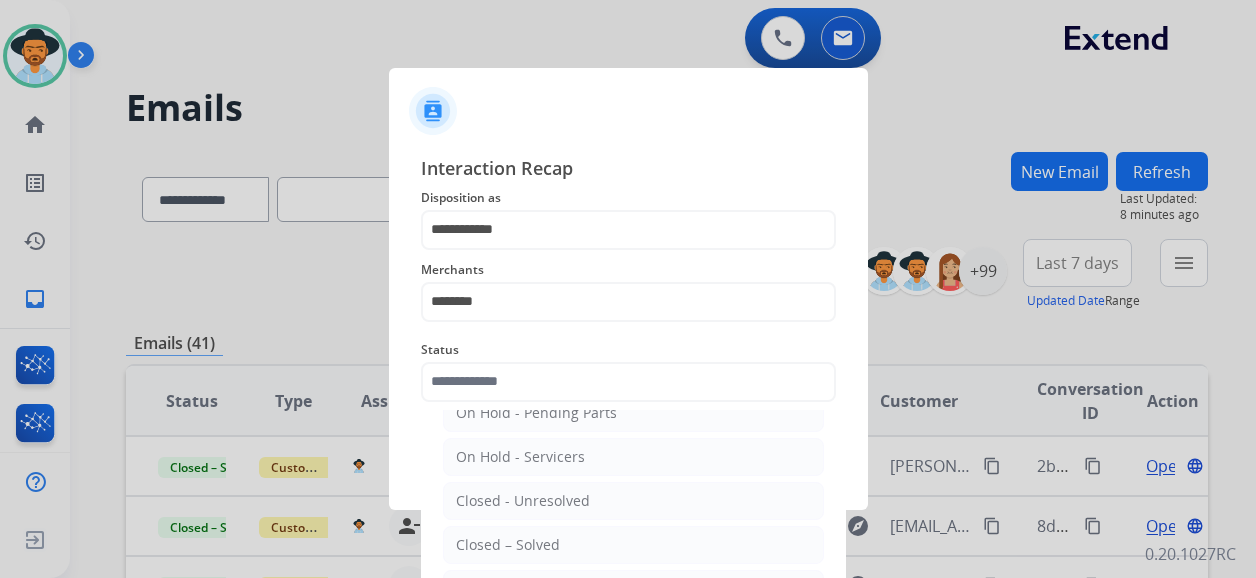 click on "Closed – Solved" 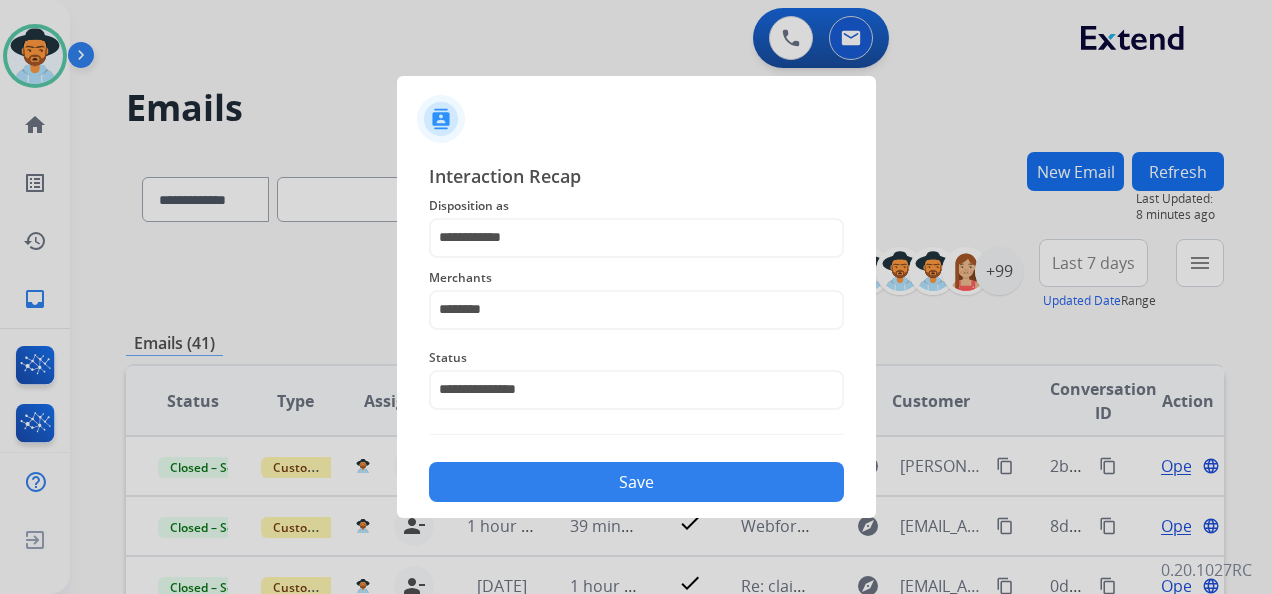 click on "Save" 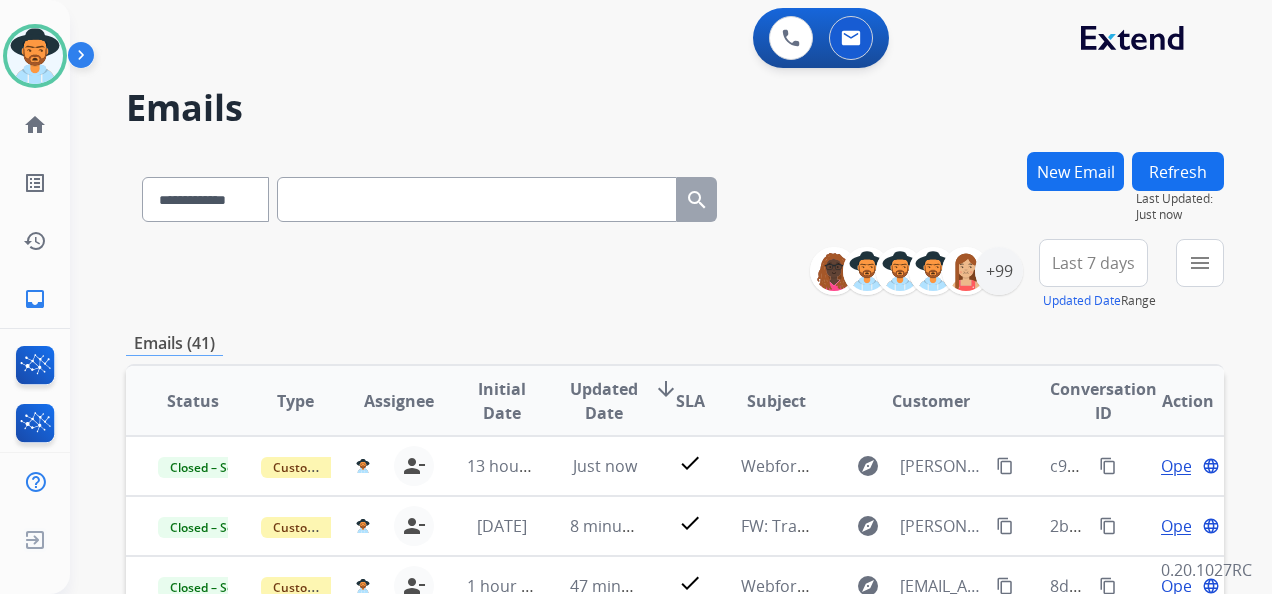 scroll, scrollTop: 100, scrollLeft: 0, axis: vertical 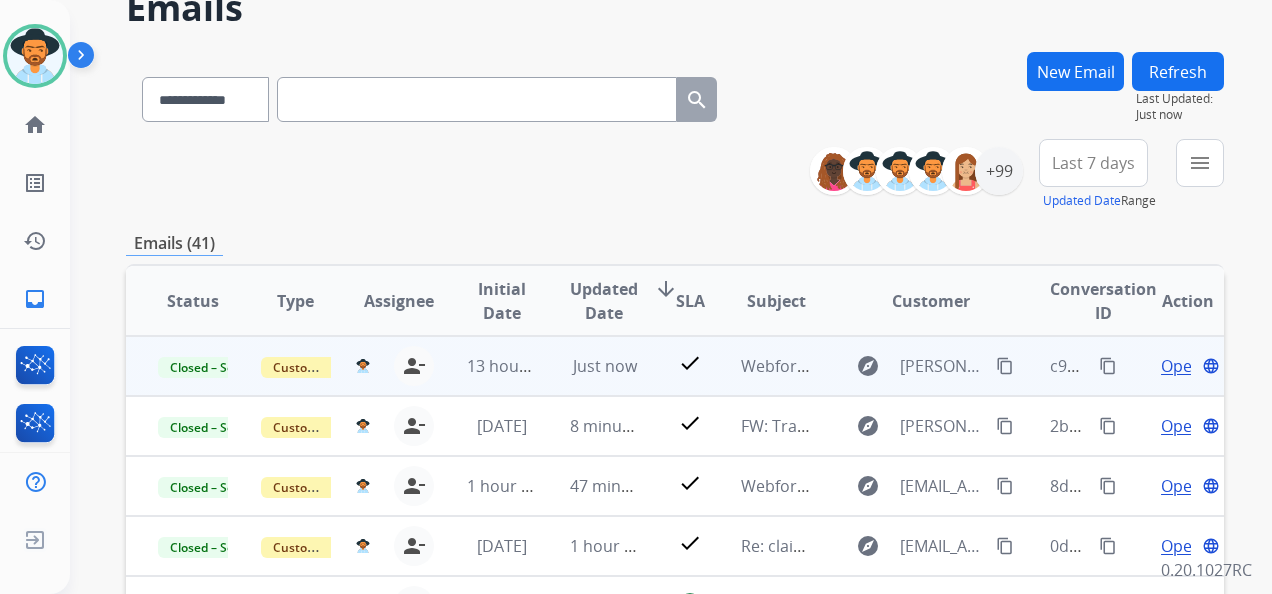 click on "content_copy" at bounding box center [1108, 366] 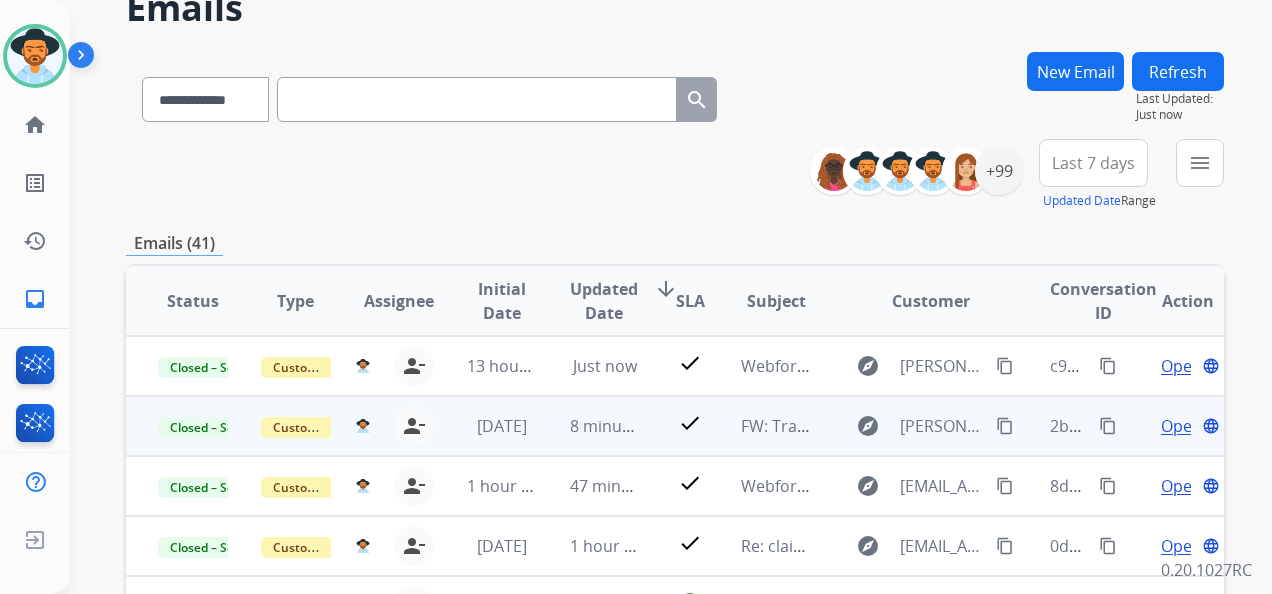scroll, scrollTop: 2, scrollLeft: 0, axis: vertical 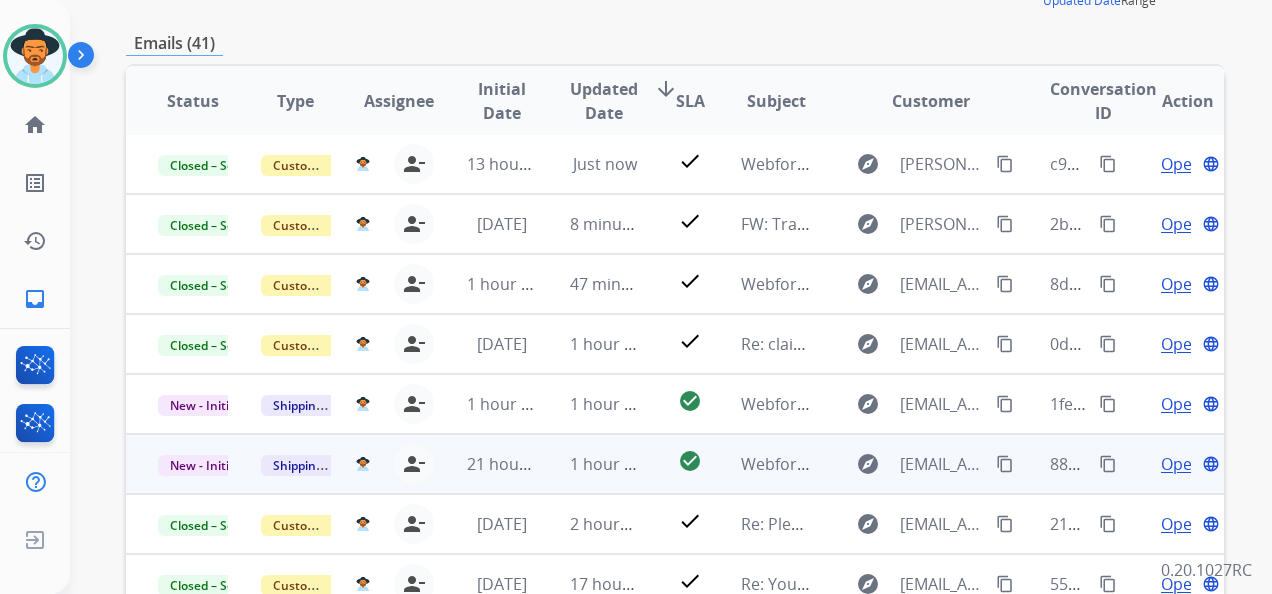 click on "Open" at bounding box center [1181, 464] 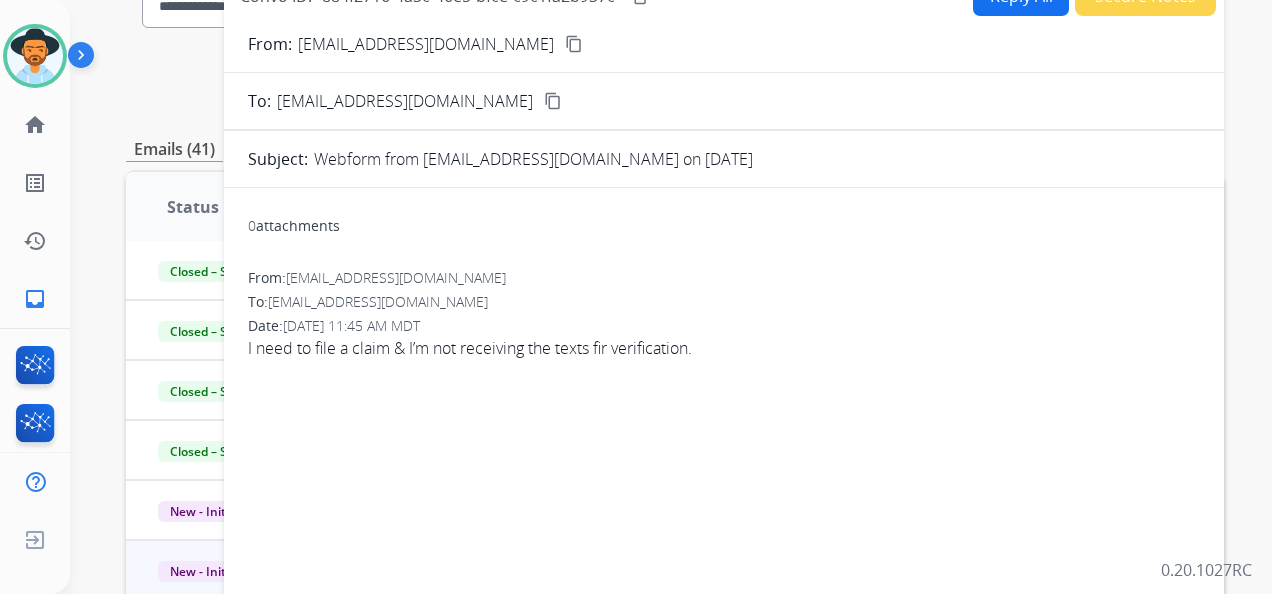 scroll, scrollTop: 0, scrollLeft: 0, axis: both 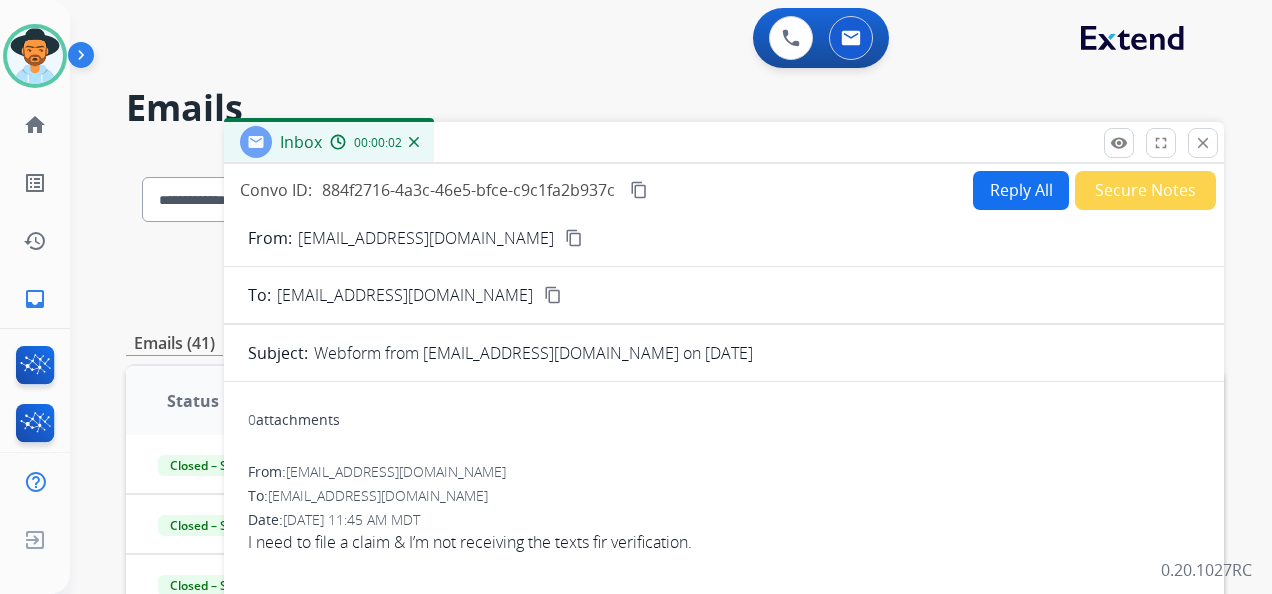 click on "content_copy" at bounding box center (574, 238) 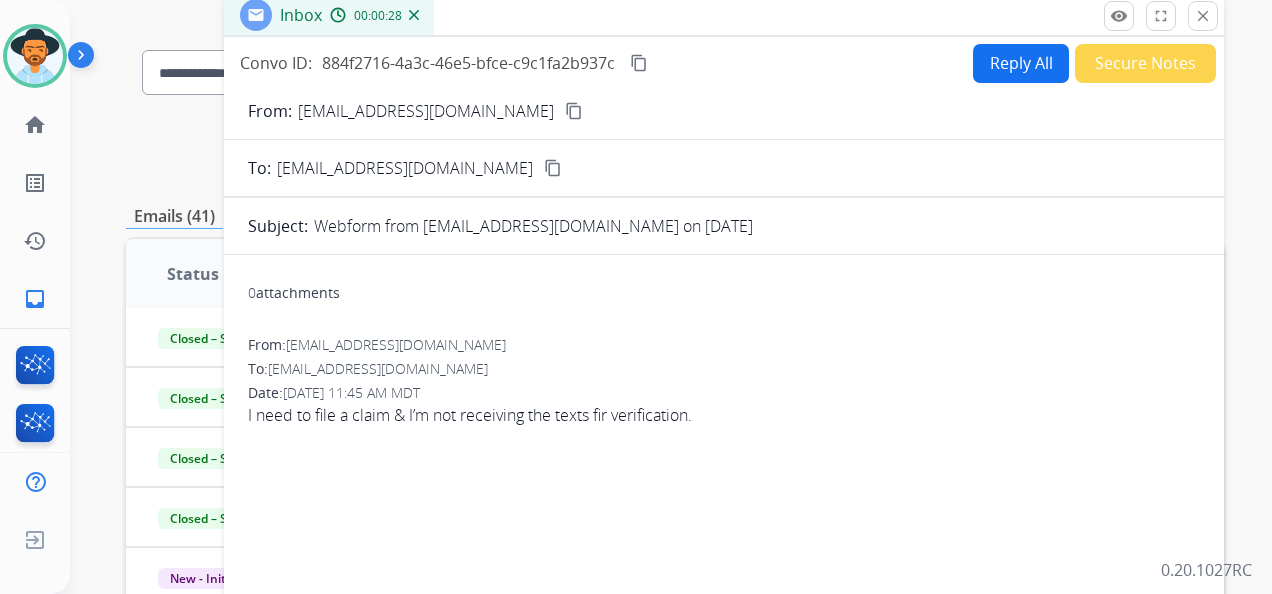 scroll, scrollTop: 0, scrollLeft: 0, axis: both 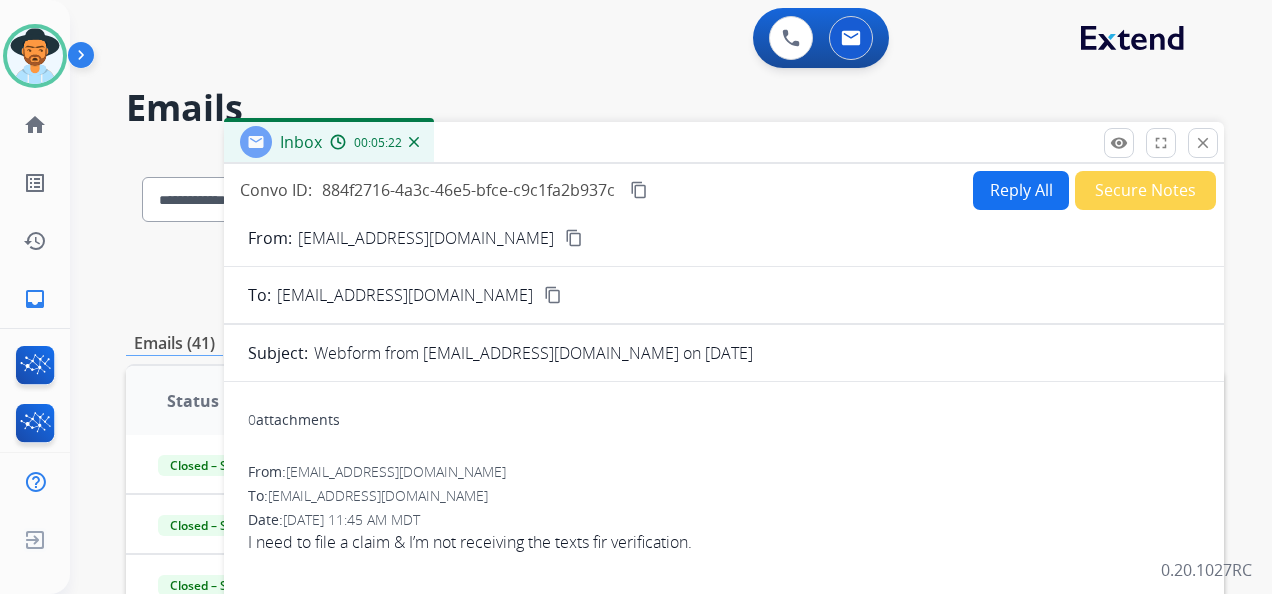 click on "**********" at bounding box center (671, 297) 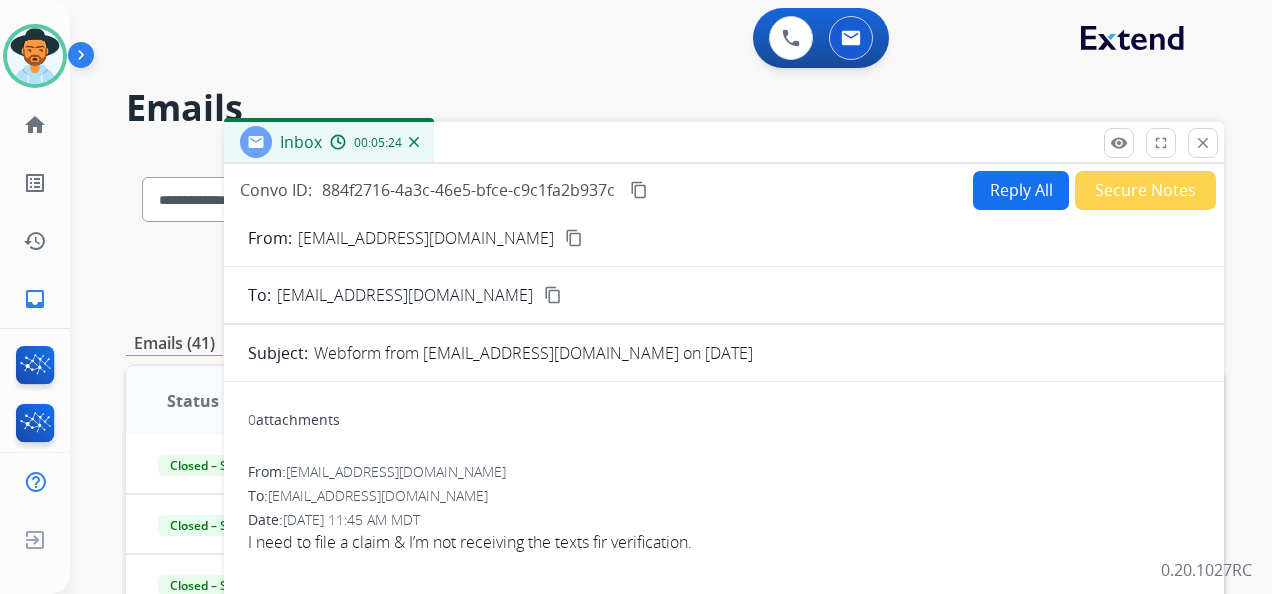 click on "Reply All" at bounding box center [1021, 190] 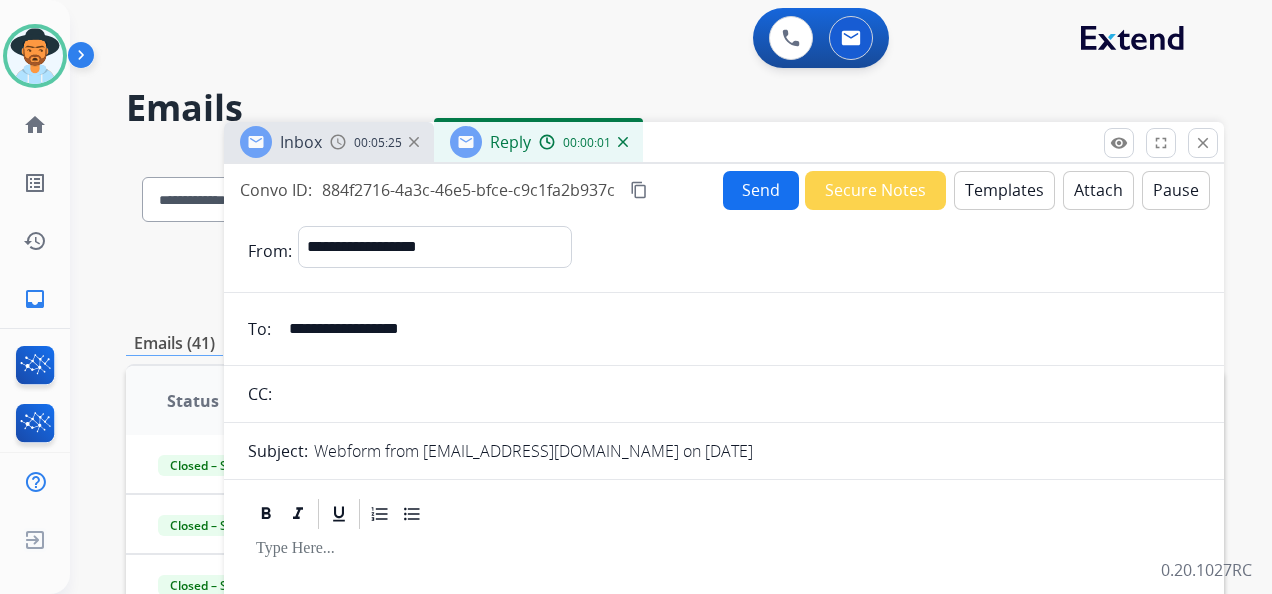 click on "Templates" at bounding box center (1004, 190) 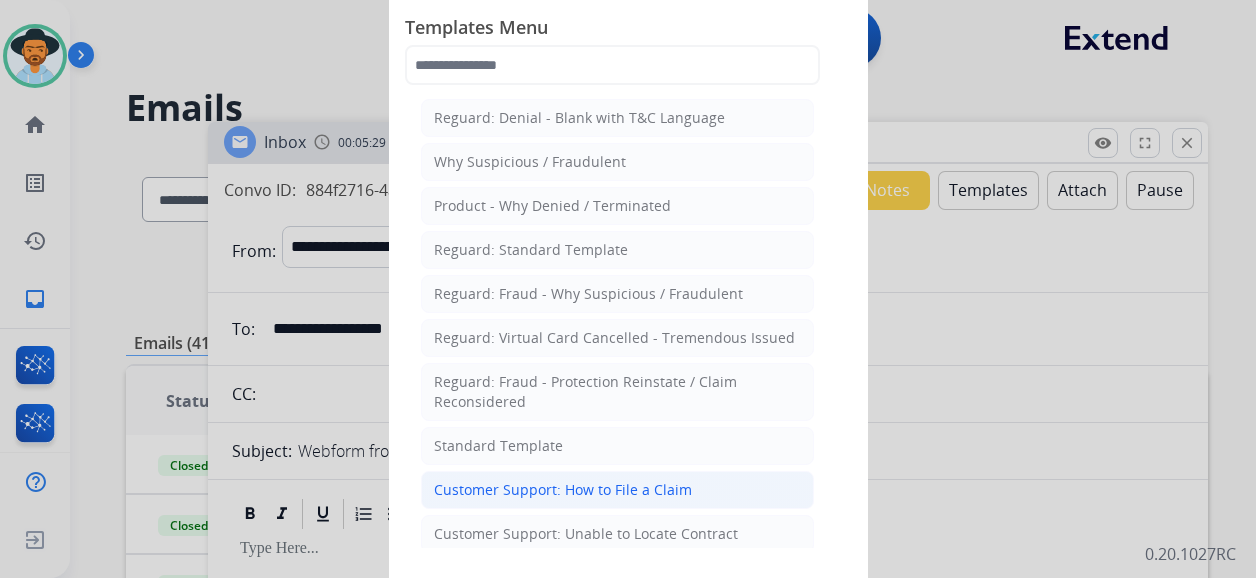 click on "Customer Support: How to File a Claim" 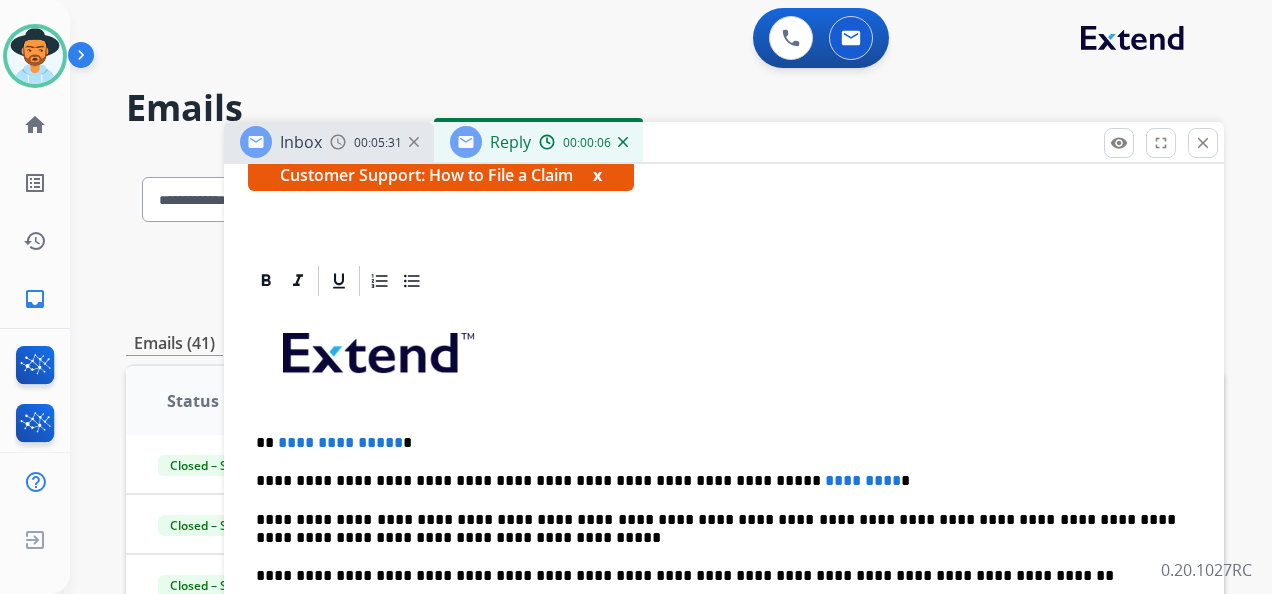 scroll, scrollTop: 400, scrollLeft: 0, axis: vertical 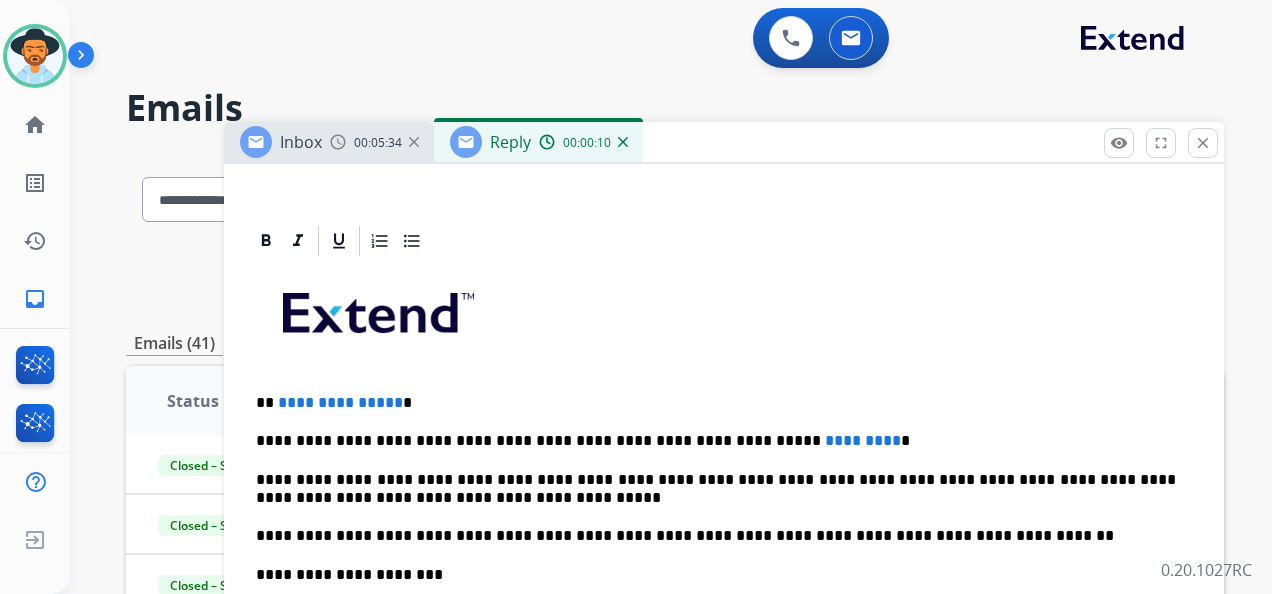 click on "**********" at bounding box center [716, 403] 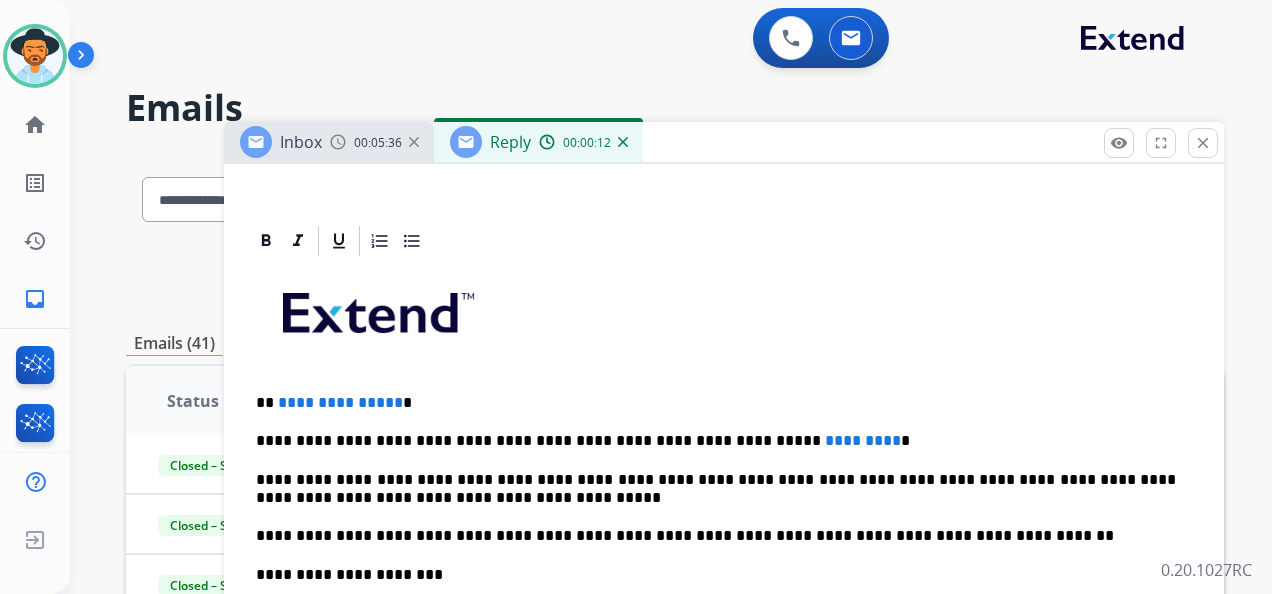 type 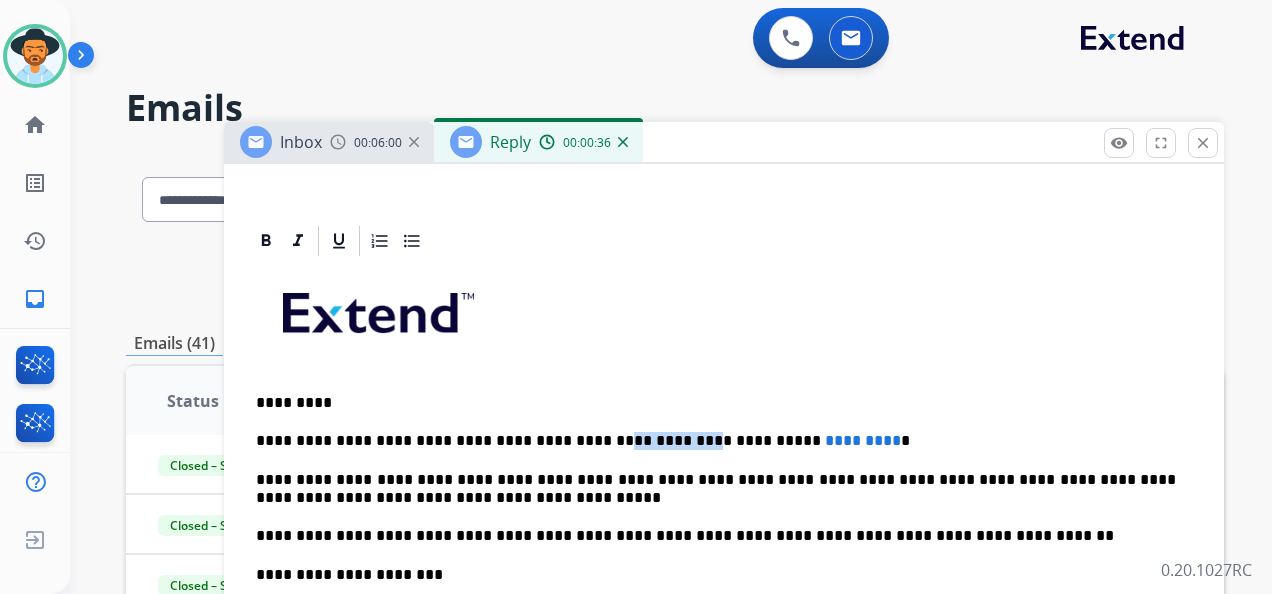 drag, startPoint x: 562, startPoint y: 436, endPoint x: 626, endPoint y: 429, distance: 64.381676 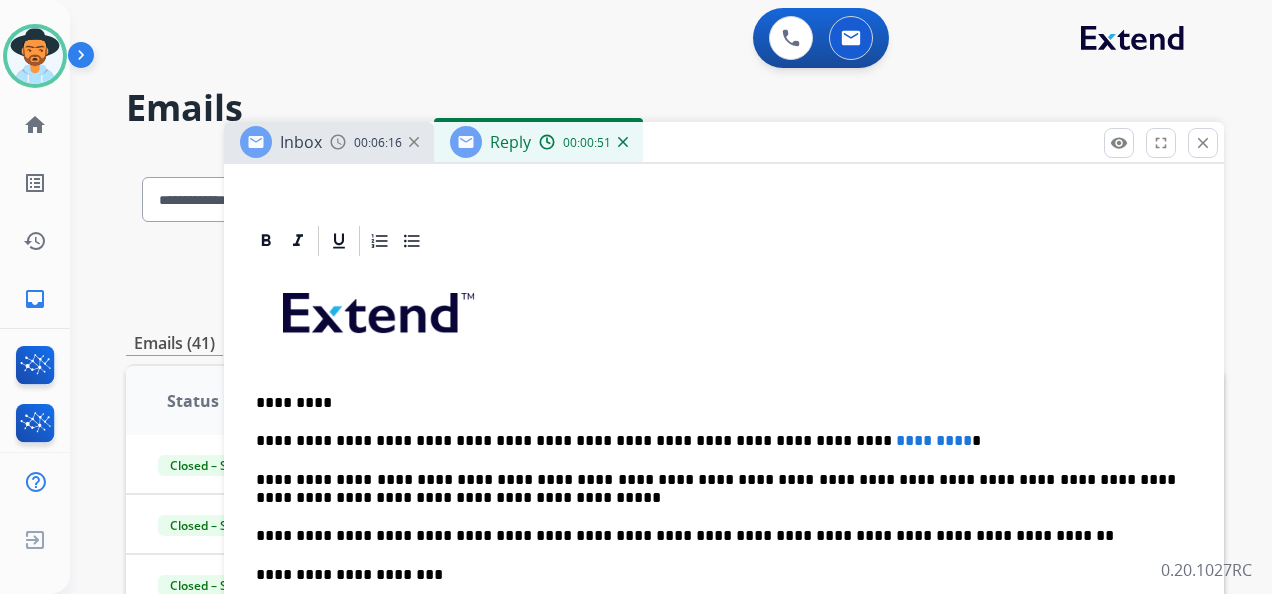 click on "*********" at bounding box center (934, 440) 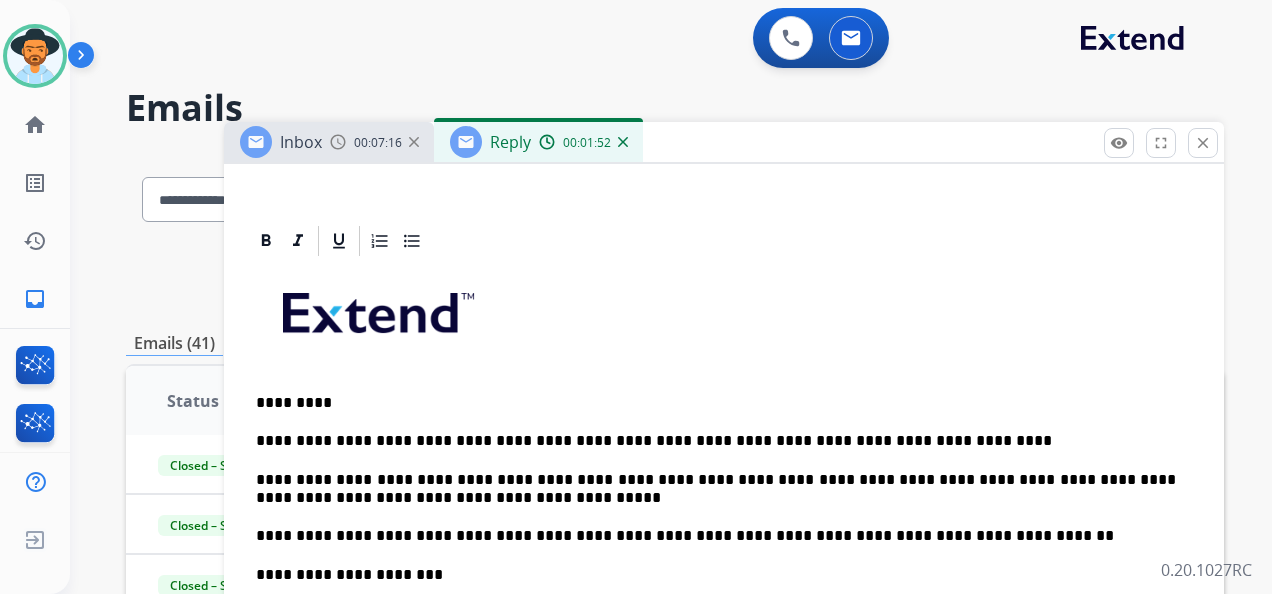 scroll, scrollTop: 475, scrollLeft: 0, axis: vertical 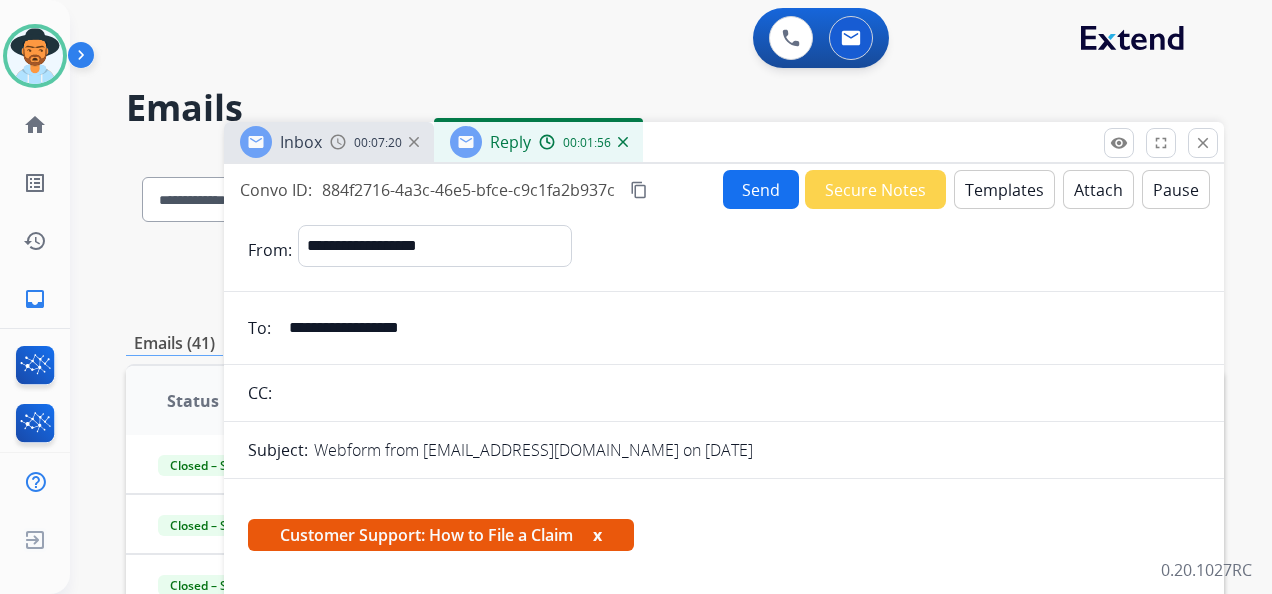 click on "Send" at bounding box center (761, 189) 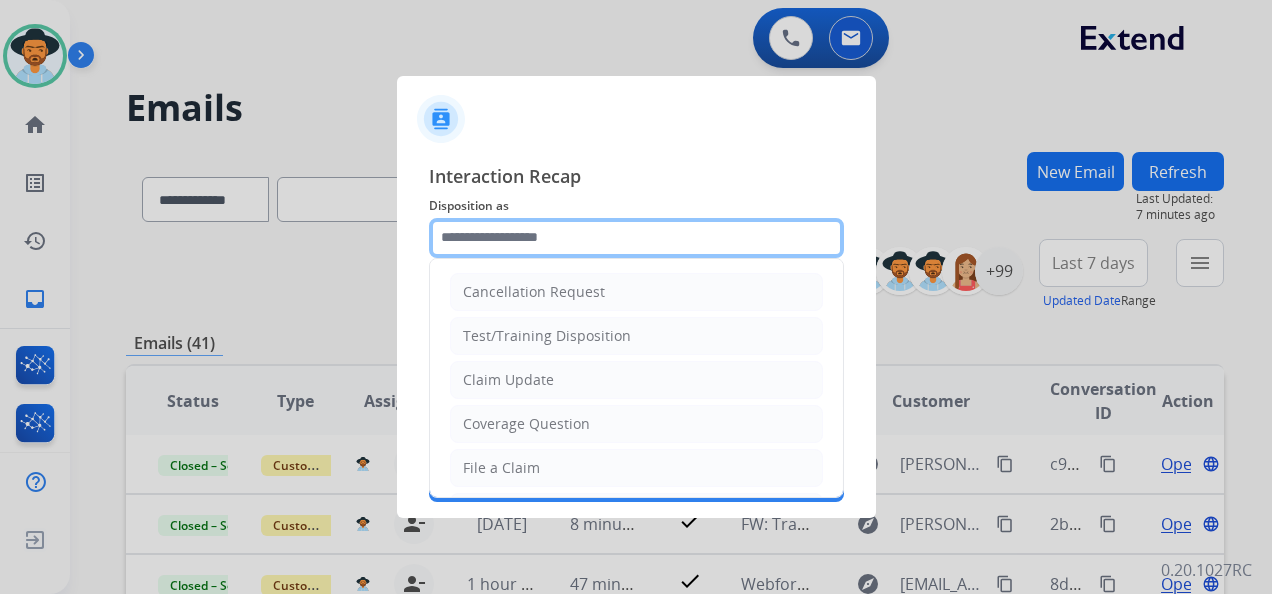 click 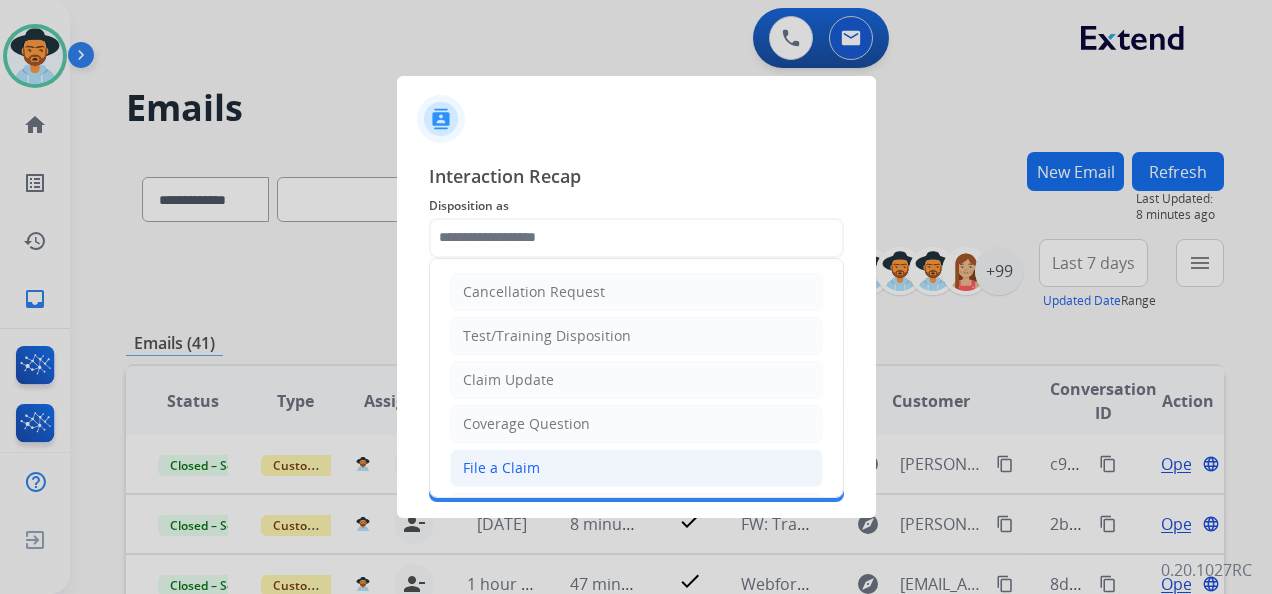 drag, startPoint x: 585, startPoint y: 470, endPoint x: 585, endPoint y: 423, distance: 47 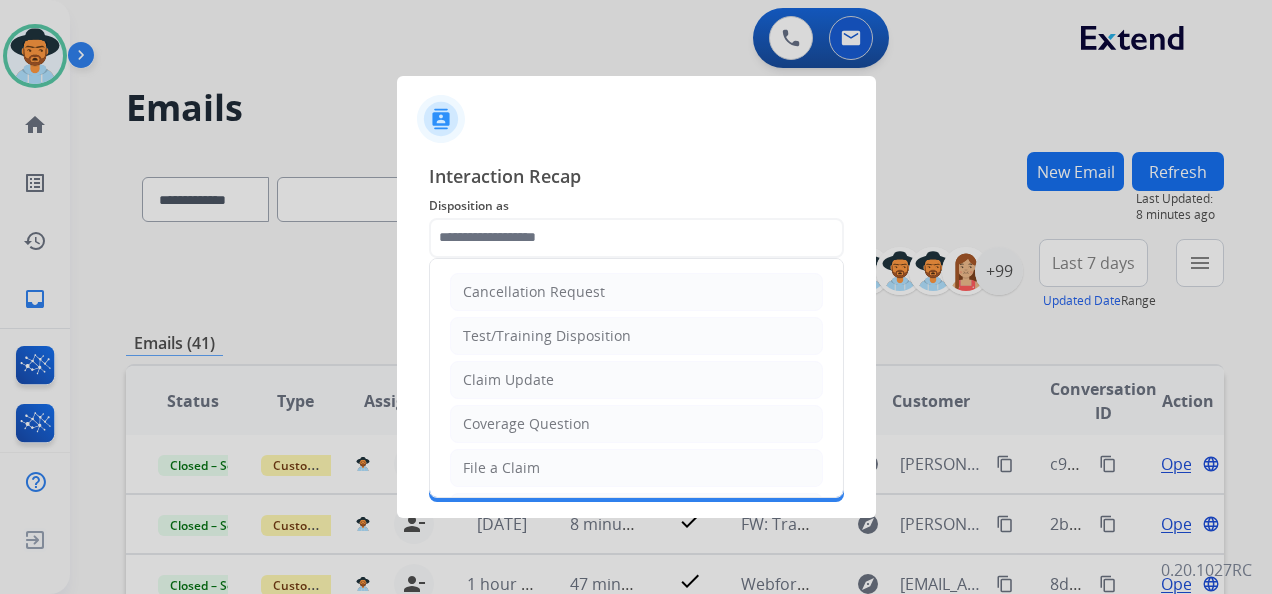 click on "File a Claim" 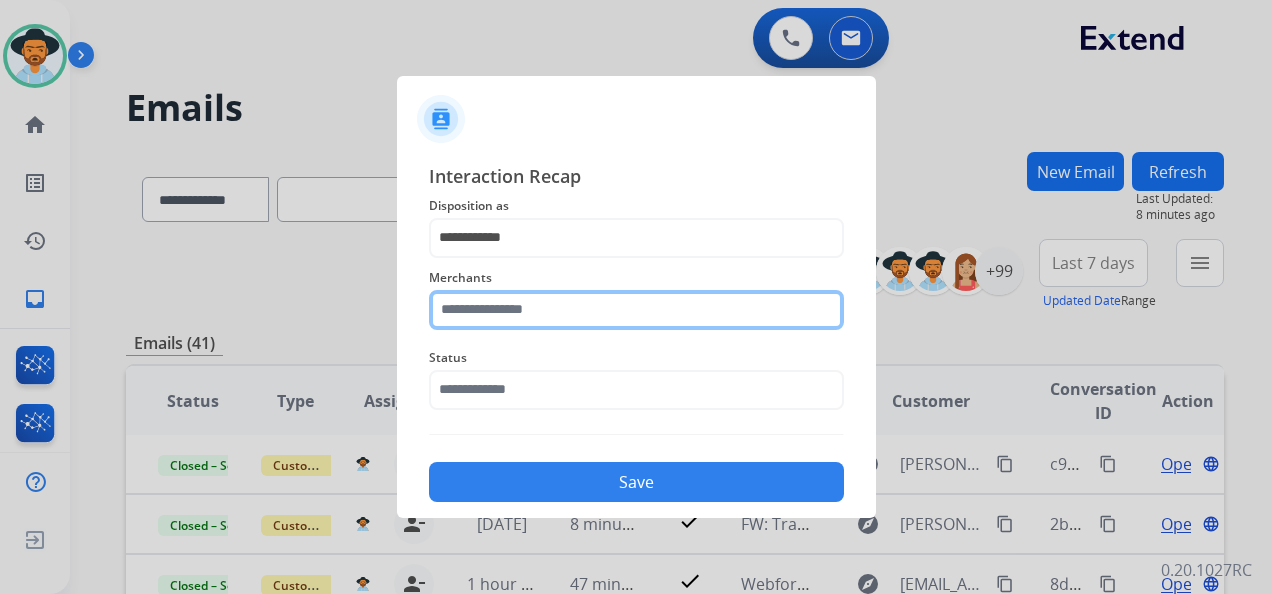 click 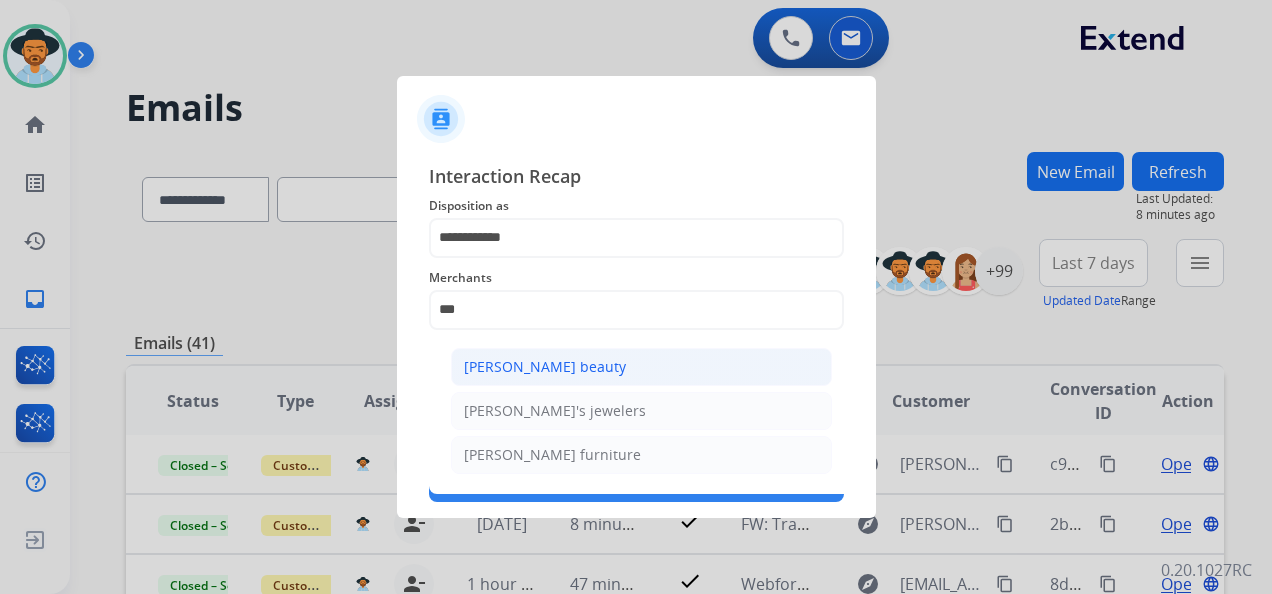 click on "[PERSON_NAME] beauty" 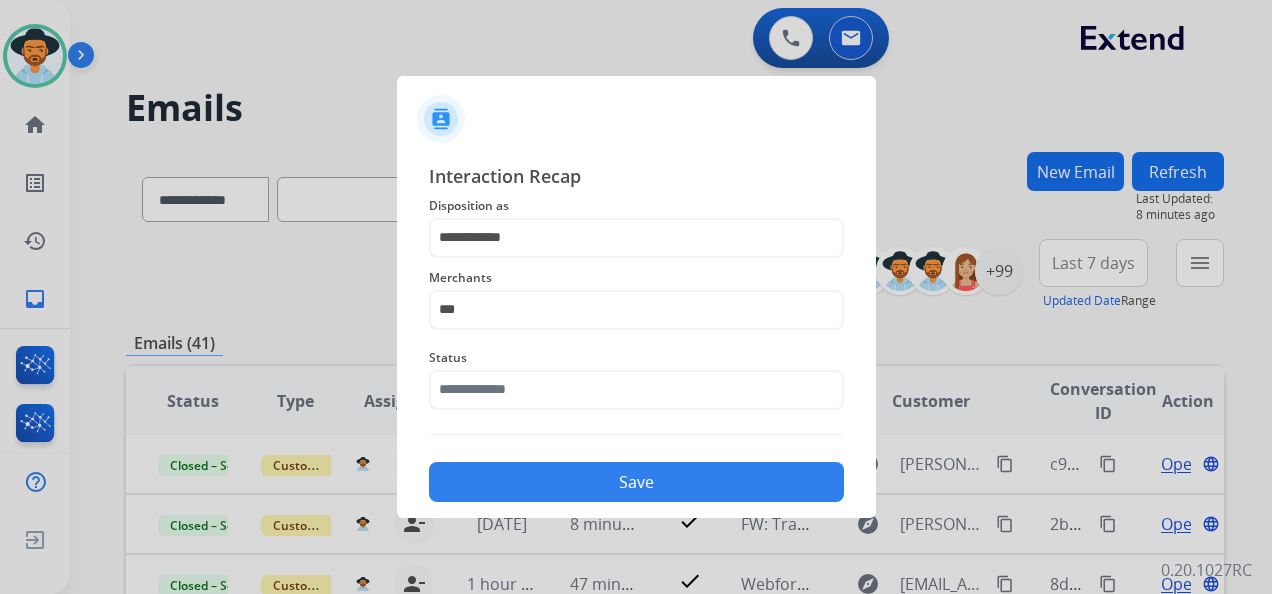 type on "**********" 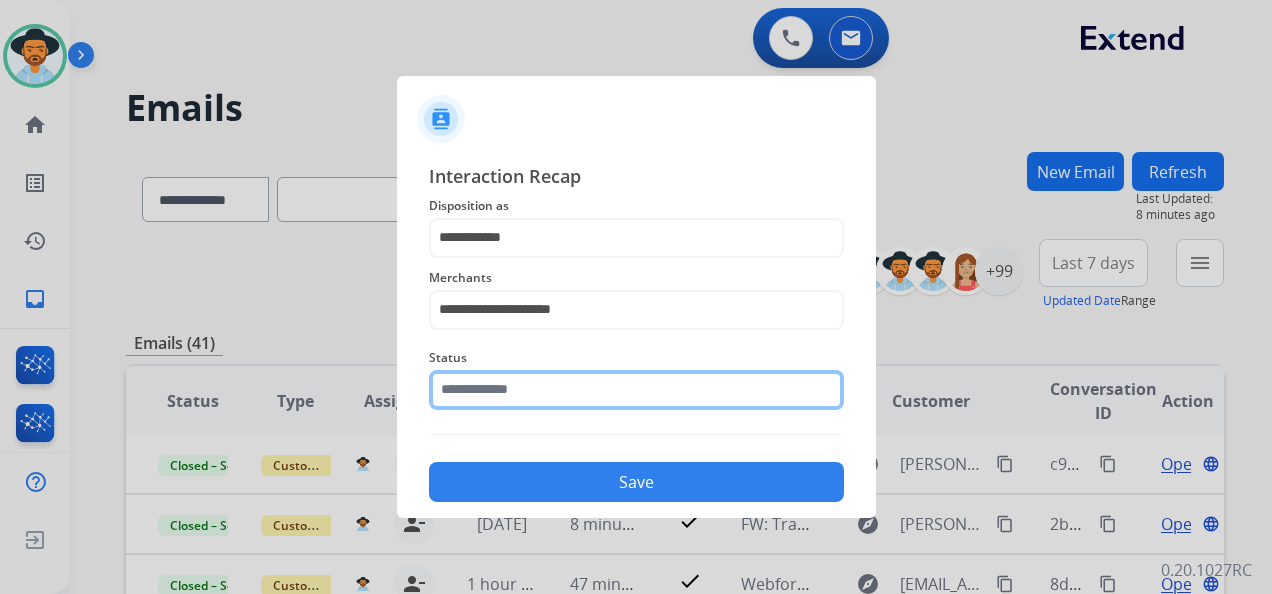 click 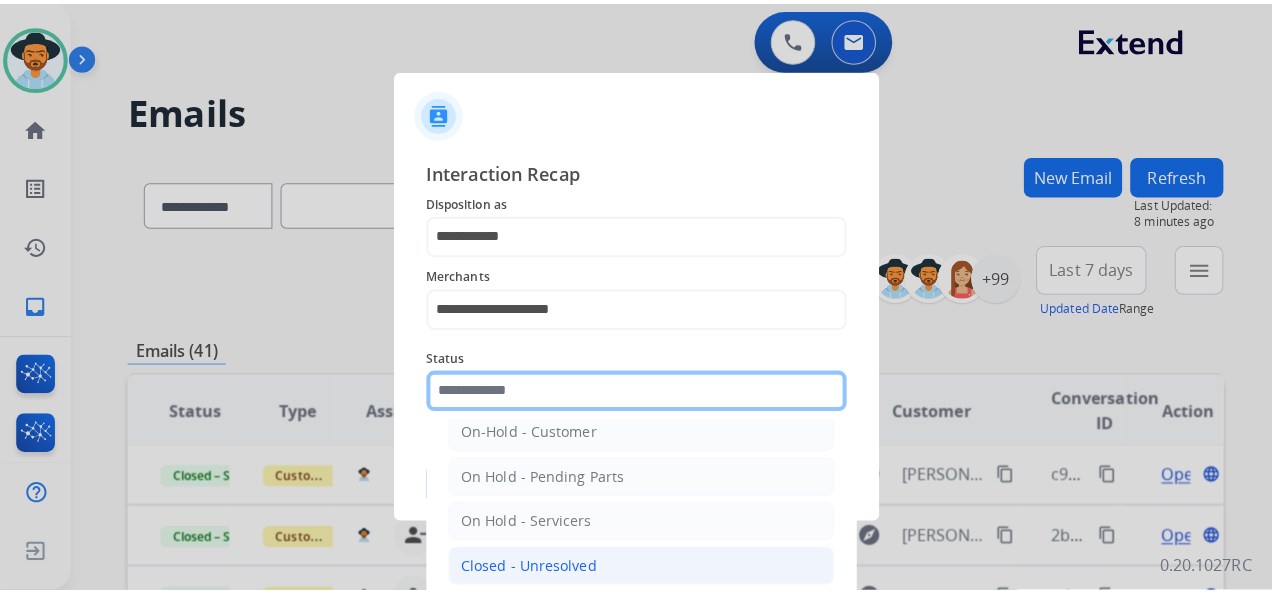 scroll, scrollTop: 114, scrollLeft: 0, axis: vertical 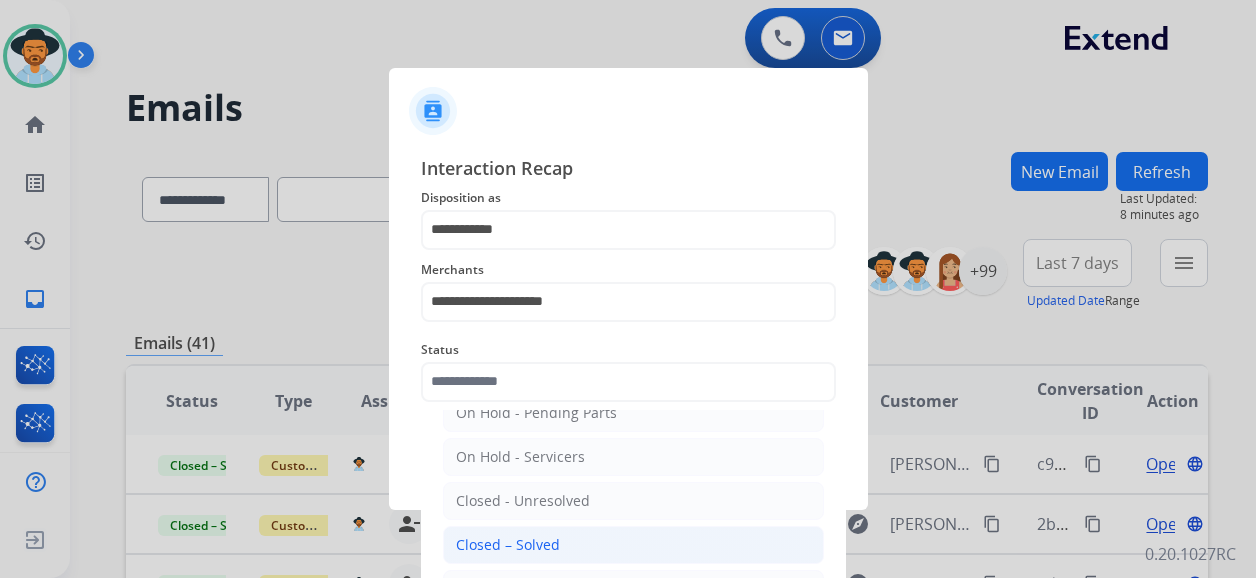 click on "Closed – Solved" 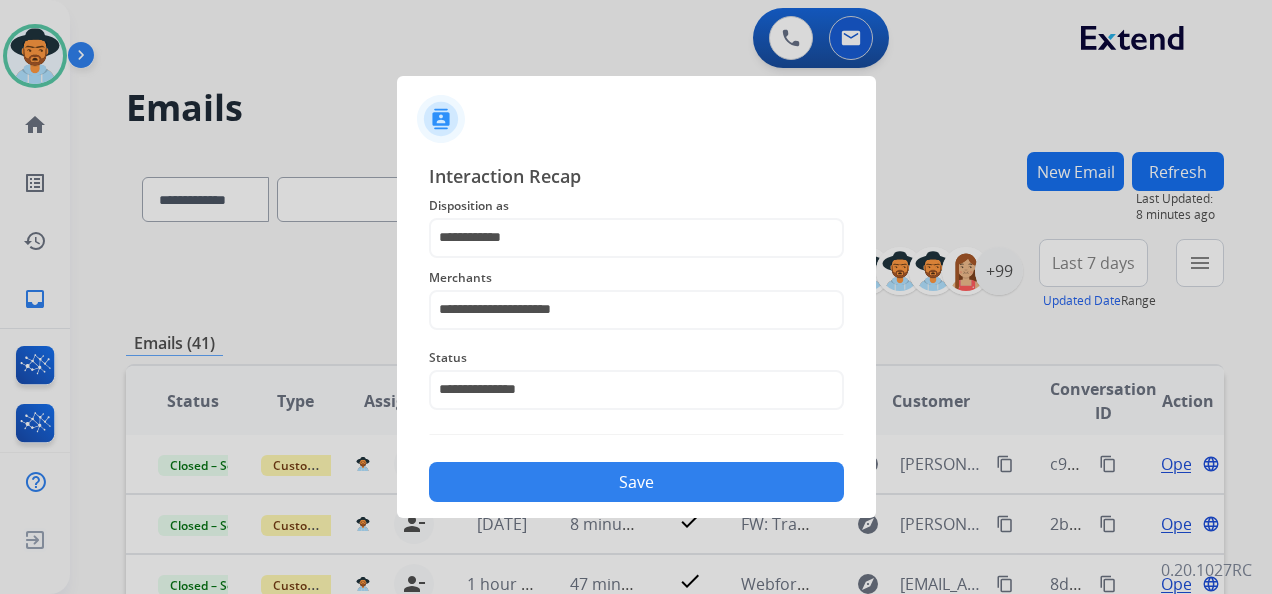 click on "Save" 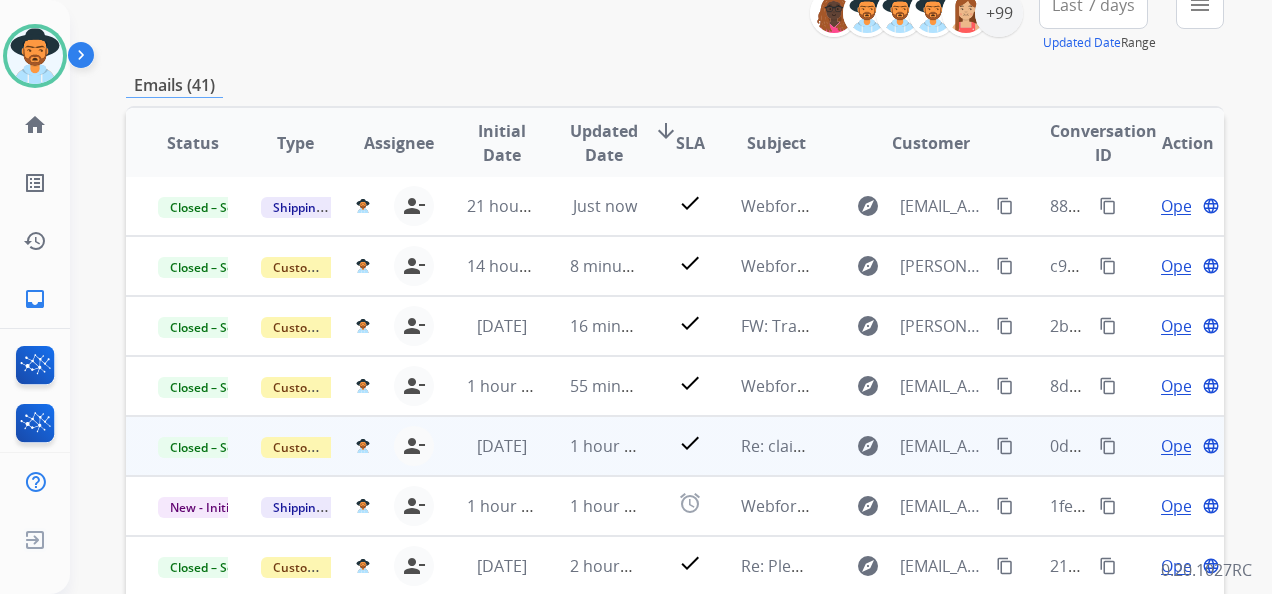 scroll, scrollTop: 300, scrollLeft: 0, axis: vertical 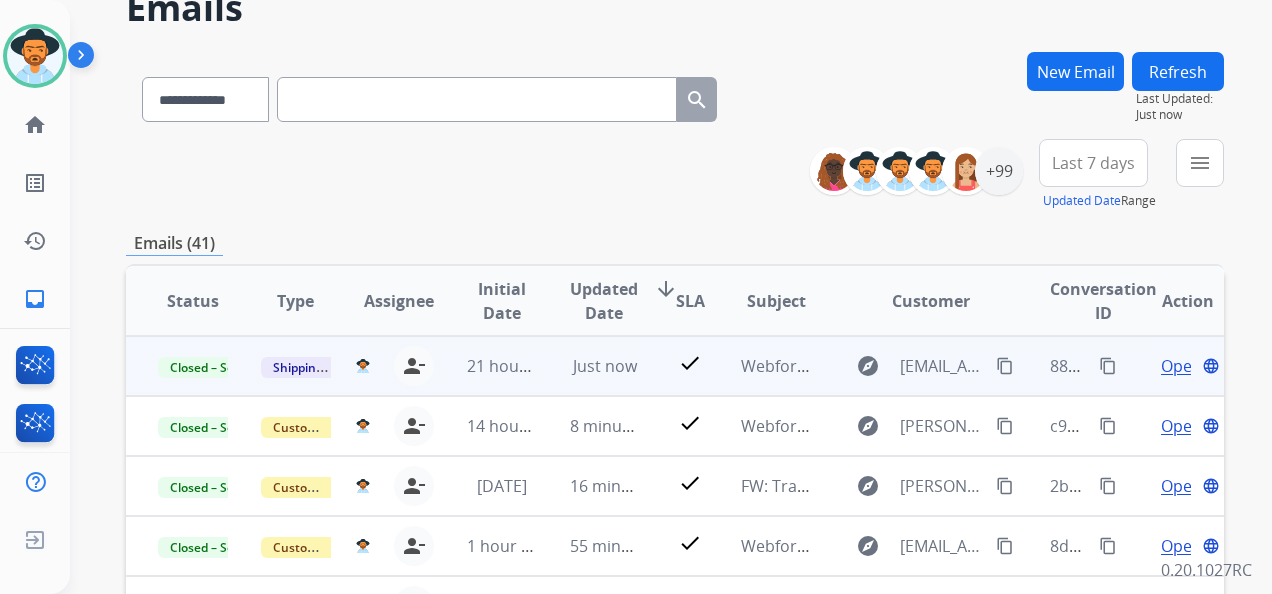click on "884f2716-4a3c-46e5-bfce-c9c1fa2b937c  content_copy" at bounding box center (1085, 366) 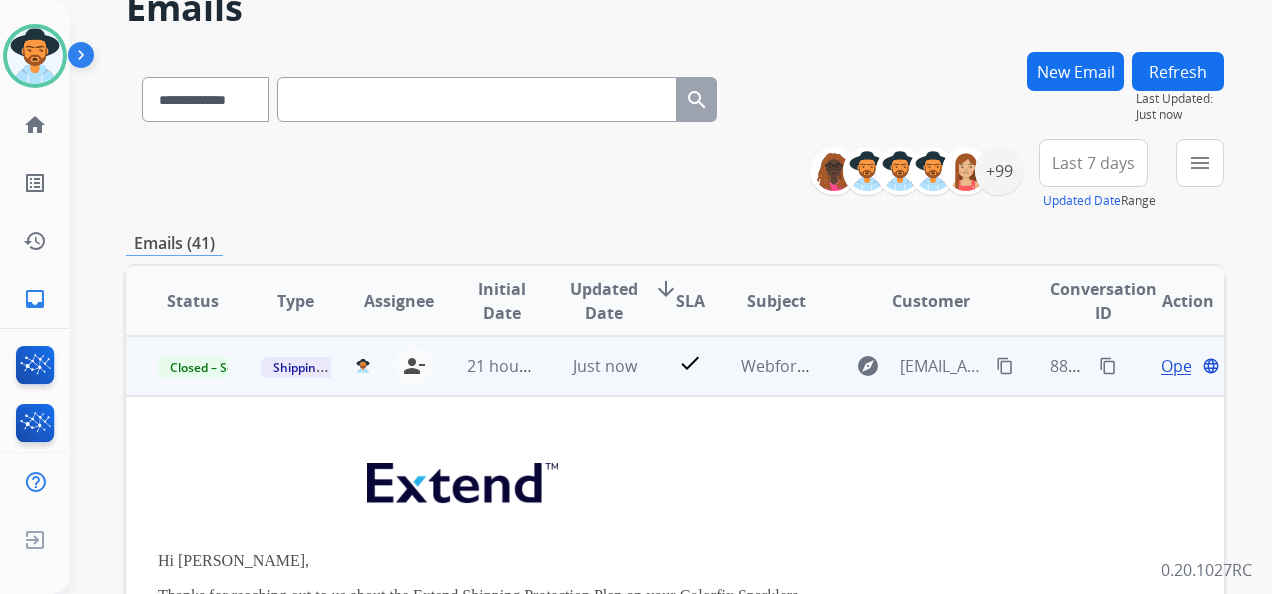 click on "content_copy" at bounding box center [1108, 366] 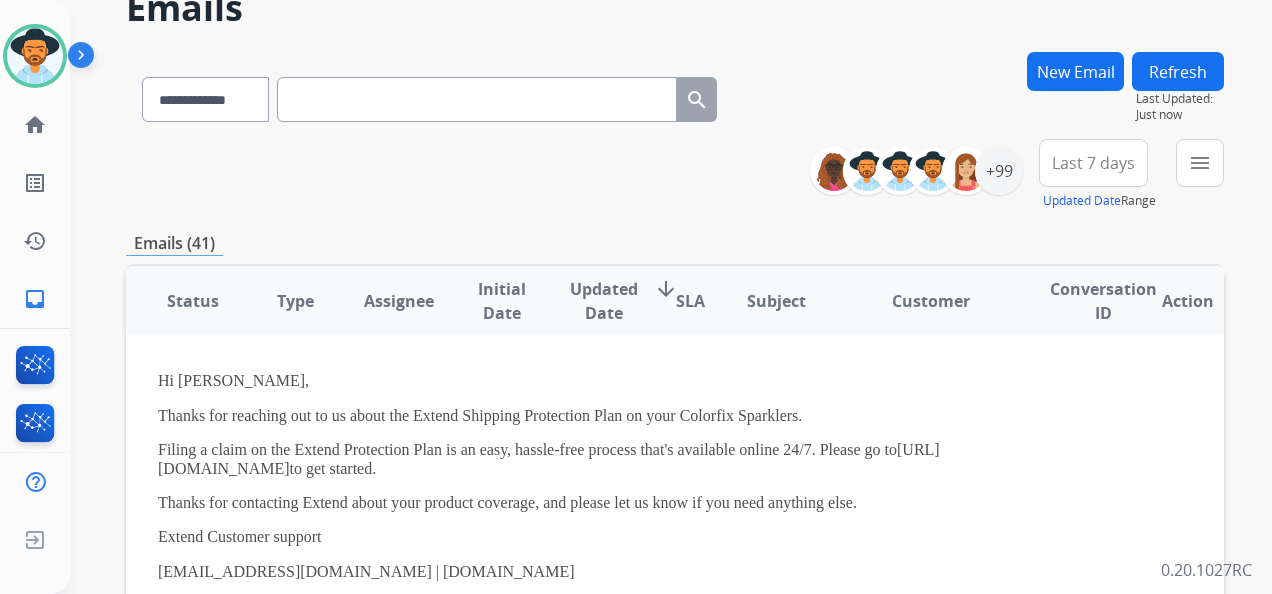 scroll, scrollTop: 0, scrollLeft: 0, axis: both 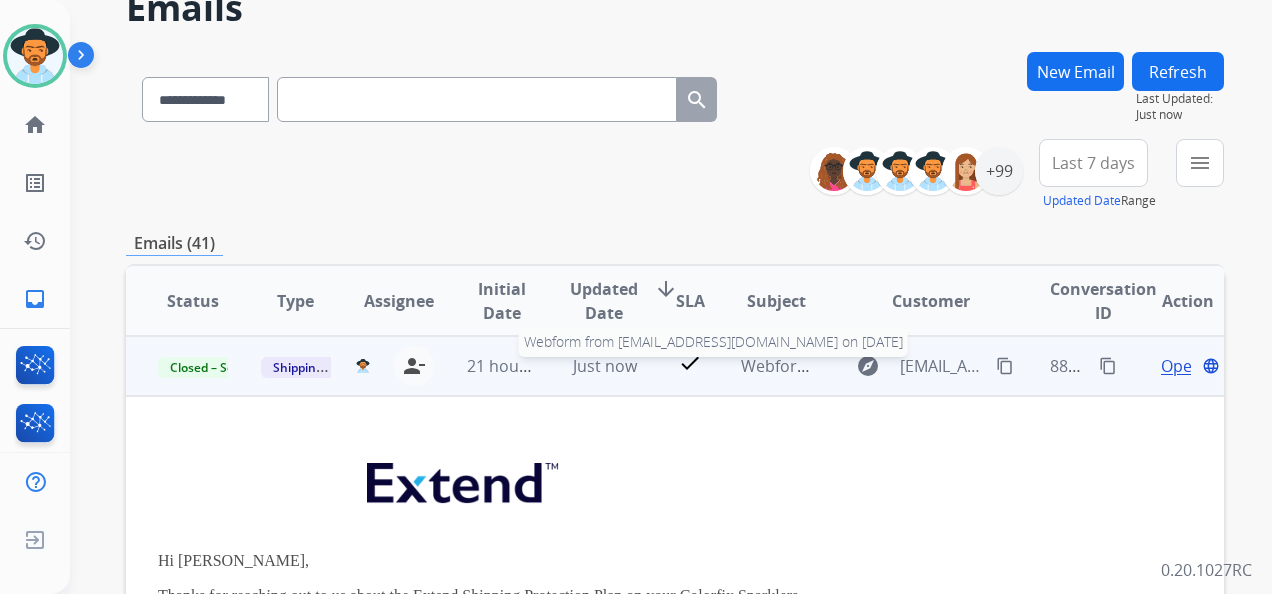 click on "Webform from [EMAIL_ADDRESS][DOMAIN_NAME] on [DATE]" at bounding box center (967, 366) 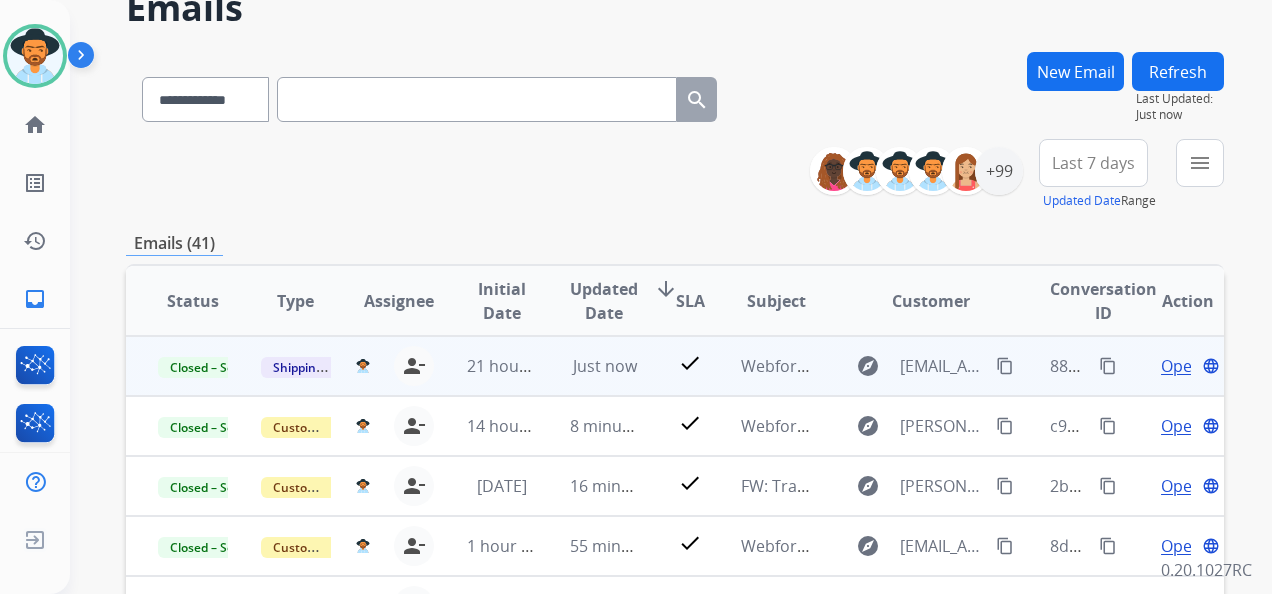 scroll, scrollTop: 2, scrollLeft: 0, axis: vertical 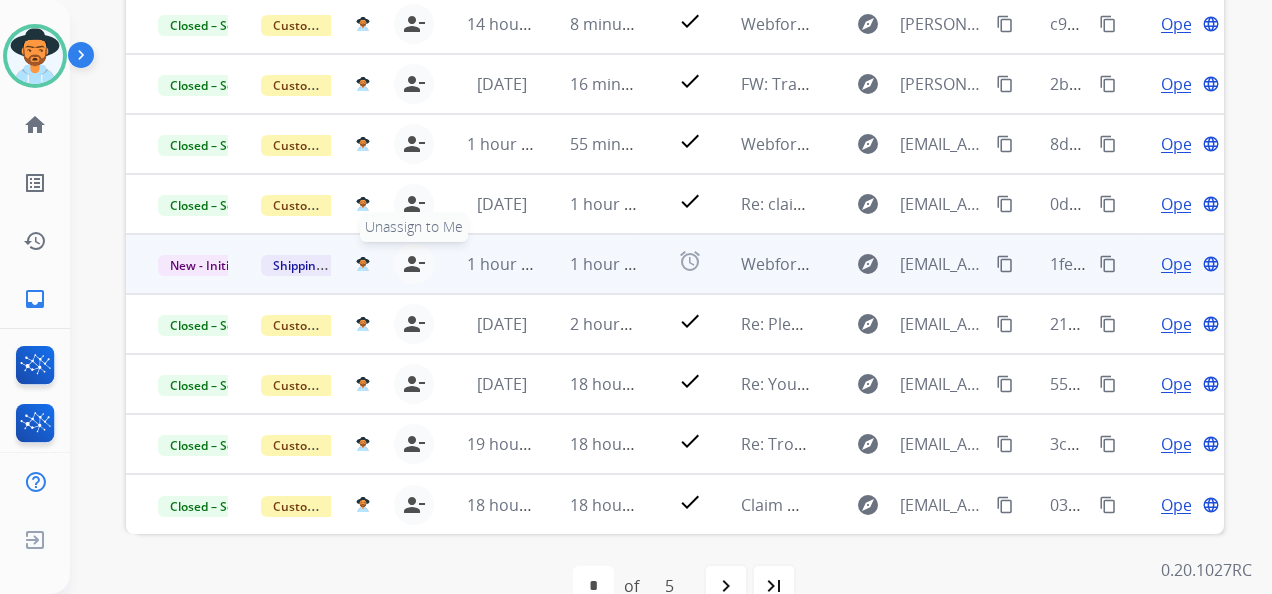 click on "person_remove" at bounding box center (414, 264) 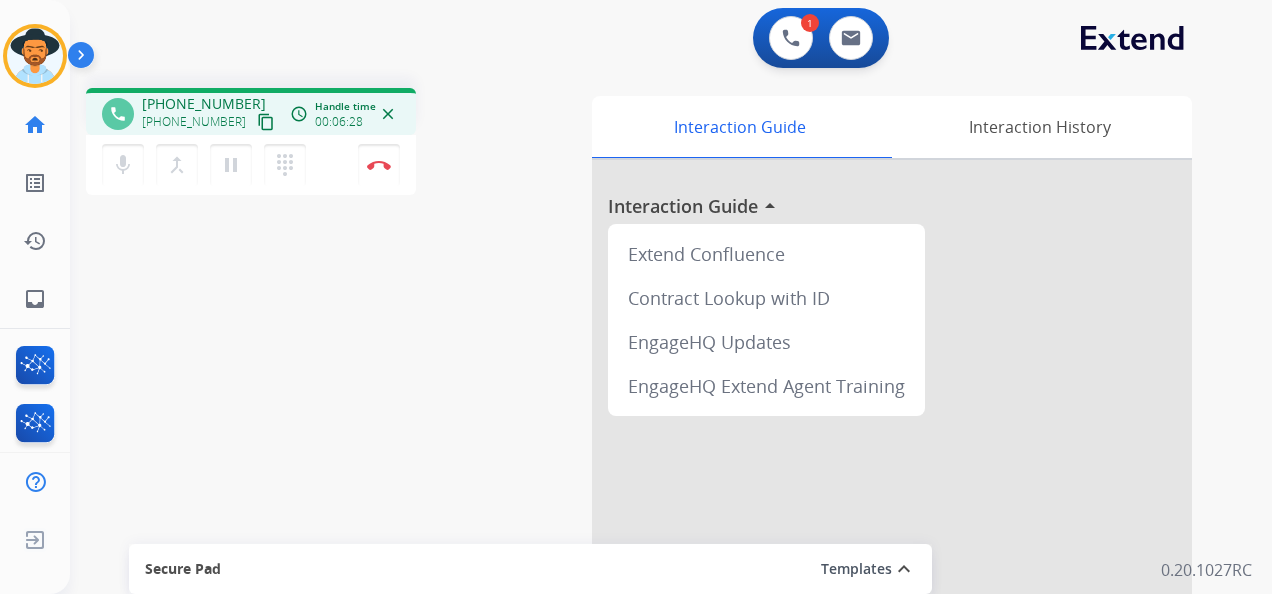 drag, startPoint x: 1248, startPoint y: 134, endPoint x: 1213, endPoint y: 128, distance: 35.510563 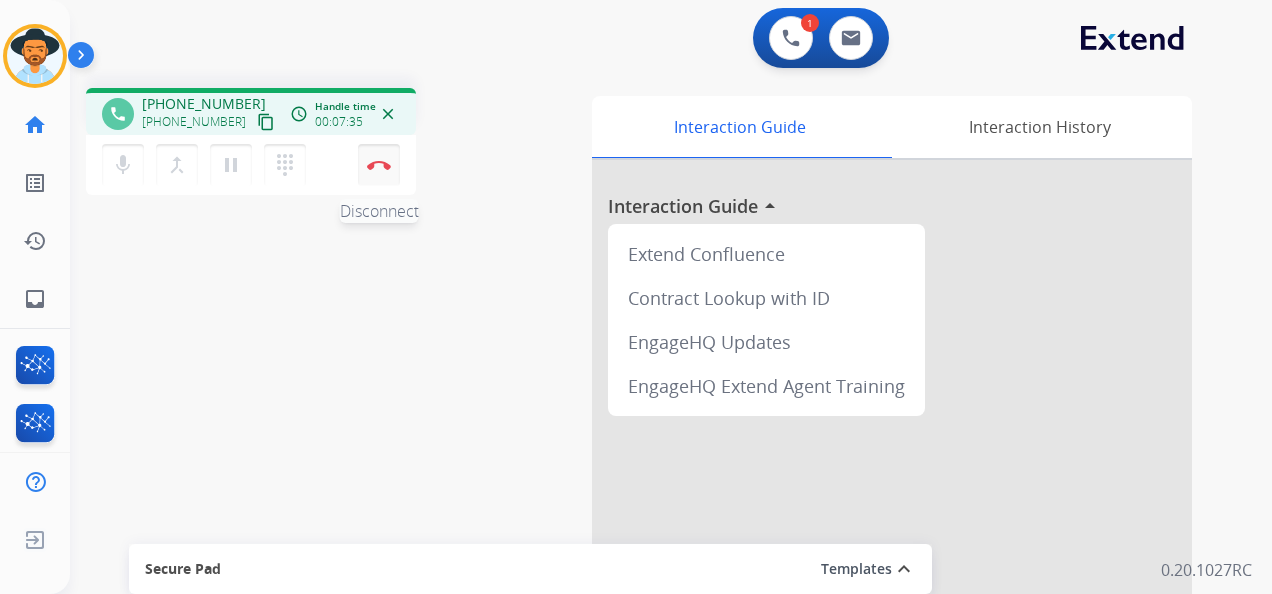 click at bounding box center [379, 165] 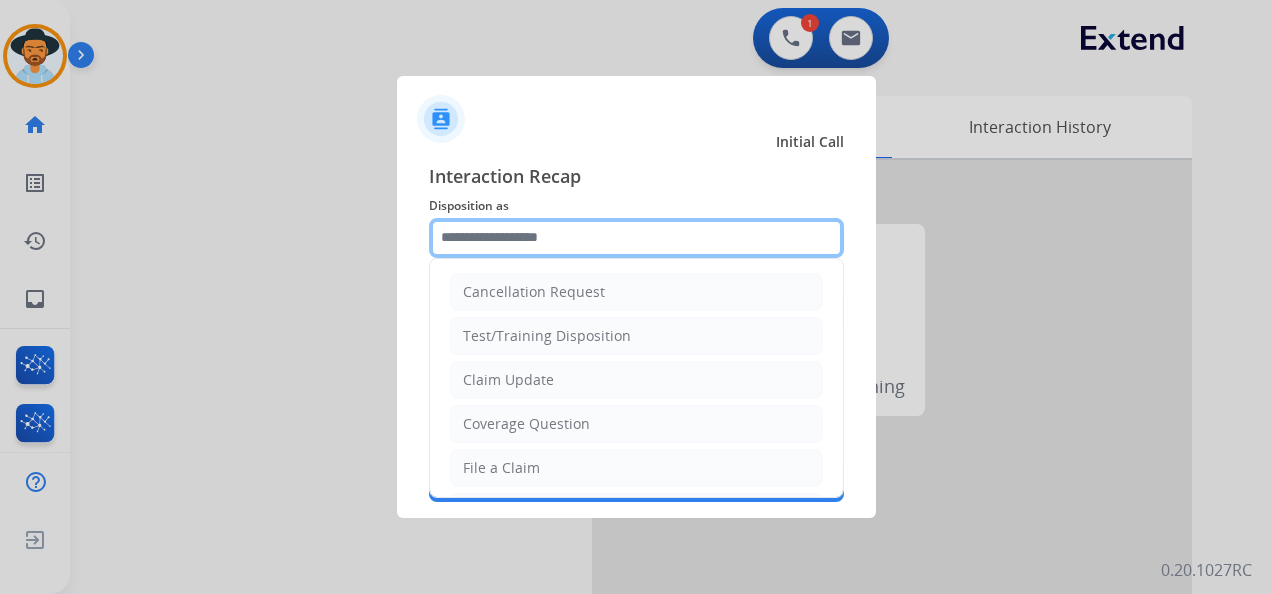 click 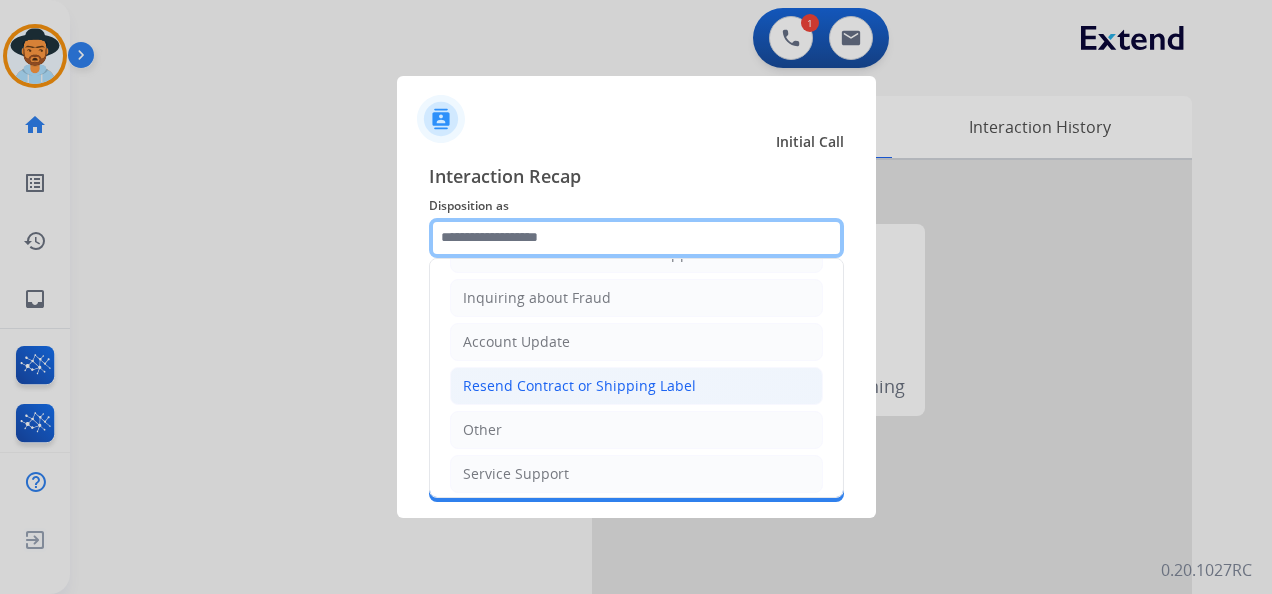 scroll, scrollTop: 303, scrollLeft: 0, axis: vertical 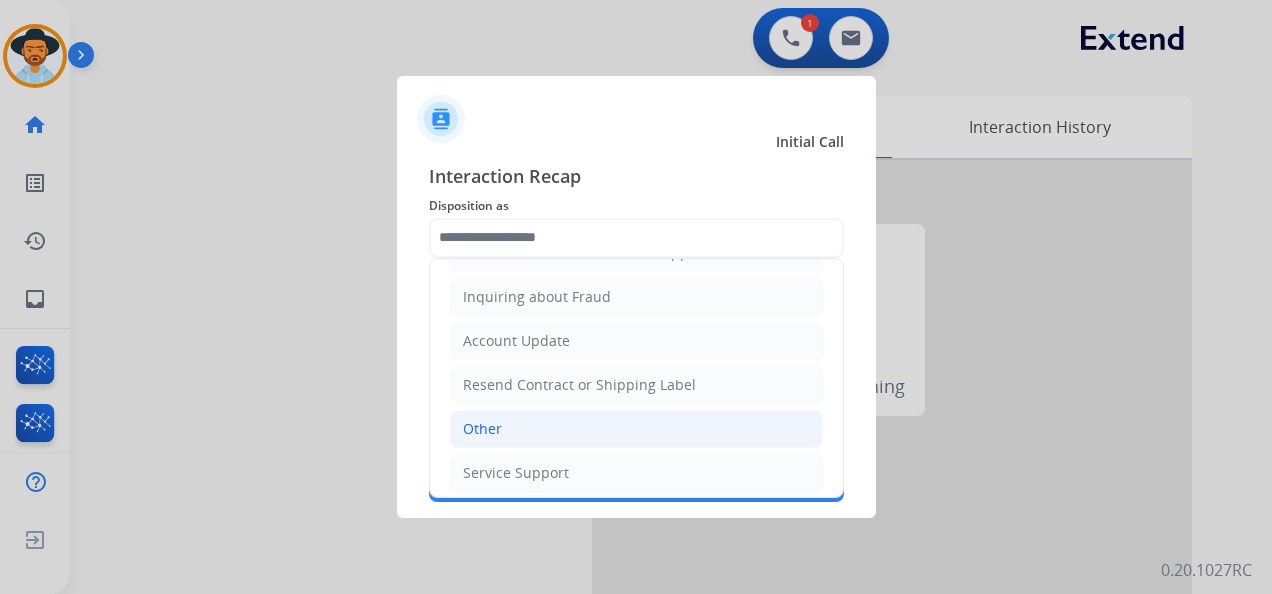 click on "Other" 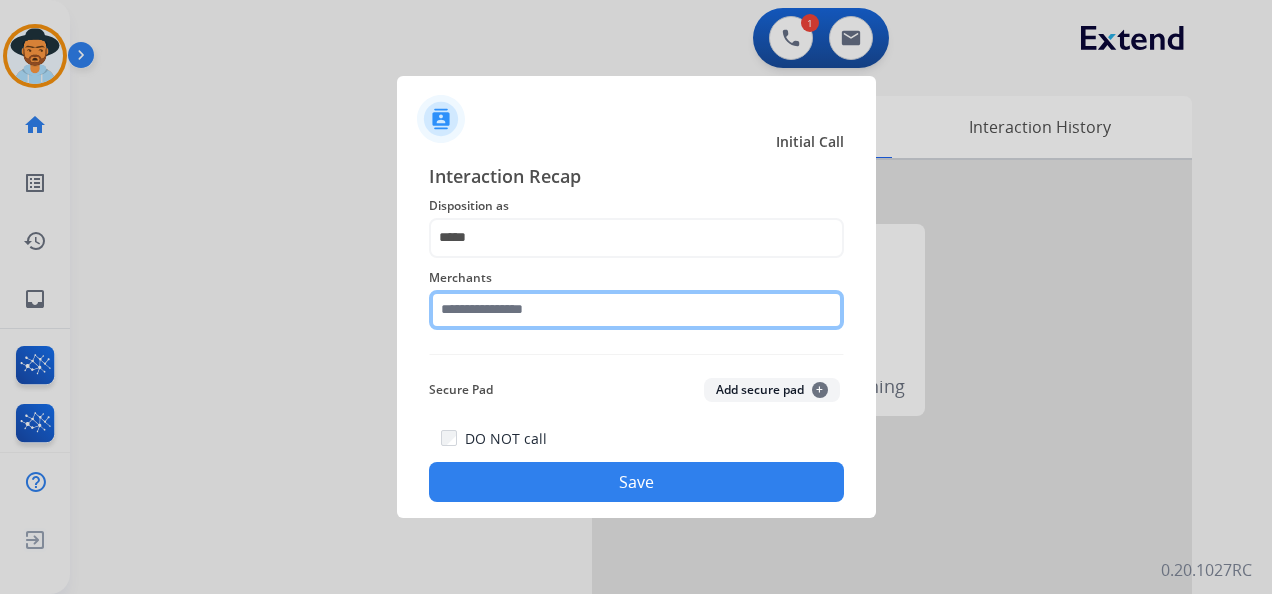 click 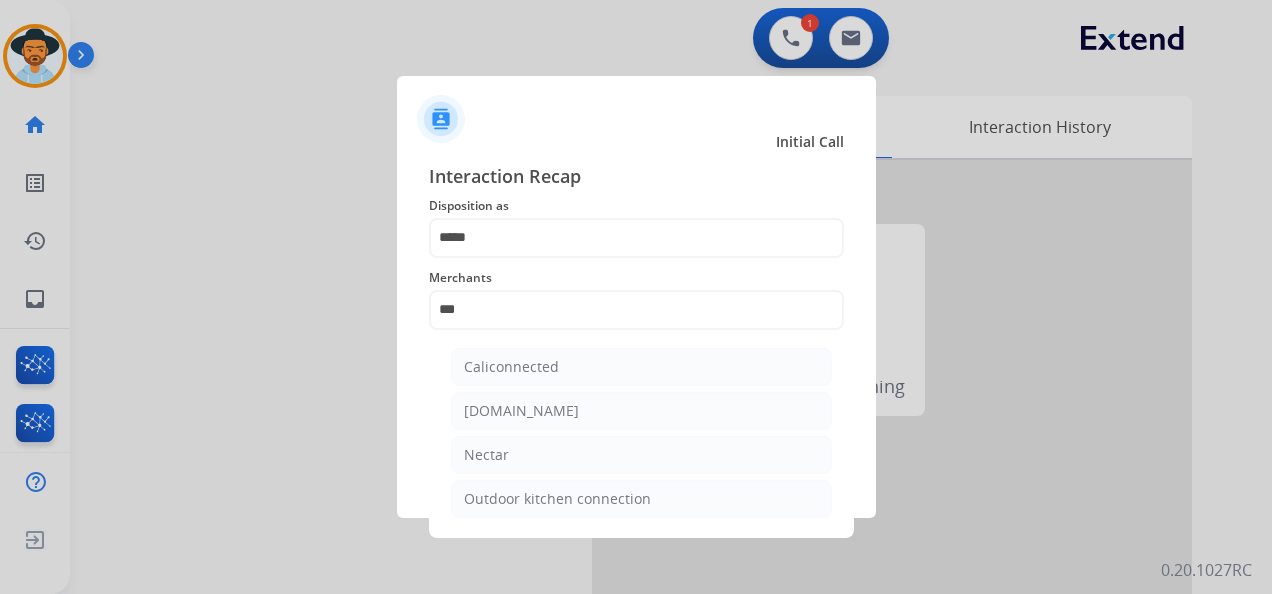 click on "Nectar" 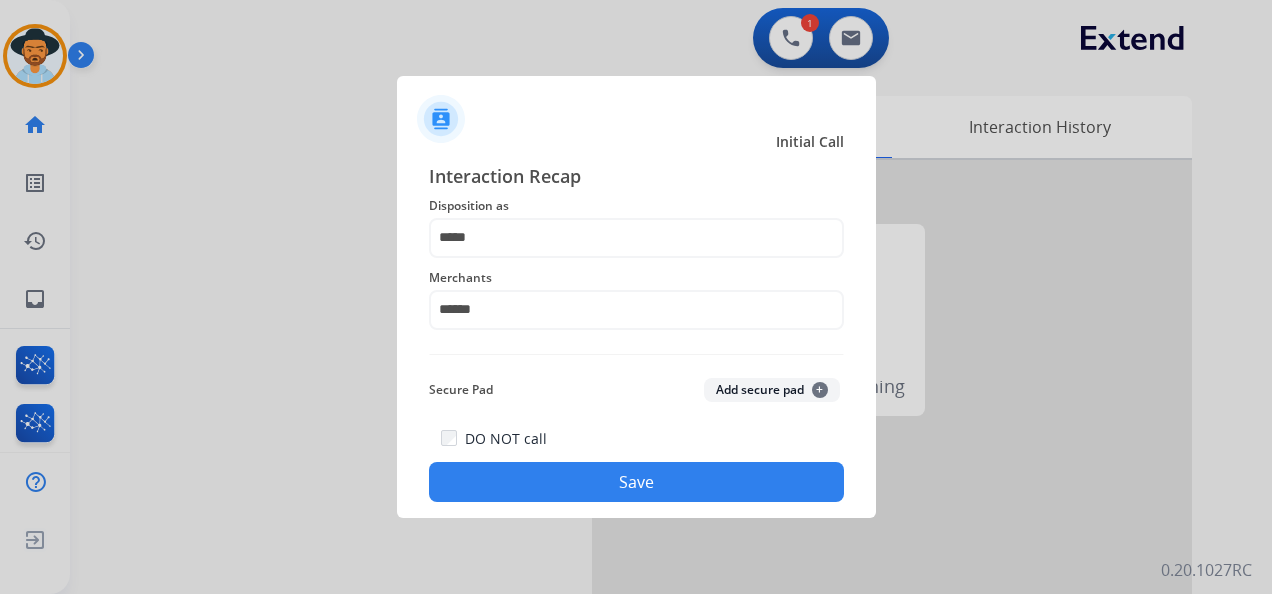 click on "Save" 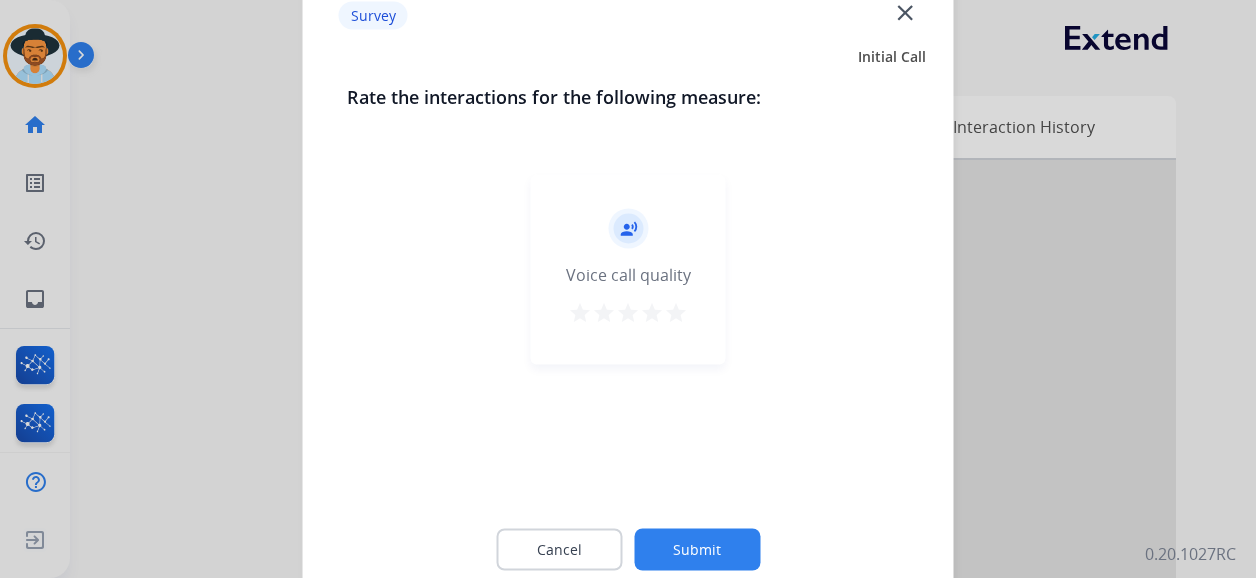 click on "star" at bounding box center (676, 313) 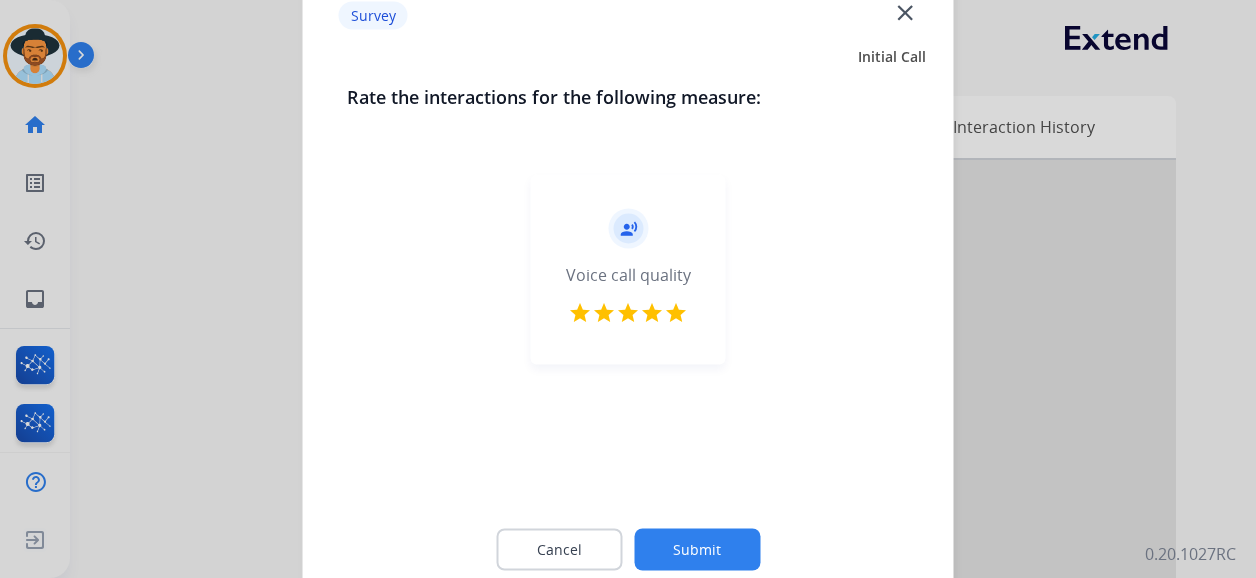 click on "Submit" 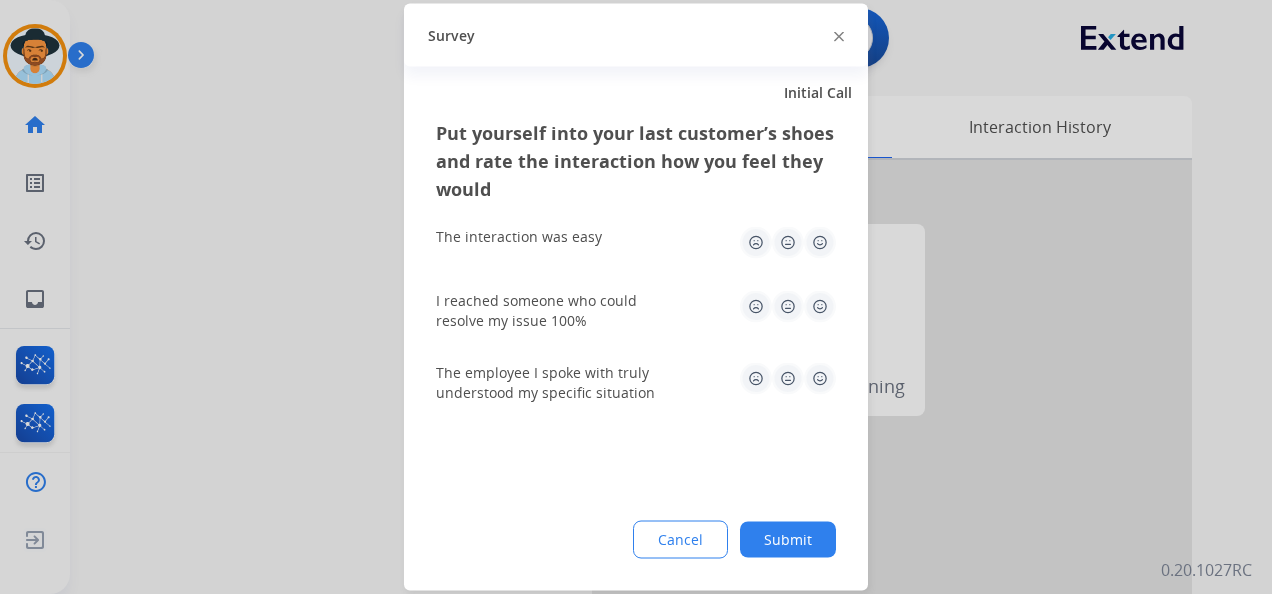 click 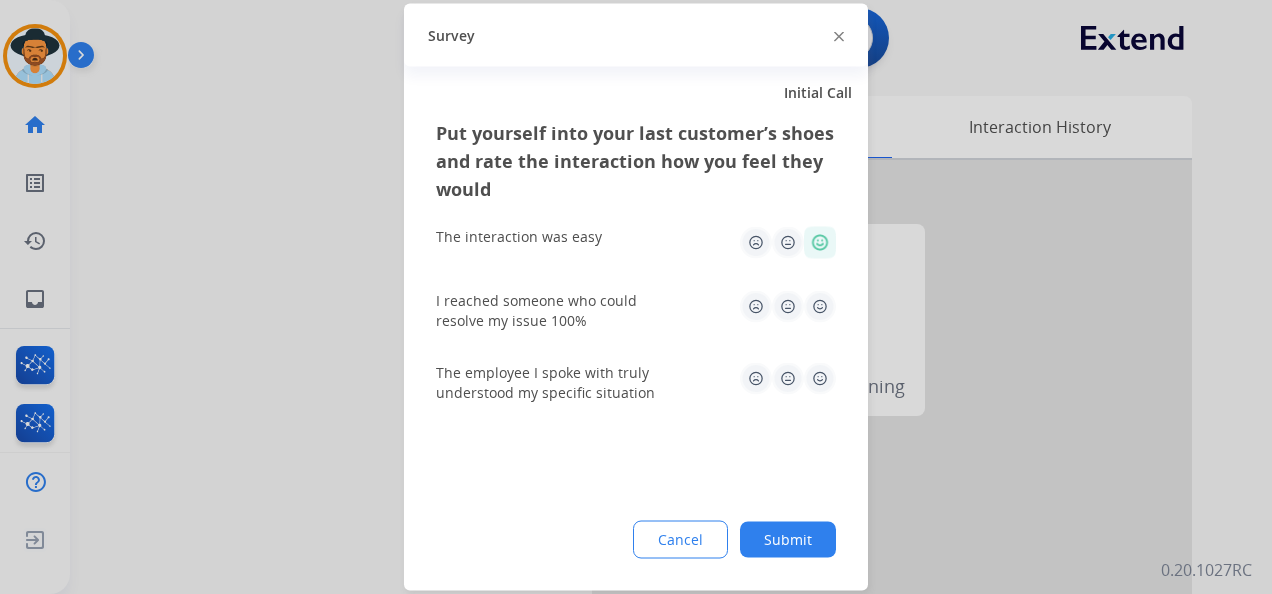 click 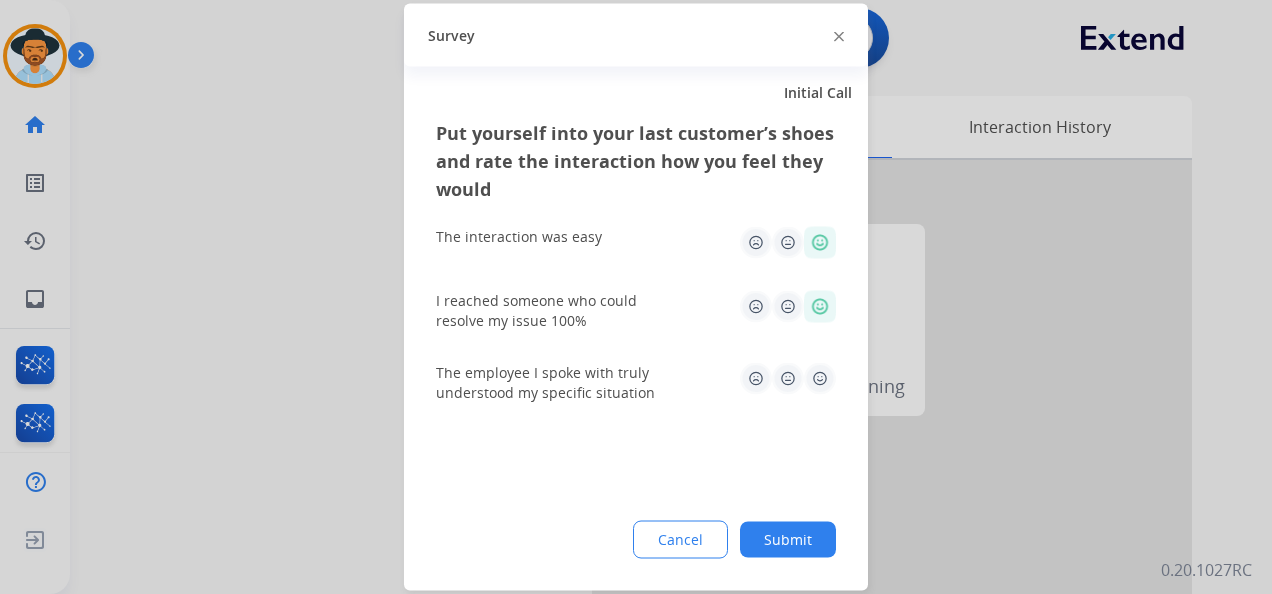 drag, startPoint x: 820, startPoint y: 377, endPoint x: 824, endPoint y: 398, distance: 21.377558 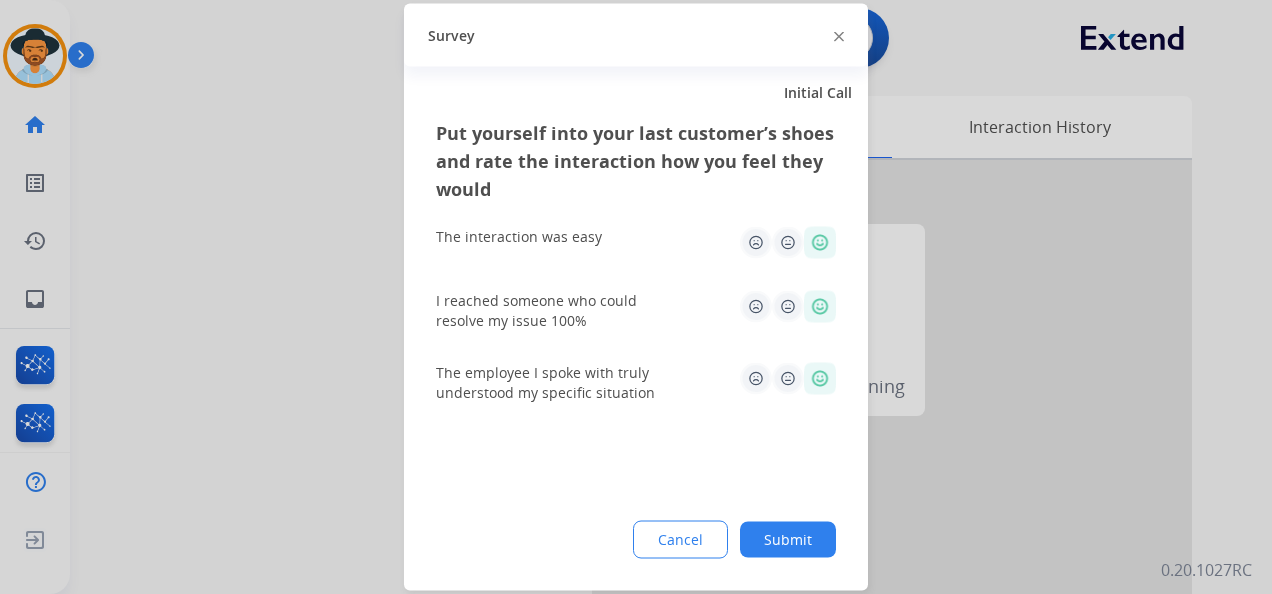 click on "Submit" 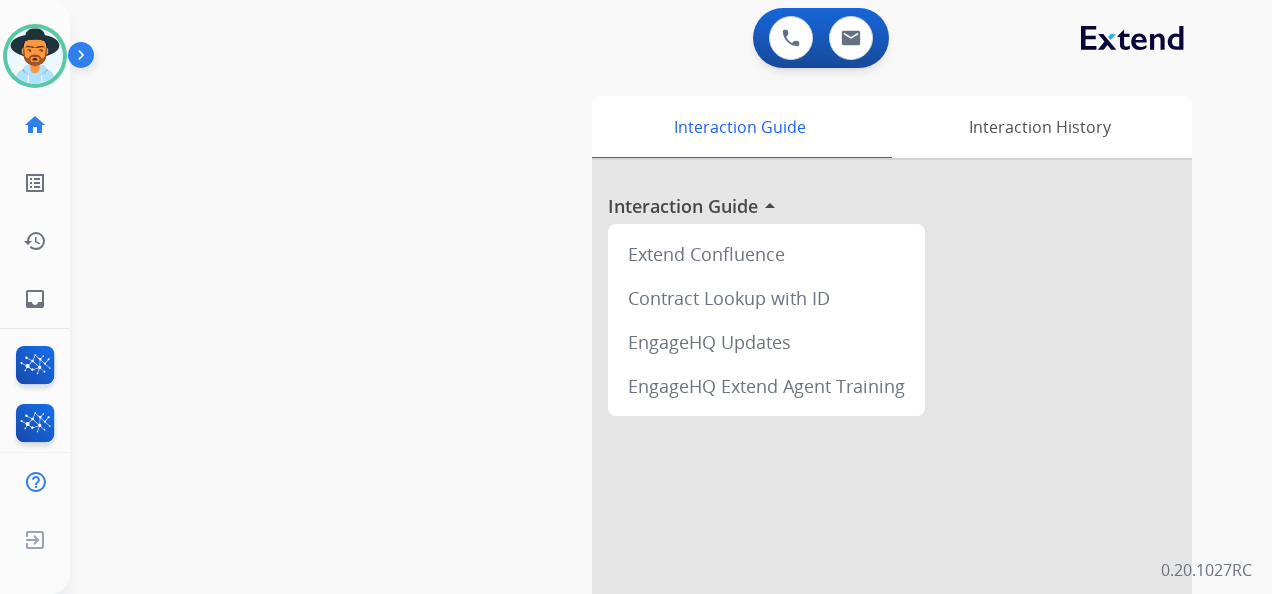 click on "0 Voice Interactions  0  Email Interactions swap_horiz Break voice bridge close_fullscreen Connect 3-Way Call merge_type Separate 3-Way Call  Interaction Guide   Interaction History  Interaction Guide arrow_drop_up  Extend Confluence   Contract Lookup with ID   EngageHQ Updates   EngageHQ Extend Agent Training  0.20.1027RC" at bounding box center [671, 297] 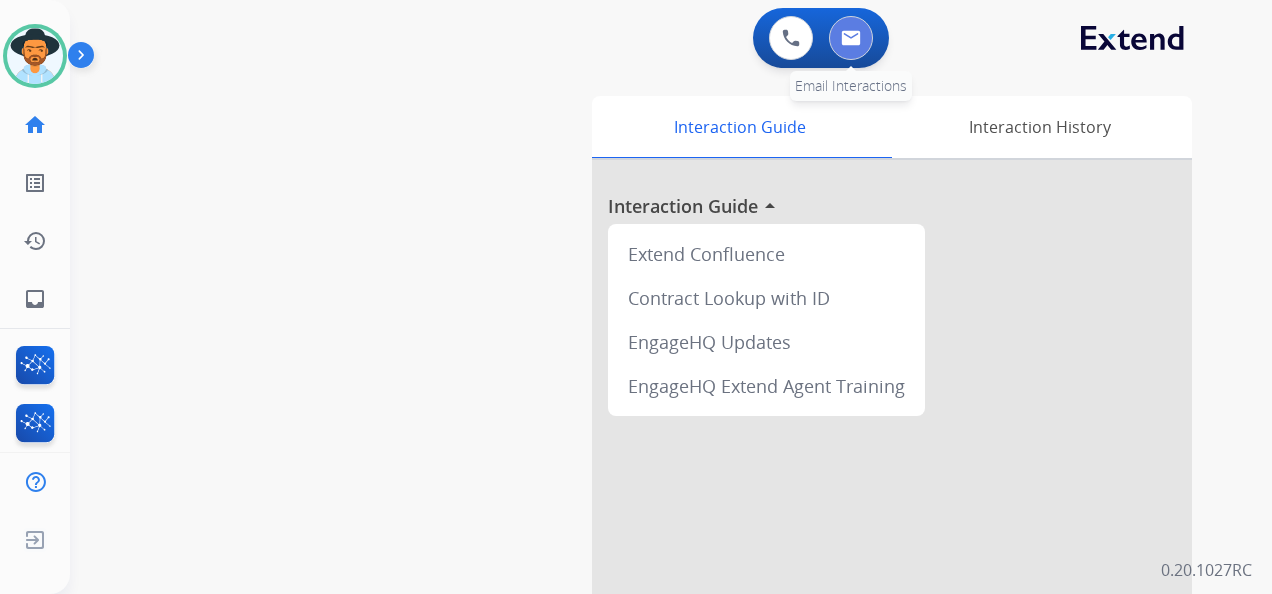 click at bounding box center [851, 38] 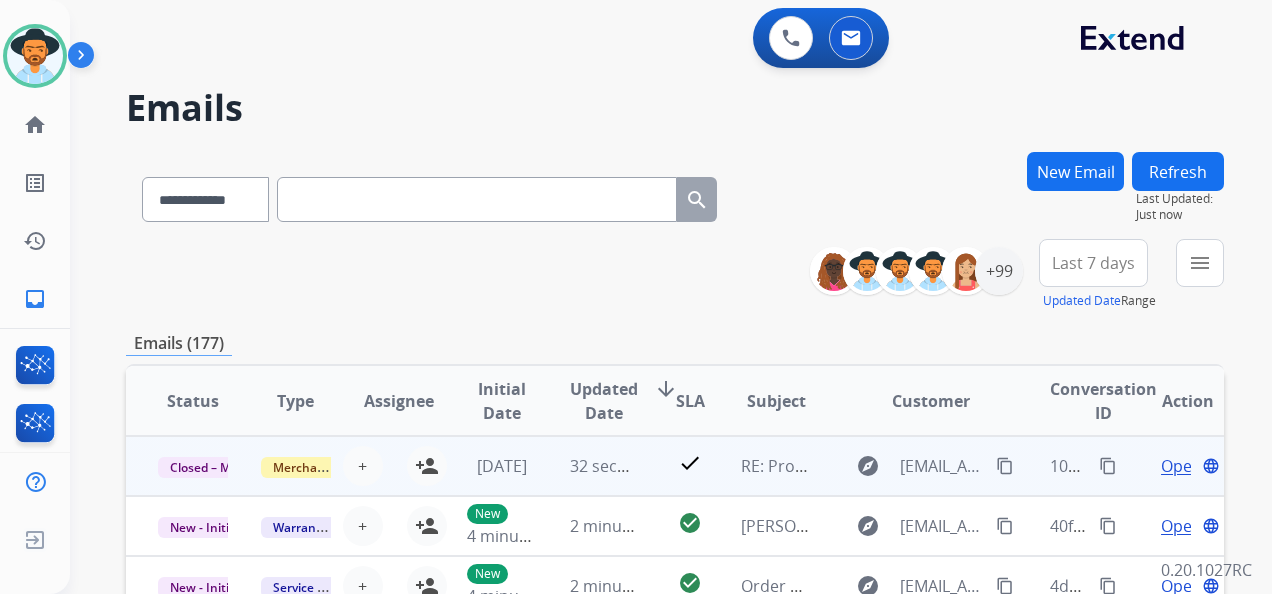 scroll, scrollTop: 2, scrollLeft: 0, axis: vertical 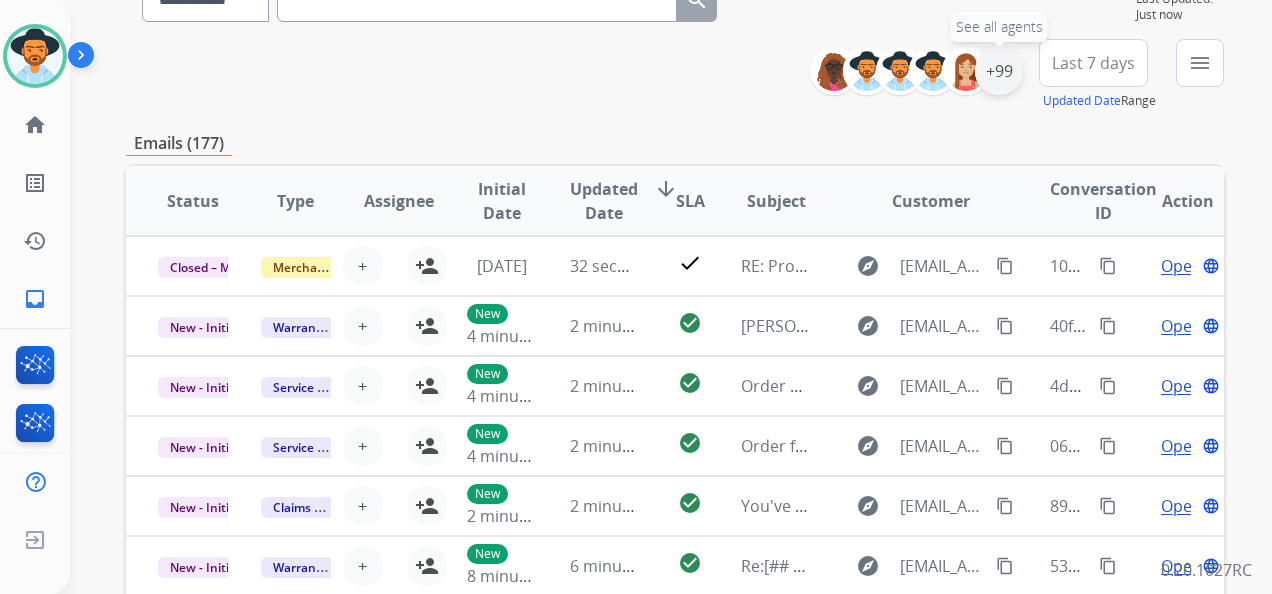 click on "+99" at bounding box center [999, 71] 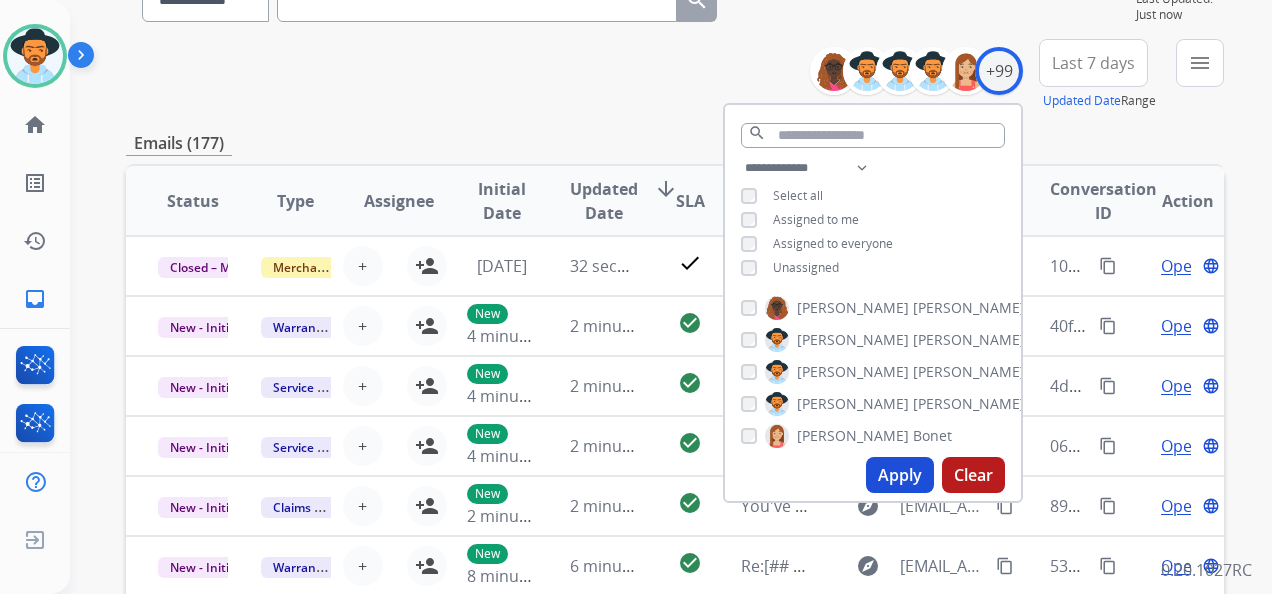 drag, startPoint x: 888, startPoint y: 479, endPoint x: 893, endPoint y: 470, distance: 10.29563 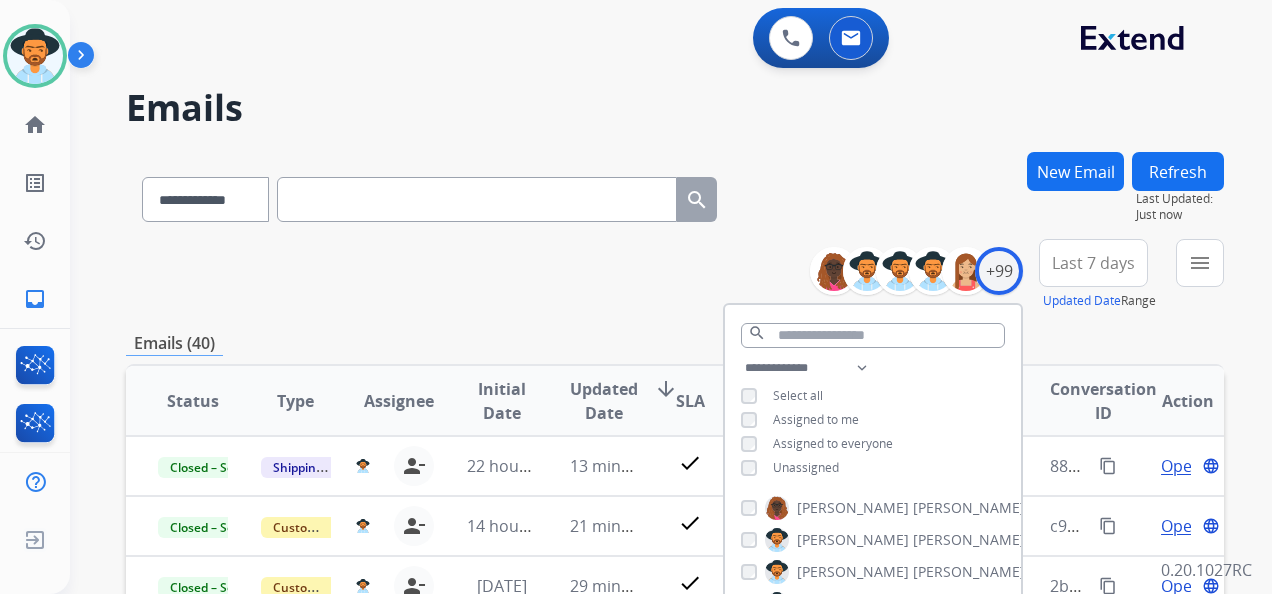 click on "**********" at bounding box center [675, 645] 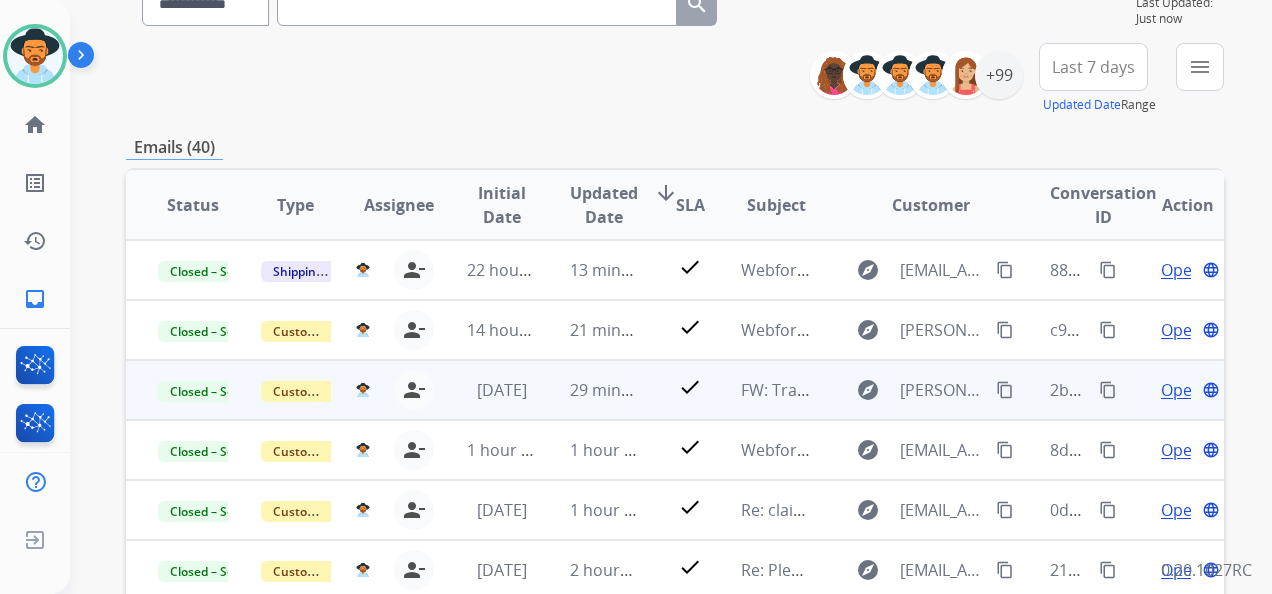 scroll, scrollTop: 300, scrollLeft: 0, axis: vertical 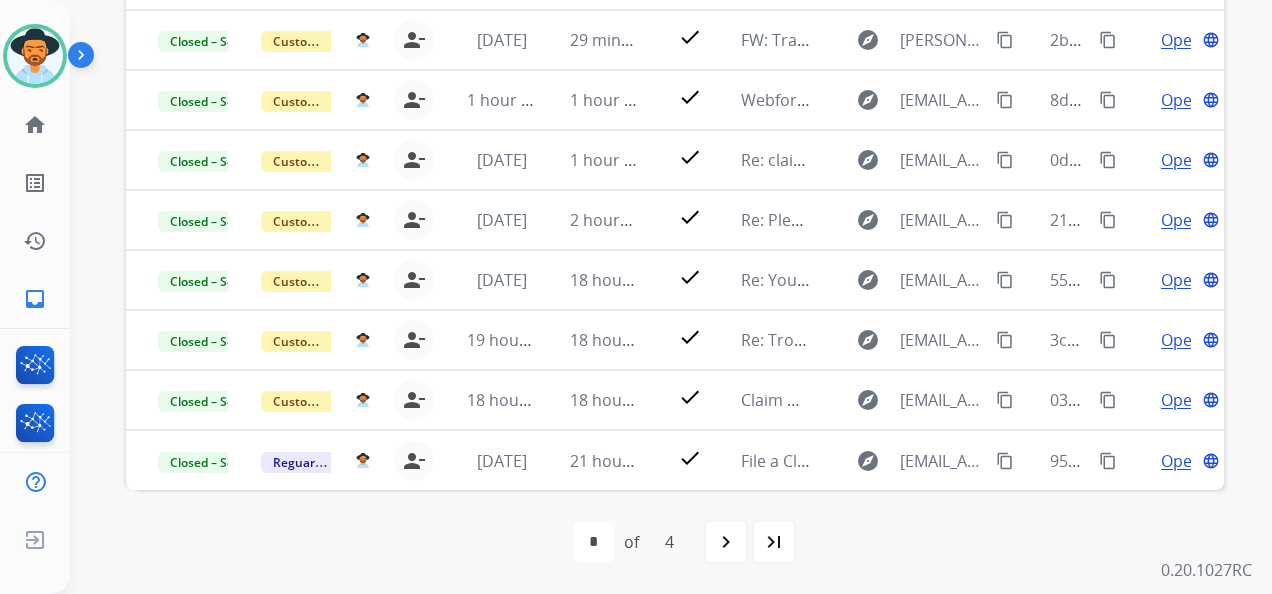 click on "navigate_next" at bounding box center (726, 542) 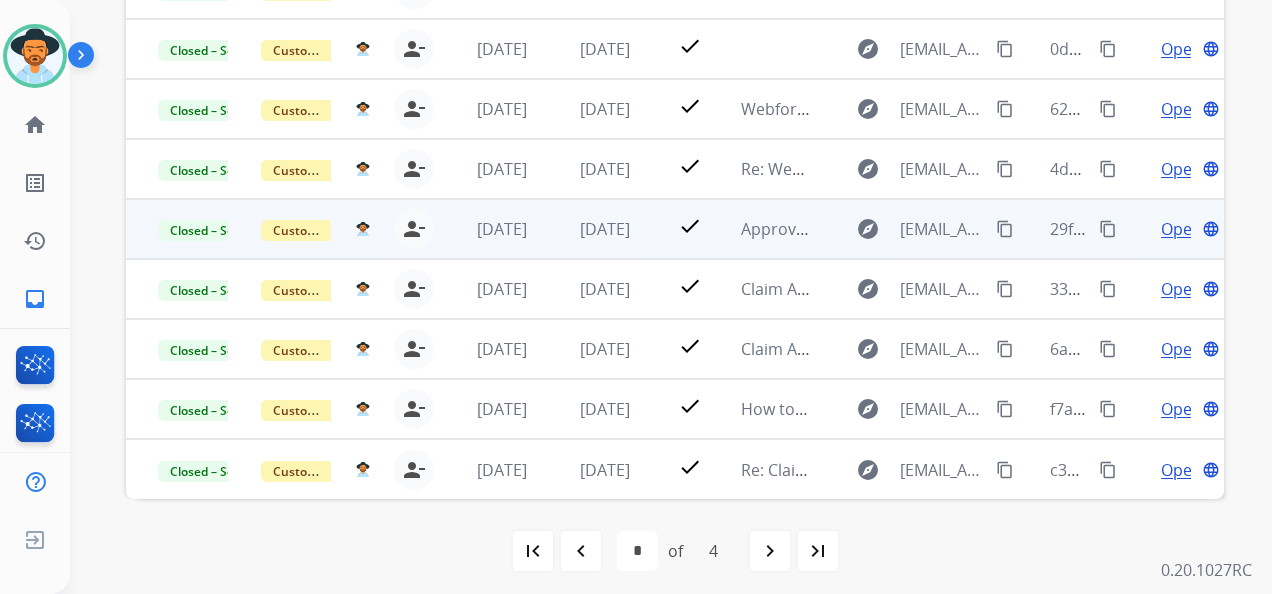 scroll, scrollTop: 544, scrollLeft: 0, axis: vertical 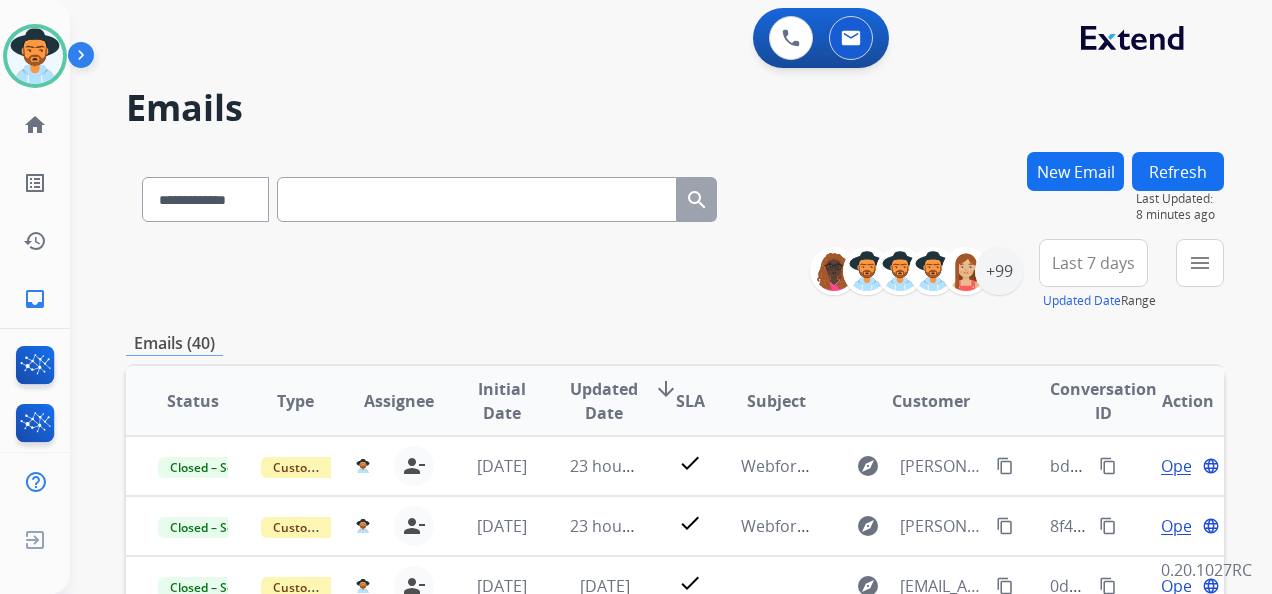 drag, startPoint x: 1230, startPoint y: 99, endPoint x: 1206, endPoint y: 112, distance: 27.294687 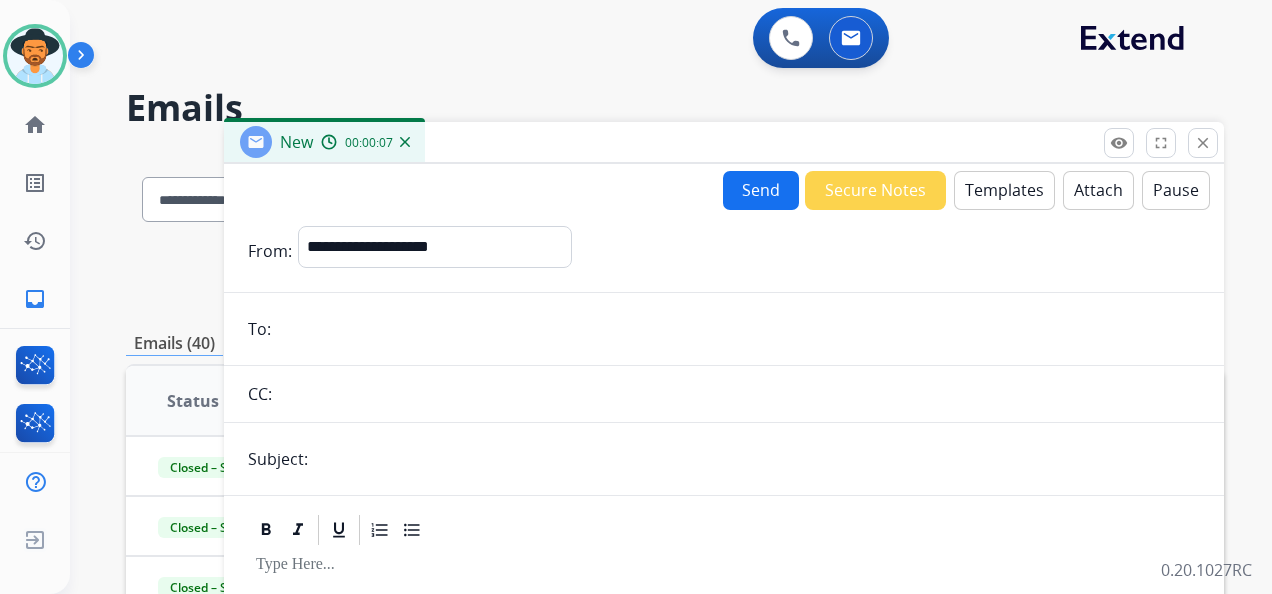 click at bounding box center (738, 329) 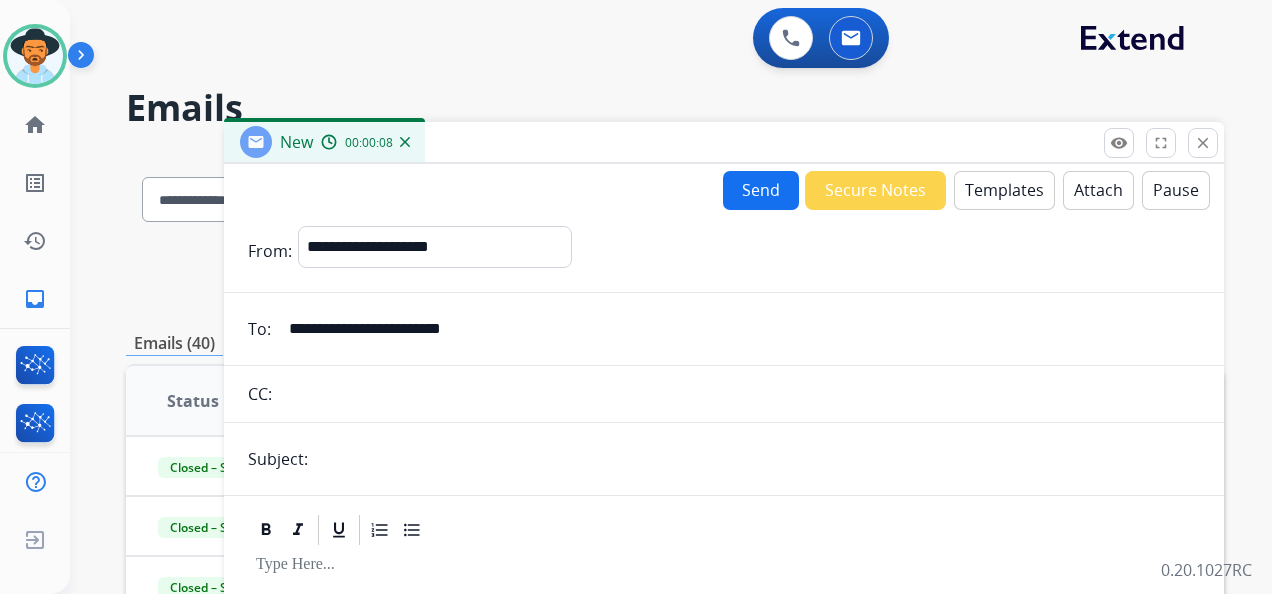 type on "**********" 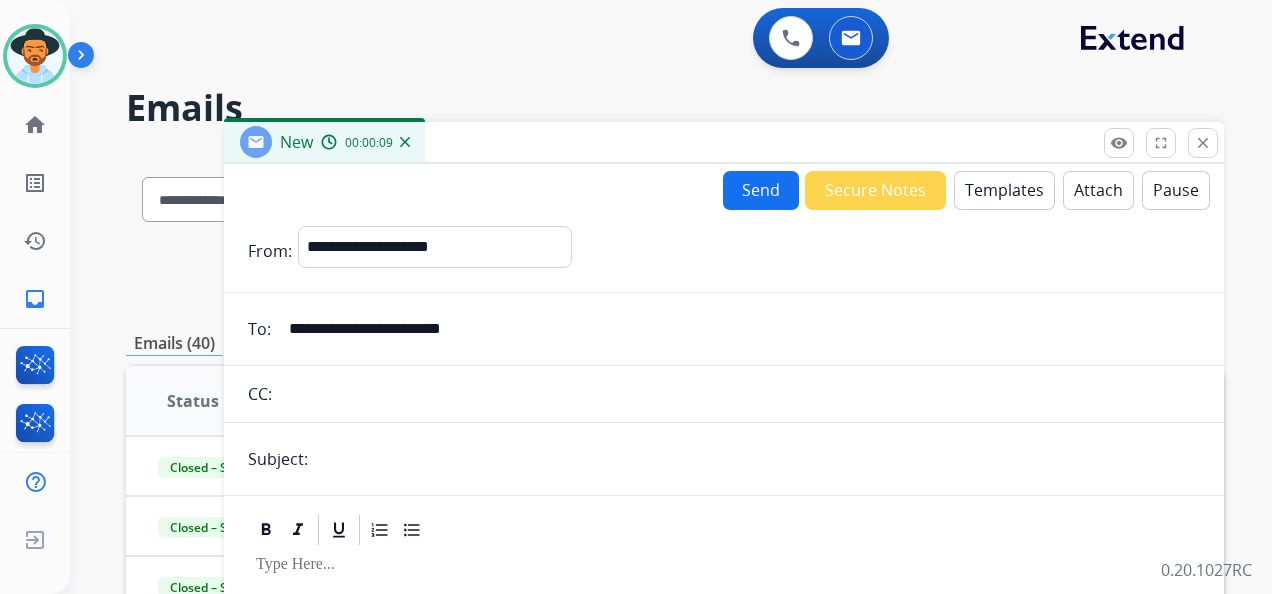 click at bounding box center (757, 459) 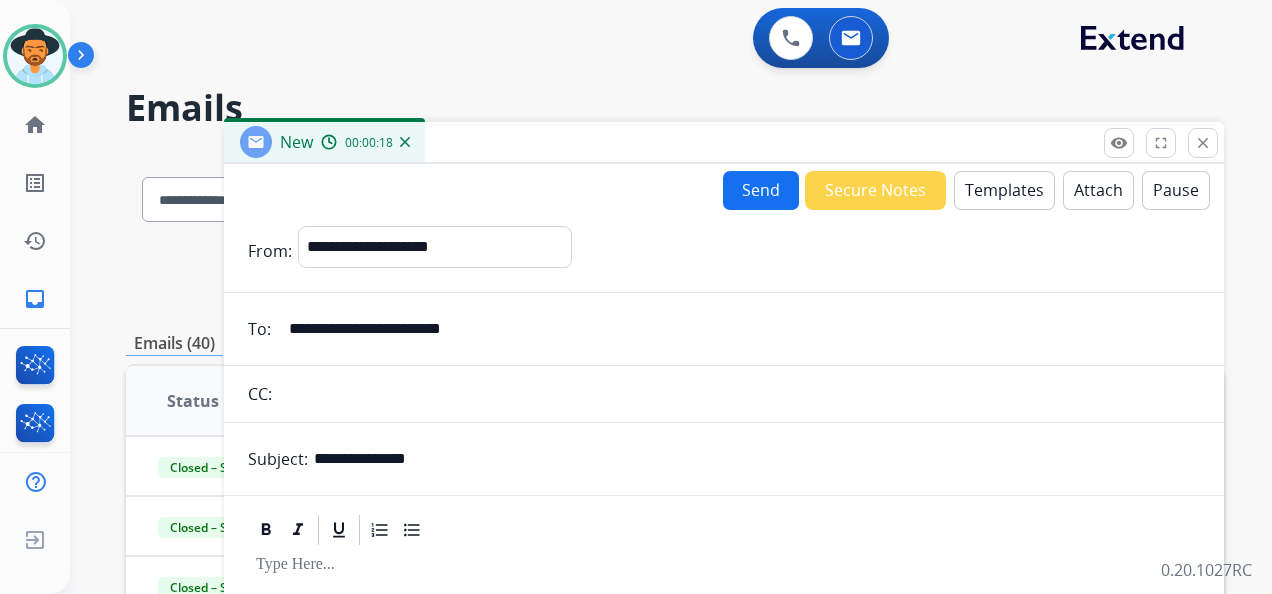 type on "**********" 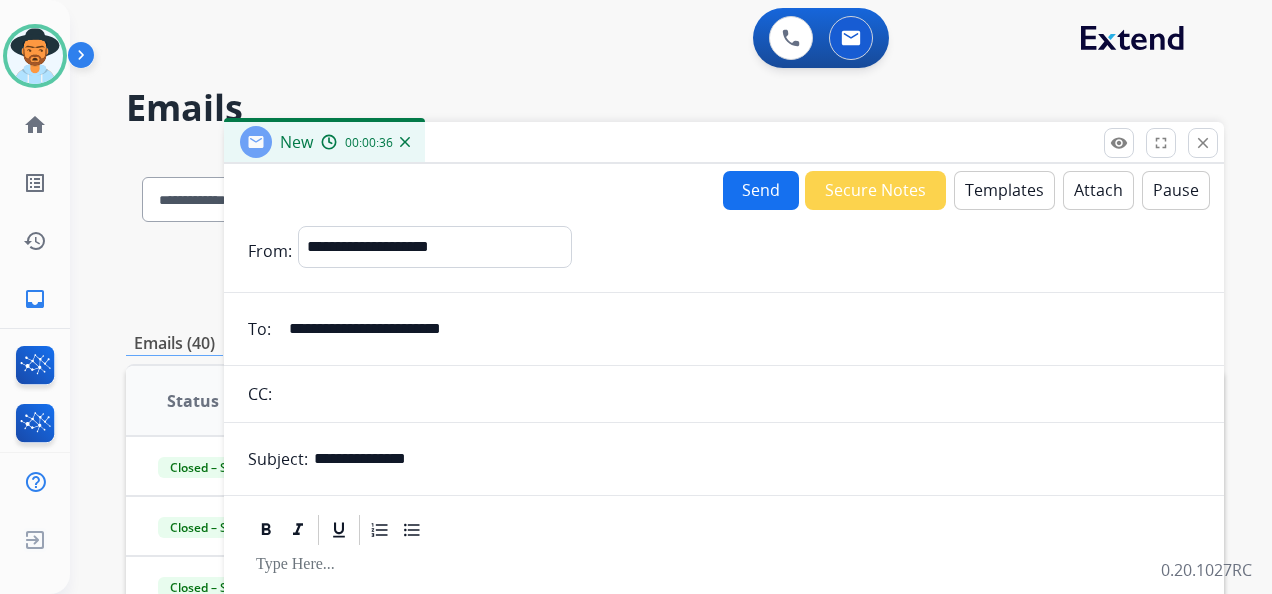 click on "**********" at bounding box center [724, 251] 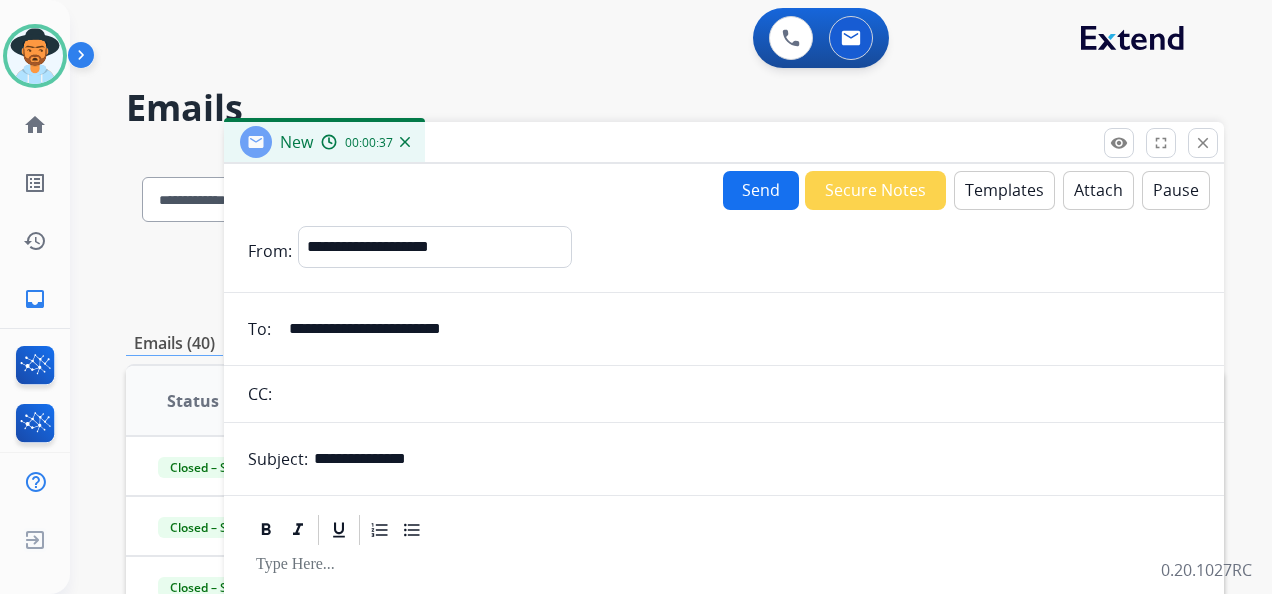 click on "Templates" at bounding box center (1004, 190) 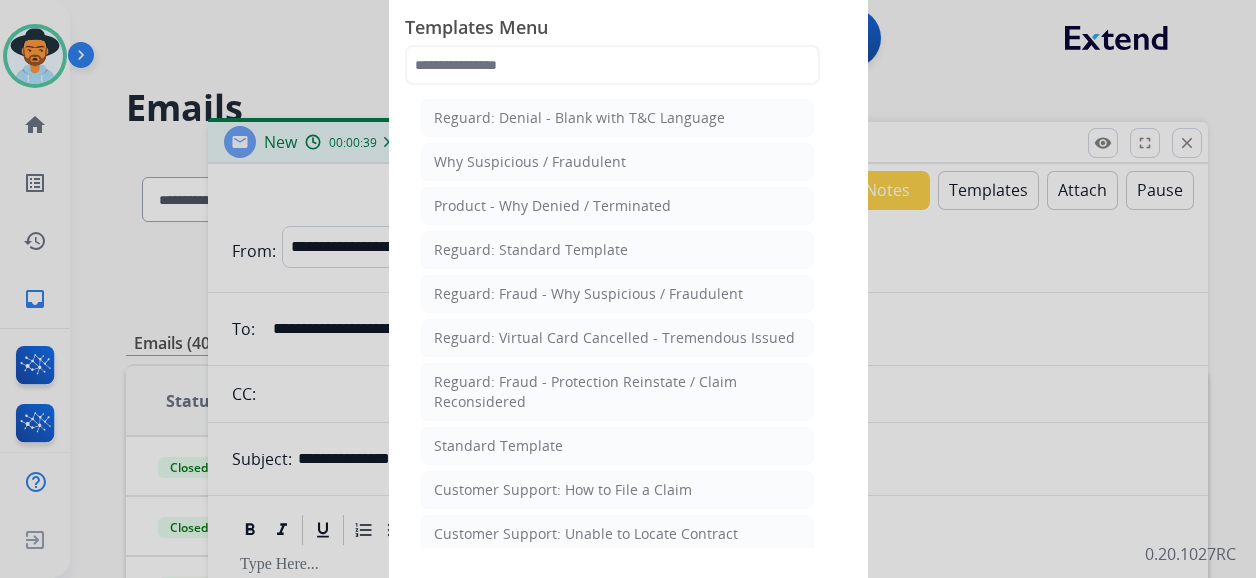click on "Standard Template" 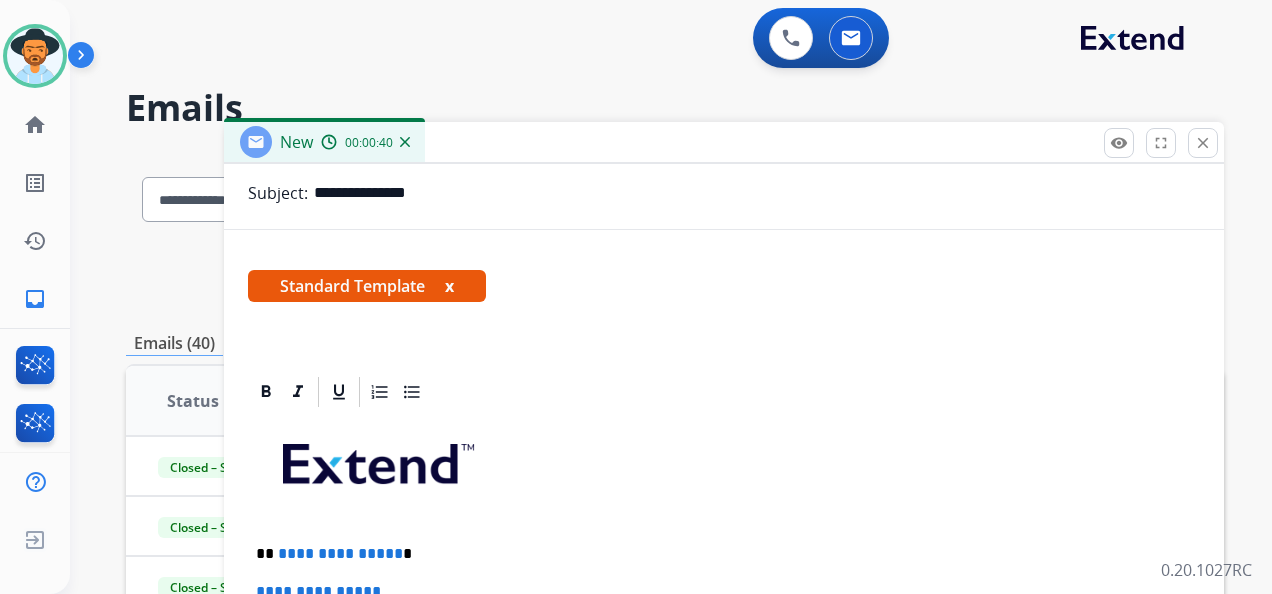 scroll, scrollTop: 400, scrollLeft: 0, axis: vertical 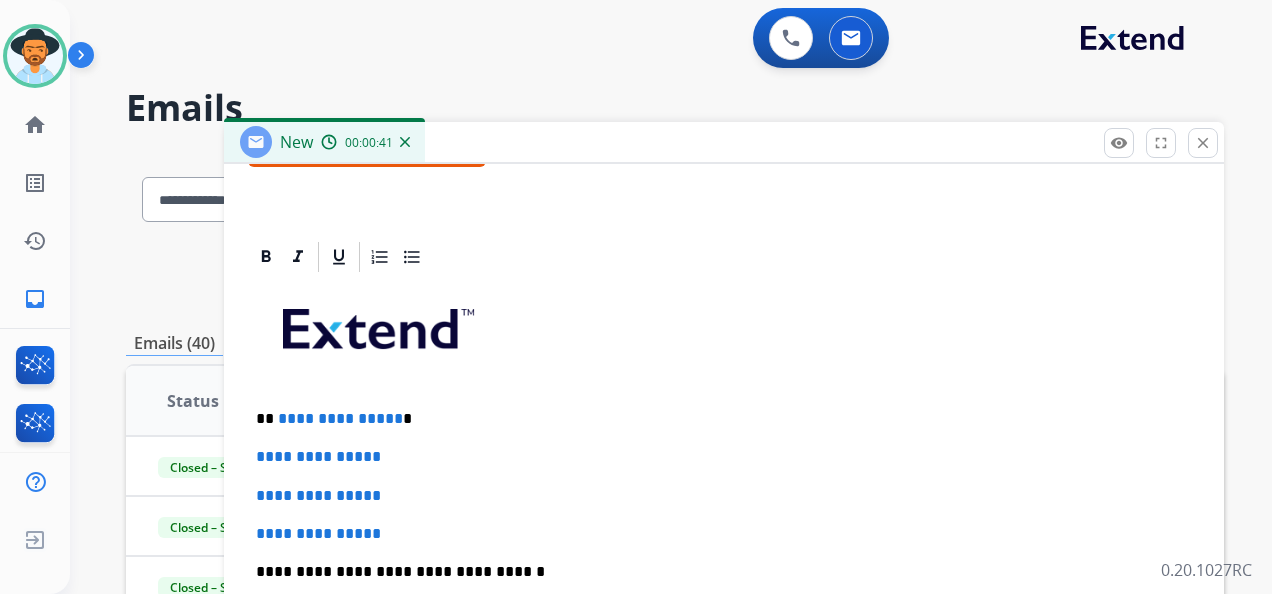 click on "**********" at bounding box center (340, 418) 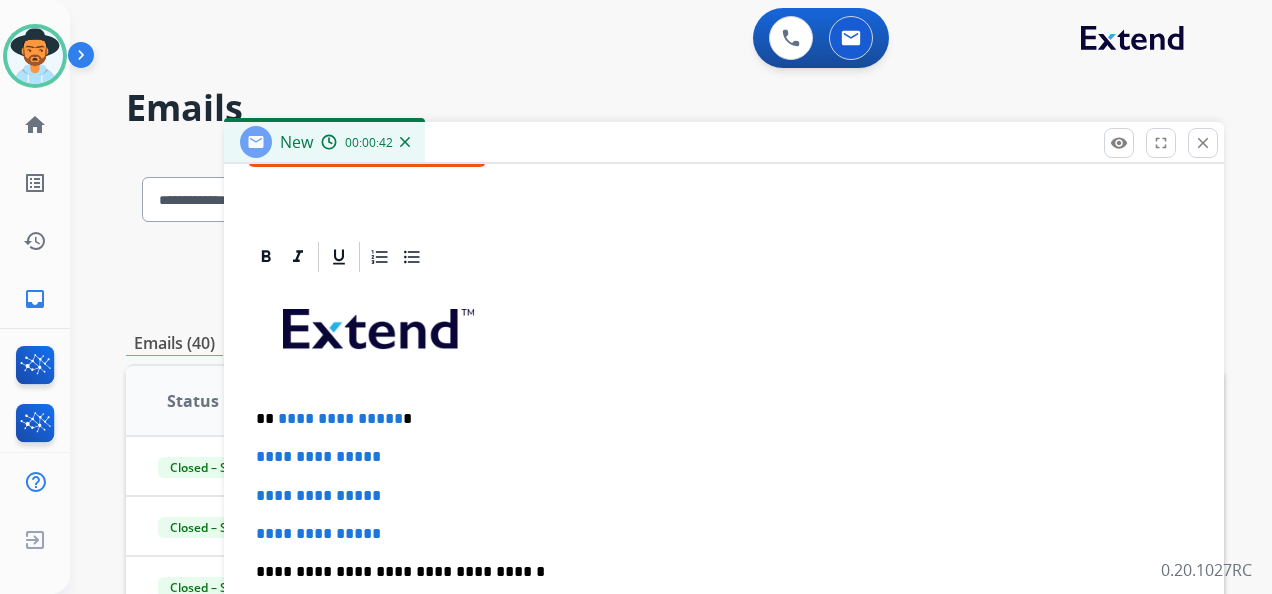 type 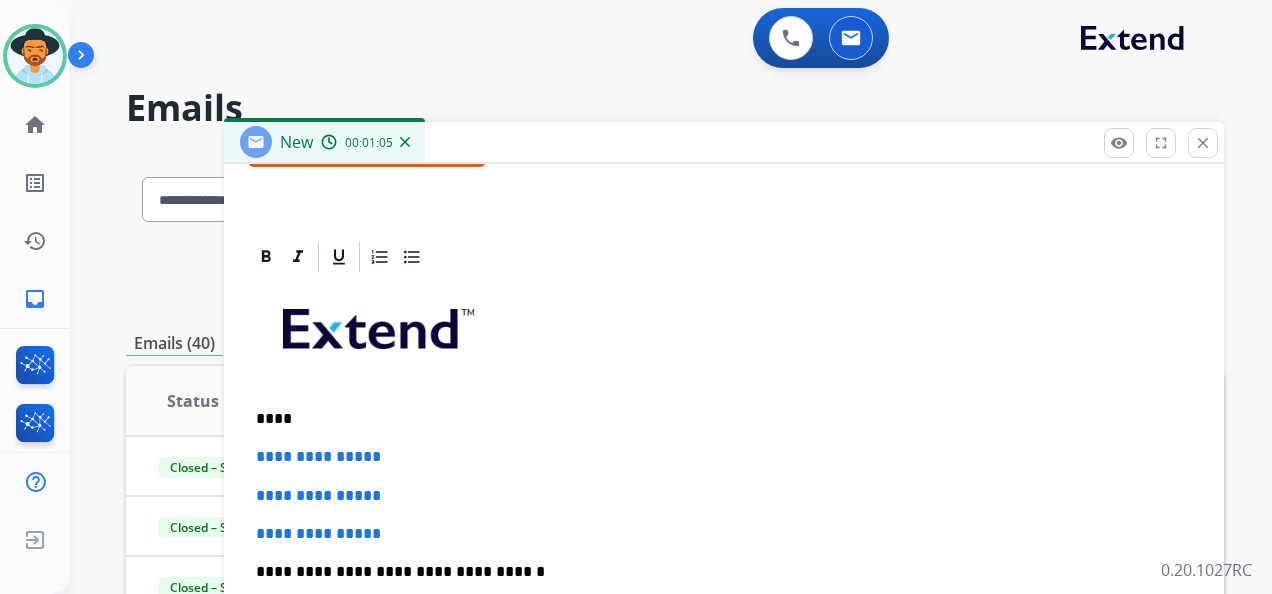 drag, startPoint x: 272, startPoint y: 416, endPoint x: 289, endPoint y: 416, distance: 17 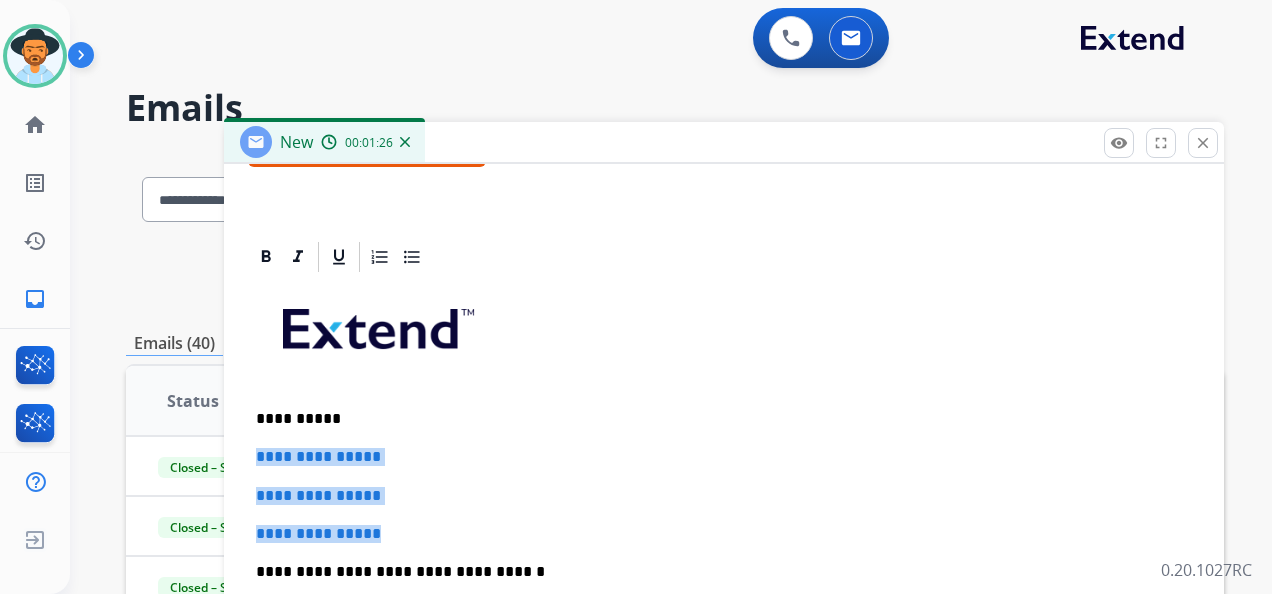 drag, startPoint x: 252, startPoint y: 444, endPoint x: 393, endPoint y: 448, distance: 141.05673 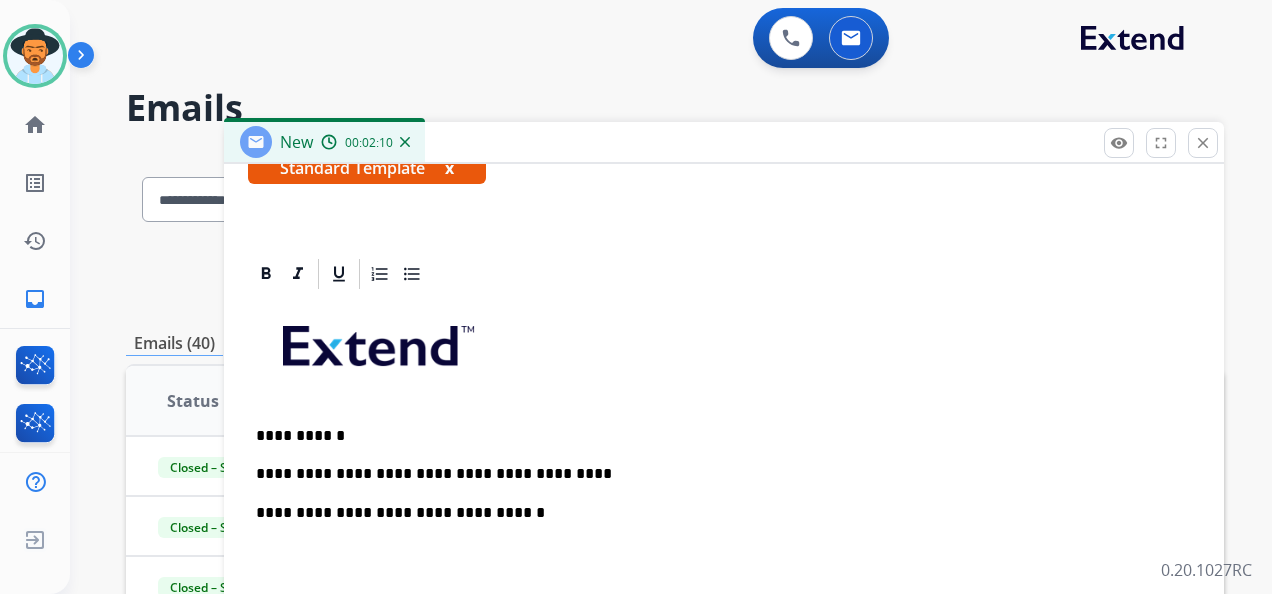 scroll, scrollTop: 400, scrollLeft: 0, axis: vertical 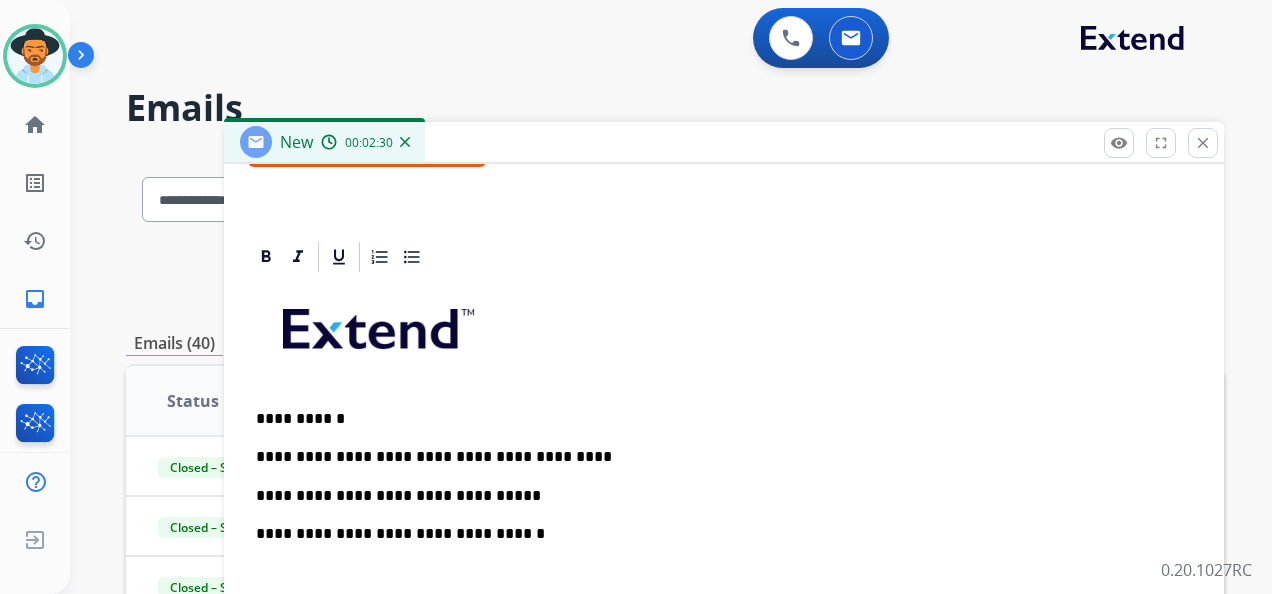click on "**********" at bounding box center [716, 496] 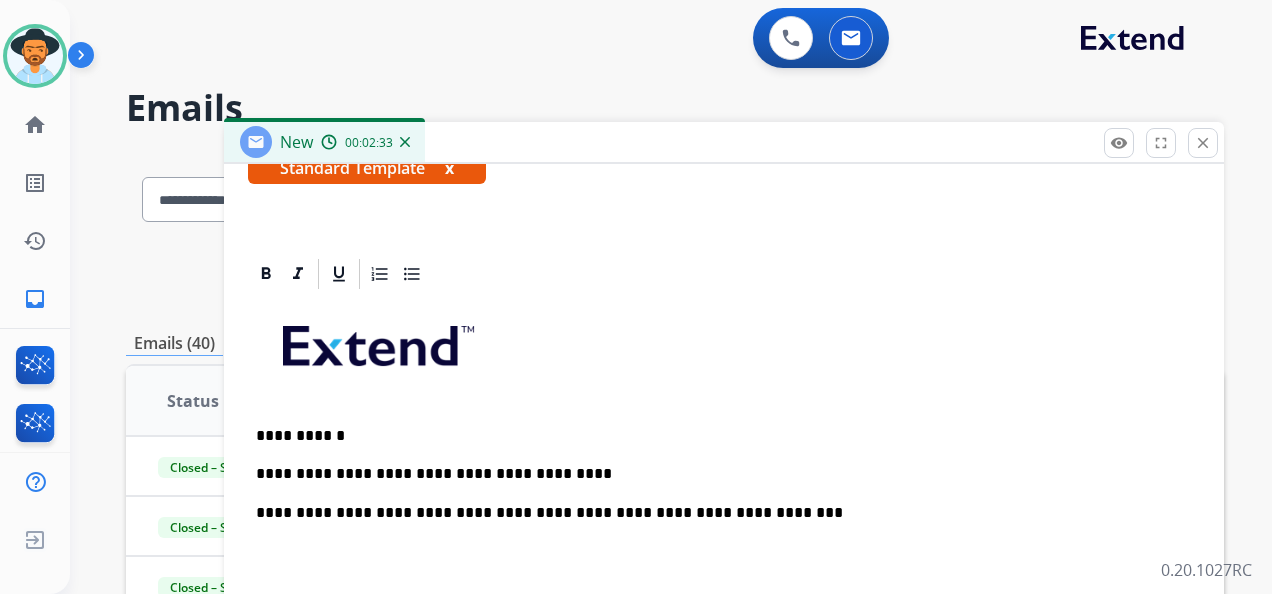 scroll, scrollTop: 400, scrollLeft: 0, axis: vertical 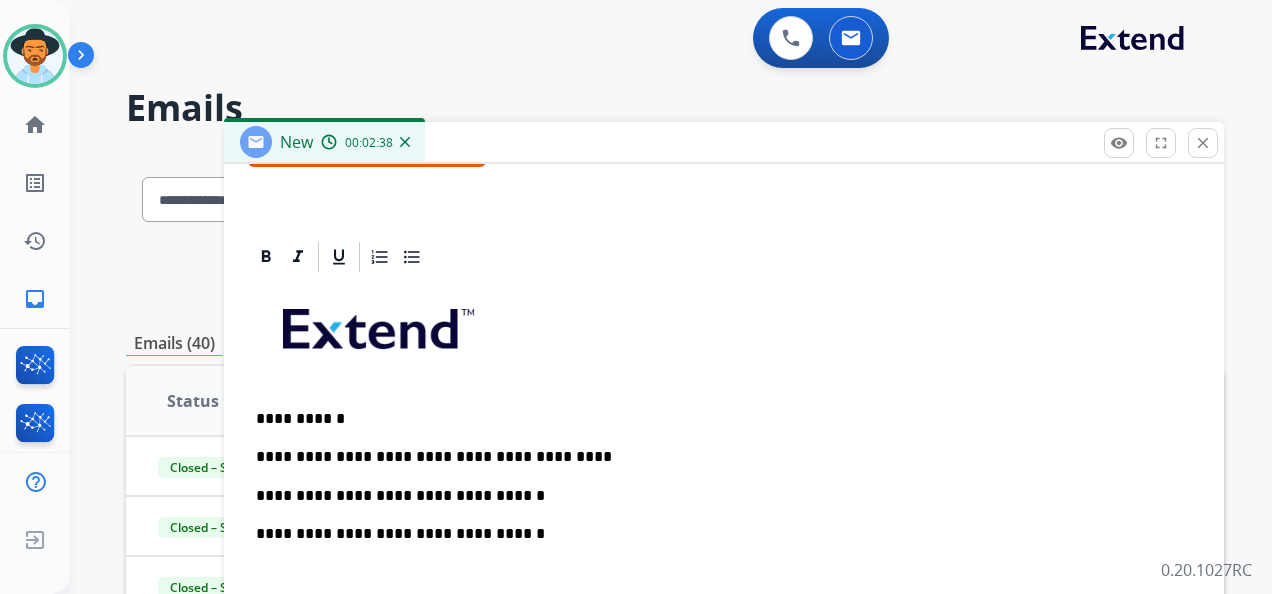 click on "**********" at bounding box center (716, 496) 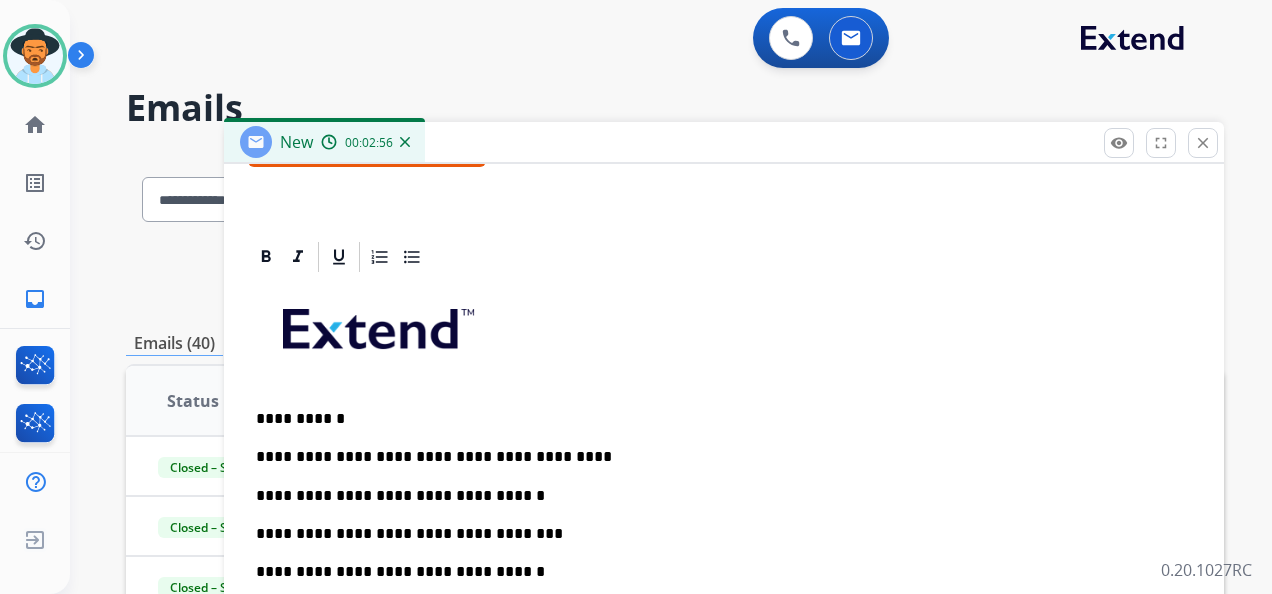 click on "**********" at bounding box center [716, 534] 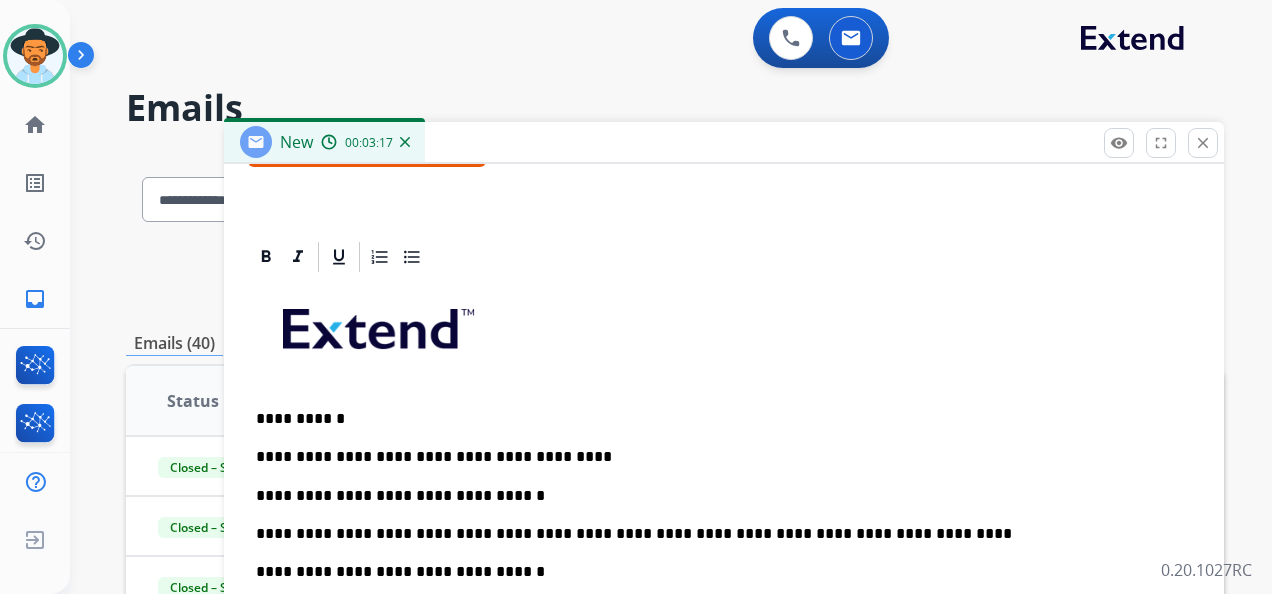 drag, startPoint x: 643, startPoint y: 533, endPoint x: 658, endPoint y: 534, distance: 15.033297 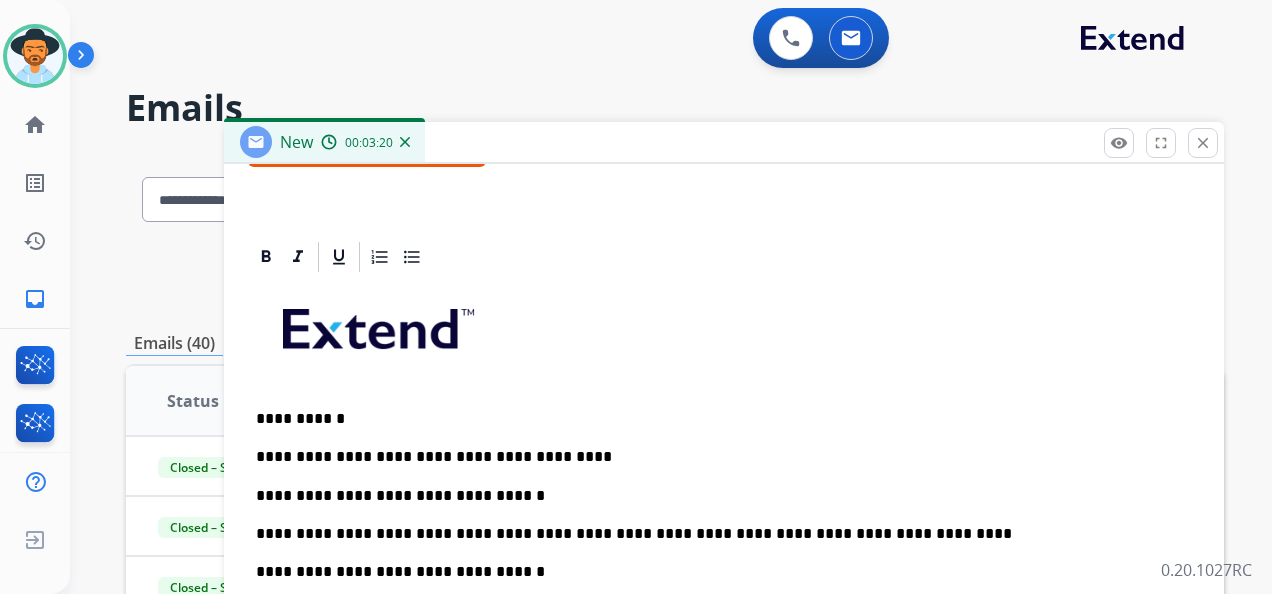 click on "**********" at bounding box center (724, 619) 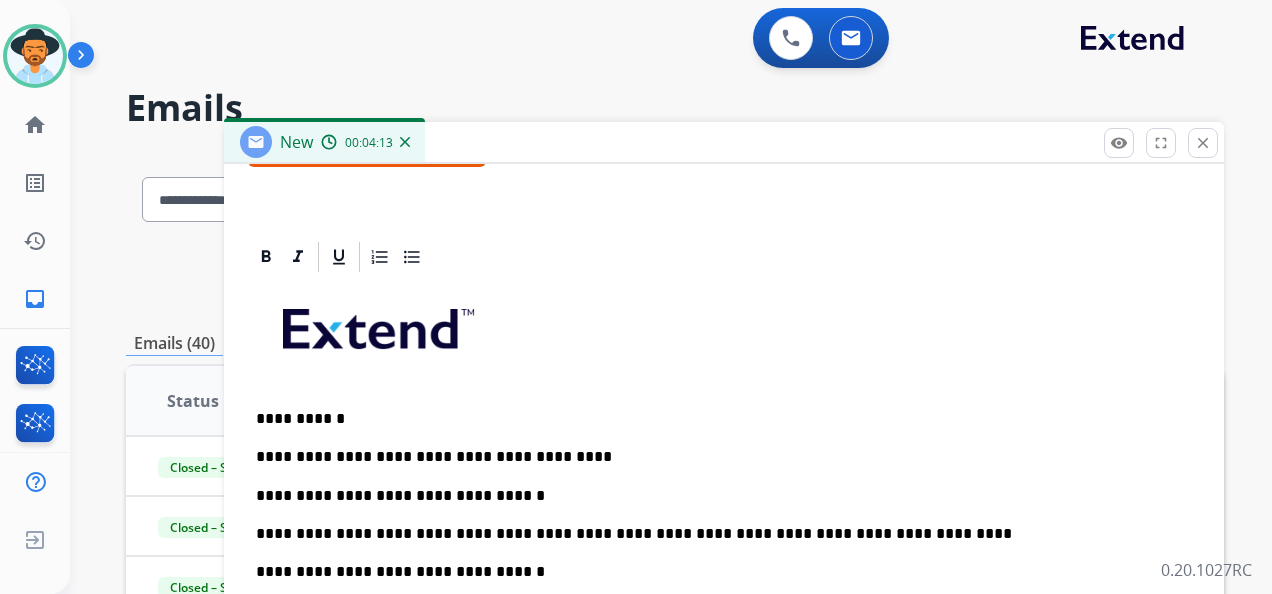 click on "**********" at bounding box center [716, 534] 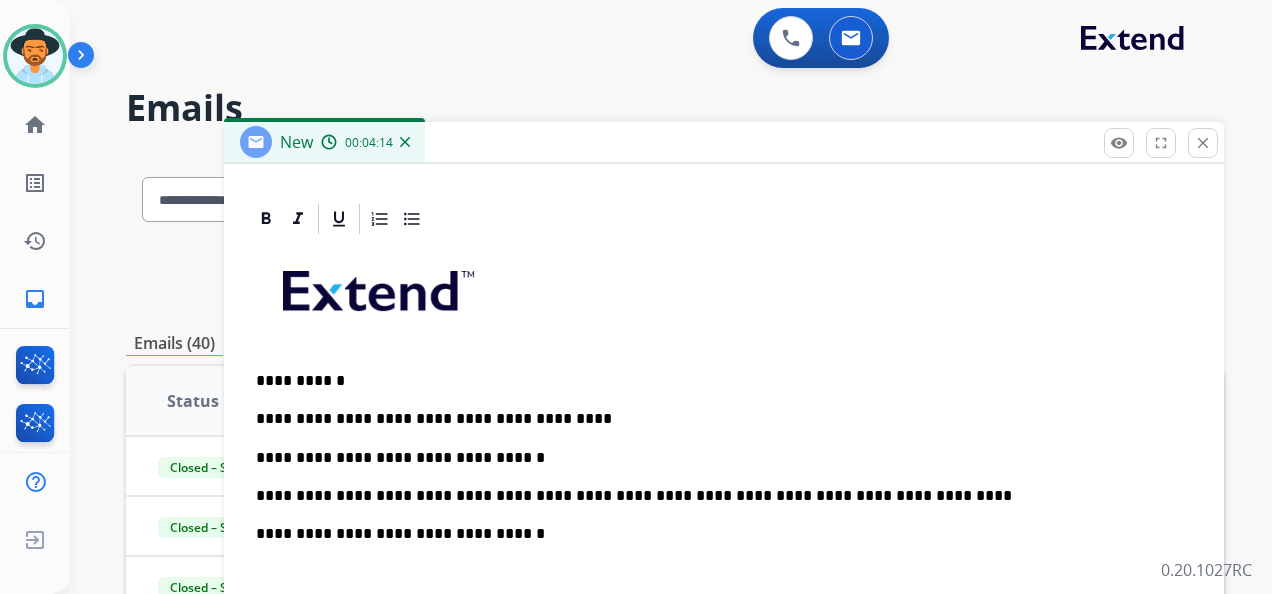 scroll, scrollTop: 460, scrollLeft: 0, axis: vertical 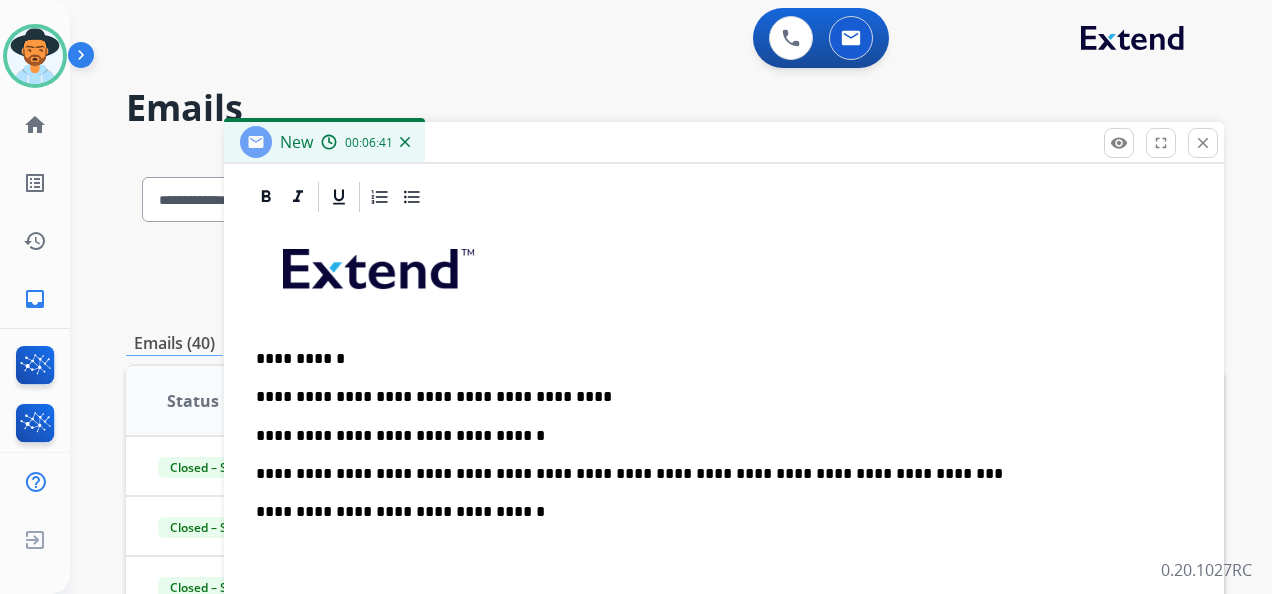click on "**********" at bounding box center (716, 474) 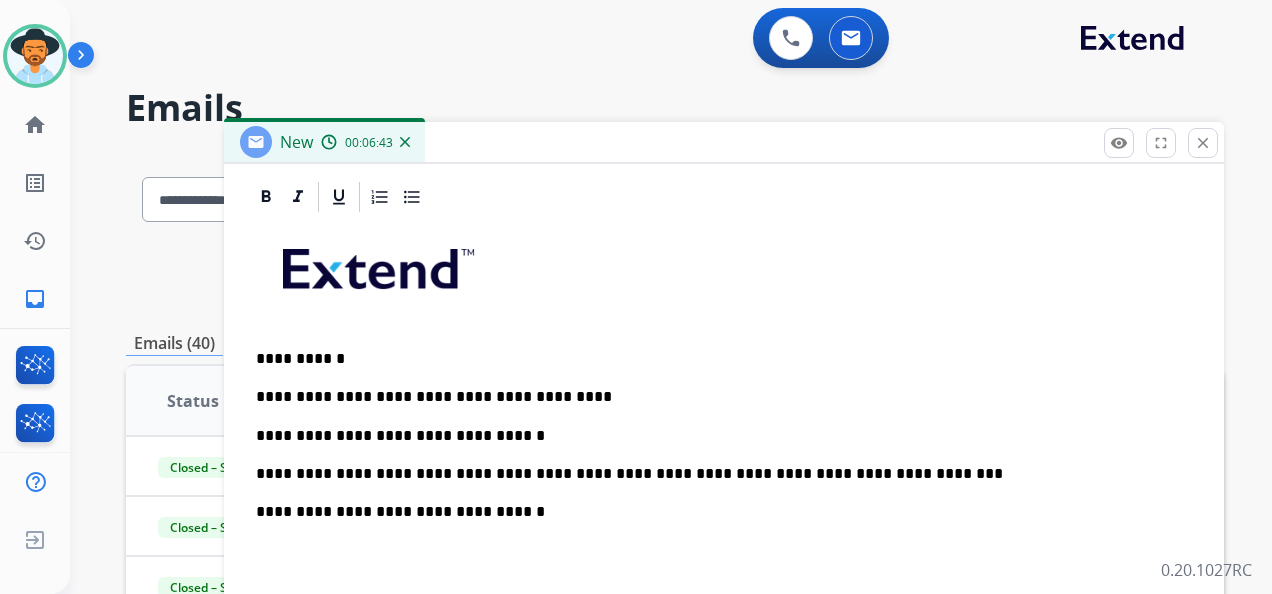 click on "**********" at bounding box center [716, 436] 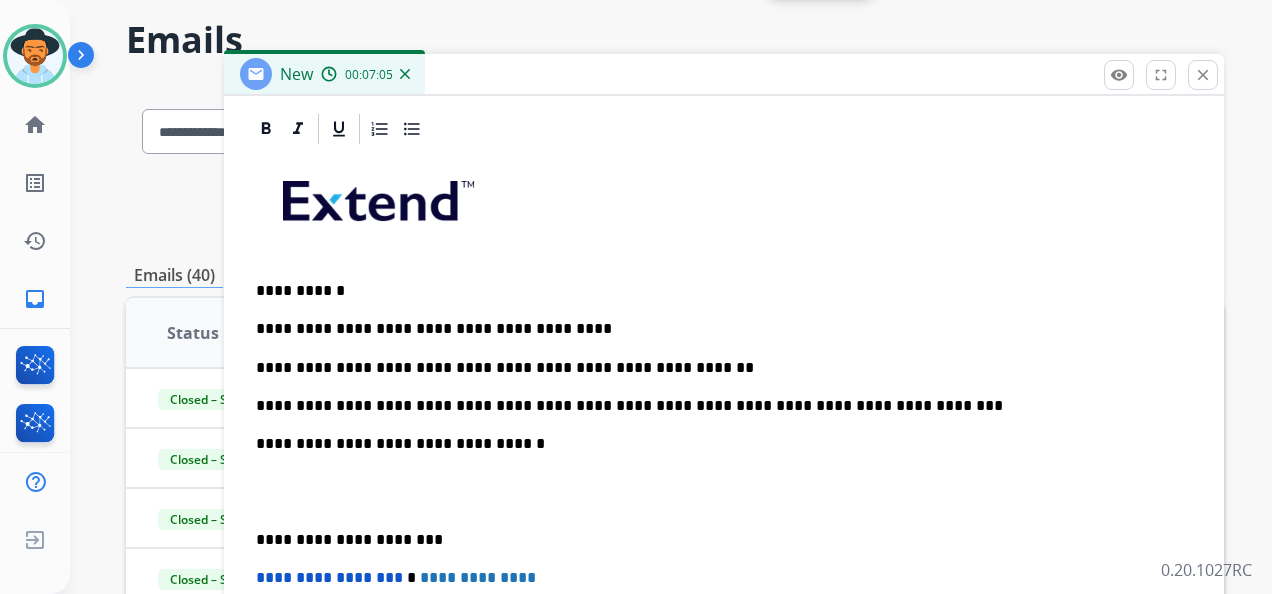 scroll, scrollTop: 100, scrollLeft: 0, axis: vertical 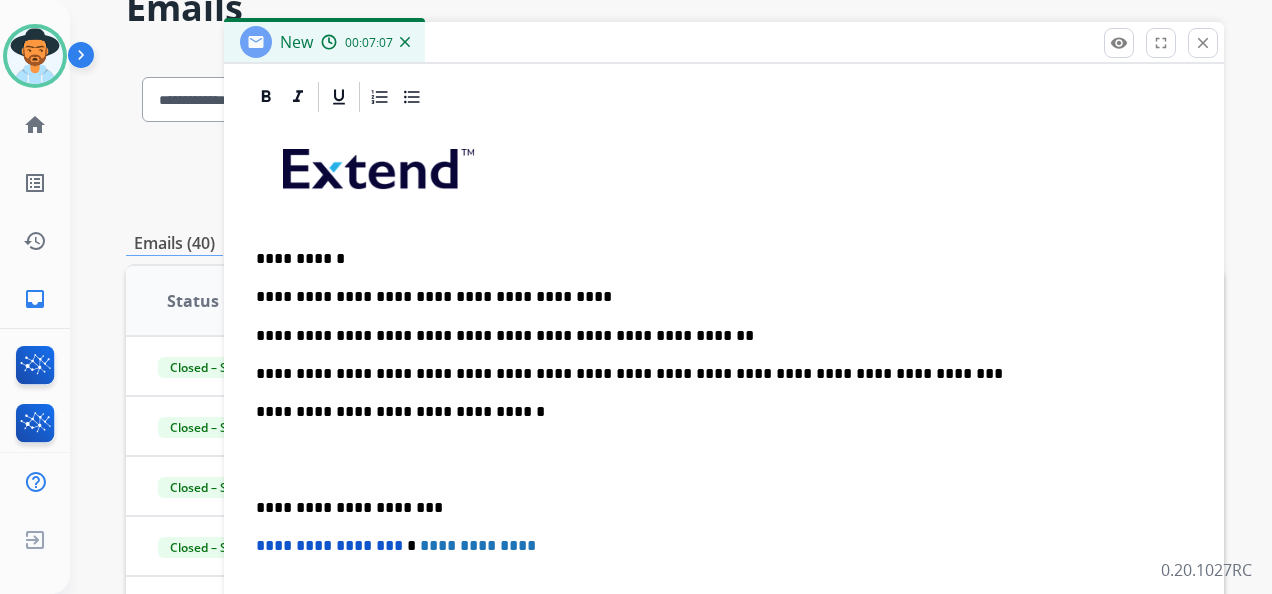 click on "**********" at bounding box center (716, 508) 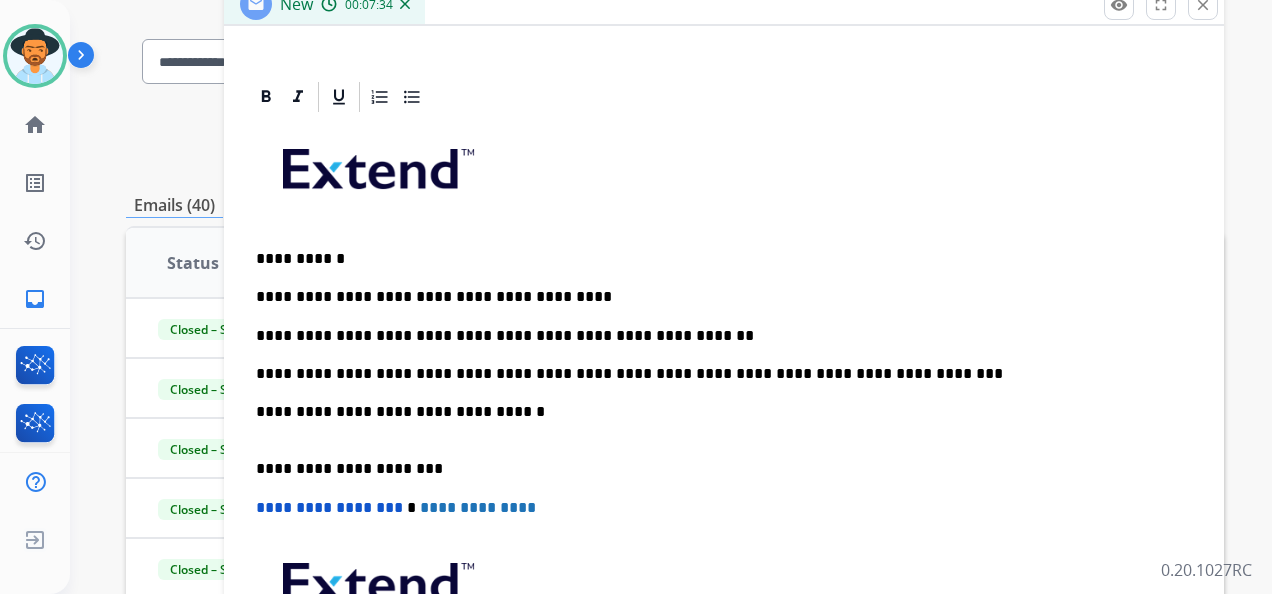 click on "**********" at bounding box center [716, 336] 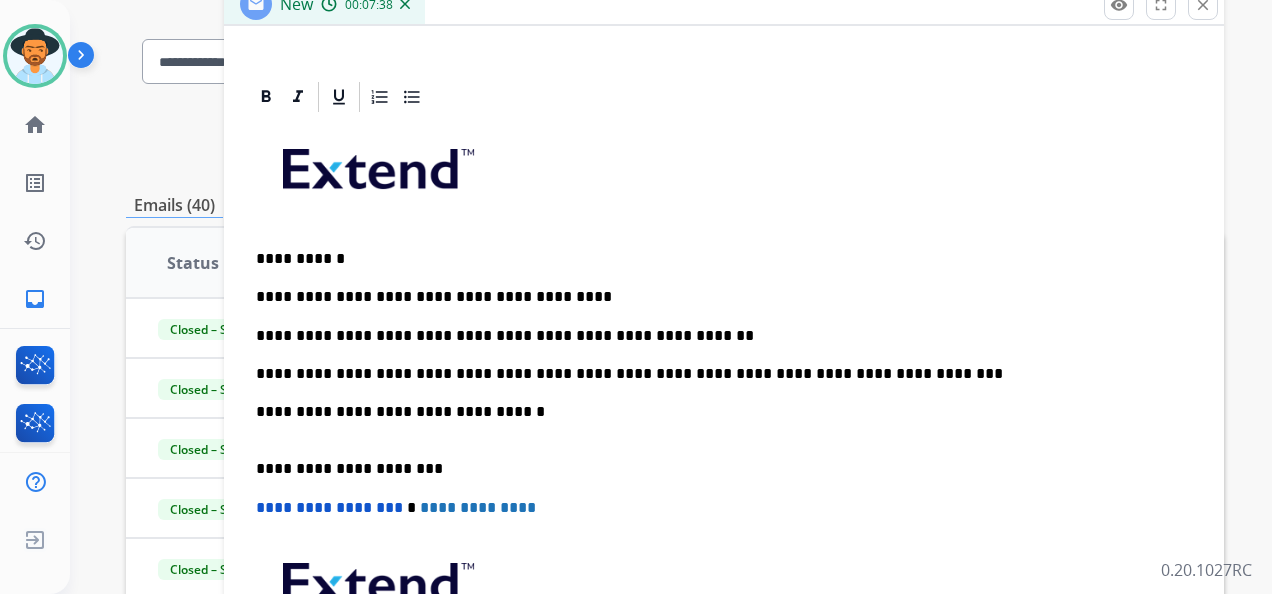 click on "**********" at bounding box center (716, 374) 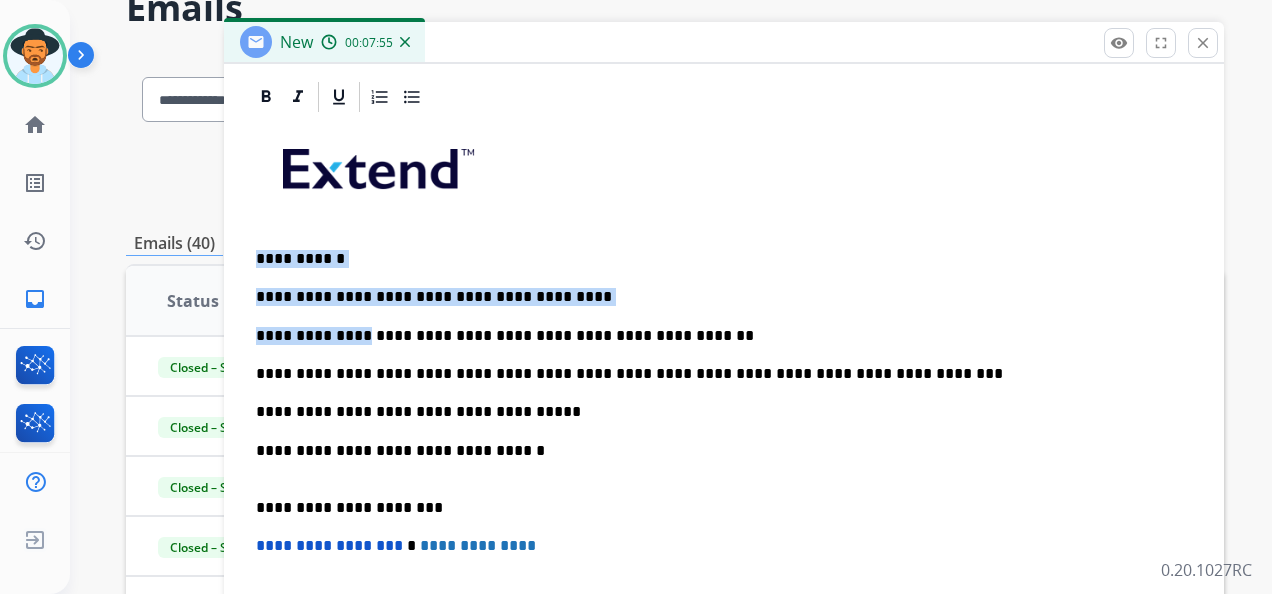 drag, startPoint x: 249, startPoint y: 246, endPoint x: 354, endPoint y: 324, distance: 130.80138 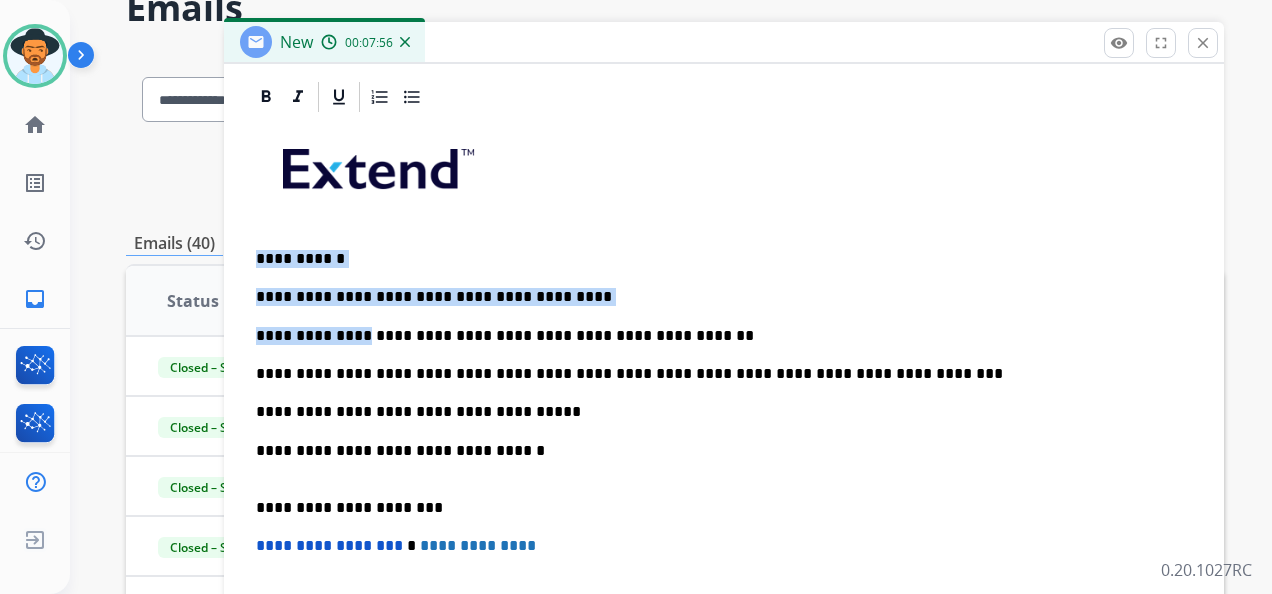 click on "**********" at bounding box center [716, 259] 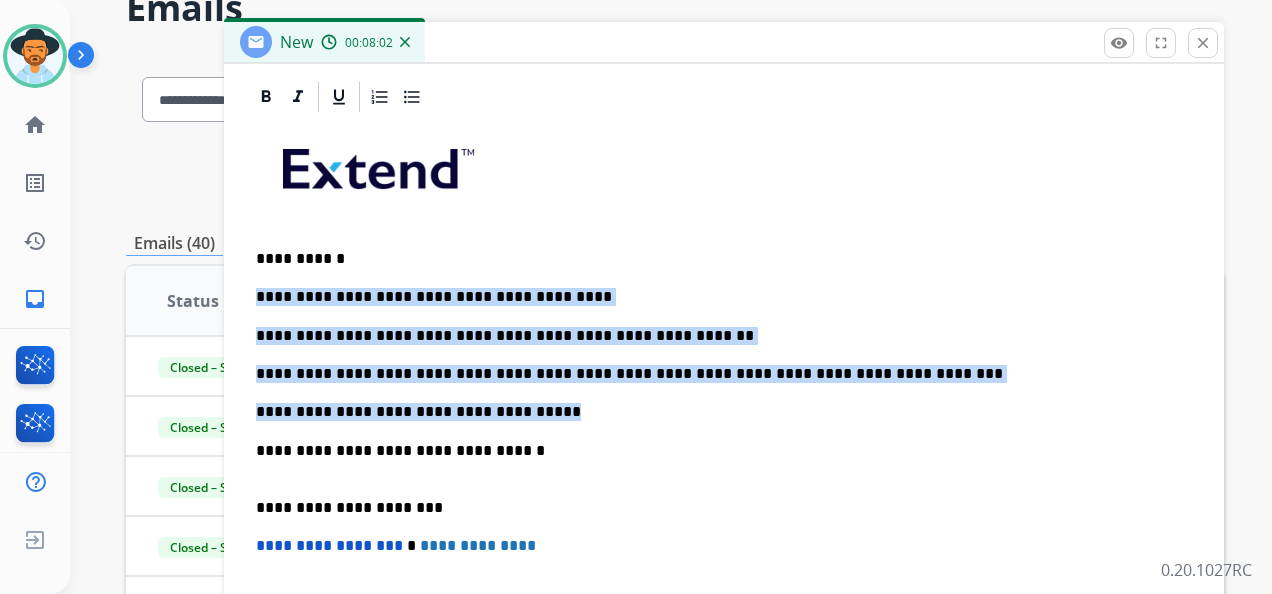 drag, startPoint x: 252, startPoint y: 287, endPoint x: 532, endPoint y: 412, distance: 306.63495 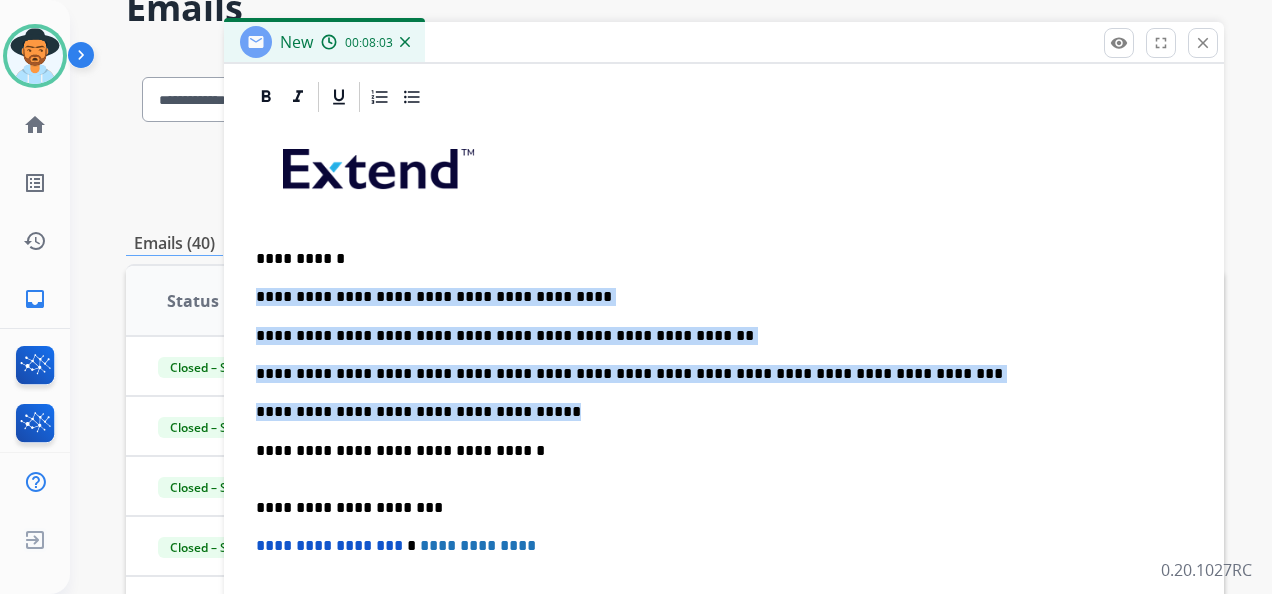 copy on "**********" 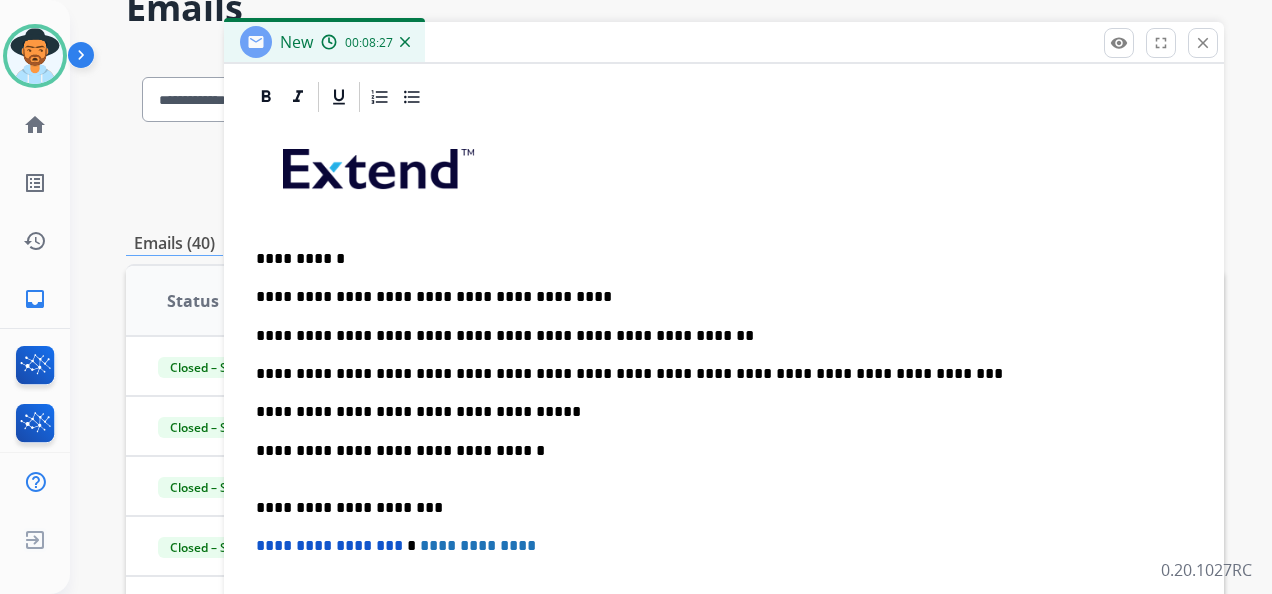 click on "**********" at bounding box center [724, 459] 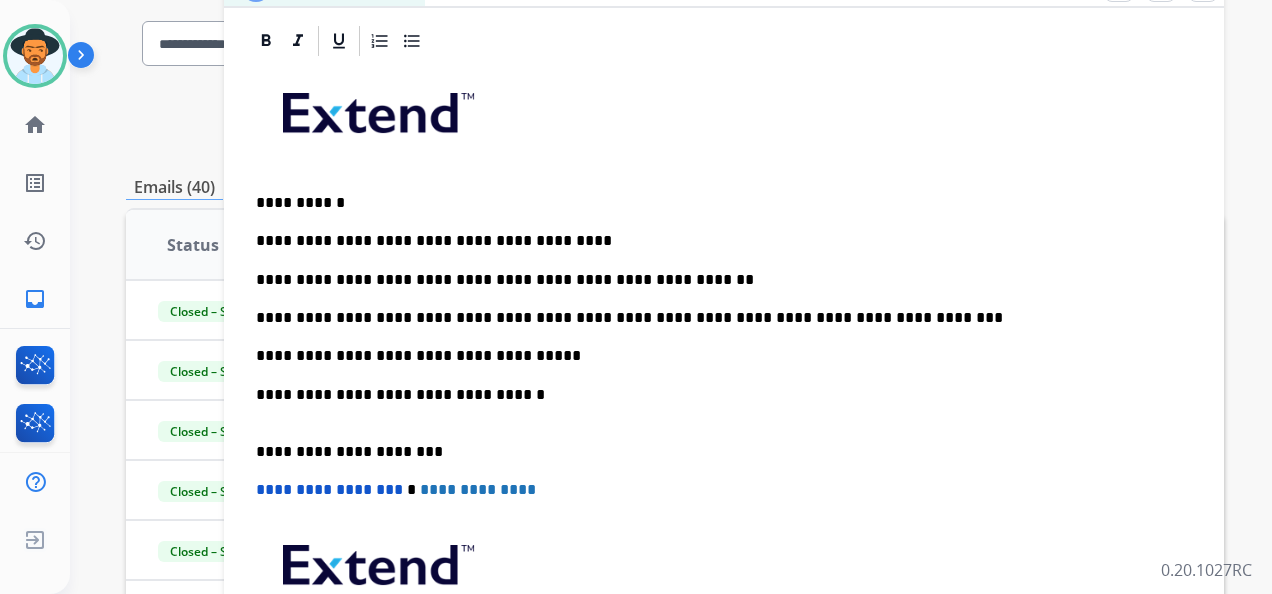 scroll, scrollTop: 200, scrollLeft: 0, axis: vertical 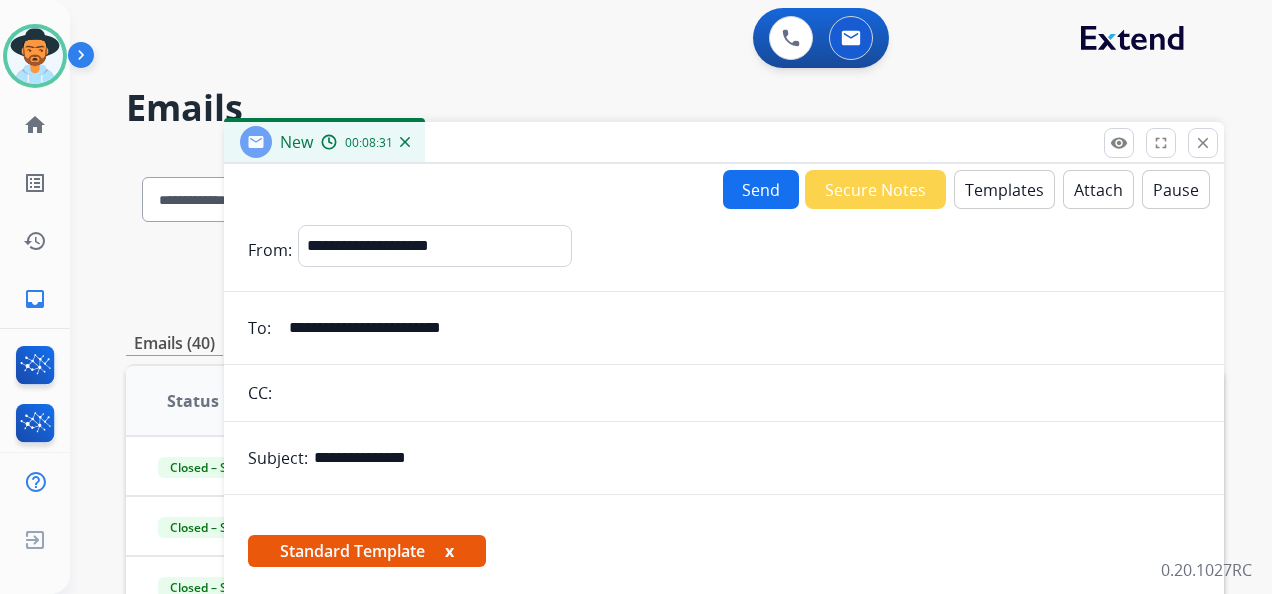 click on "Send" at bounding box center [761, 189] 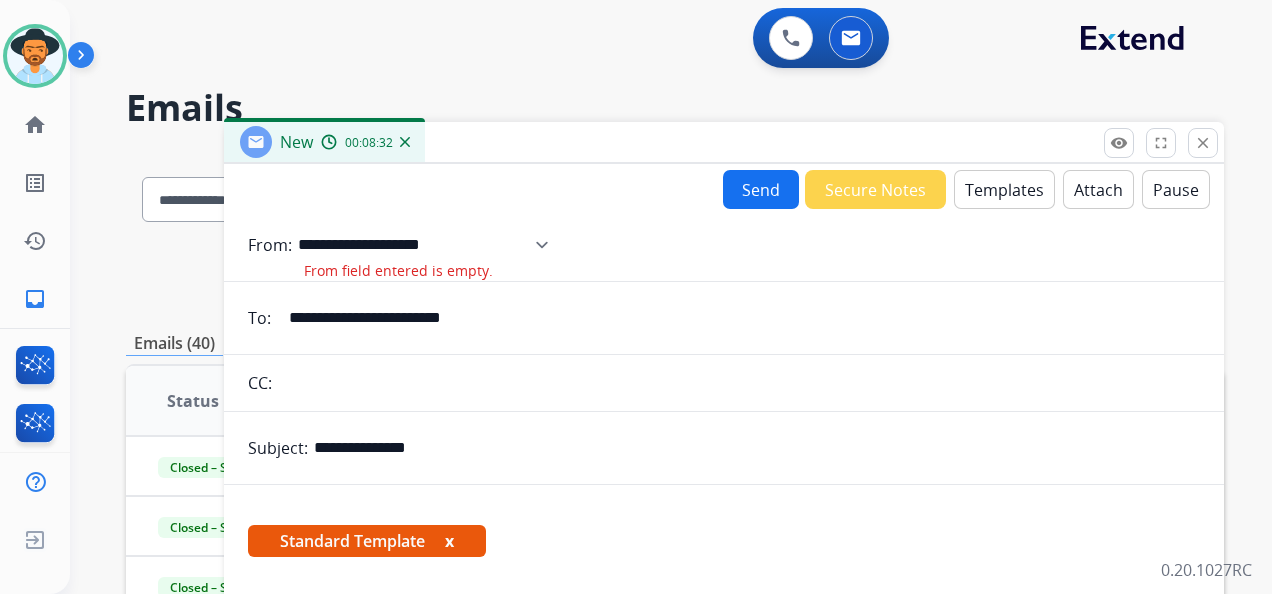 drag, startPoint x: 620, startPoint y: 234, endPoint x: 628, endPoint y: 244, distance: 12.806249 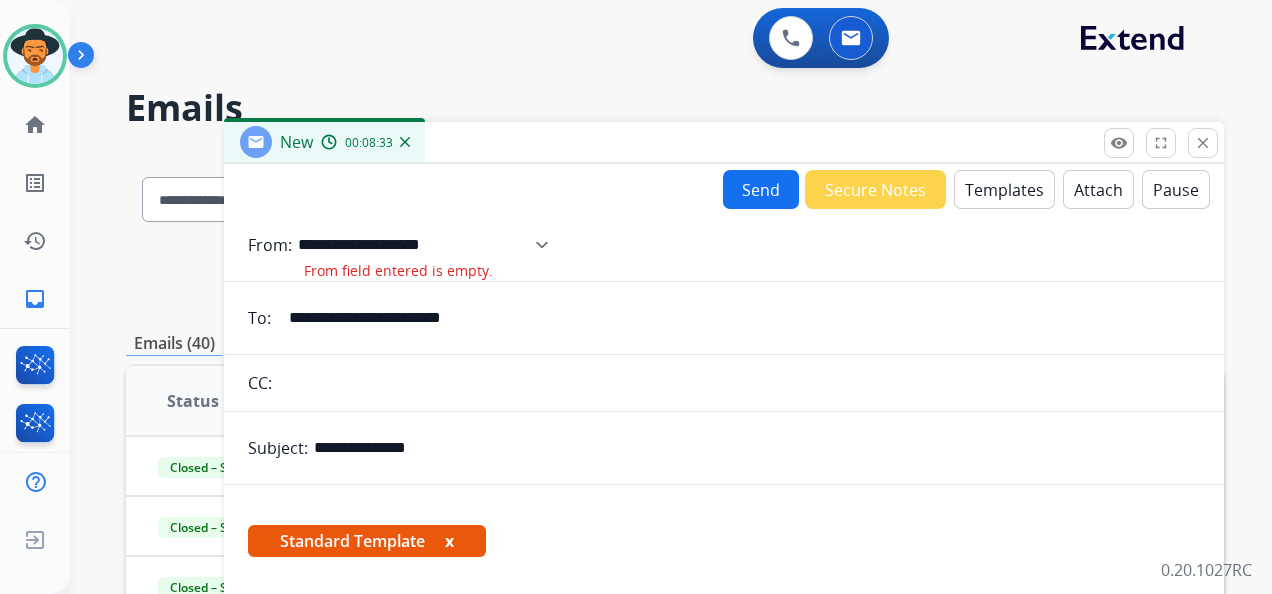 select on "**********" 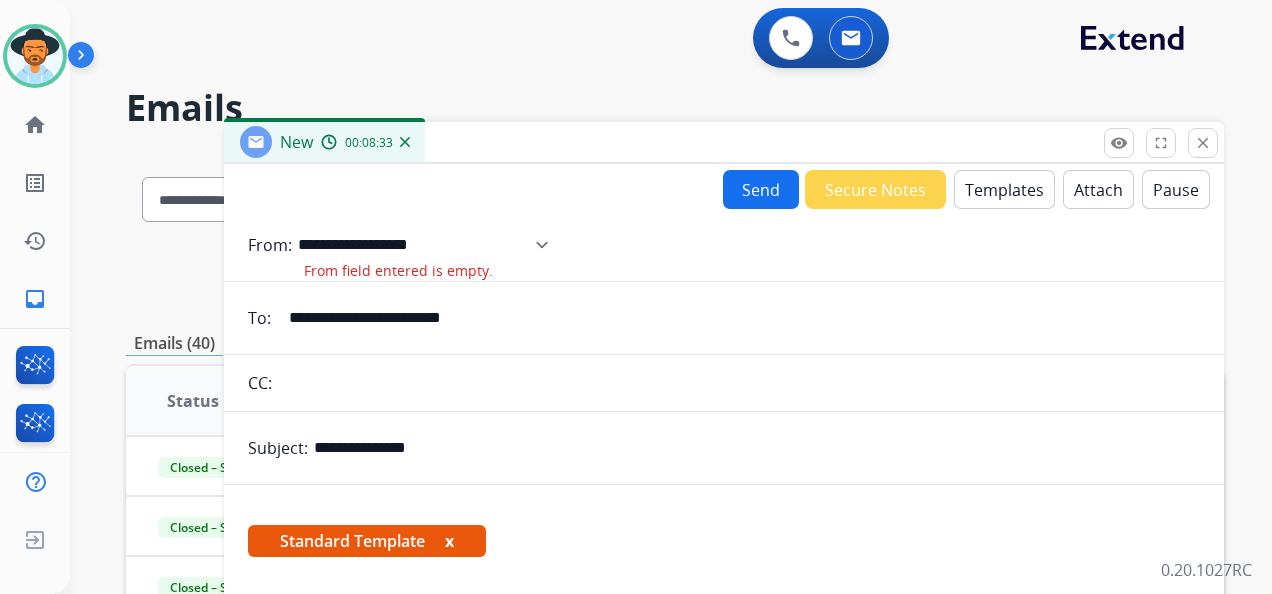 click on "**********" at bounding box center [430, 245] 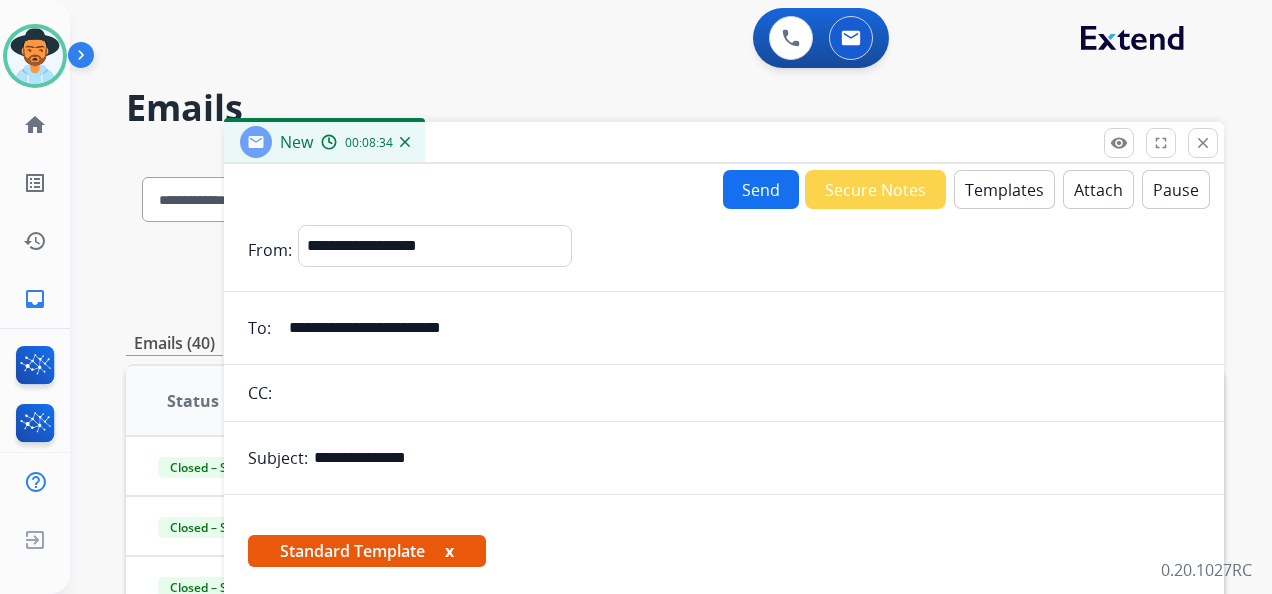 click on "Send" at bounding box center [761, 189] 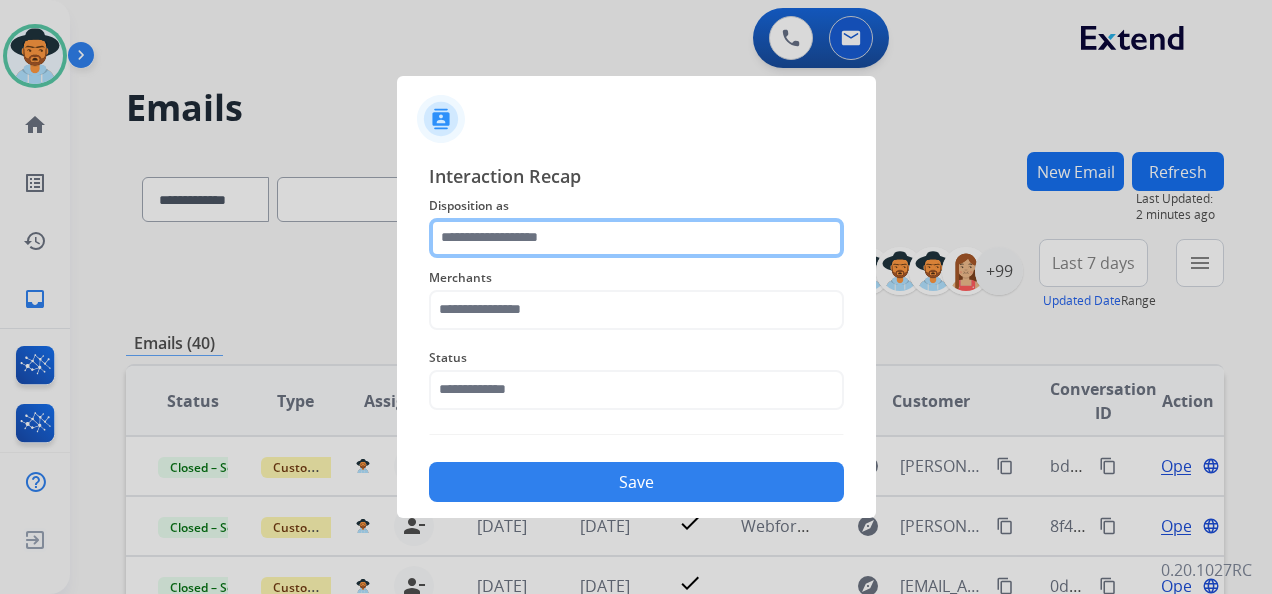 click 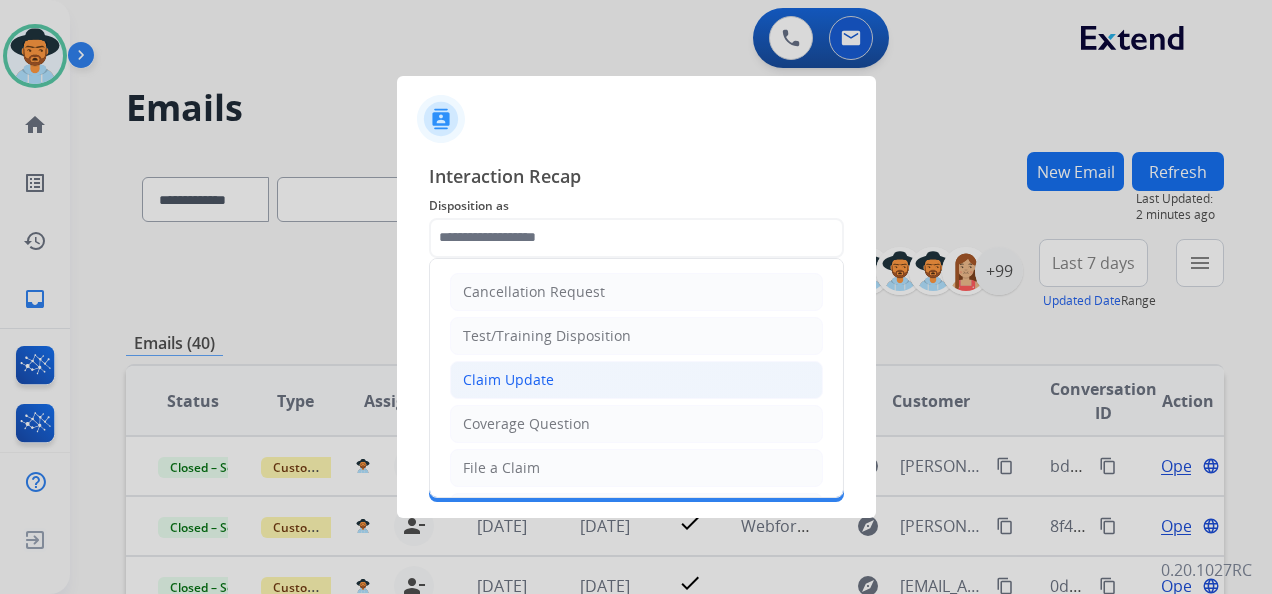 click on "Claim Update" 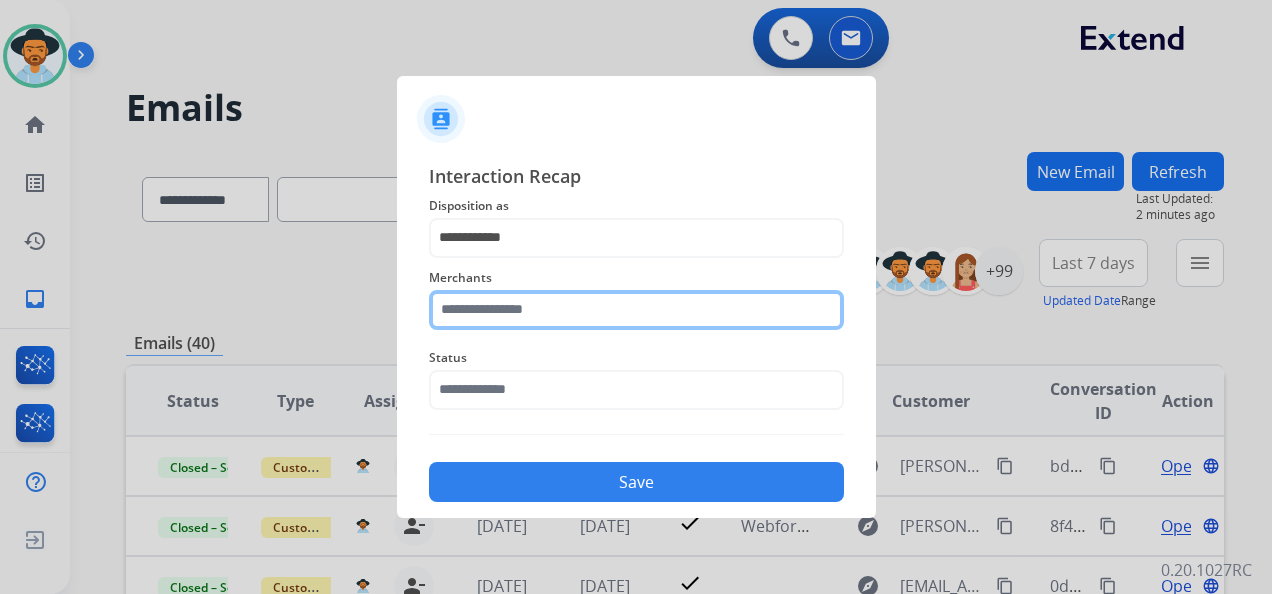 click 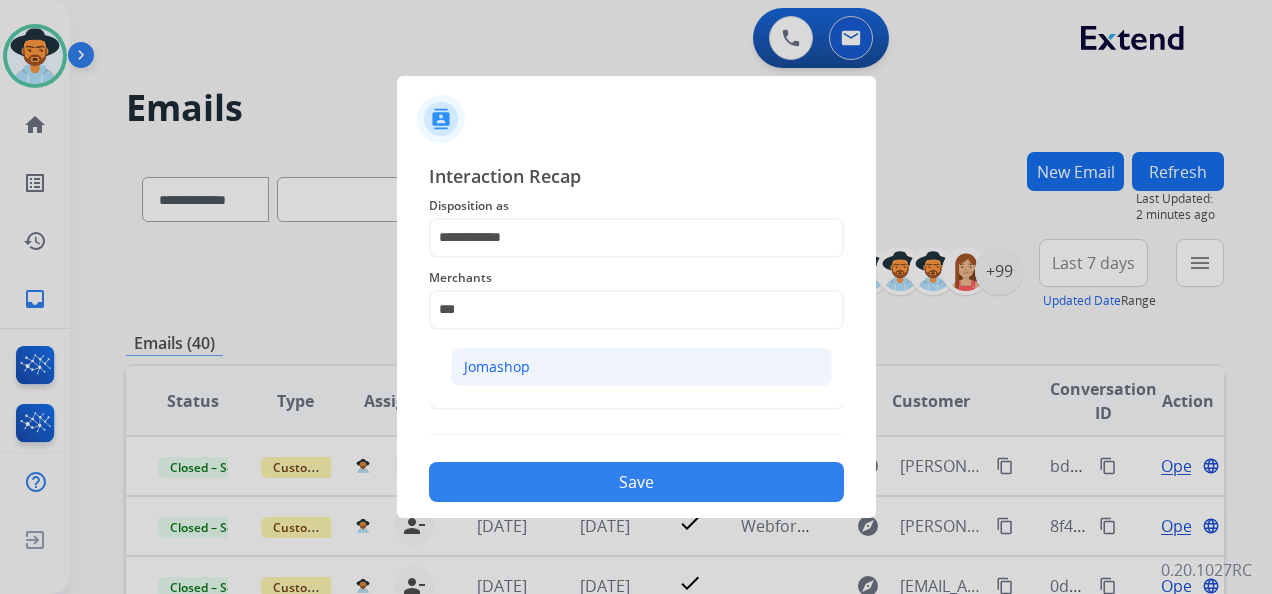 click on "Jomashop" 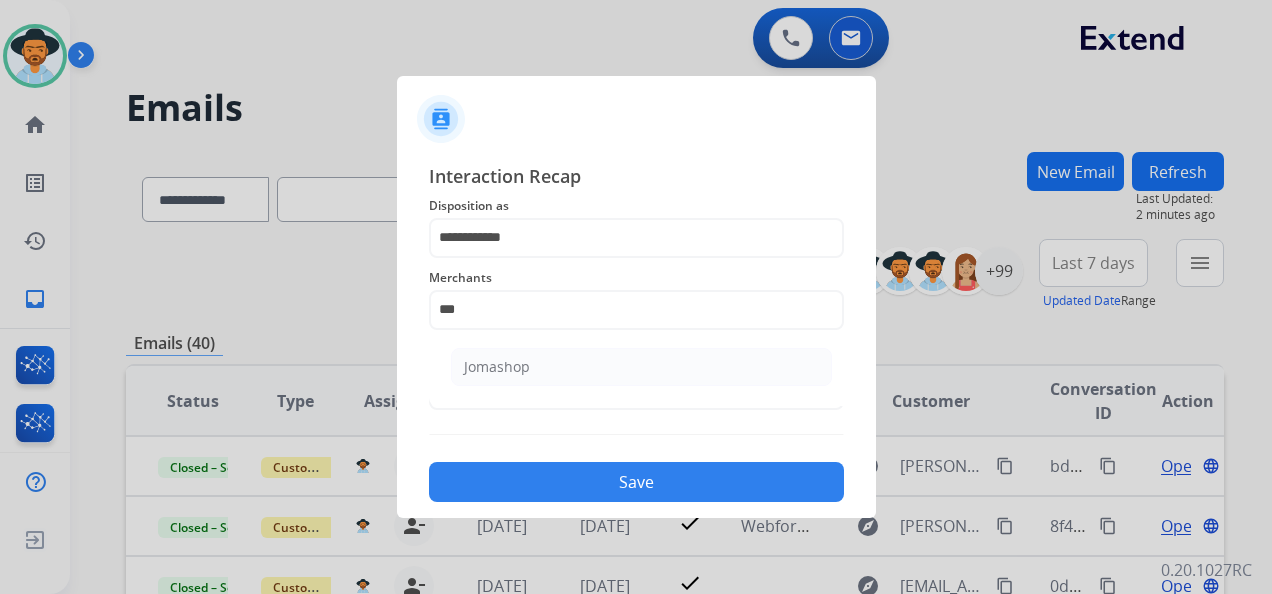 type on "********" 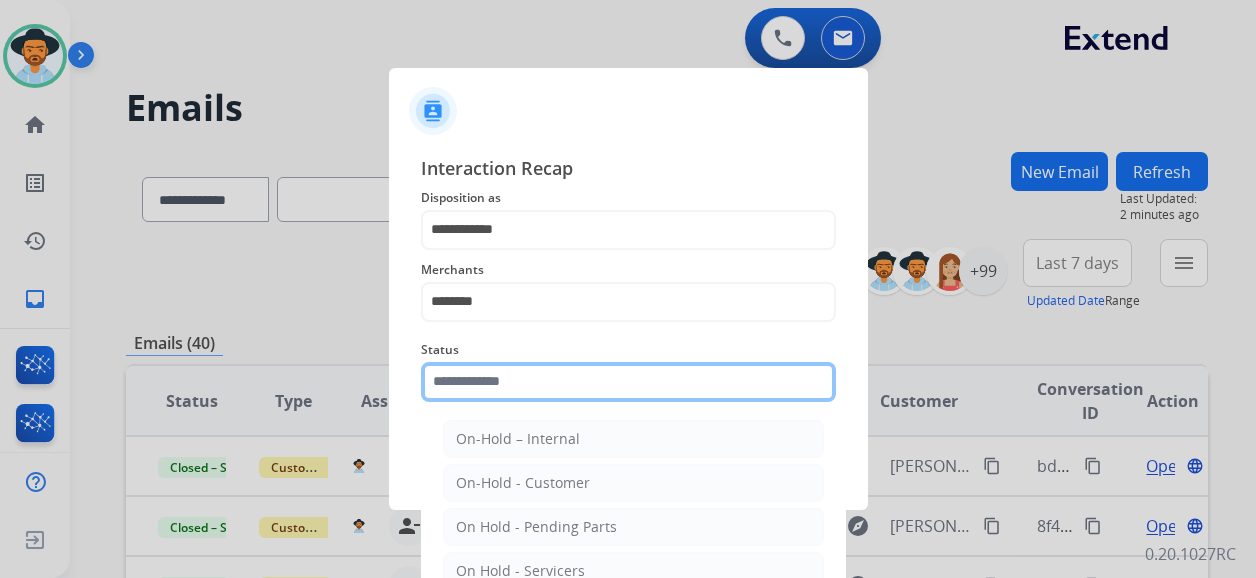 click 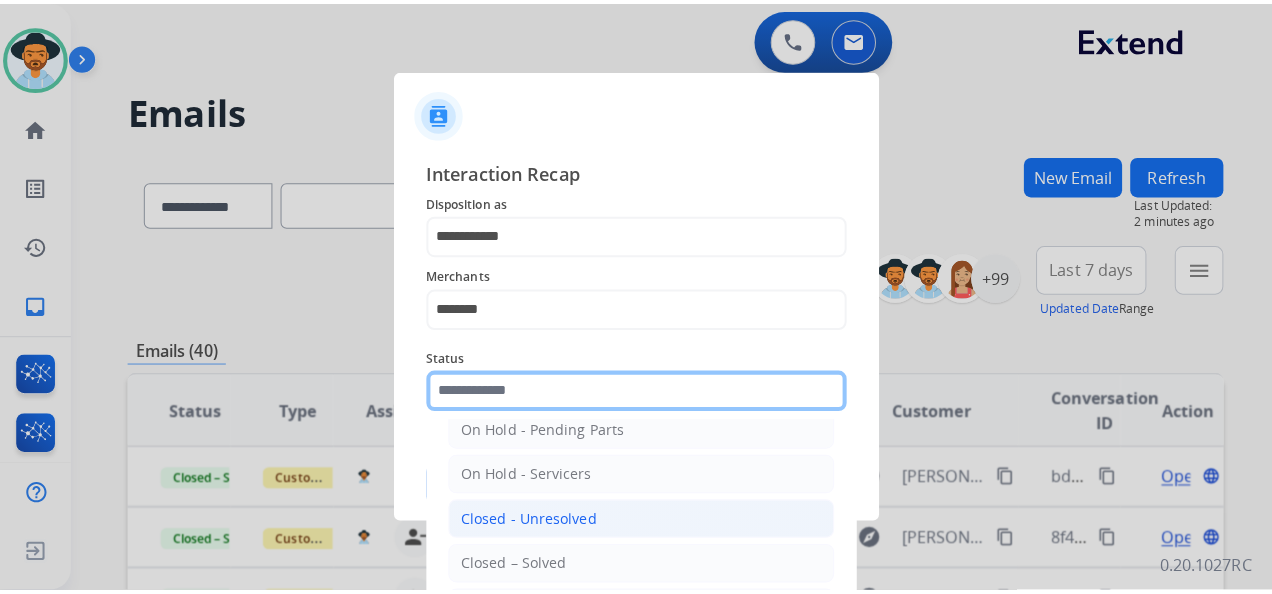 scroll, scrollTop: 114, scrollLeft: 0, axis: vertical 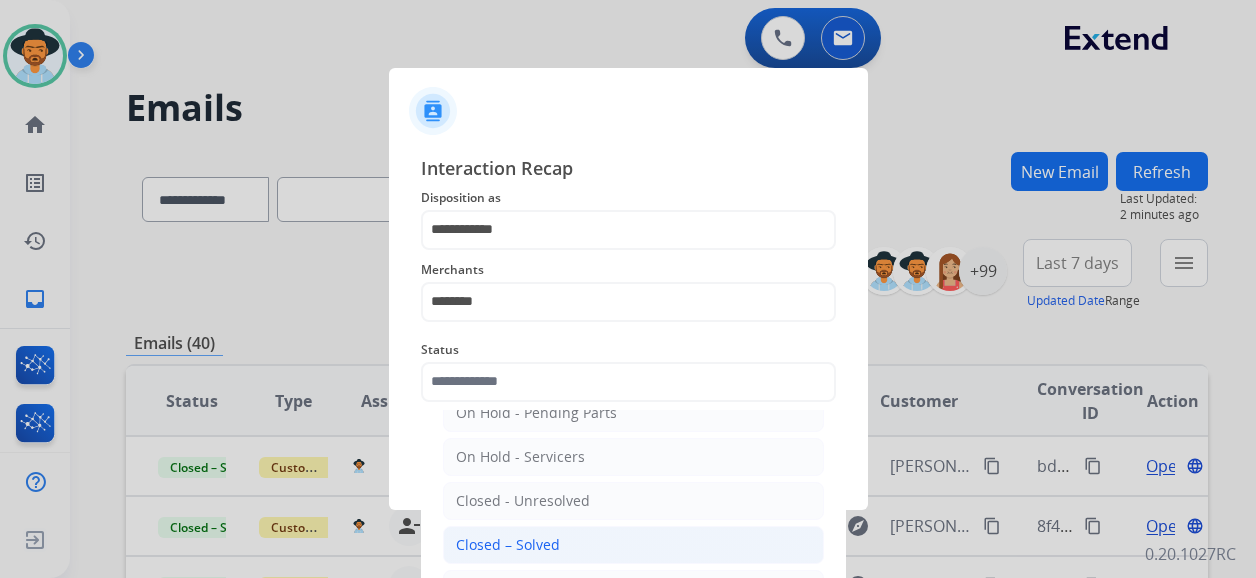 click on "Closed – Solved" 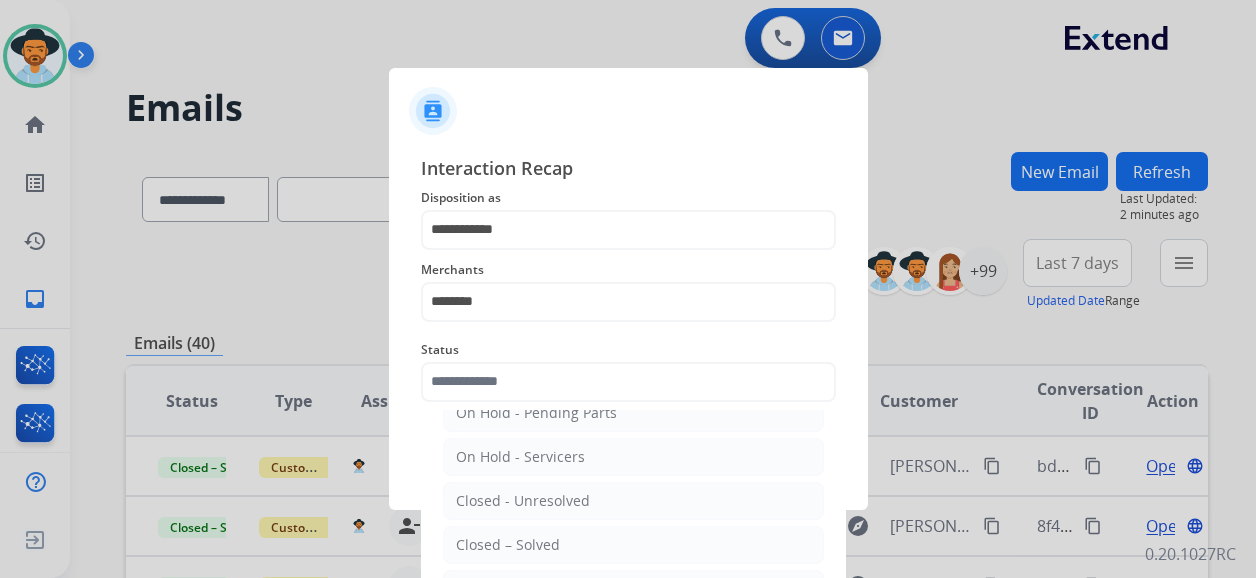 type on "**********" 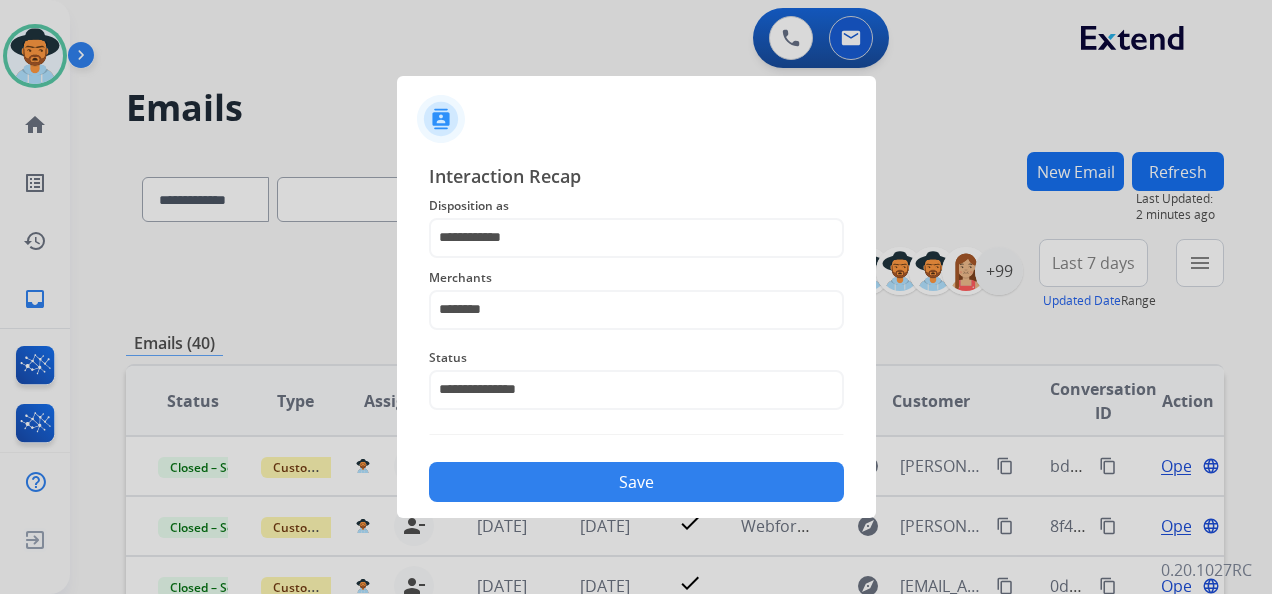 click on "Save" 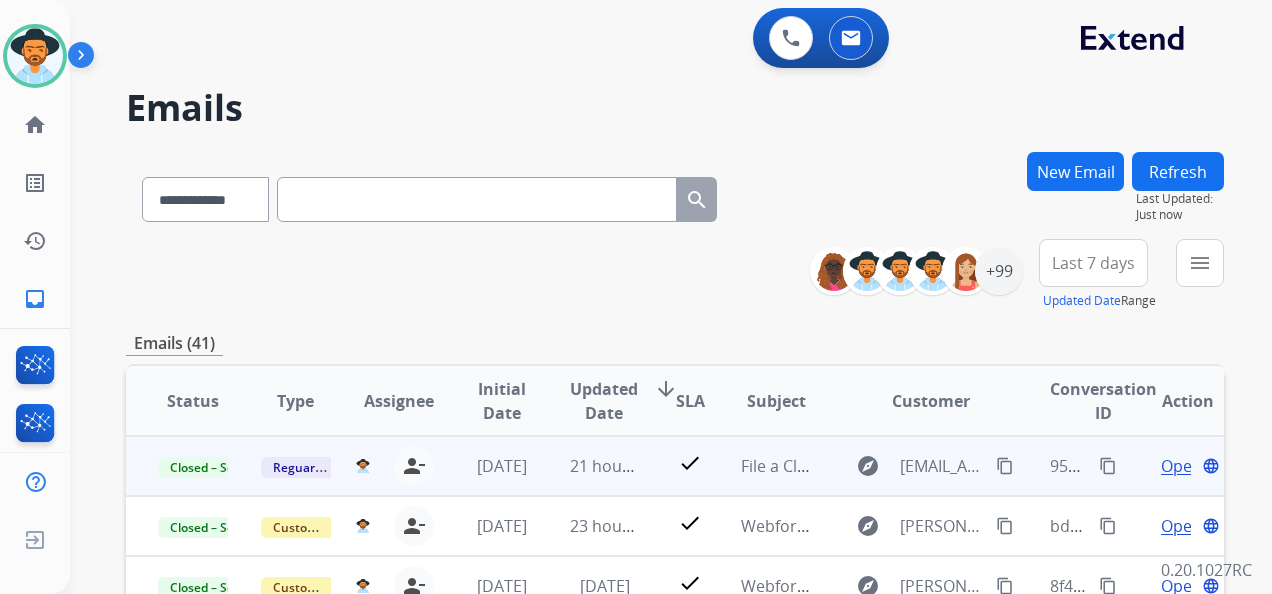 click on "content_copy" at bounding box center [1108, 466] 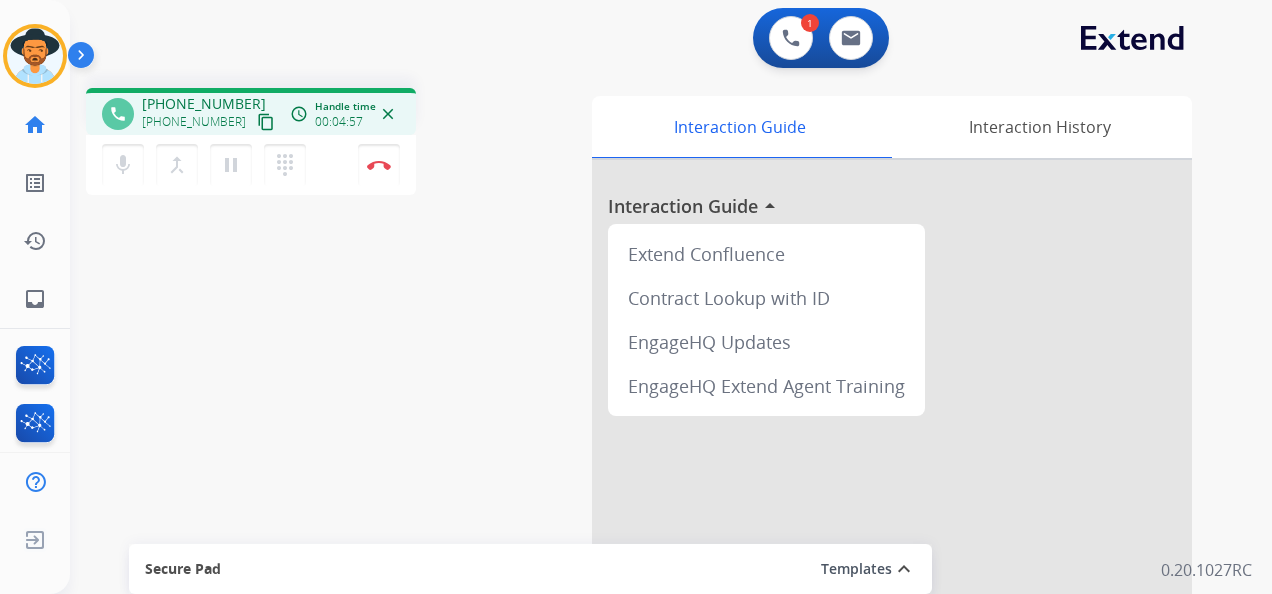 drag, startPoint x: 1236, startPoint y: 106, endPoint x: 1230, endPoint y: 94, distance: 13.416408 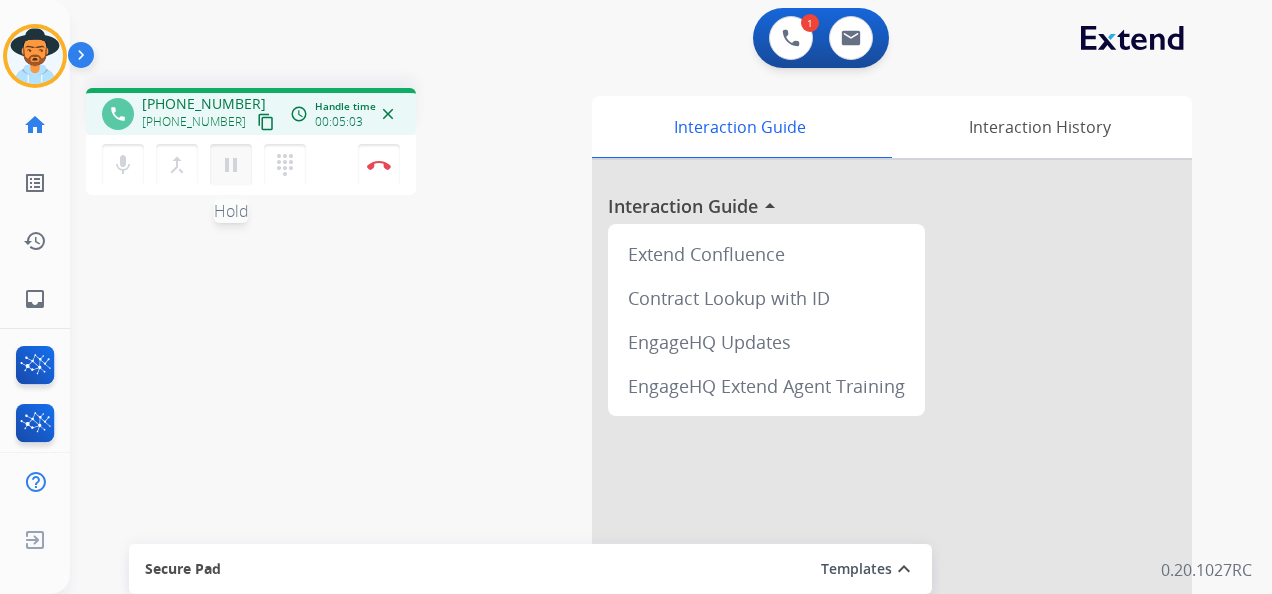 click on "pause" at bounding box center [231, 165] 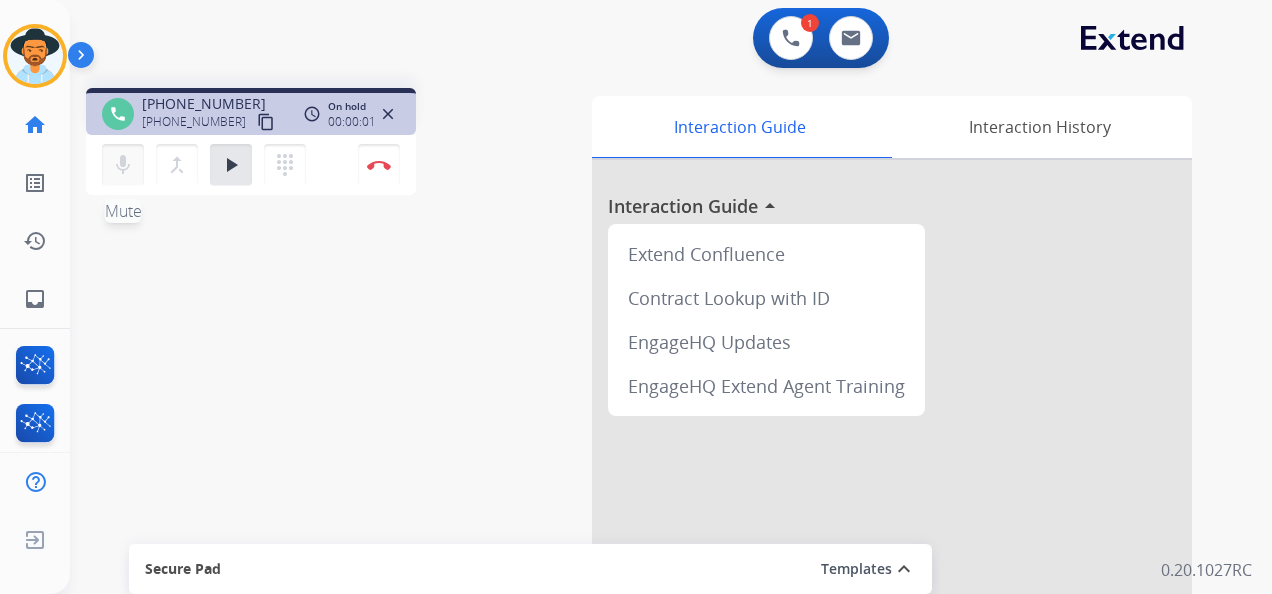 click on "mic" at bounding box center [123, 165] 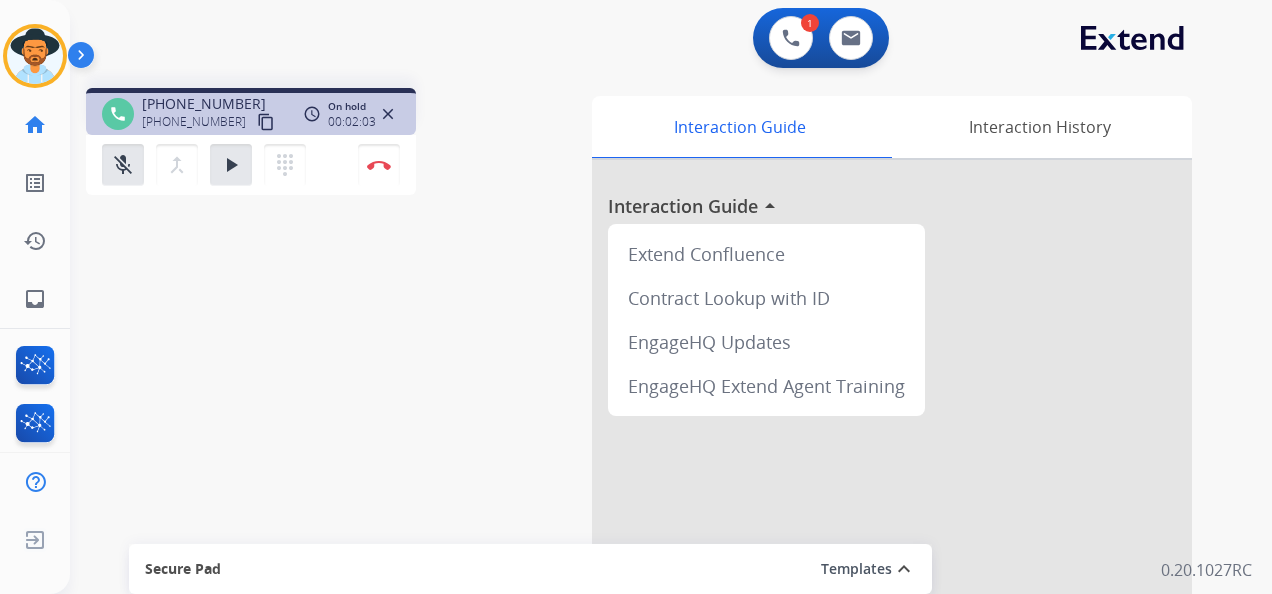 click on "1 Voice Interactions  0  Email Interactions" at bounding box center [659, 40] 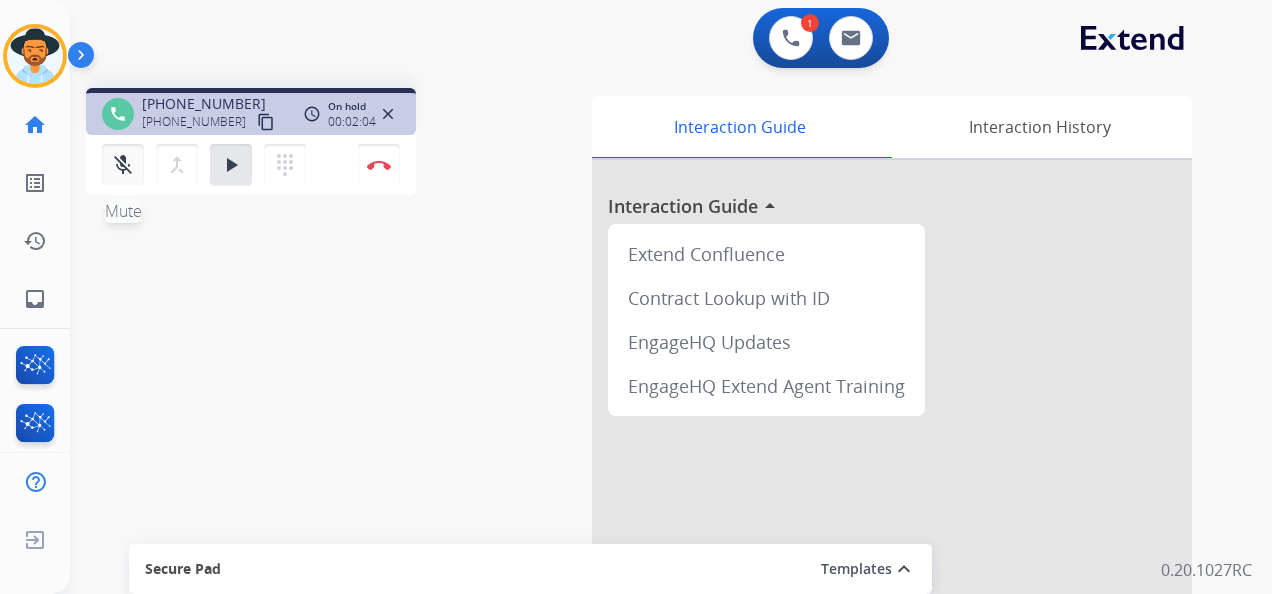 drag, startPoint x: 117, startPoint y: 172, endPoint x: 128, endPoint y: 168, distance: 11.7046995 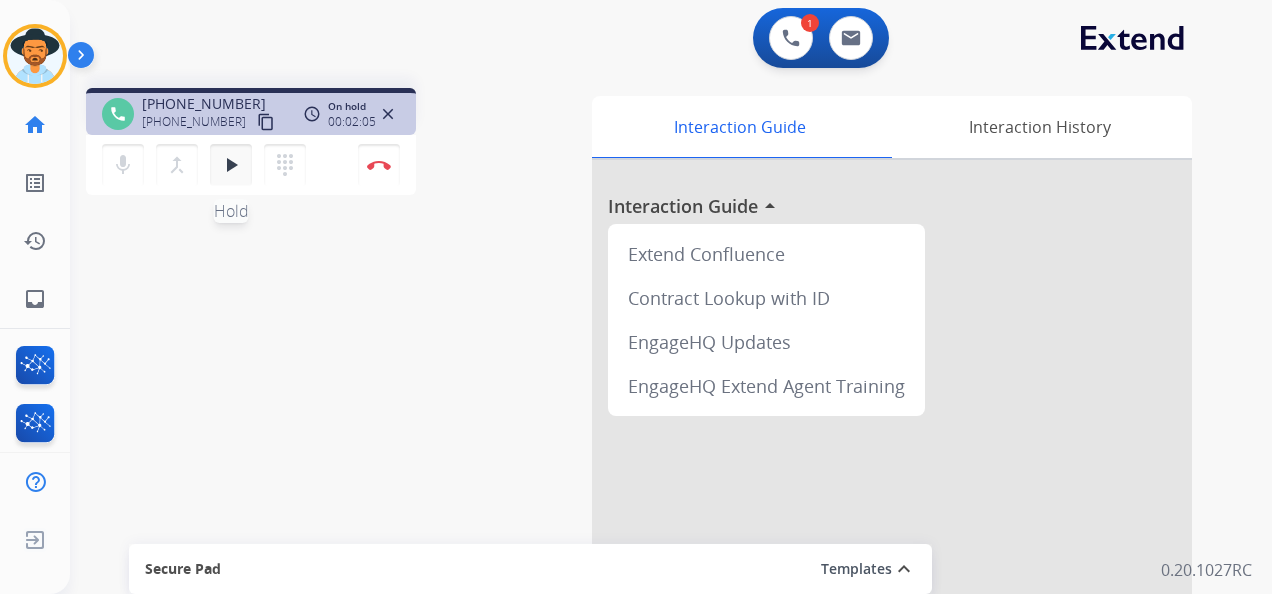 click on "play_arrow" at bounding box center (231, 165) 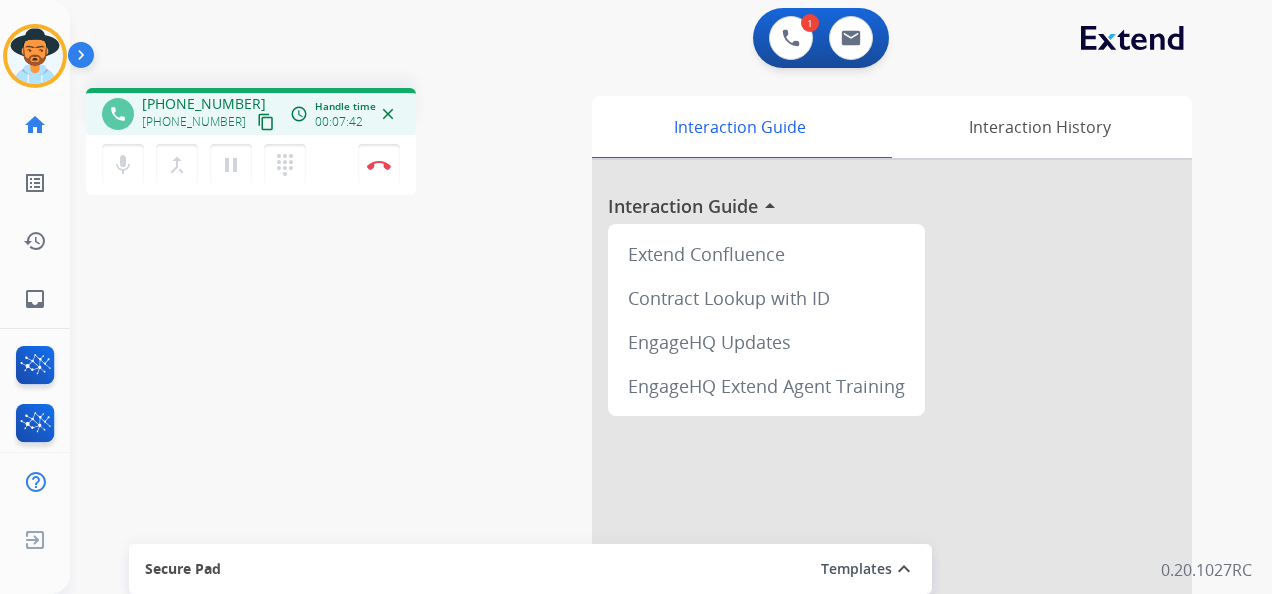 click on "1 Voice Interactions  0  Email Interactions phone [PHONE_NUMBER] [PHONE_NUMBER] content_copy access_time Call metrics Queue   00:10 Hold   02:06 Talk   05:37 Total   07:52 Handle time 00:07:42 close mic Mute merge_type Bridge pause Hold dialpad Dialpad Disconnect swap_horiz Break voice bridge close_fullscreen Connect 3-Way Call merge_type Separate 3-Way Call  Interaction Guide   Interaction History  Interaction Guide arrow_drop_up  Extend Confluence   Contract Lookup with ID   EngageHQ Updates   EngageHQ Extend Agent Training  Secure Pad Templates expand_less Choose a template Save 0.20.1027RC" at bounding box center (671, 297) 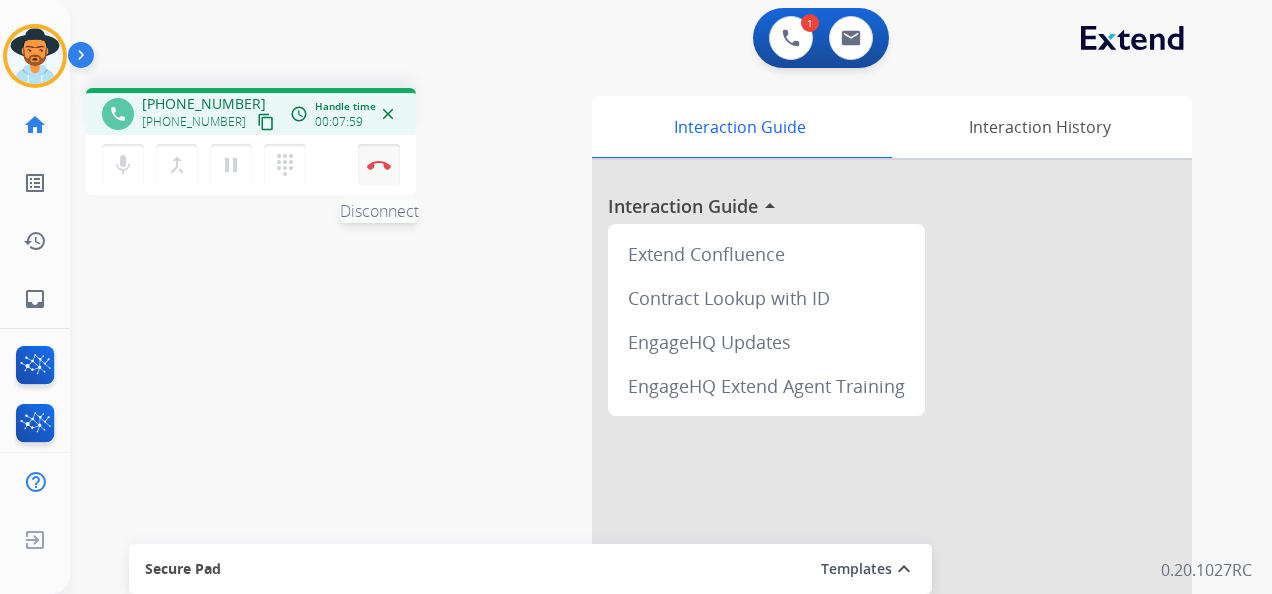 click at bounding box center [379, 165] 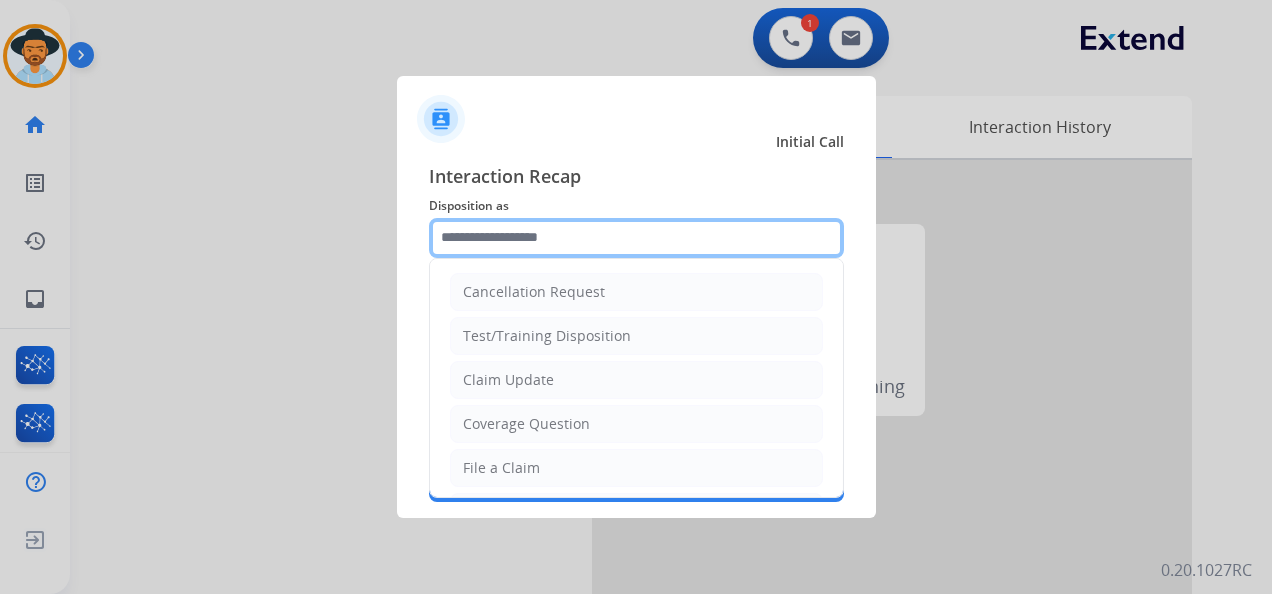 click 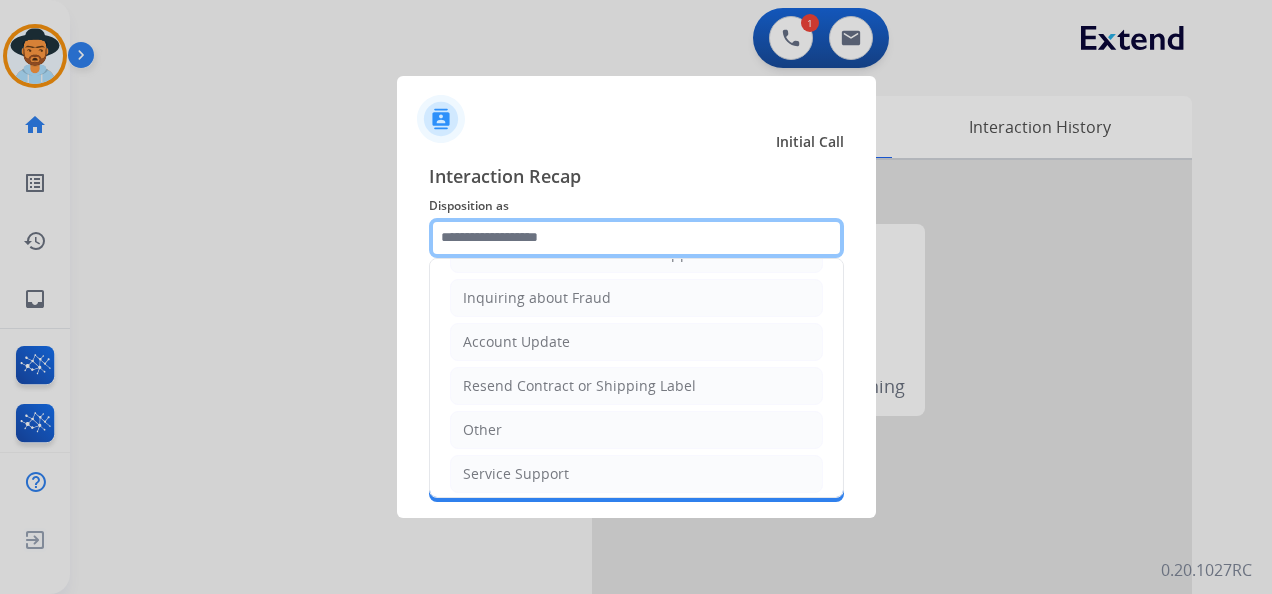 scroll, scrollTop: 303, scrollLeft: 0, axis: vertical 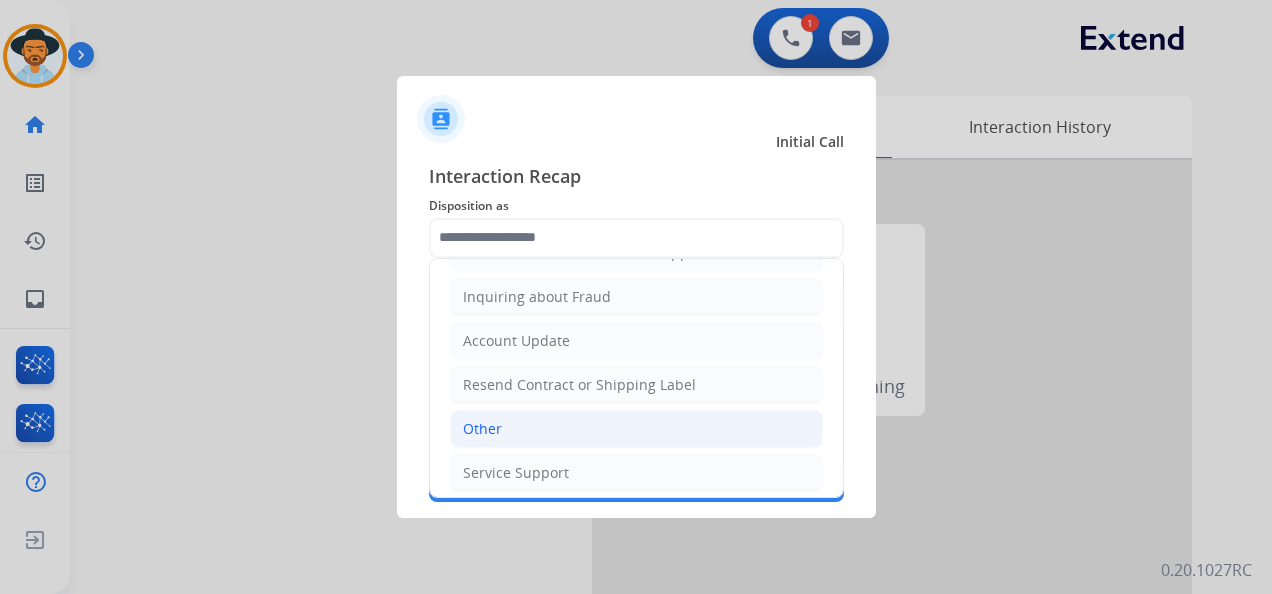 click on "Other" 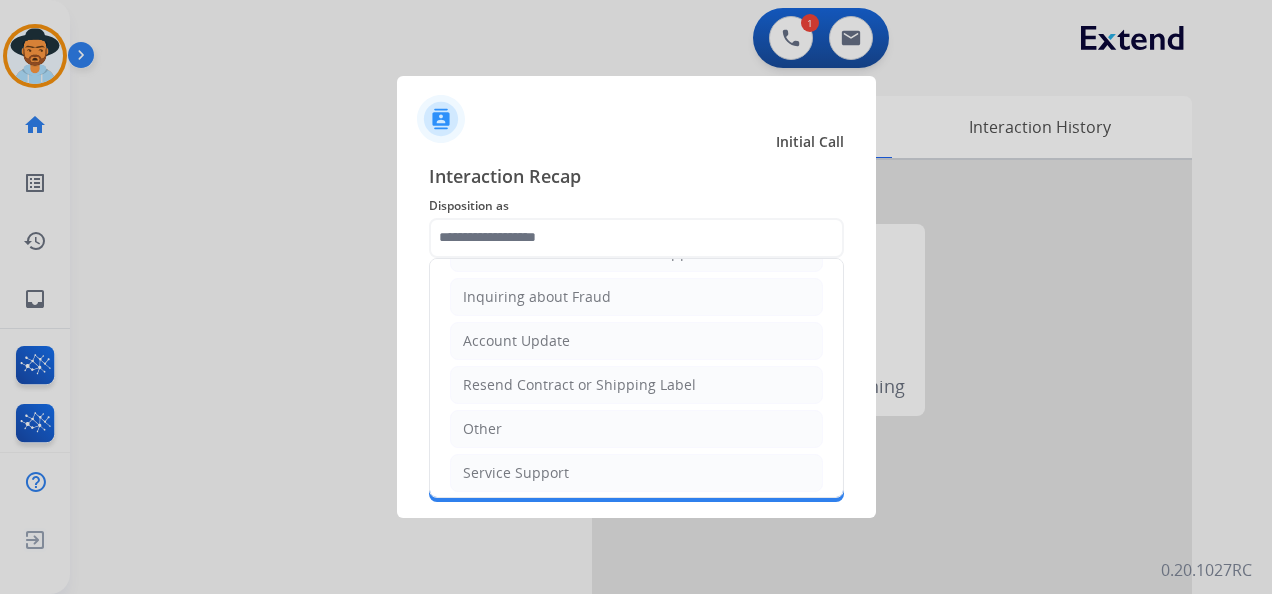 type on "*****" 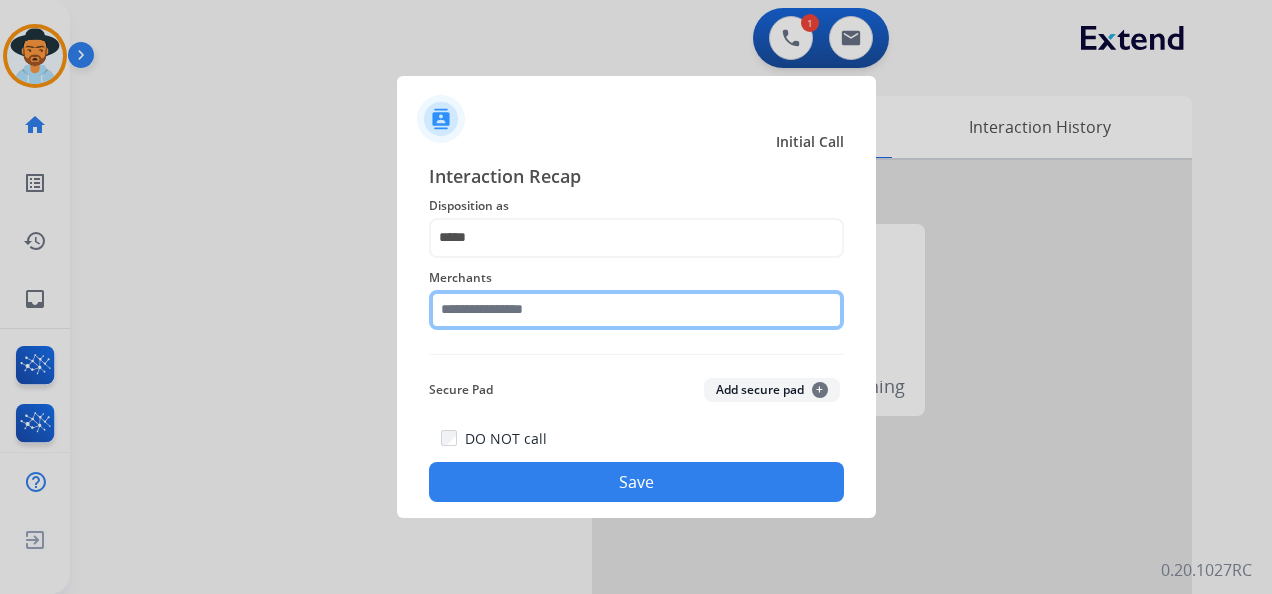 click 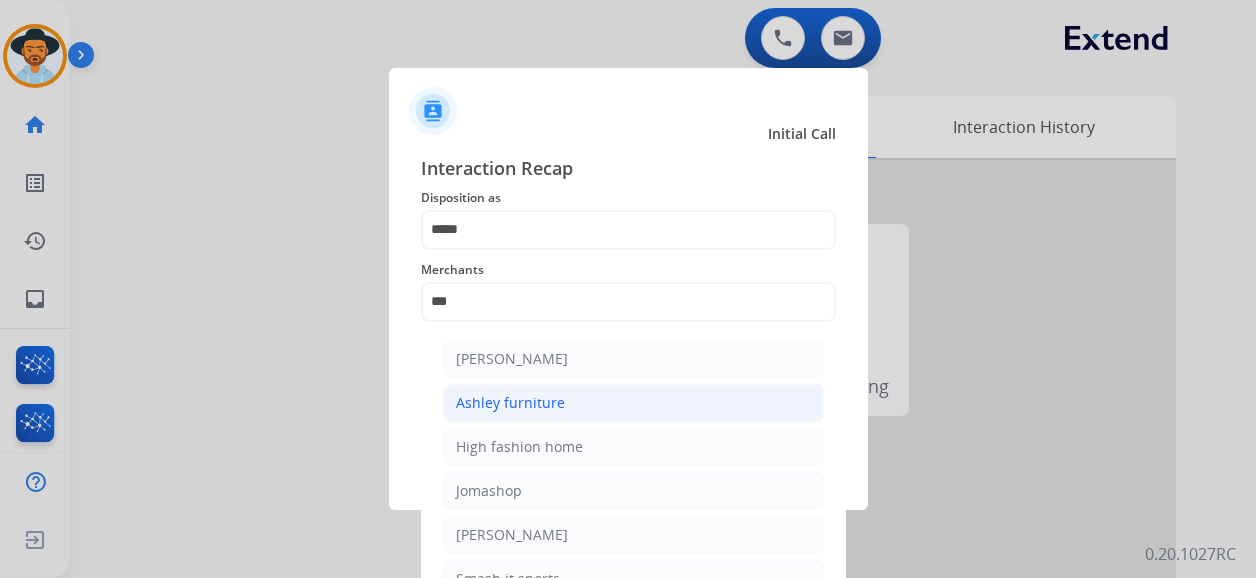 click on "Ashley furniture" 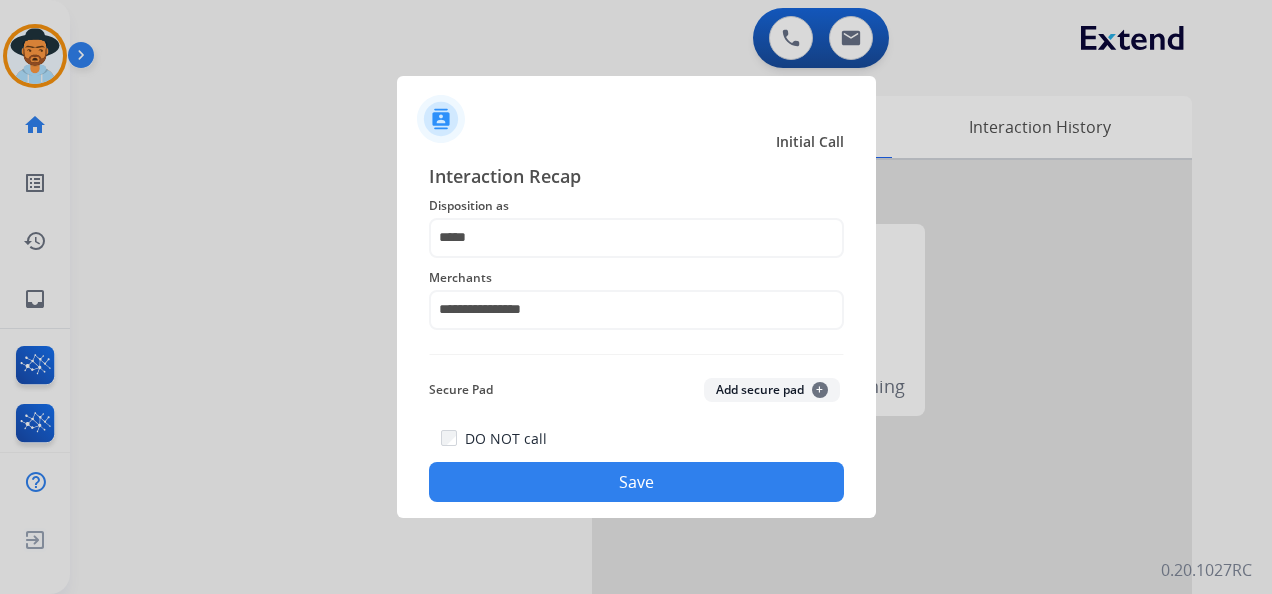 click on "Save" 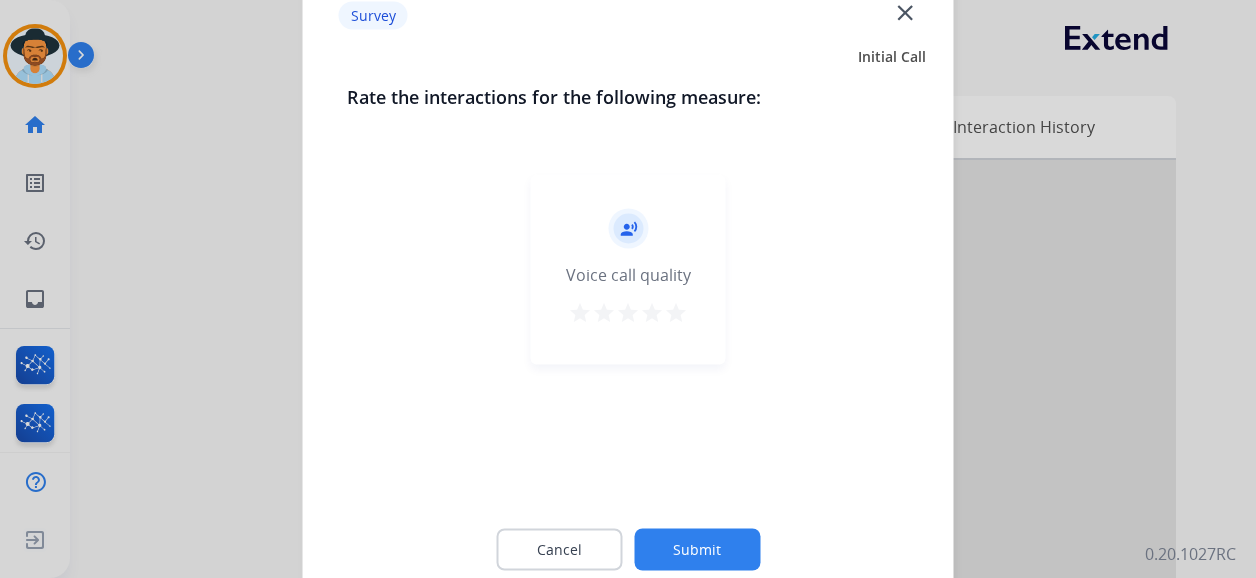 click on "star" at bounding box center [676, 313] 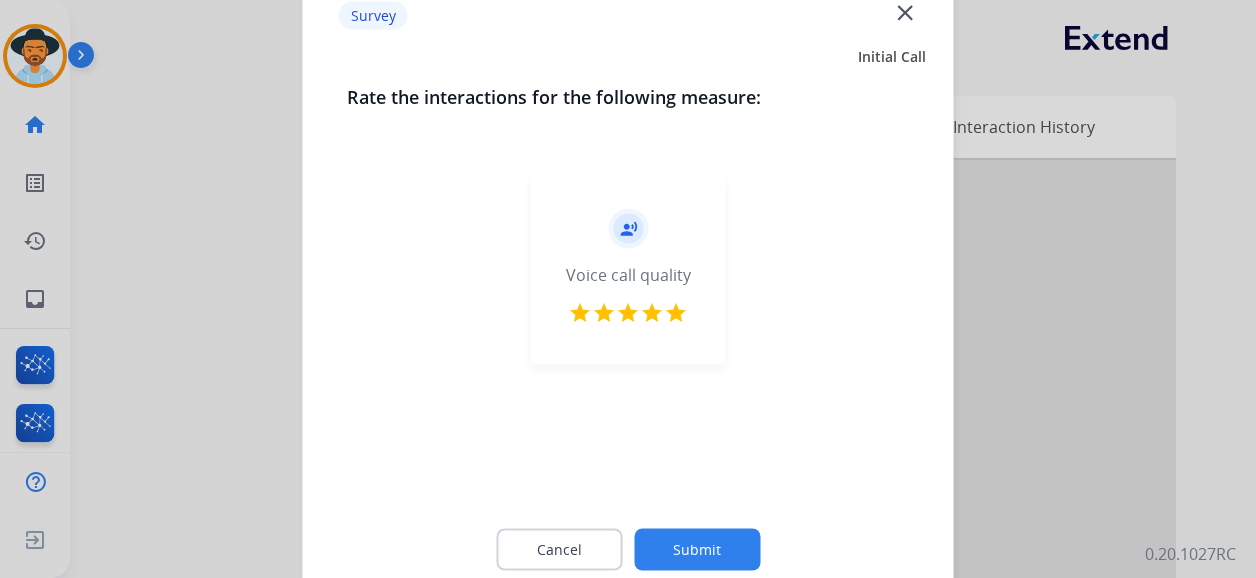 click on "Submit" 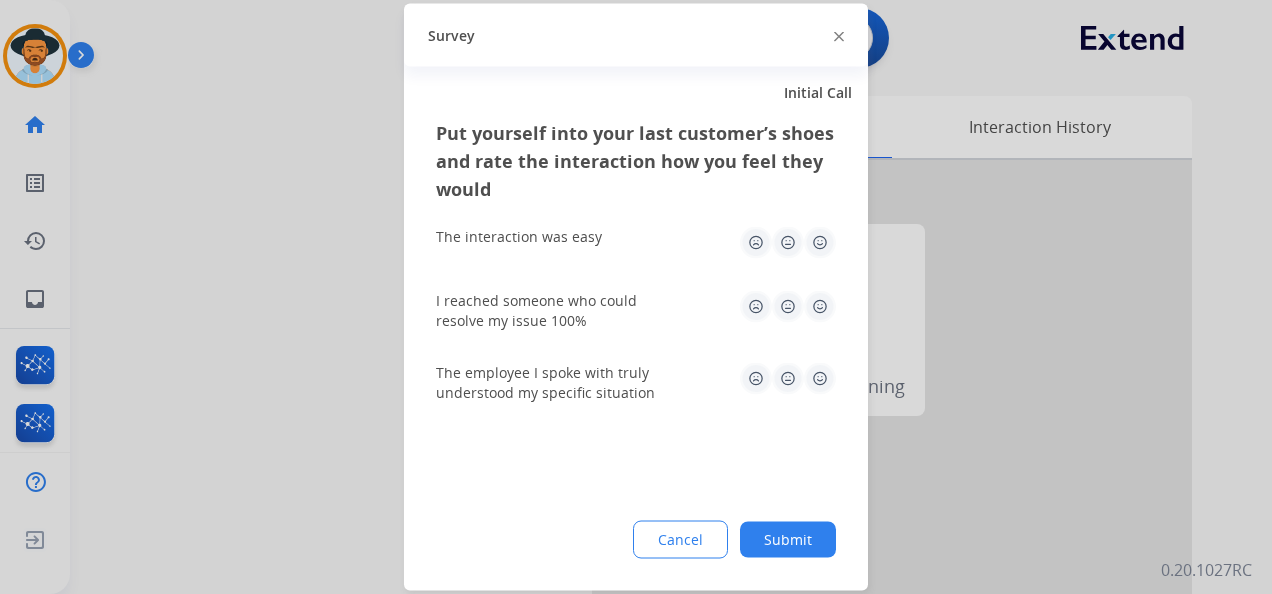 click 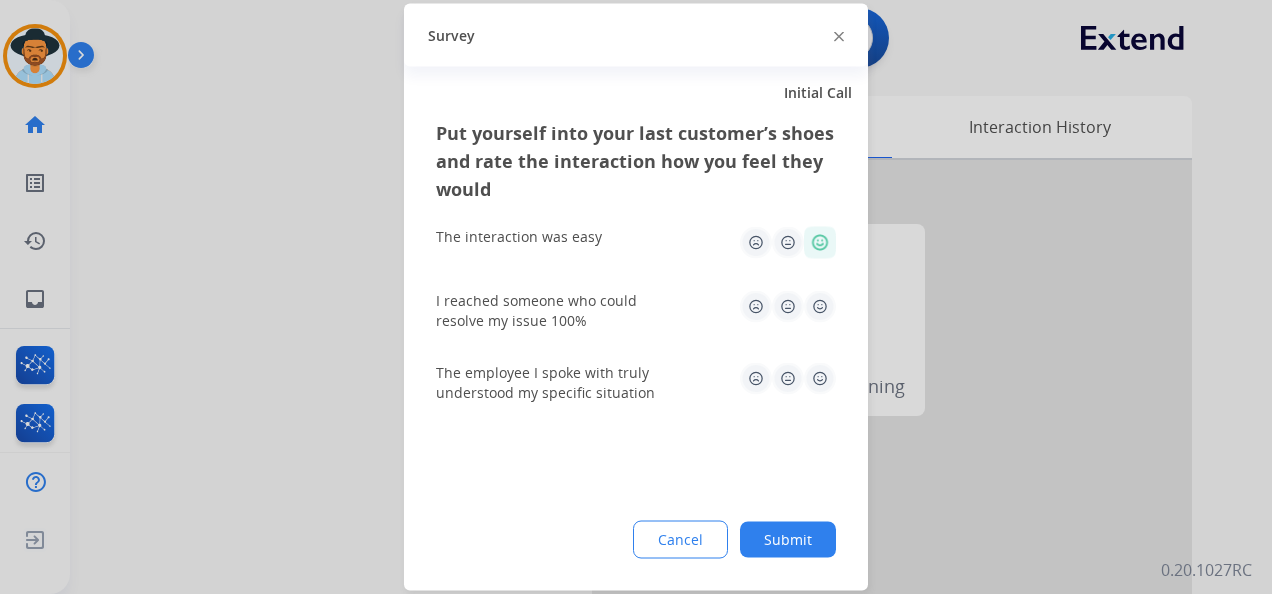 drag, startPoint x: 822, startPoint y: 304, endPoint x: 821, endPoint y: 345, distance: 41.01219 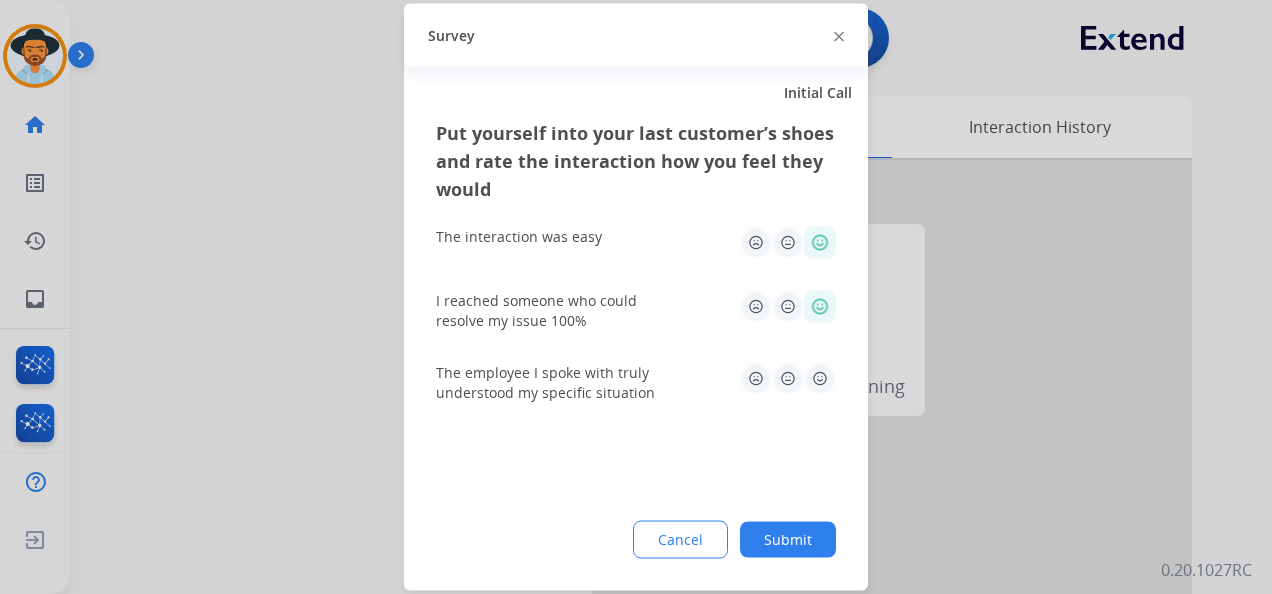 click 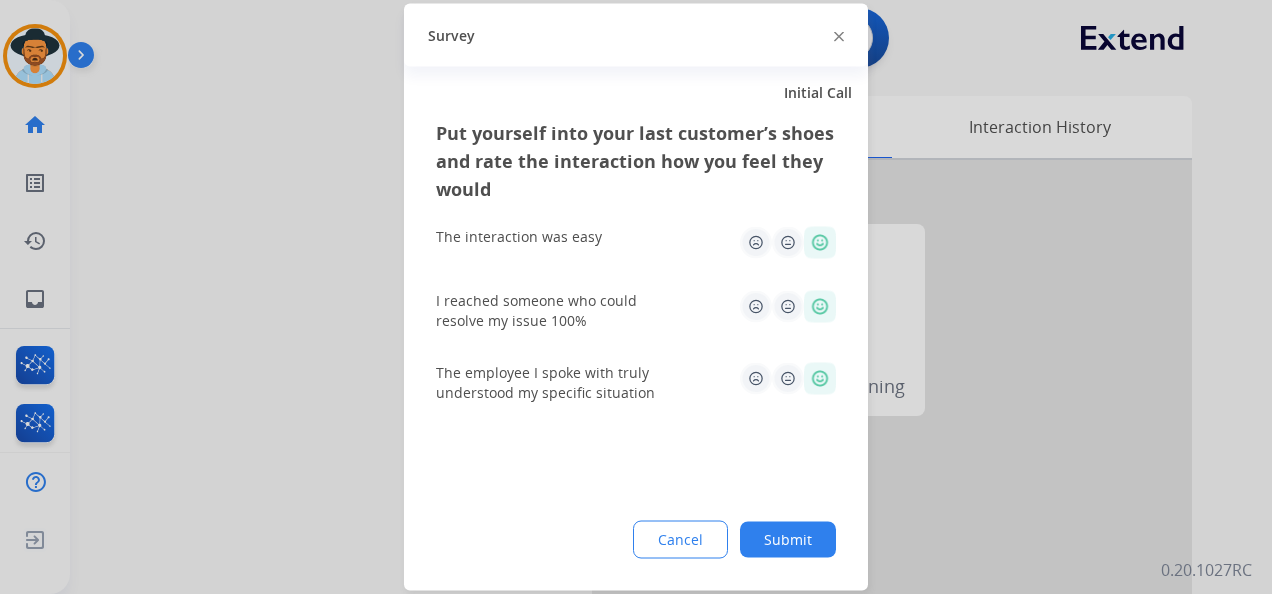 click on "Submit" 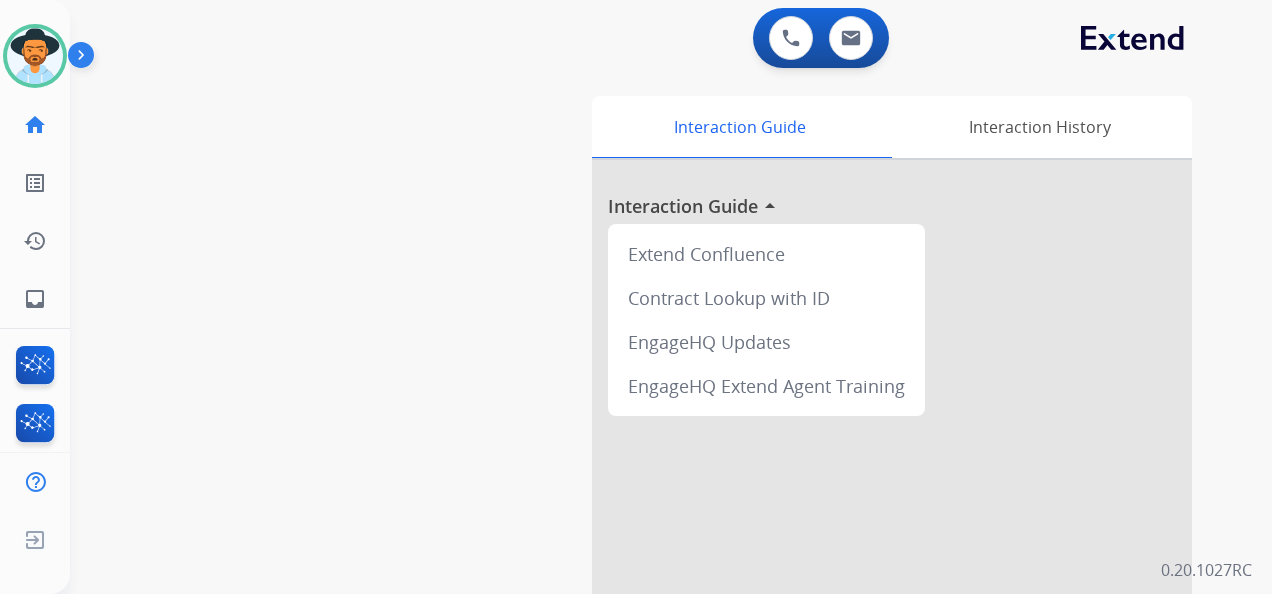 click on "0 Voice Interactions  0  Email Interactions swap_horiz Break voice bridge close_fullscreen Connect 3-Way Call merge_type Separate 3-Way Call  Interaction Guide   Interaction History  Interaction Guide arrow_drop_up  Extend Confluence   Contract Lookup with ID   EngageHQ Updates   EngageHQ Extend Agent Training  0.20.1027RC" at bounding box center (671, 297) 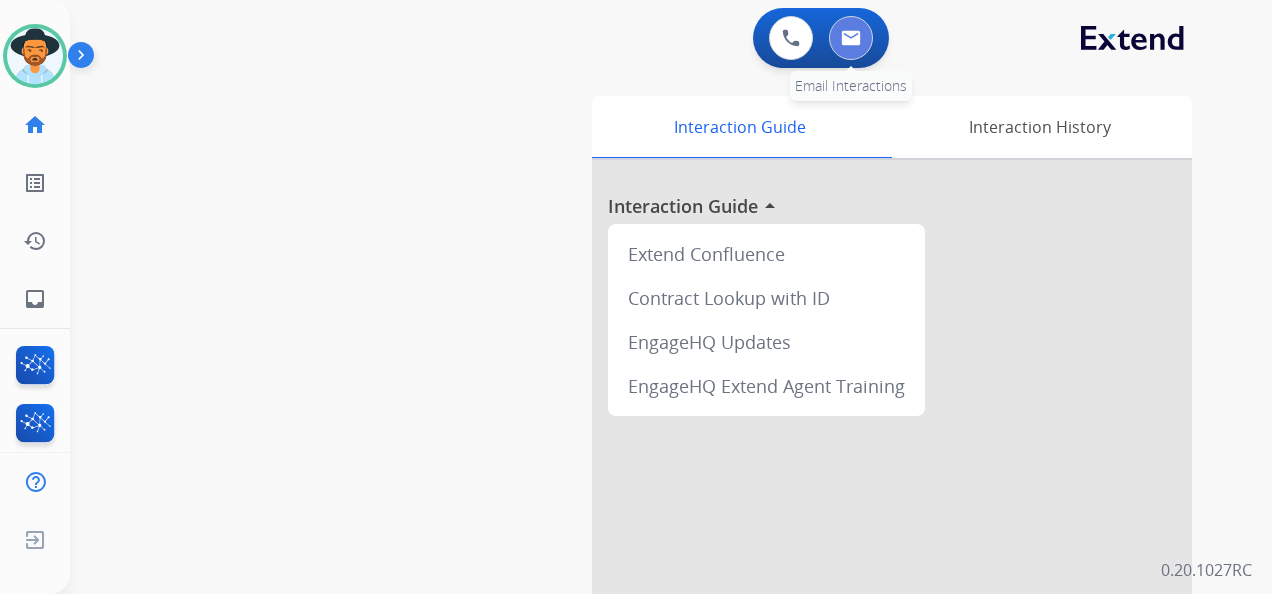 click at bounding box center (851, 38) 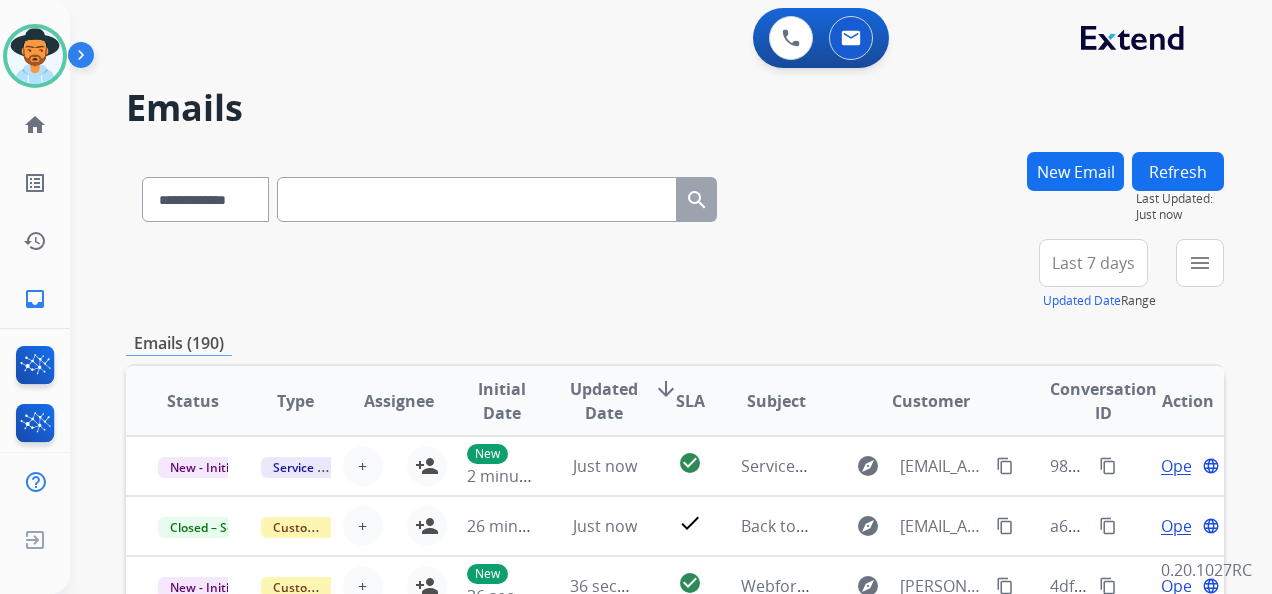 click on "Last 7 days" at bounding box center (1093, 263) 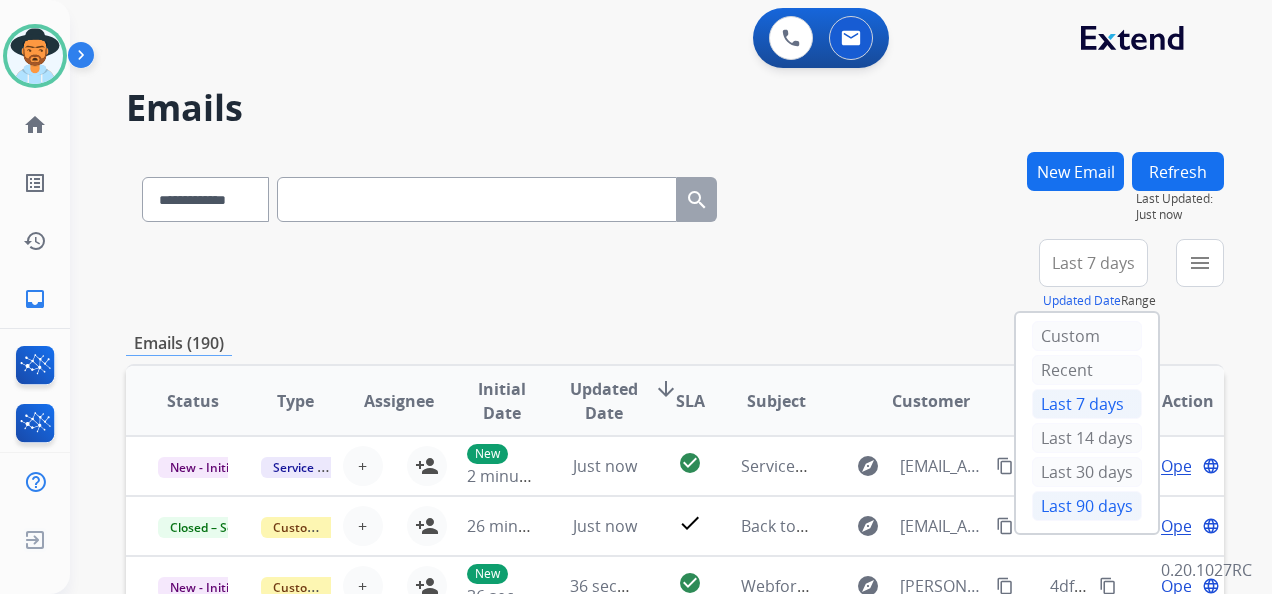 click on "Last 90 days" at bounding box center [1087, 506] 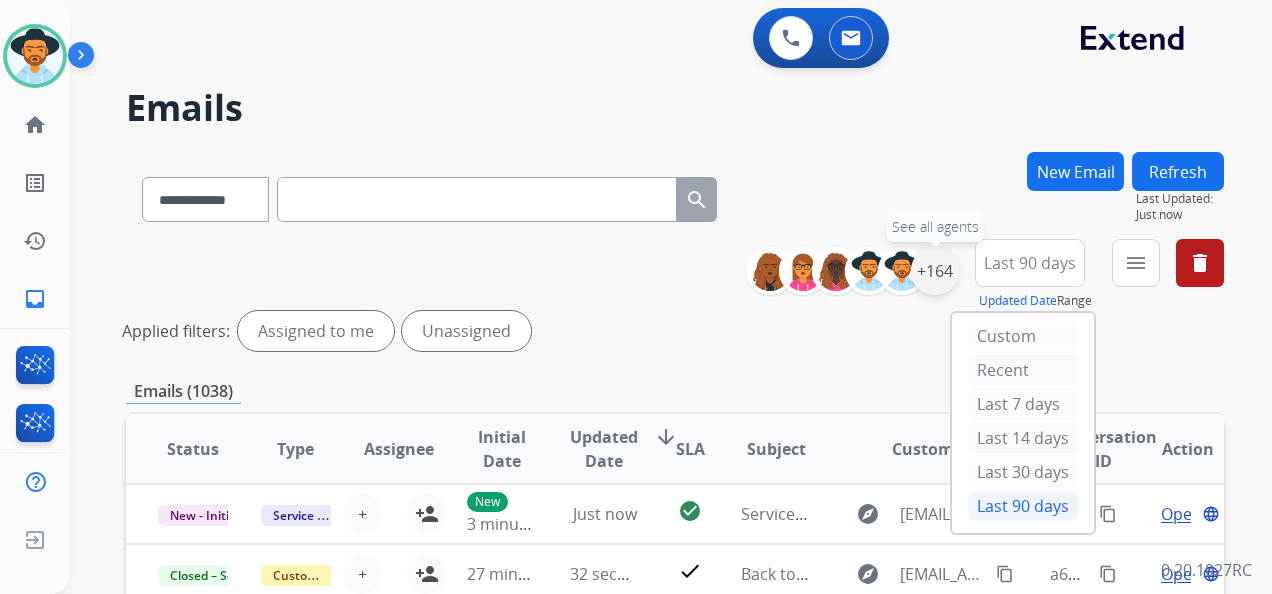 click on "+164" at bounding box center [935, 271] 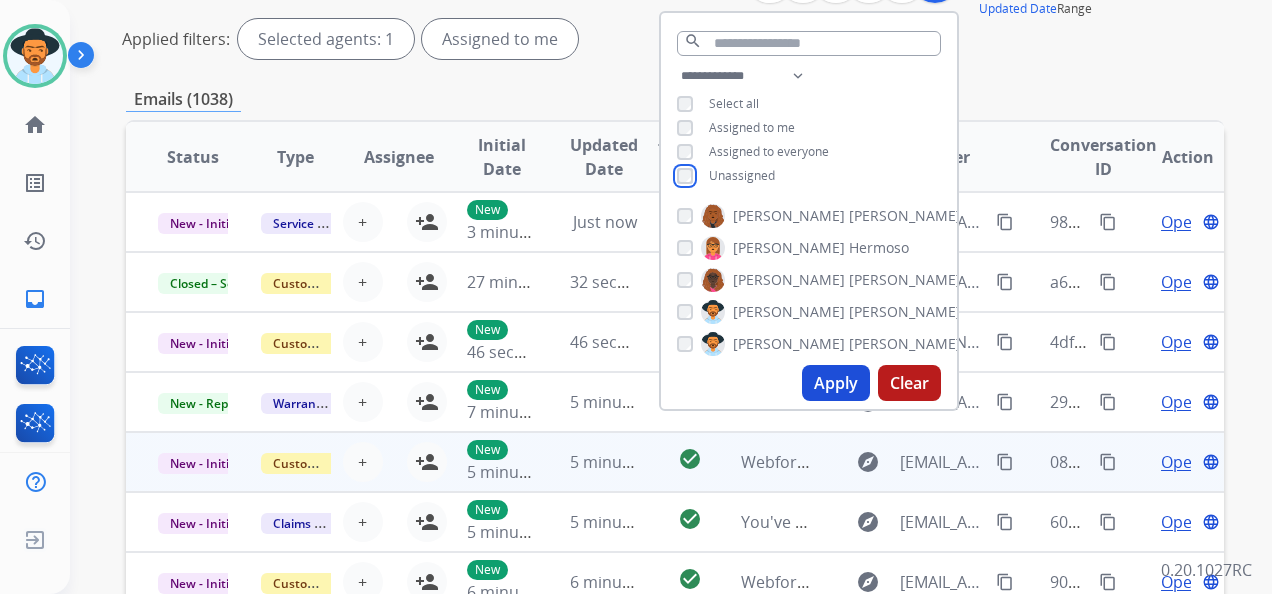 scroll, scrollTop: 300, scrollLeft: 0, axis: vertical 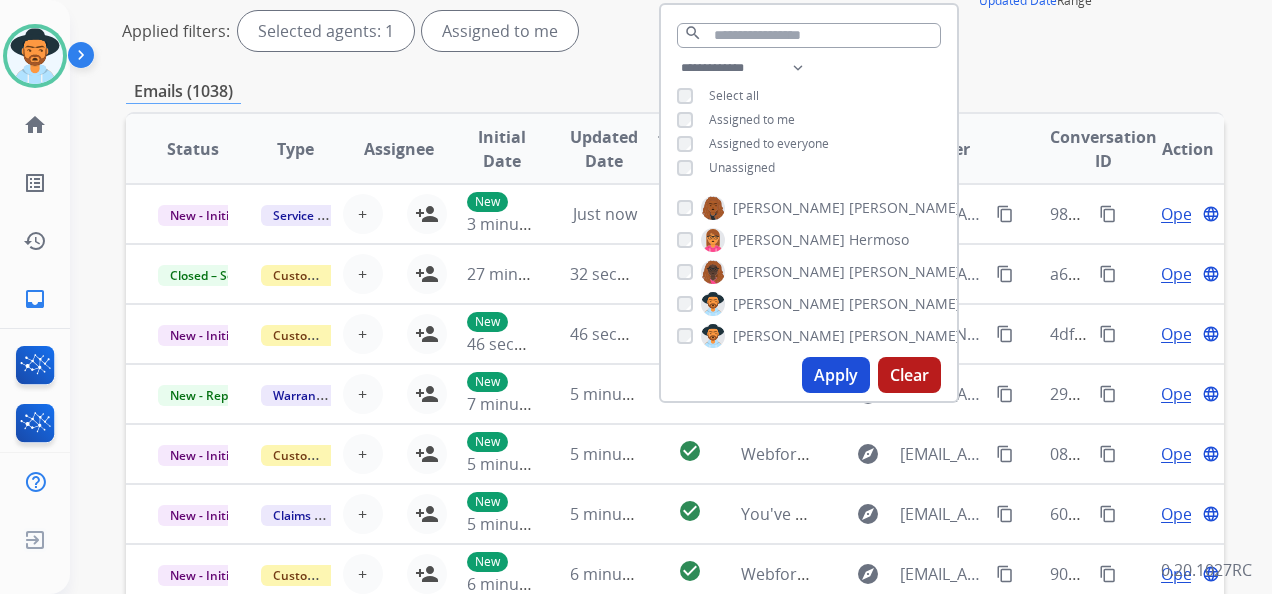 click on "Apply" at bounding box center (836, 375) 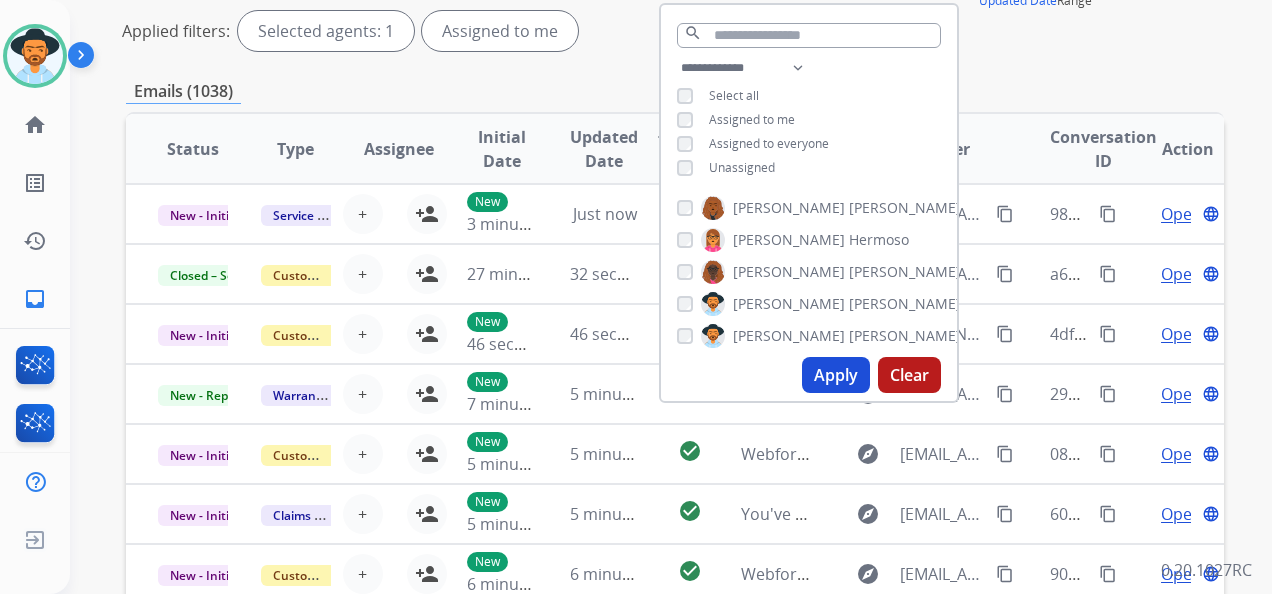 scroll, scrollTop: 0, scrollLeft: 0, axis: both 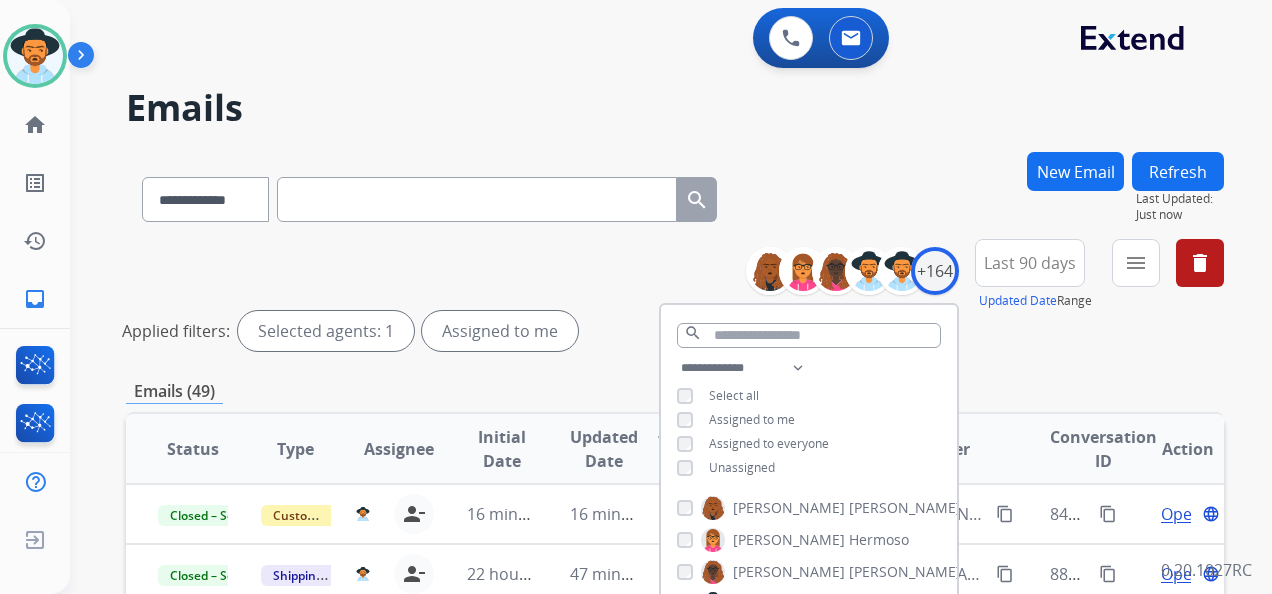 click on "**********" at bounding box center [675, 669] 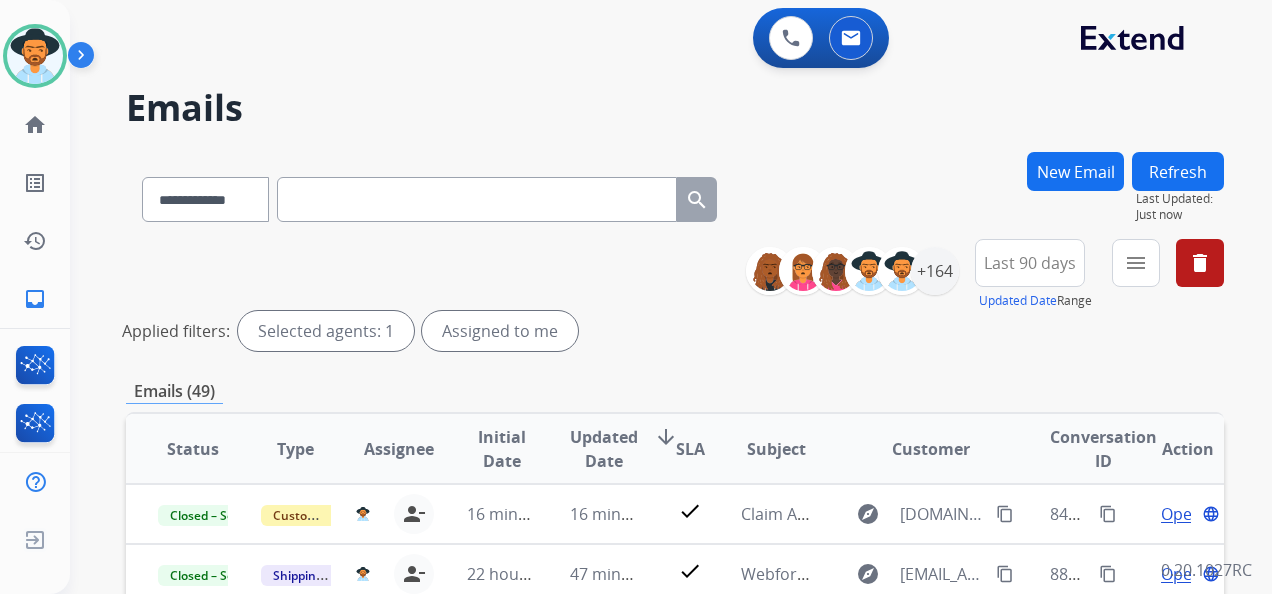 scroll, scrollTop: 200, scrollLeft: 0, axis: vertical 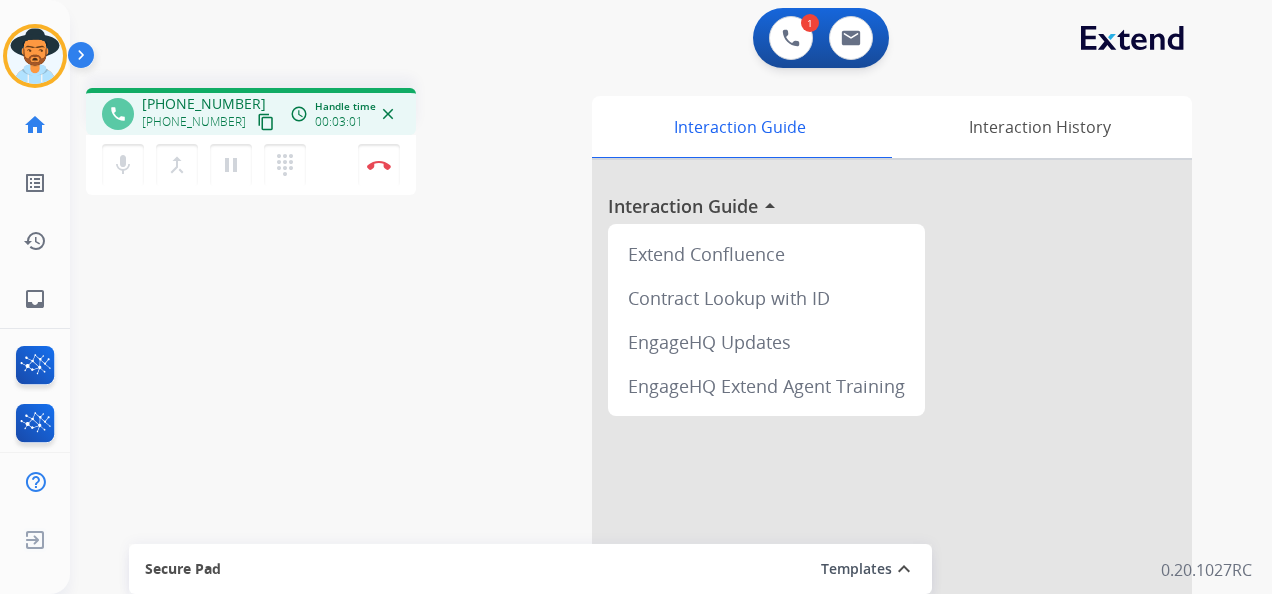 click on "Interaction Guide   Interaction History  Interaction Guide arrow_drop_up  Extend Confluence   Contract Lookup with ID   EngageHQ Updates   EngageHQ Extend Agent Training" at bounding box center [898, 497] 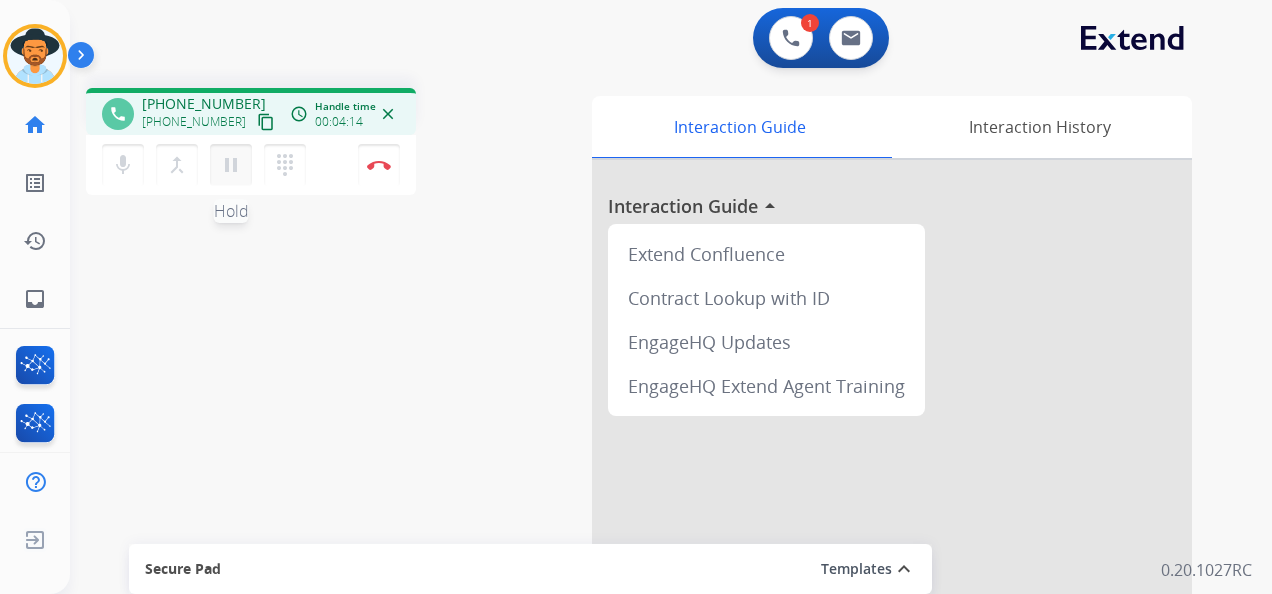 click on "pause" at bounding box center [231, 165] 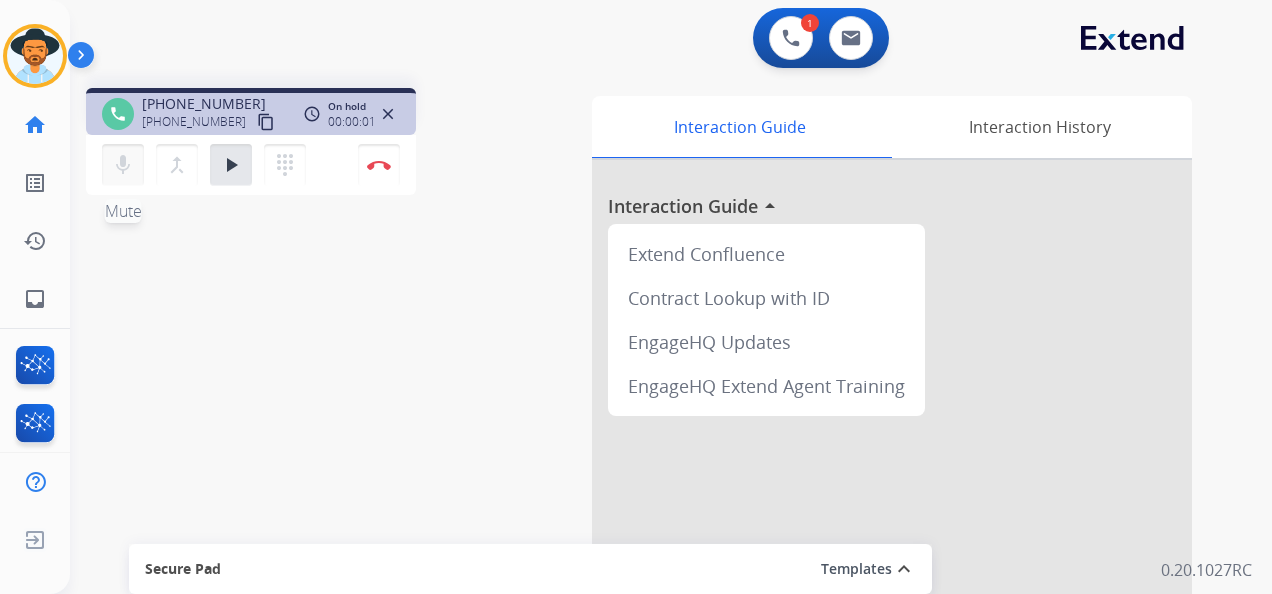 click on "mic" at bounding box center [123, 165] 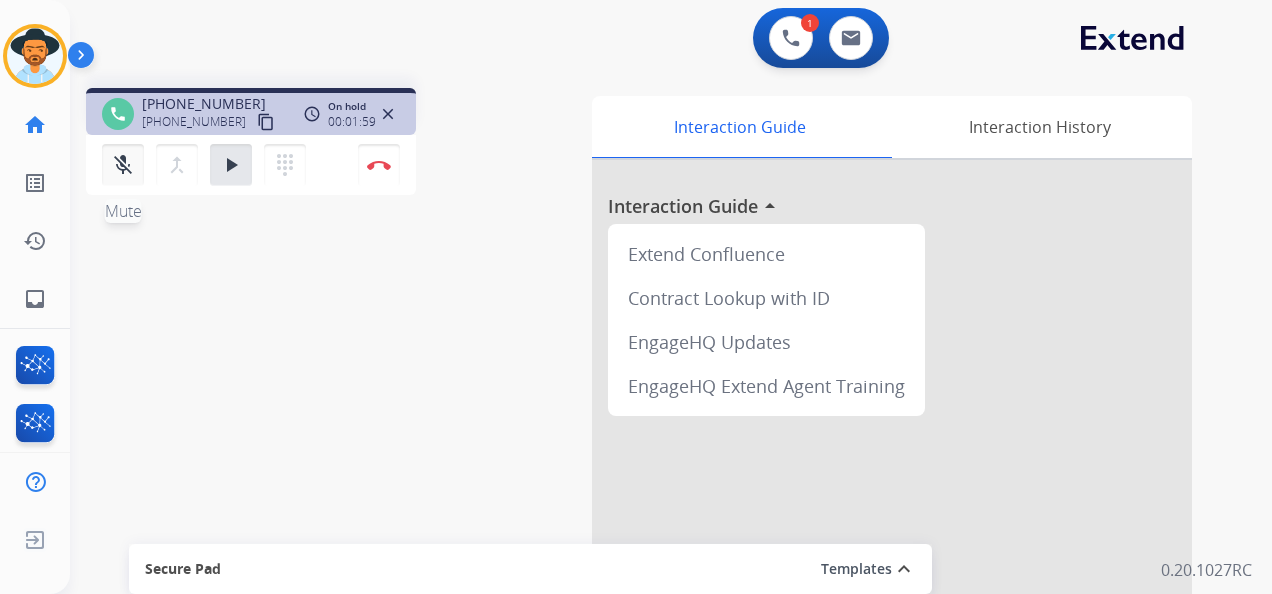 click on "mic_off" at bounding box center (123, 165) 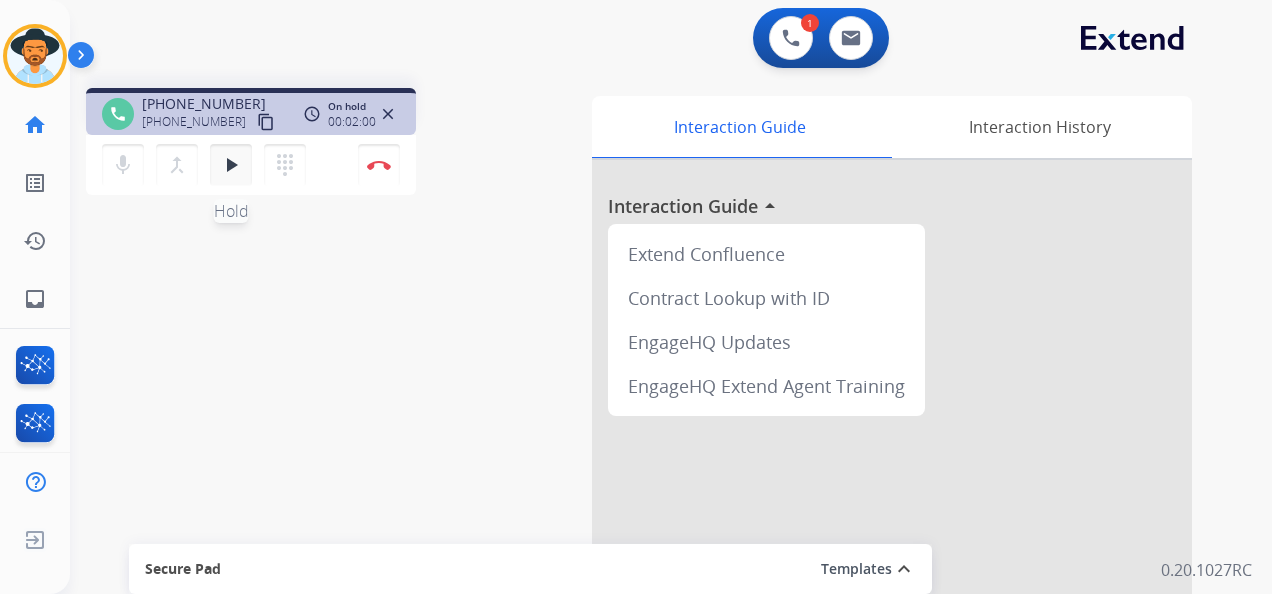 click on "play_arrow" at bounding box center [231, 165] 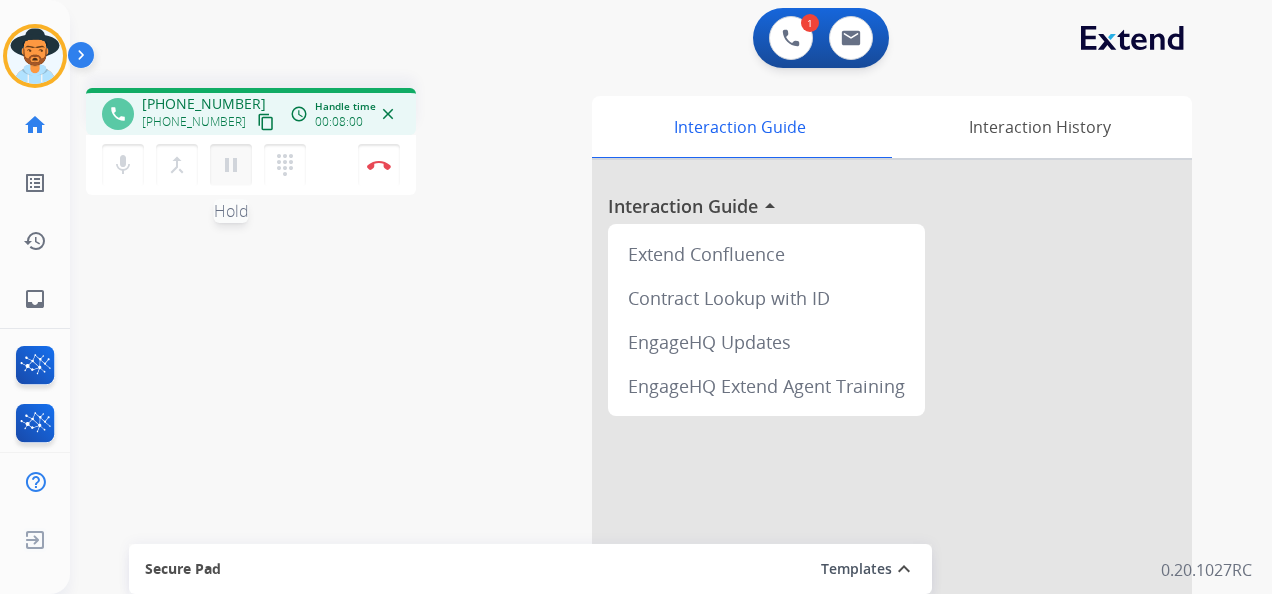 click on "pause" at bounding box center [231, 165] 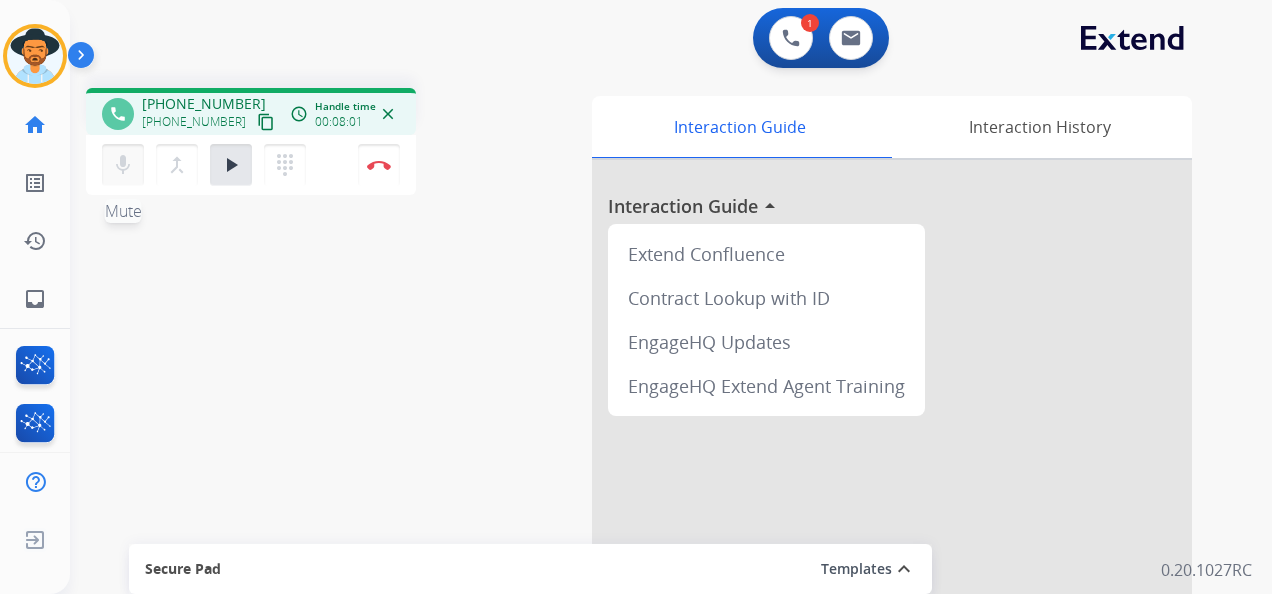 click on "mic Mute" at bounding box center (123, 165) 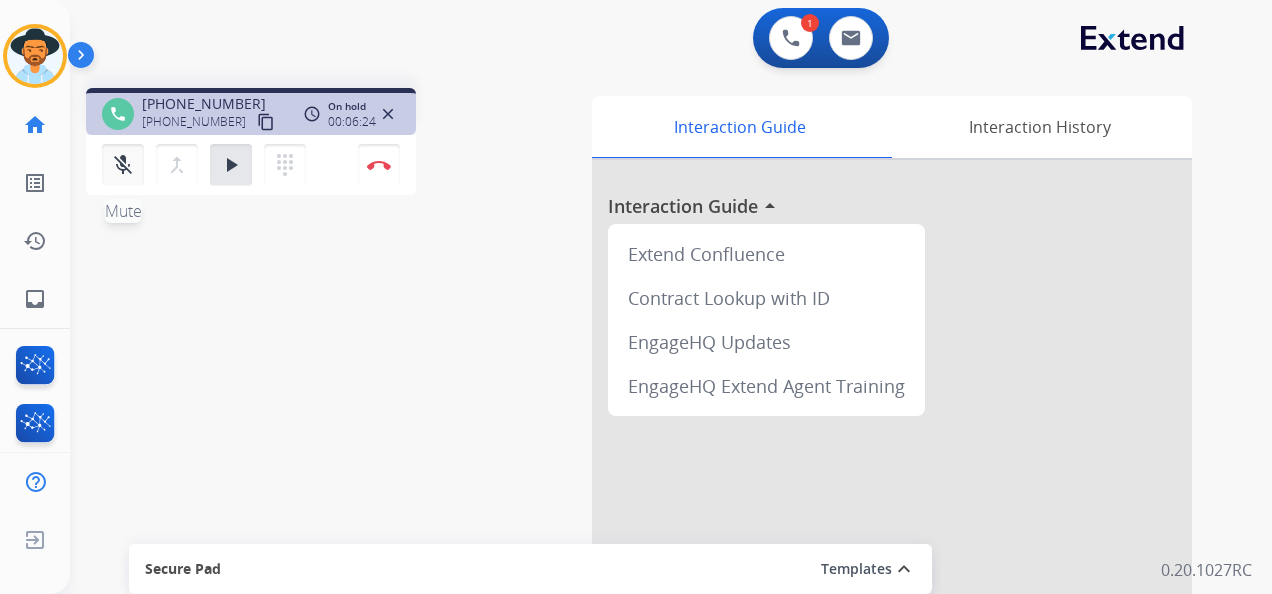 click on "mic_off" at bounding box center (123, 165) 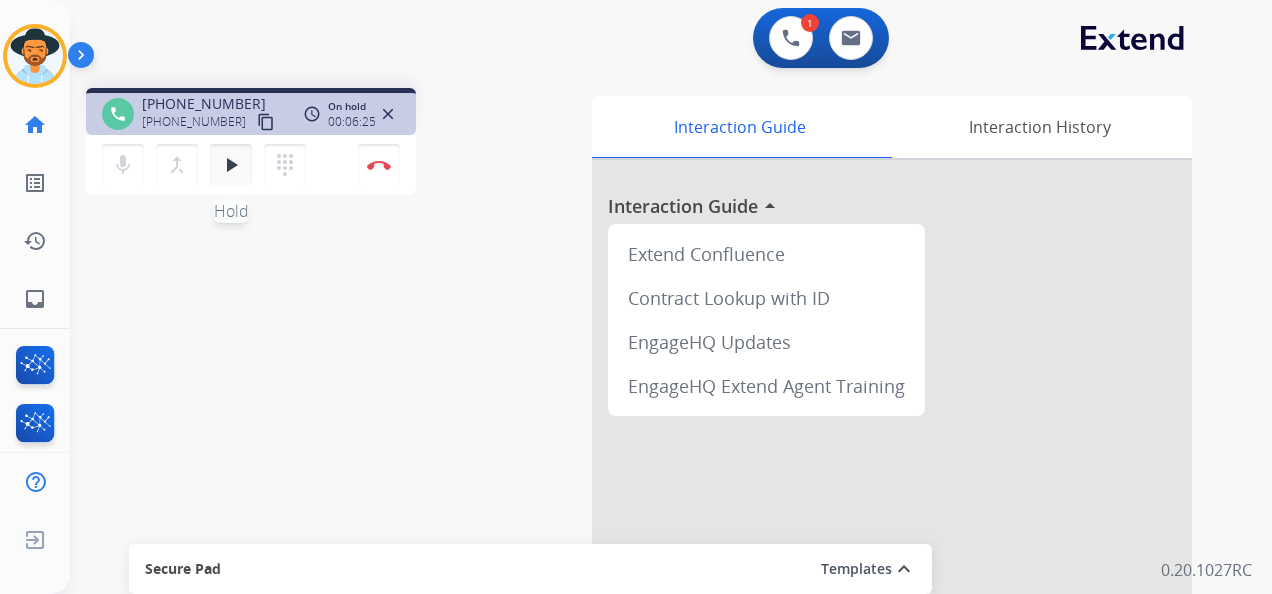 click on "play_arrow" at bounding box center [231, 165] 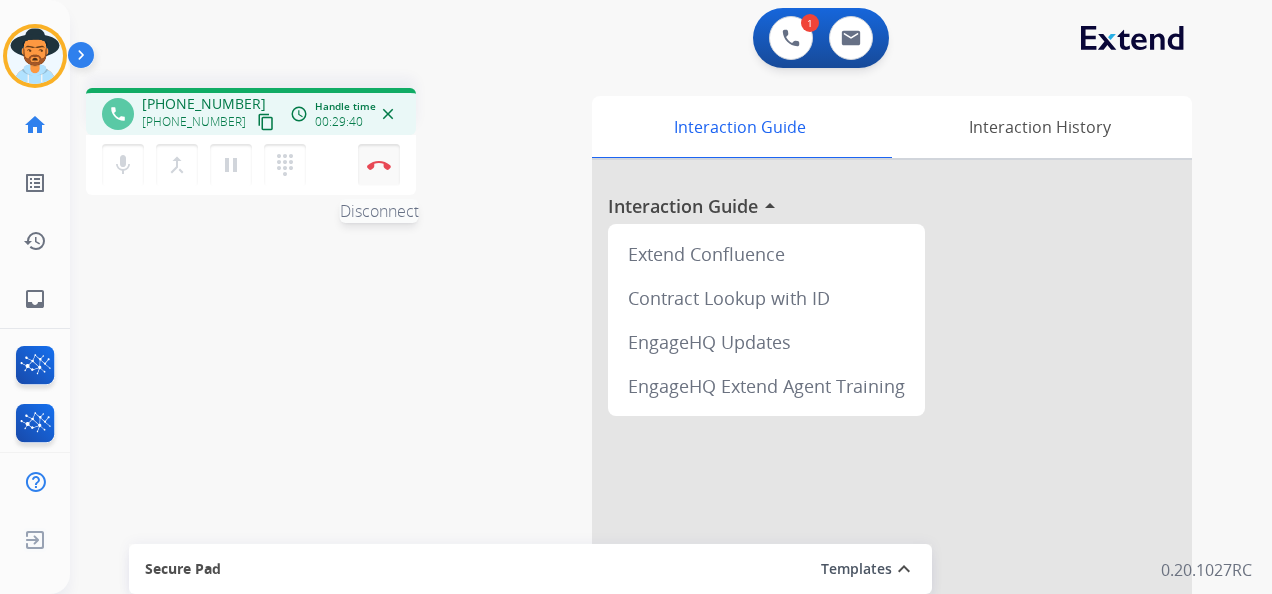 click at bounding box center [379, 165] 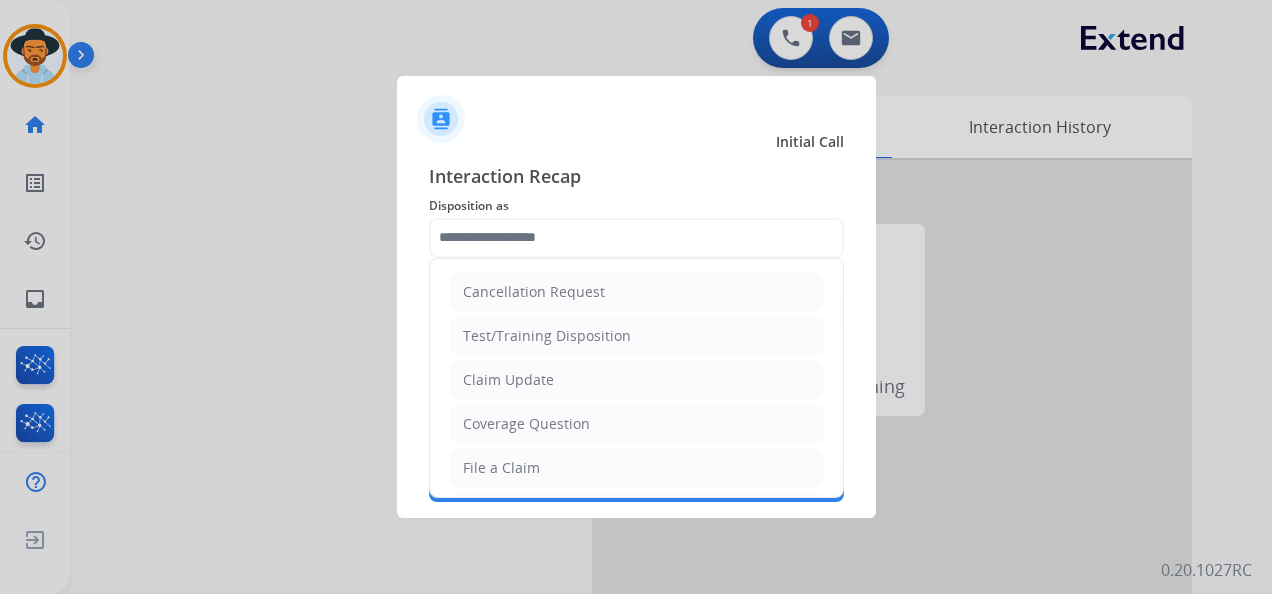 click 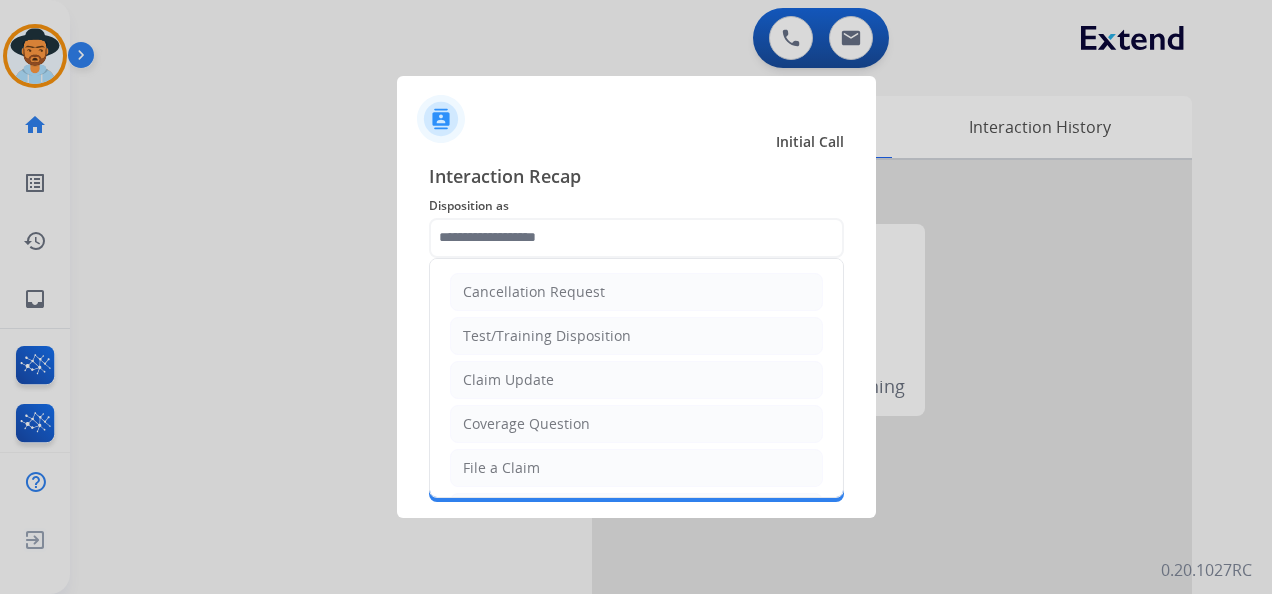 click on "File a Claim" 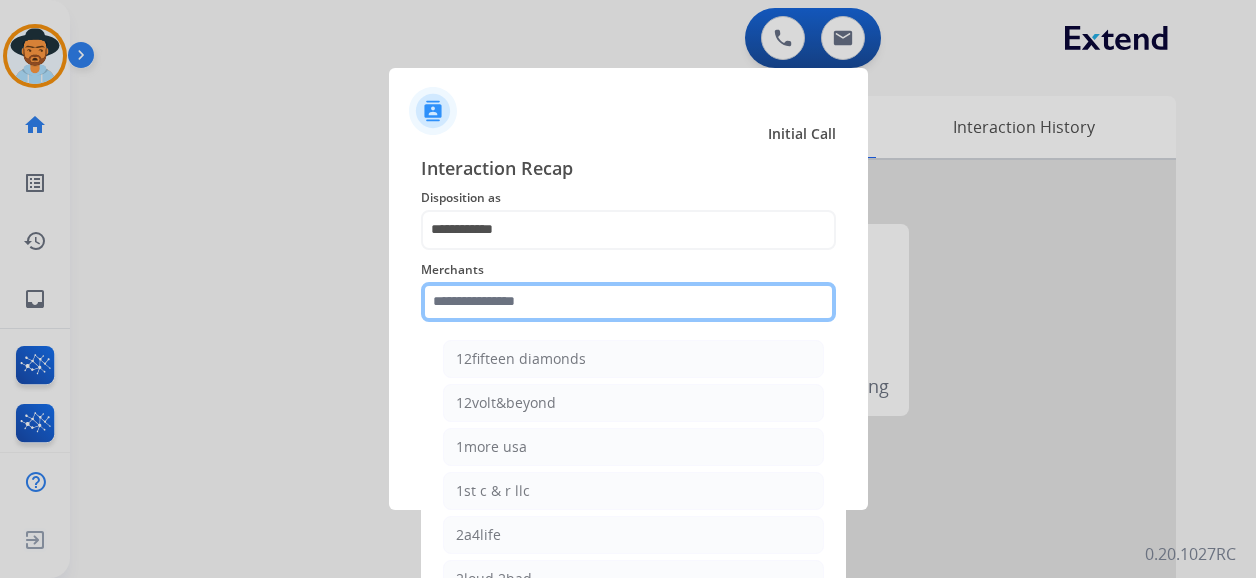 click 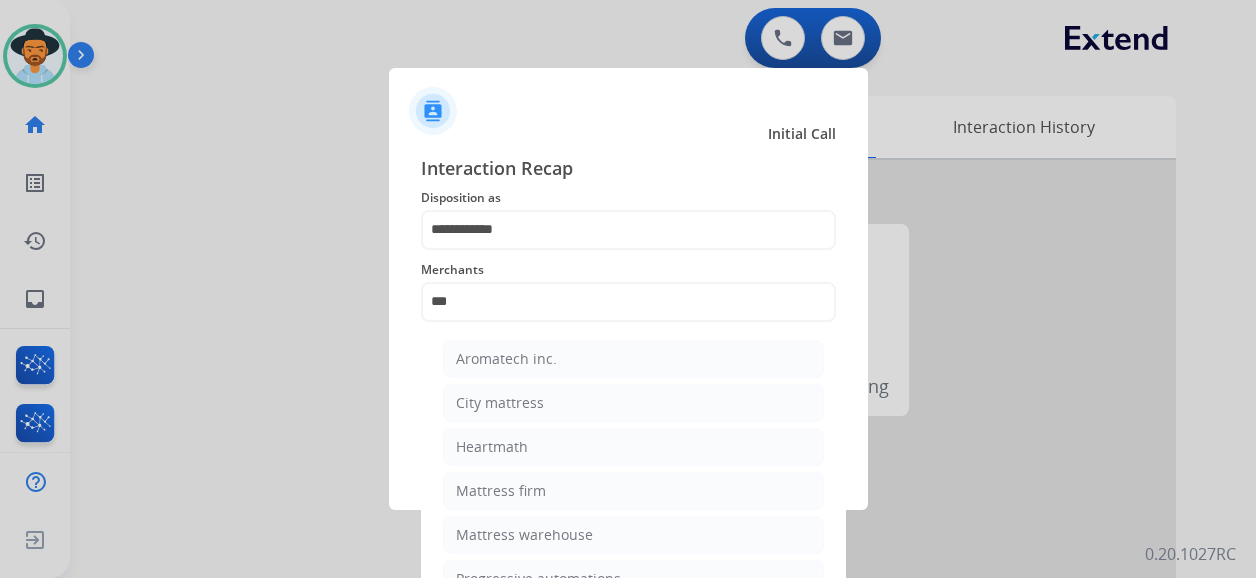click on "Mattress firm" 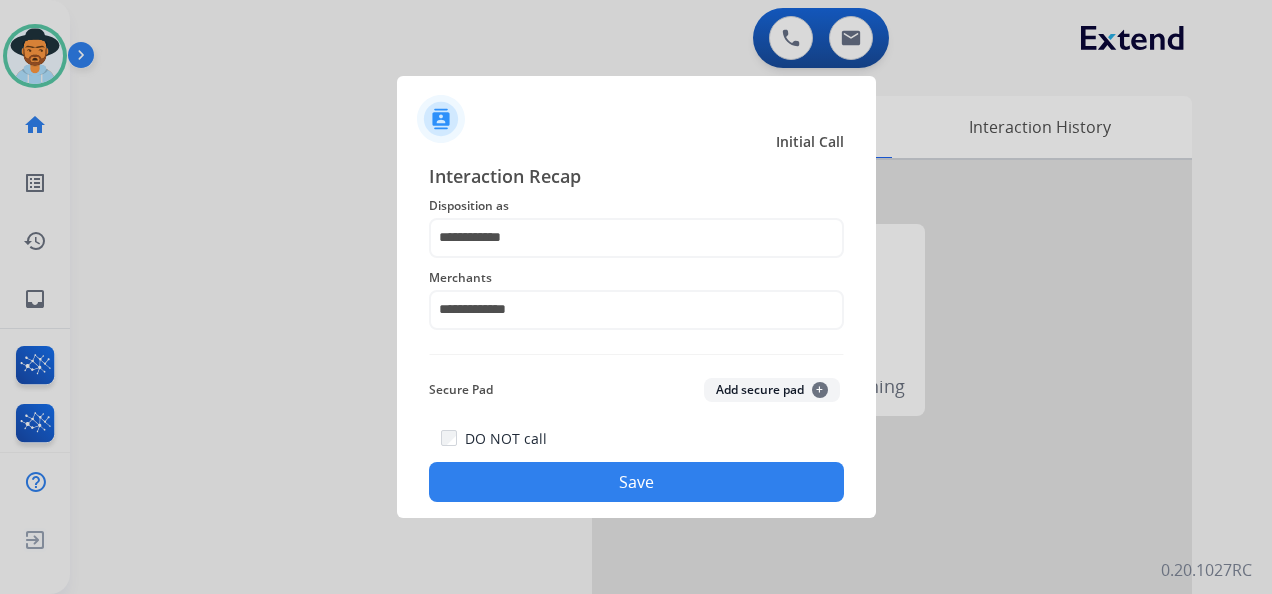 click on "Save" 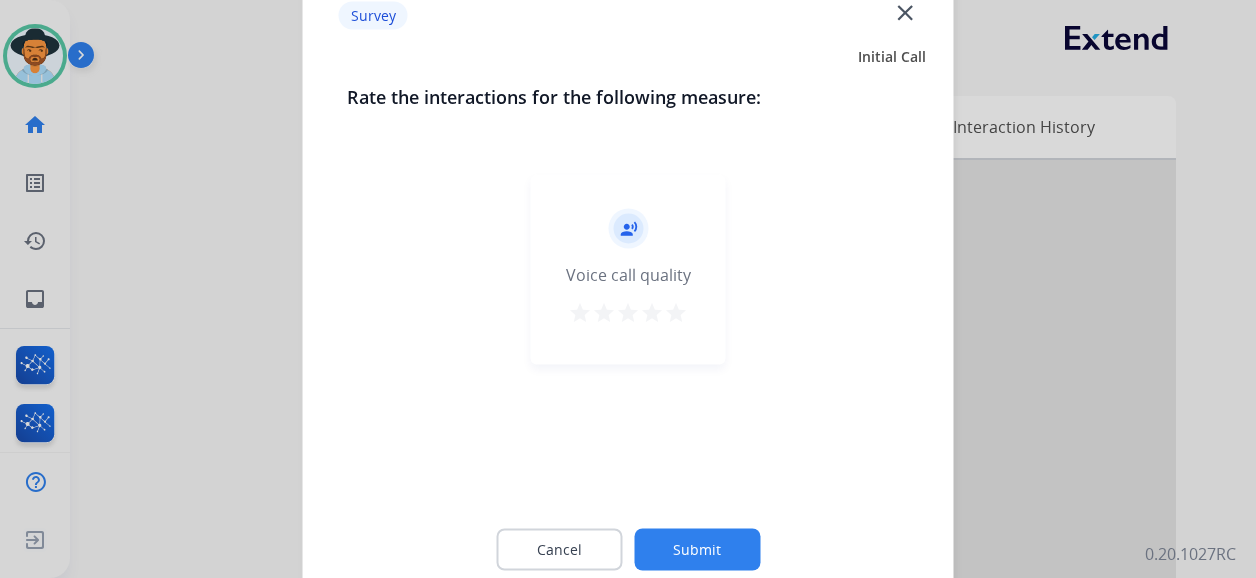 drag, startPoint x: 679, startPoint y: 306, endPoint x: 659, endPoint y: 354, distance: 52 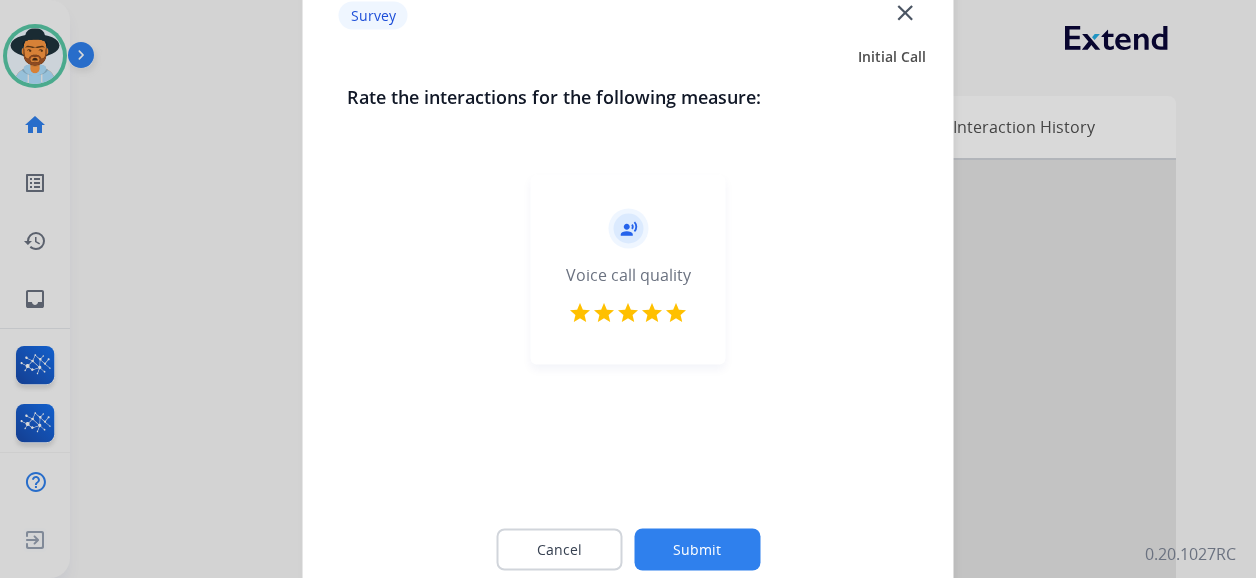 click on "Submit" 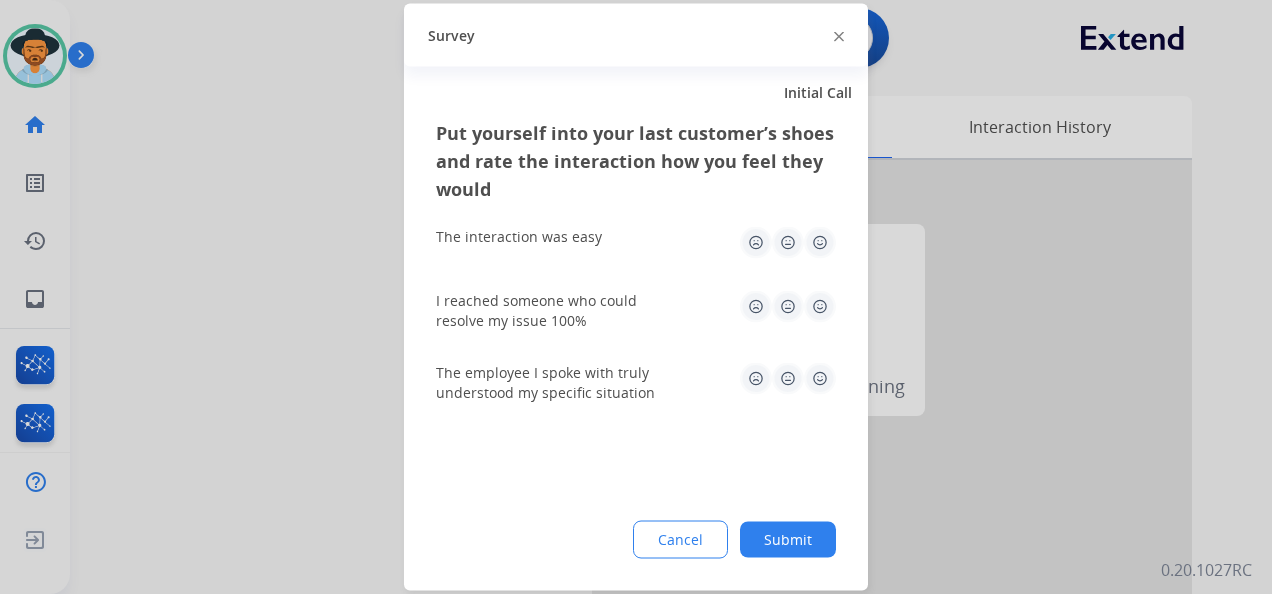 drag, startPoint x: 815, startPoint y: 240, endPoint x: 820, endPoint y: 274, distance: 34.36568 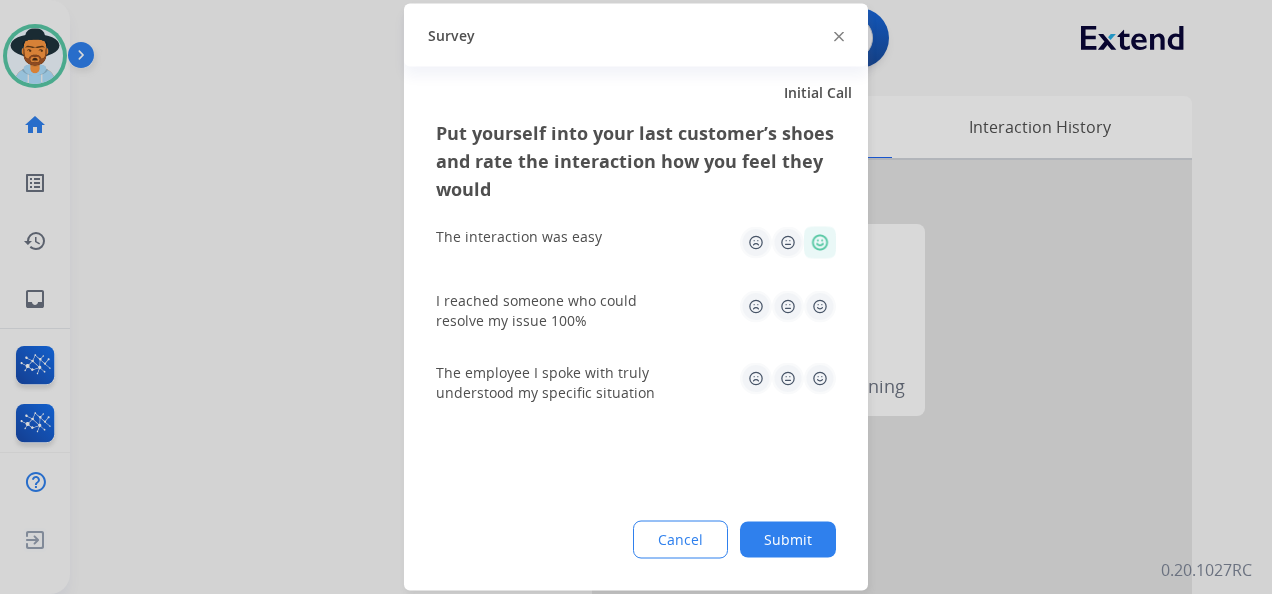 click 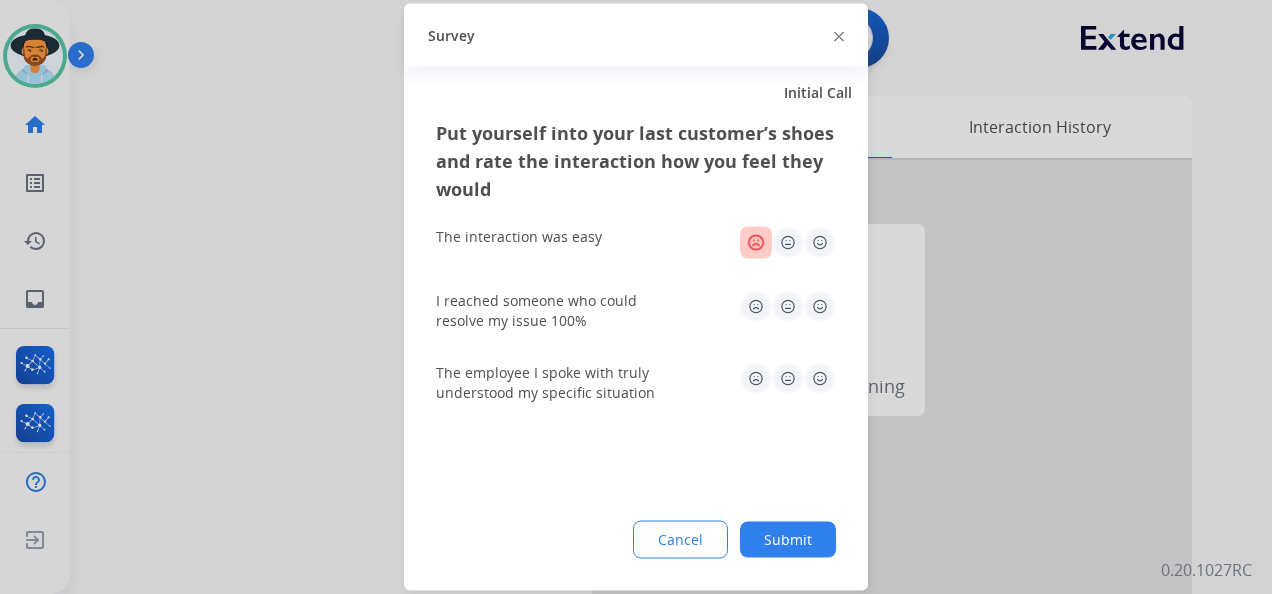 click 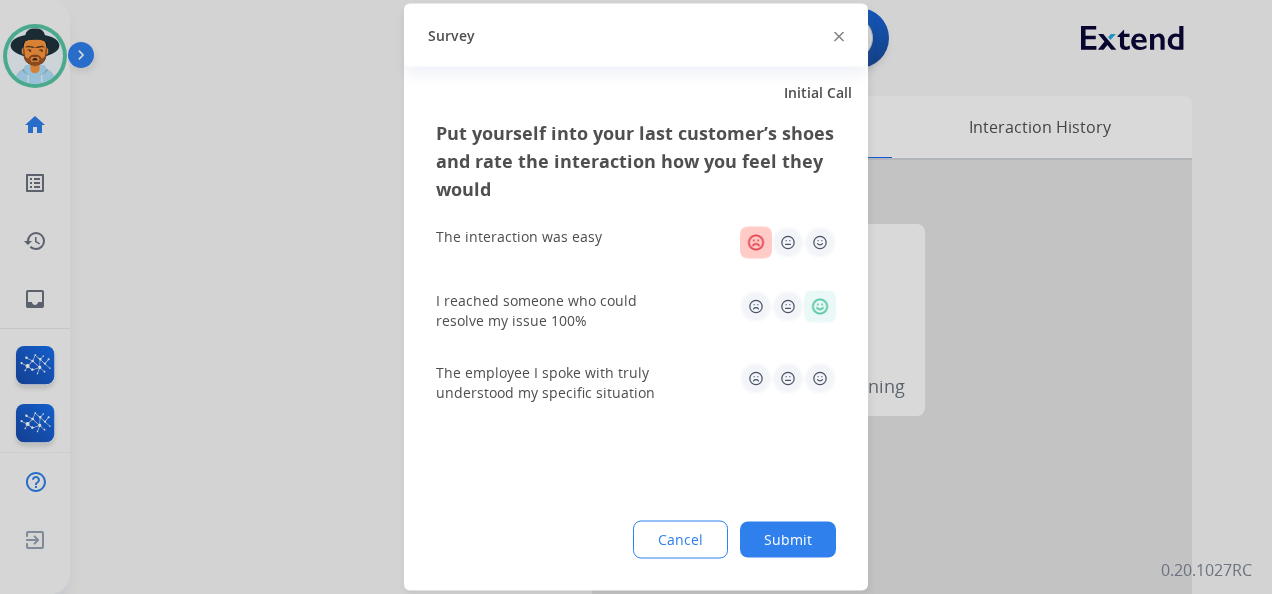 click 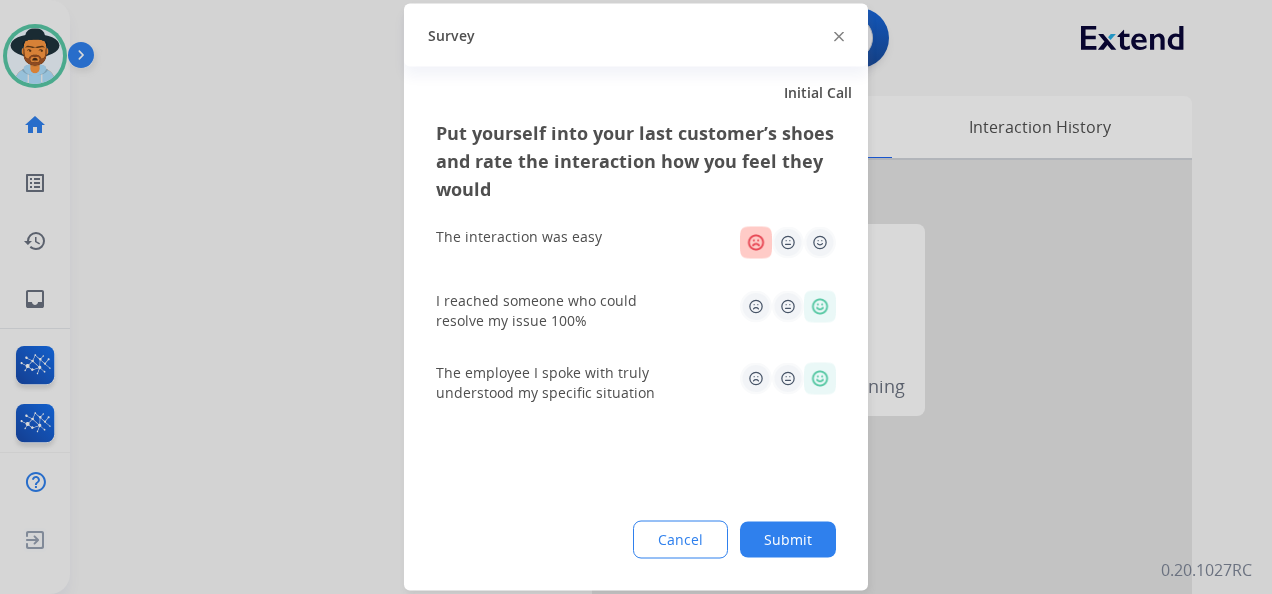 click on "Submit" 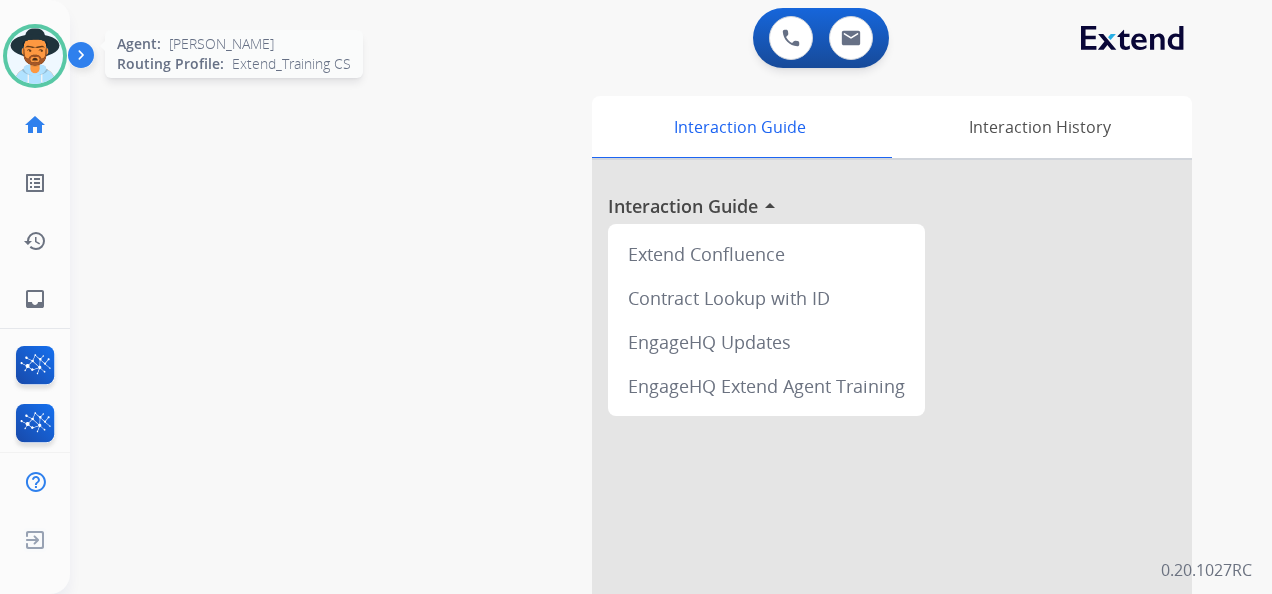 click at bounding box center [35, 56] 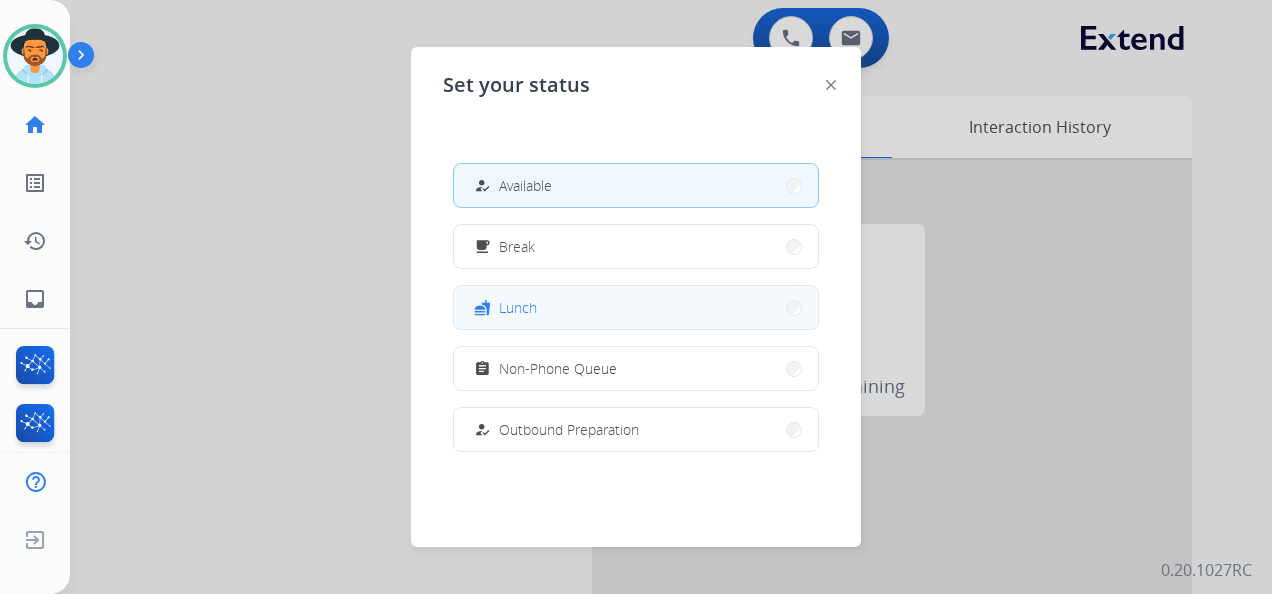 click on "fastfood Lunch" at bounding box center [636, 307] 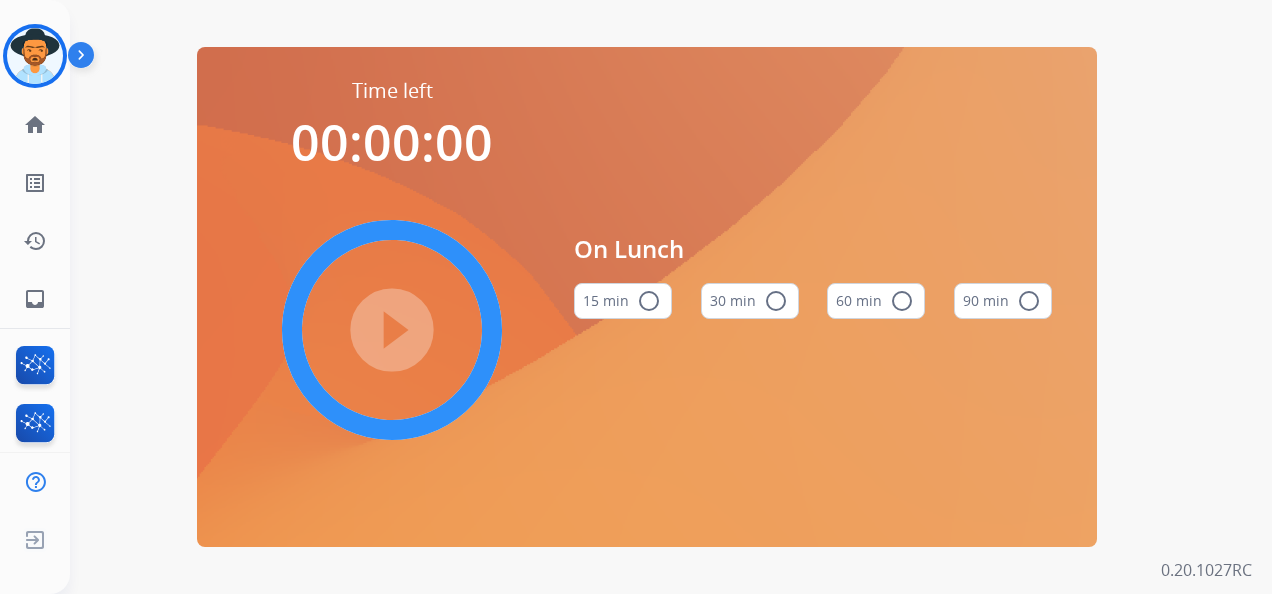 drag, startPoint x: 1237, startPoint y: 166, endPoint x: 1216, endPoint y: 170, distance: 21.377558 